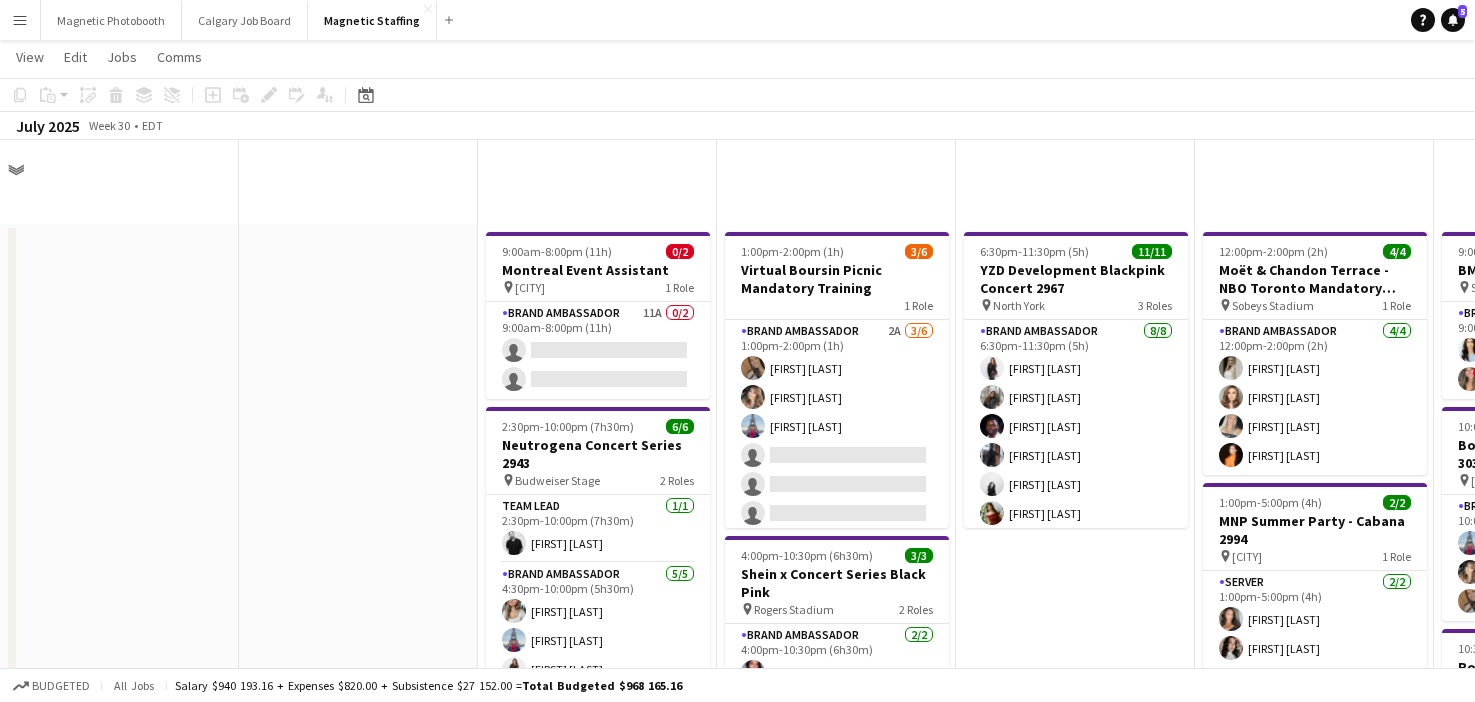 scroll, scrollTop: 963, scrollLeft: 0, axis: vertical 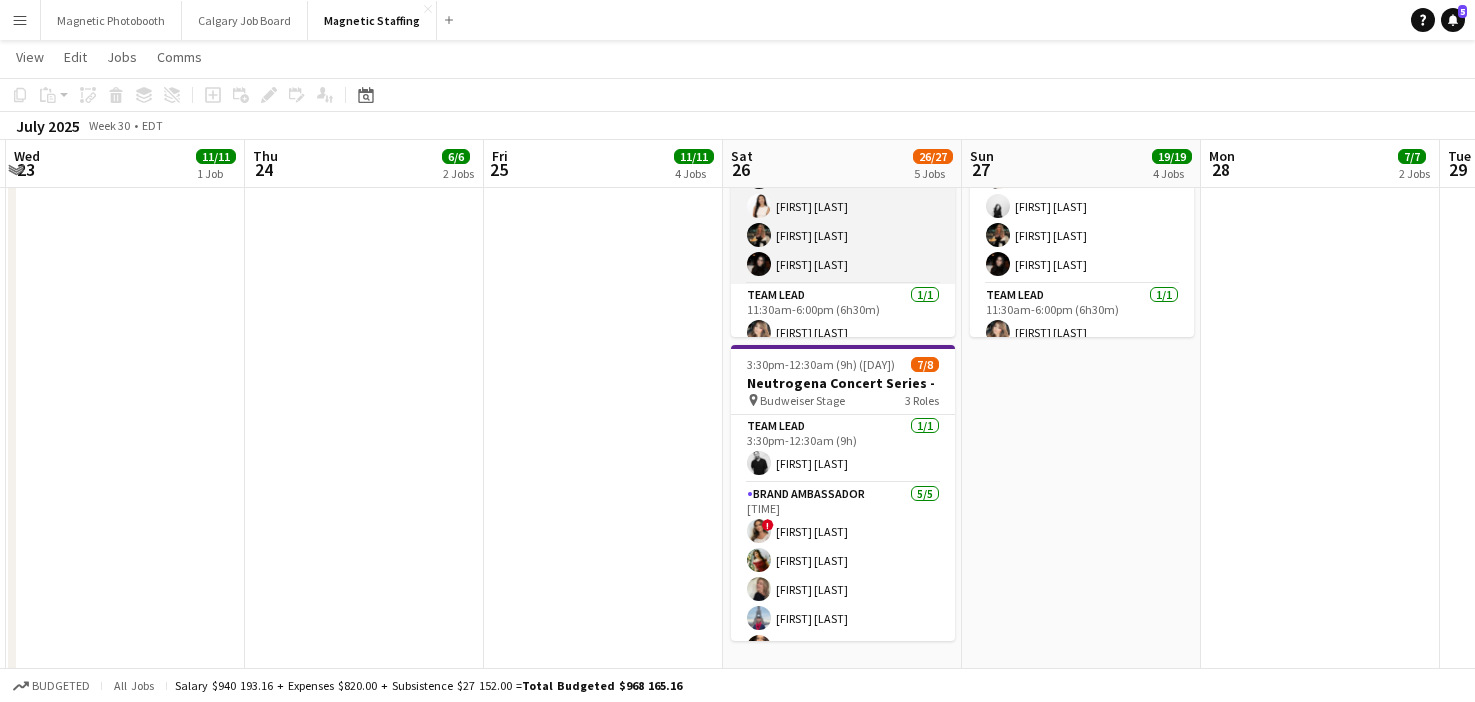 click on "Brand Ambassador   4/4   11:30am-6:00pm (6h30m)
[FIRST] [LAST] [FIRST] [LAST] [FIRST] [LAST]" at bounding box center [843, 206] 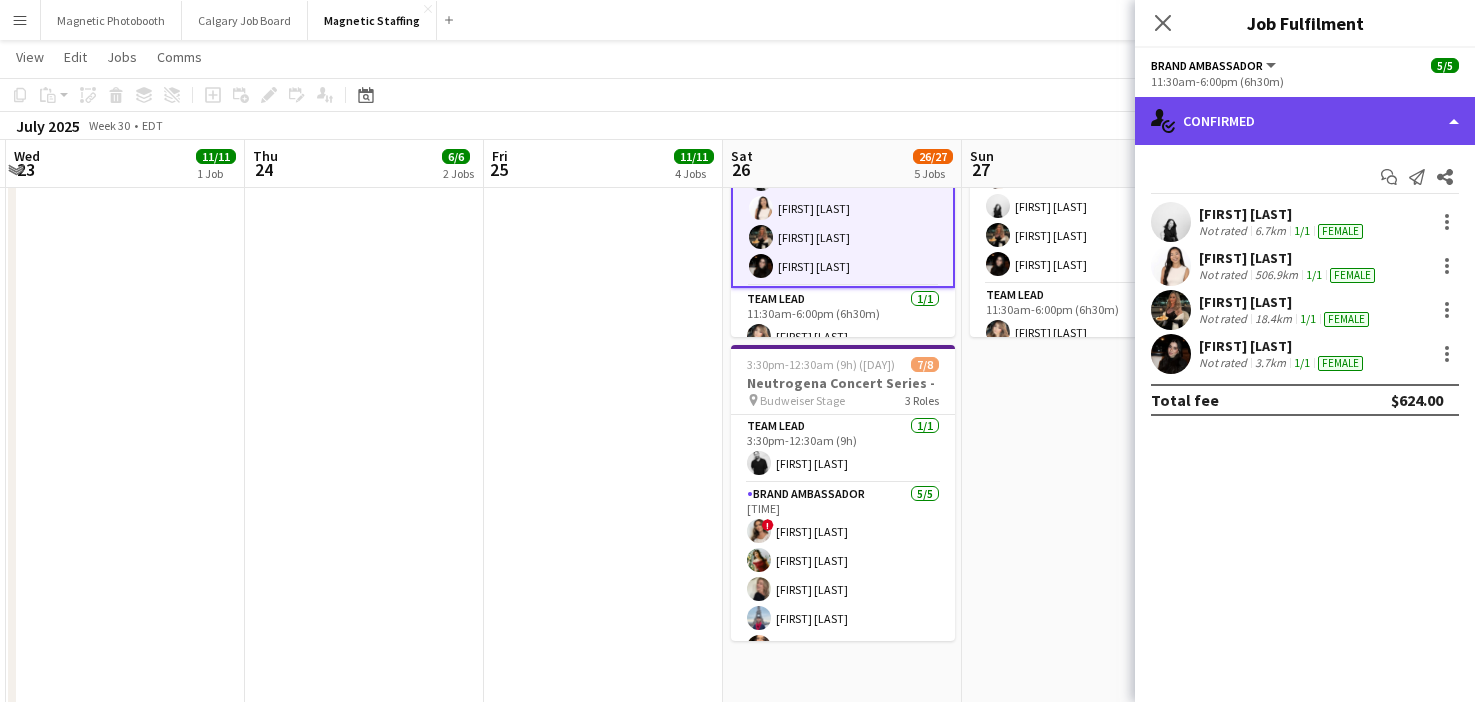 click on "single-neutral-actions-check-2
Confirmed" 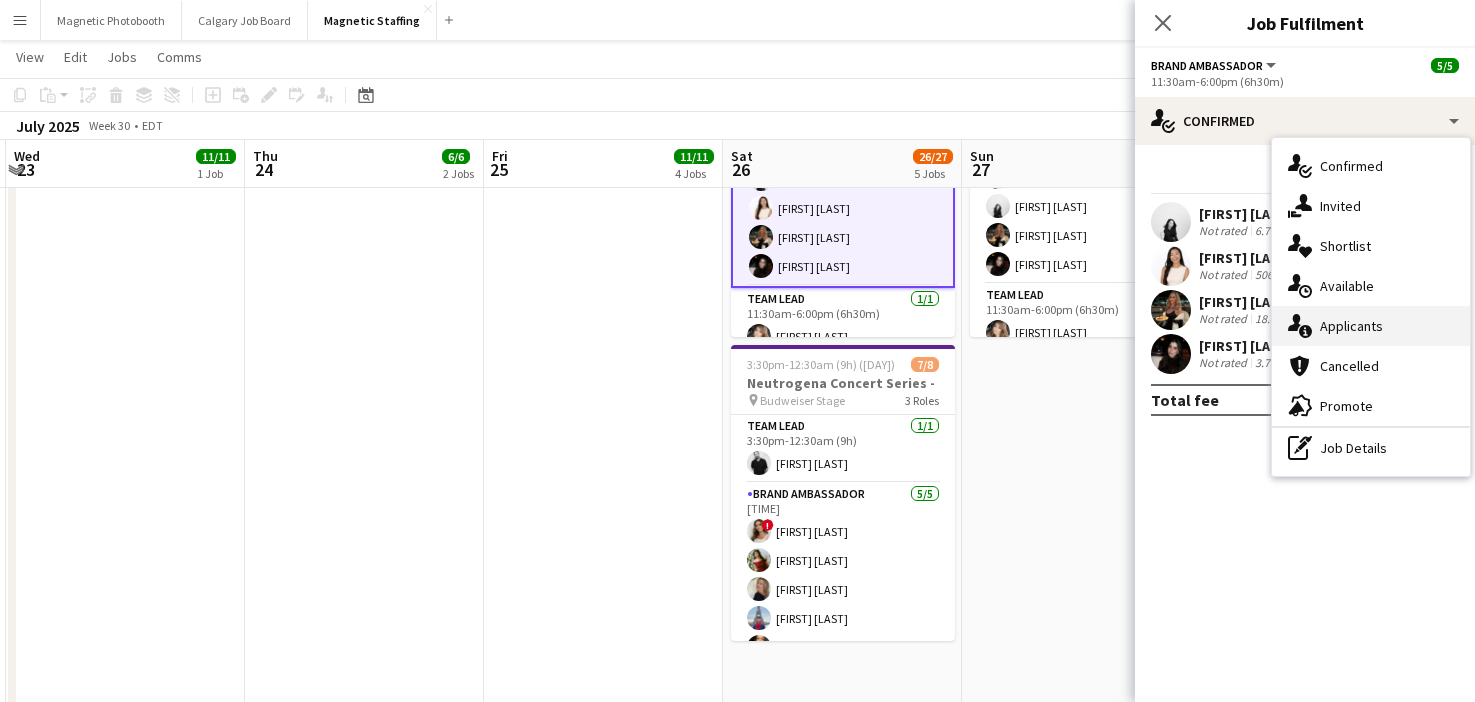 click on "single-neutral-actions-information
Applicants" at bounding box center (1371, 326) 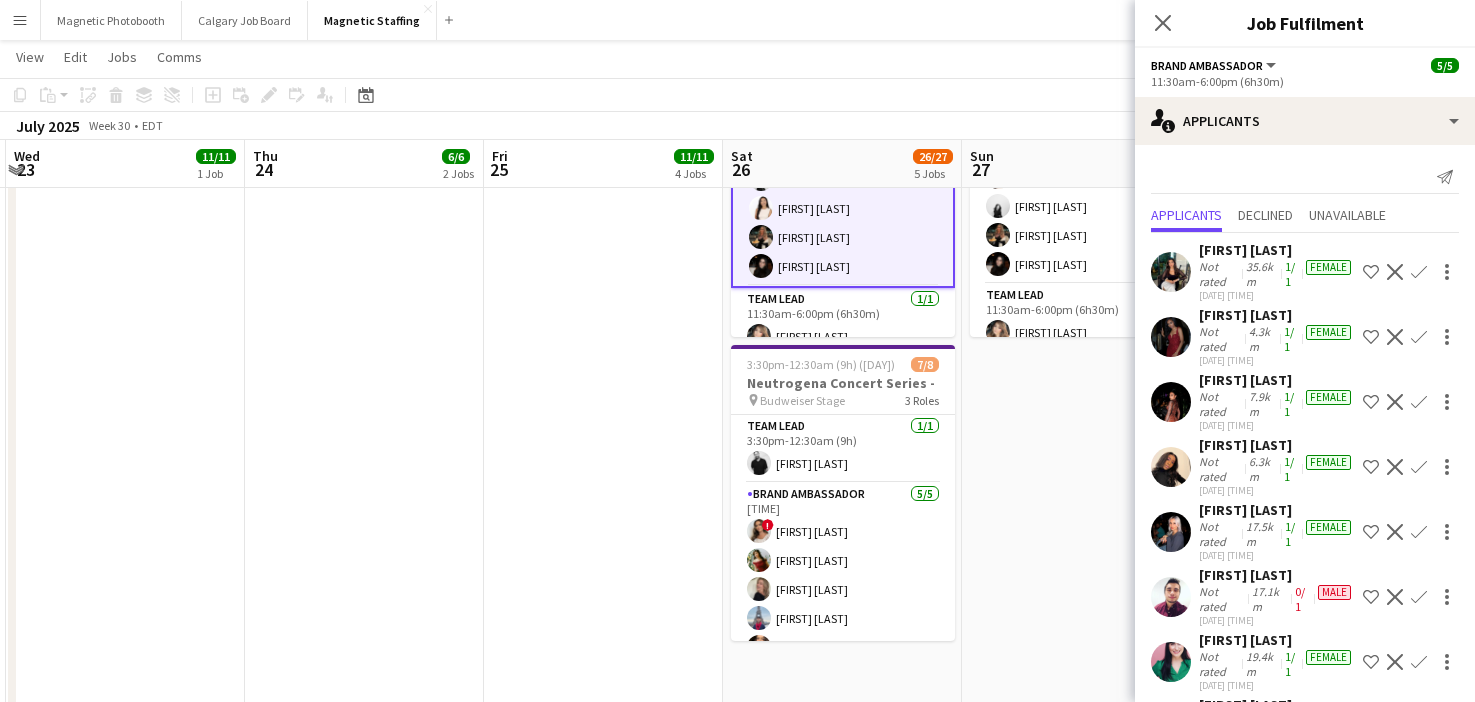 scroll, scrollTop: 205, scrollLeft: 0, axis: vertical 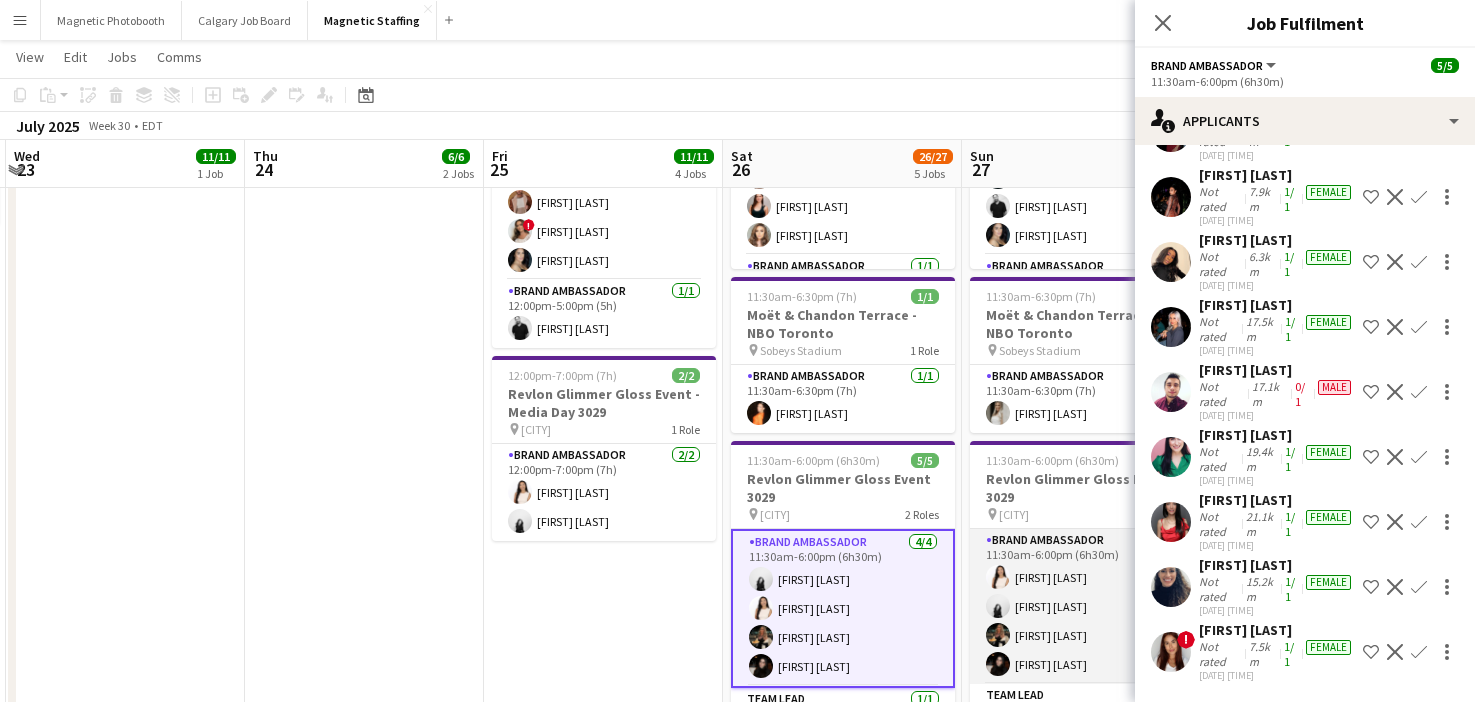 click on "Brand Ambassador   4/4   11:30am-6:00pm (6h30m)
[FIRST] [LAST] [FIRST] [LAST] [FIRST] [LAST] [FIRST] [LAST]" at bounding box center [1082, 606] 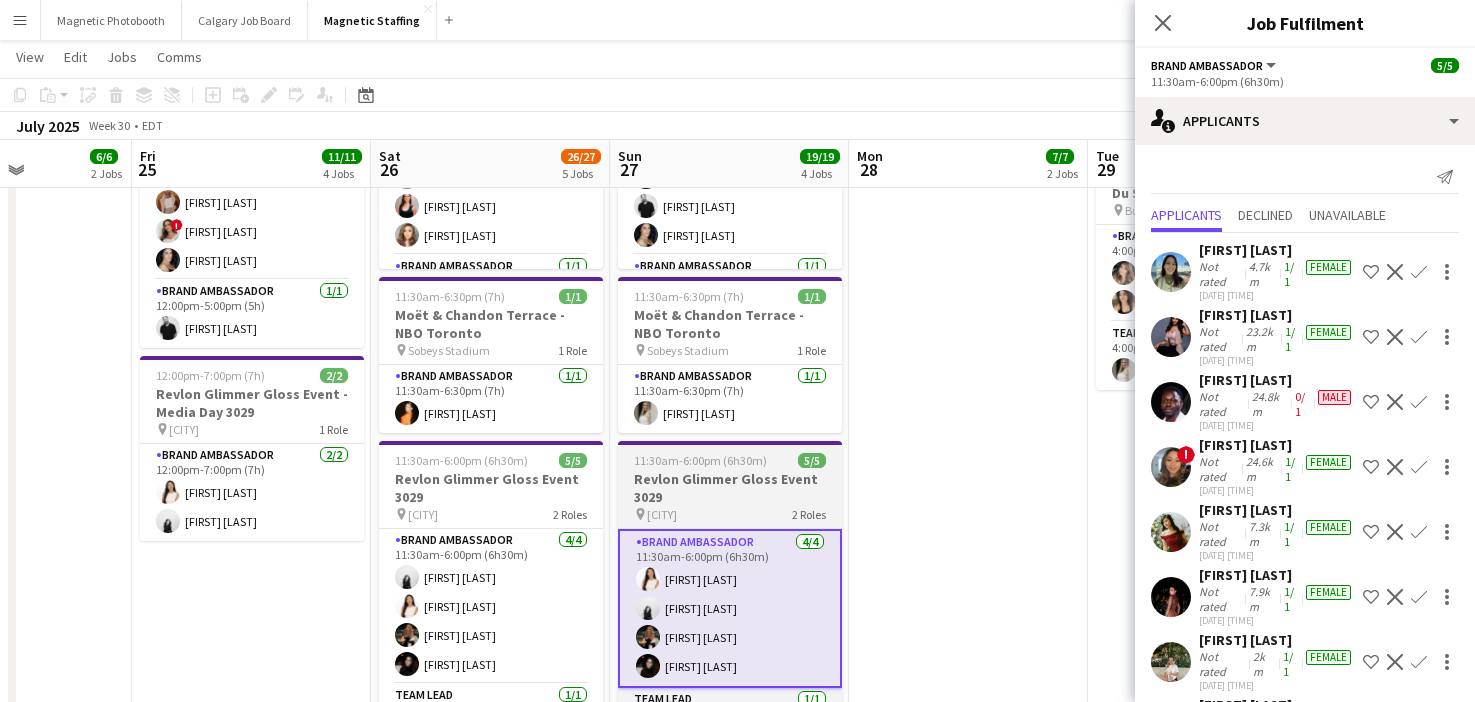drag, startPoint x: 1045, startPoint y: 596, endPoint x: 769, endPoint y: 616, distance: 276.7237 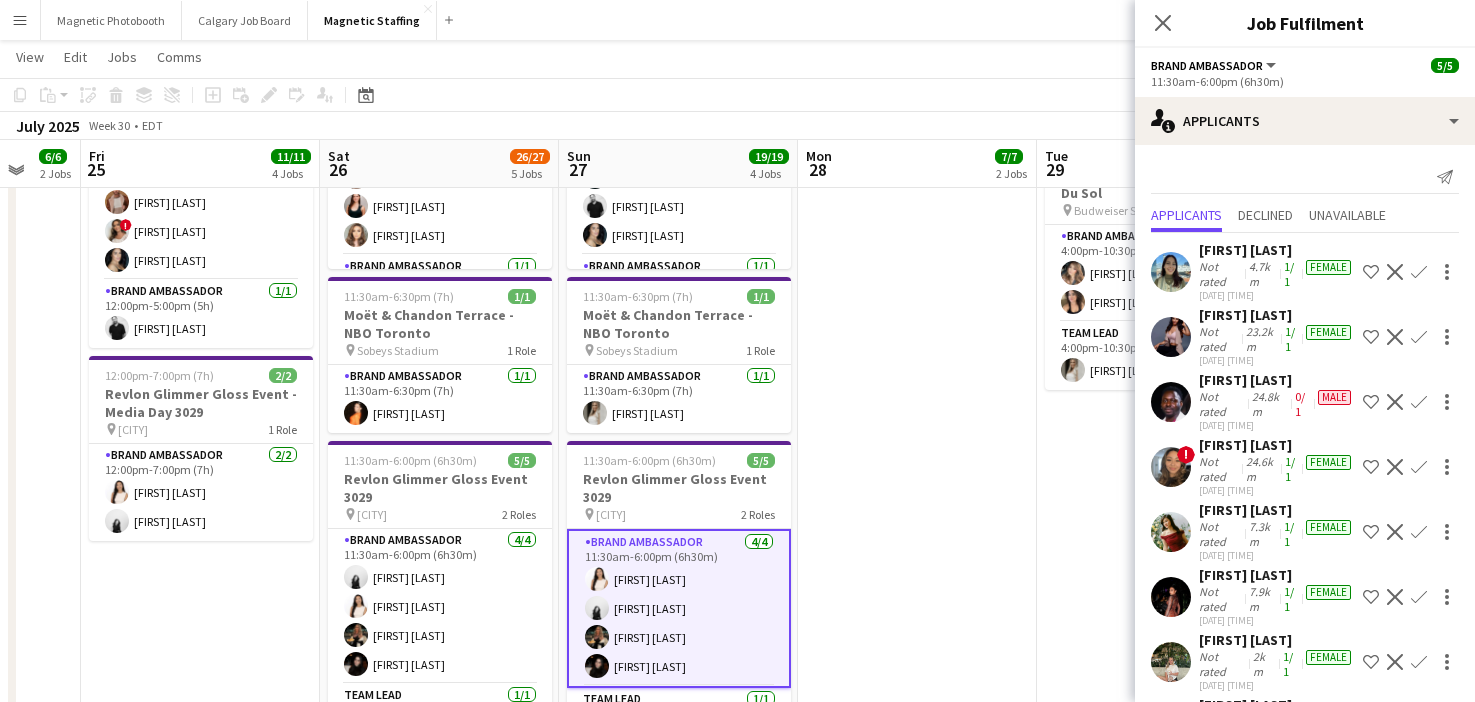 scroll, scrollTop: 335, scrollLeft: 0, axis: vertical 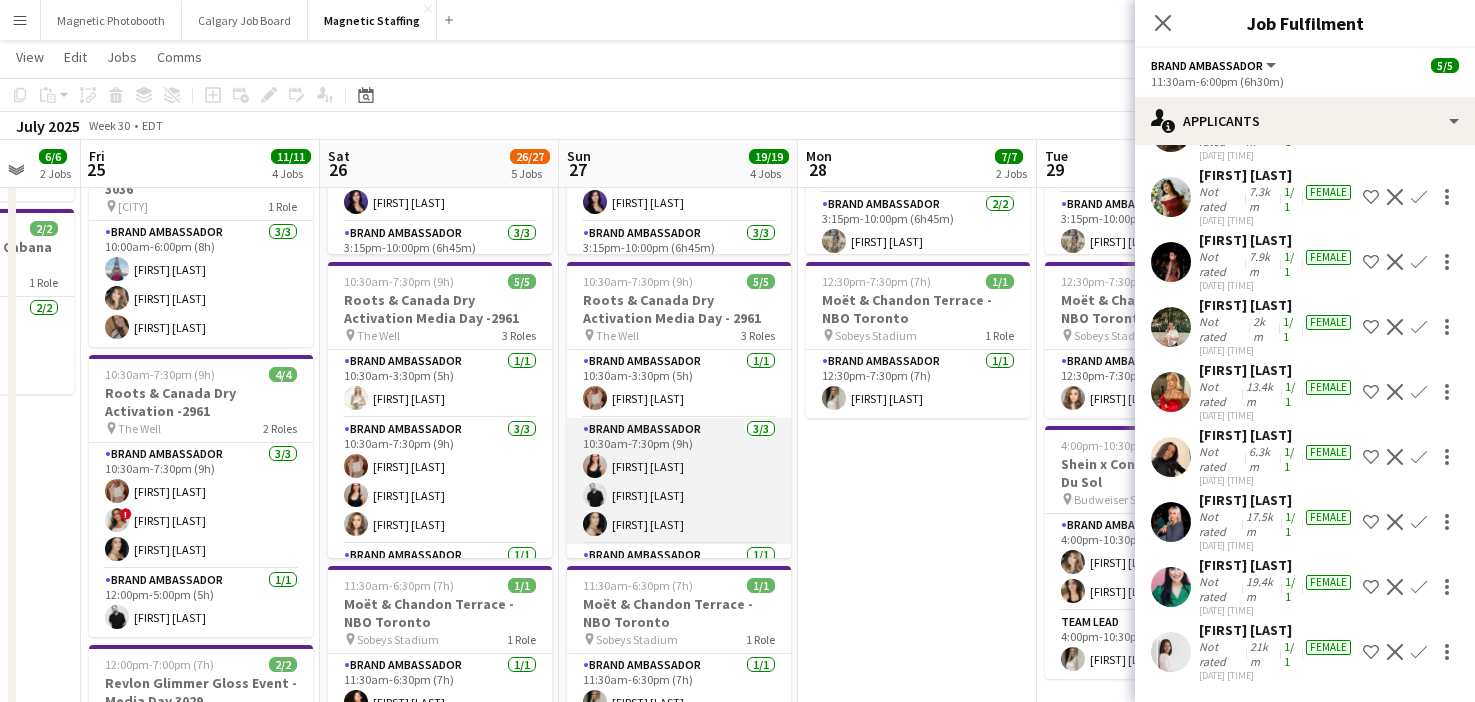 click on "Brand Ambassador   3/3   10:30am-7:30pm (9h)
[FIRST] [LAST] [FIRST] [LAST] [FIRST] [LAST]" at bounding box center (679, 481) 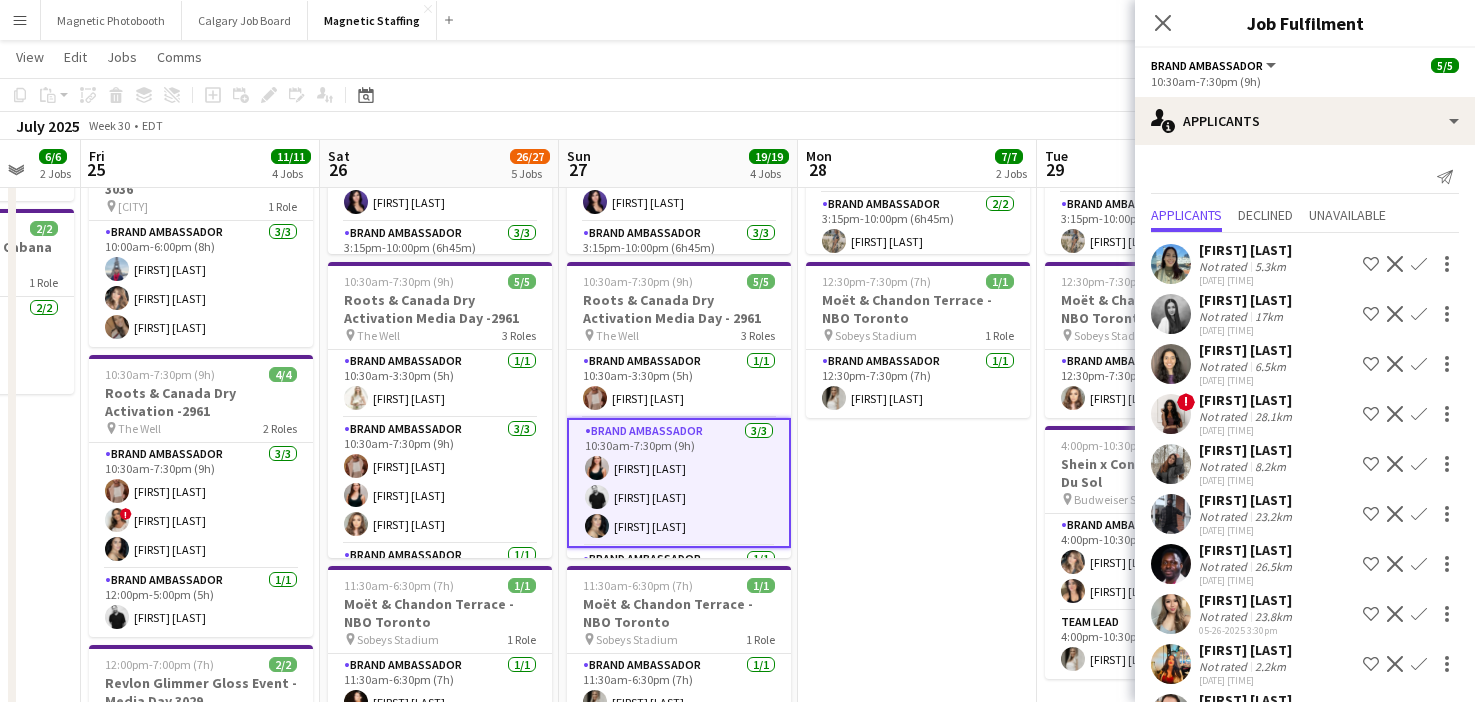 scroll, scrollTop: 205, scrollLeft: 0, axis: vertical 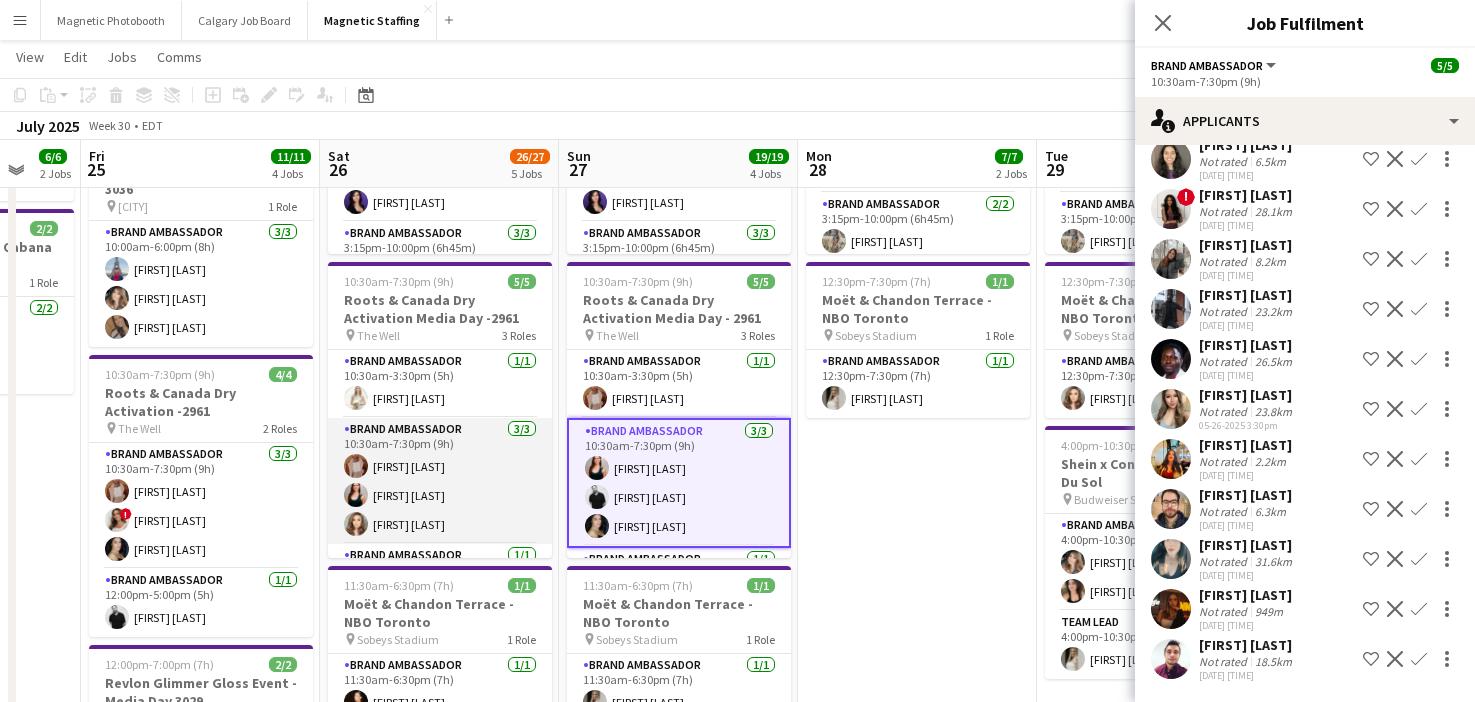 click on "Brand Ambassador   3/3   10:30am-7:30pm (9h)
[FIRST] [LAST] [FIRST] [LAST]" at bounding box center [440, 481] 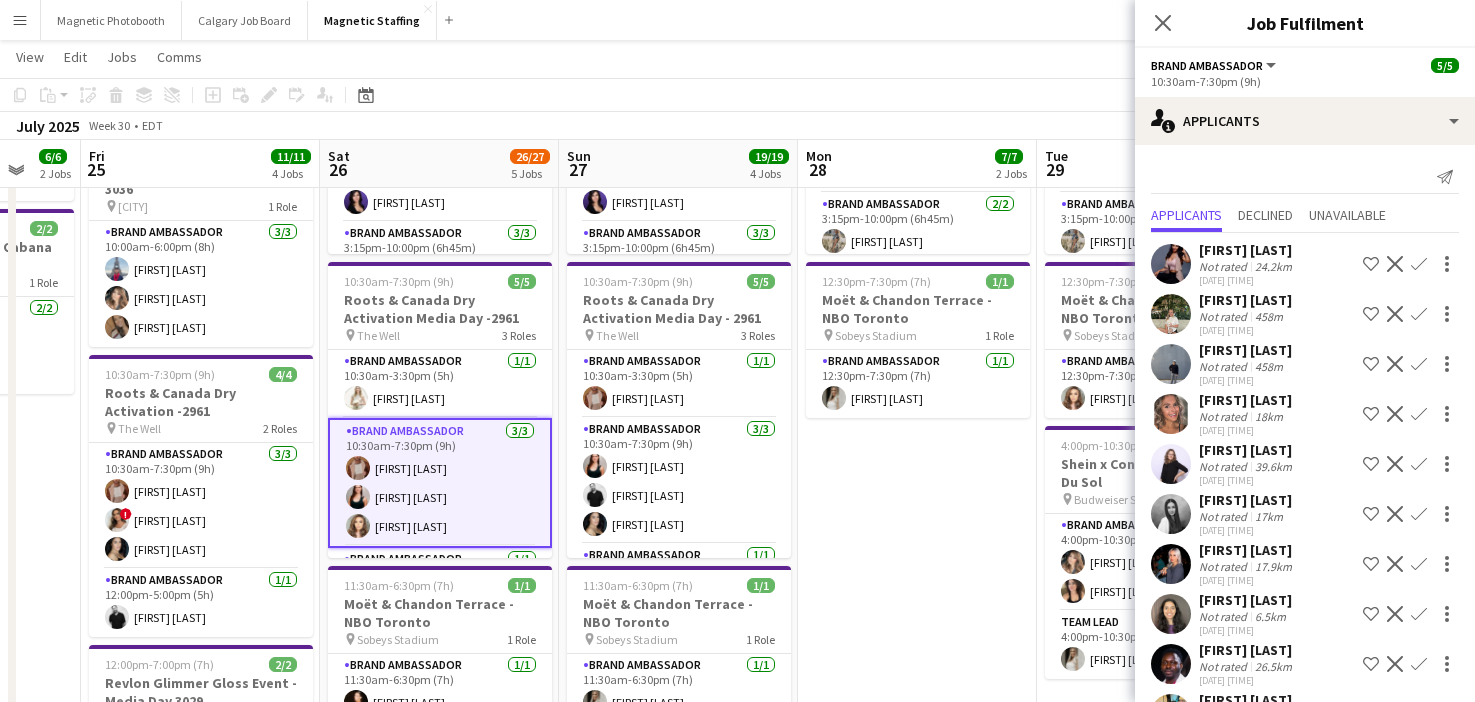 scroll, scrollTop: 455, scrollLeft: 0, axis: vertical 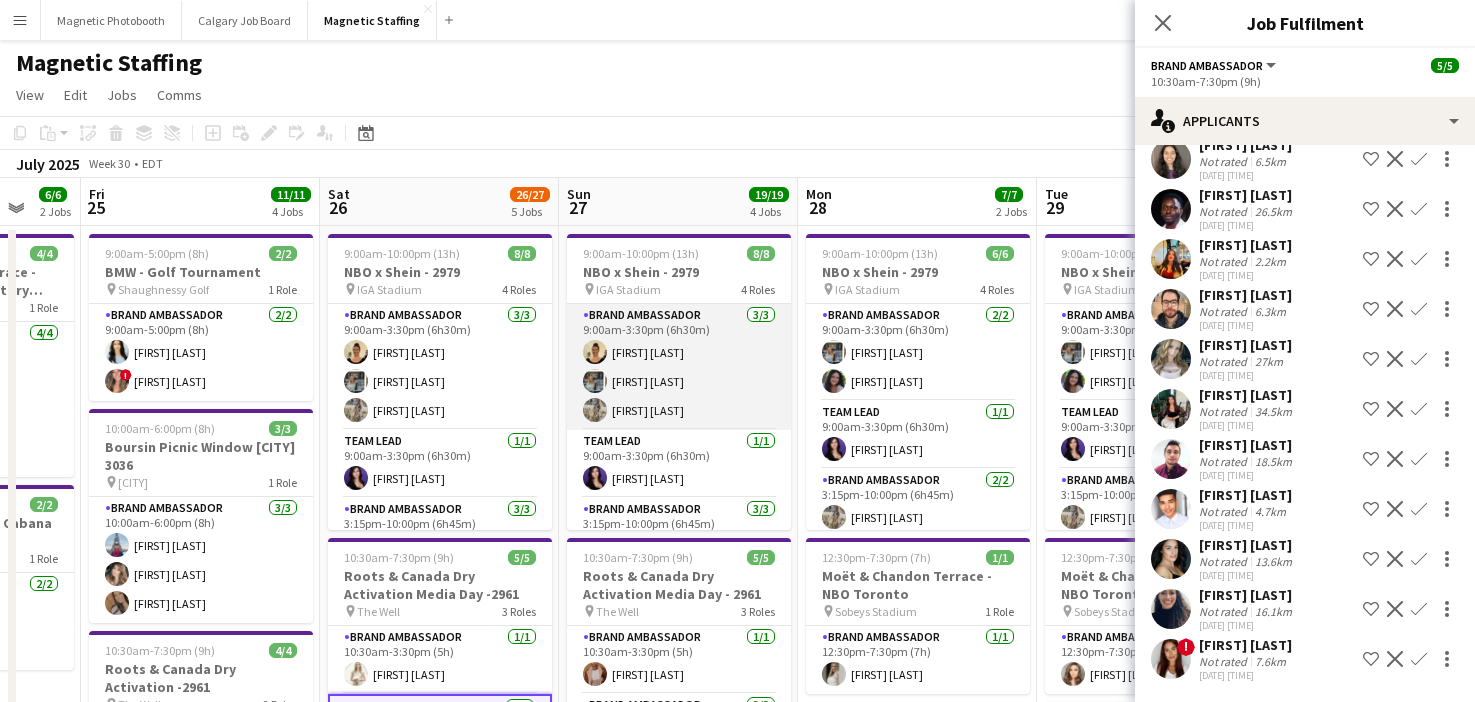 click on "Brand Ambassador   3/3   9:00am-3:30pm (6h30m)
[FIRST] [LAST] [FIRST] [LAST] [FIRST] [LAST]" at bounding box center (679, 367) 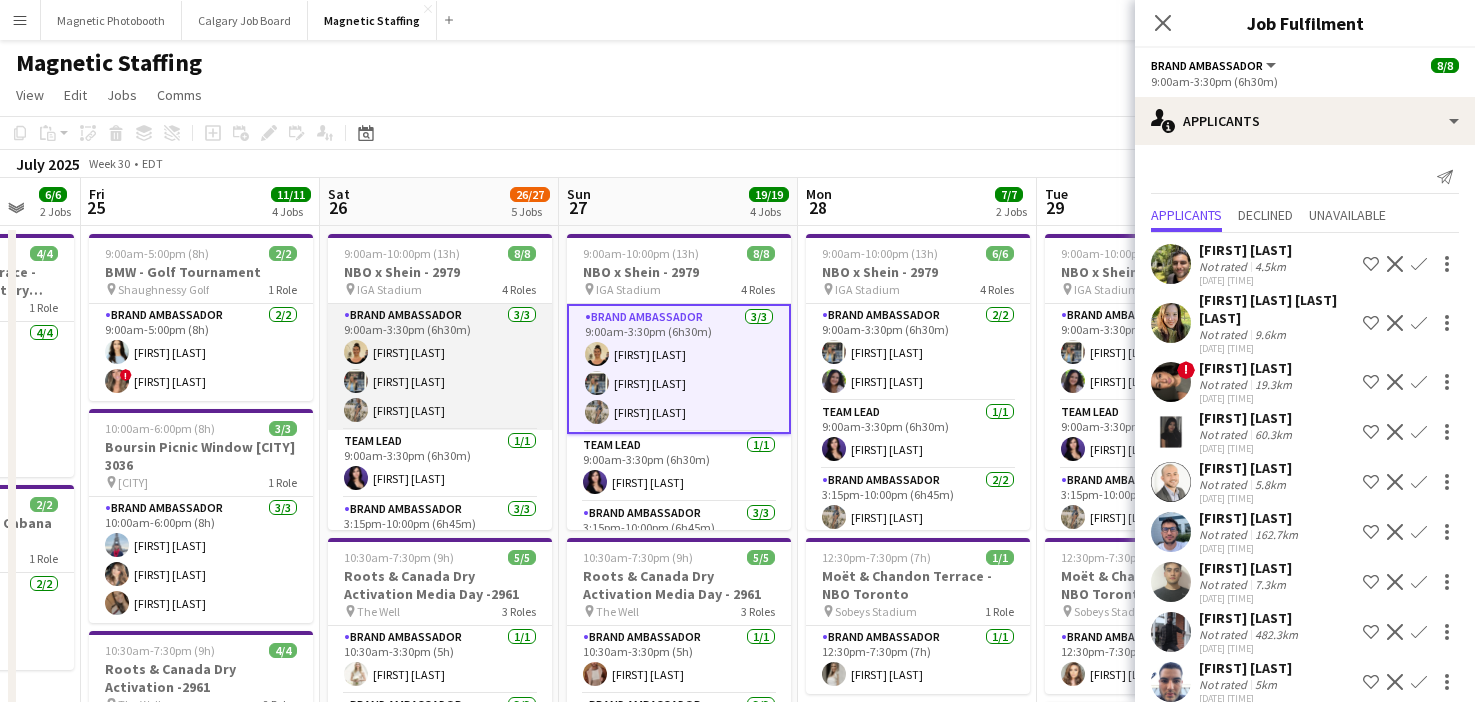 click on "Brand Ambassador   3/3   9:00am-3:30pm (6h30m)
[FIRST] [LAST] [FIRST] [LAST] [FIRST] [LAST]" at bounding box center (440, 367) 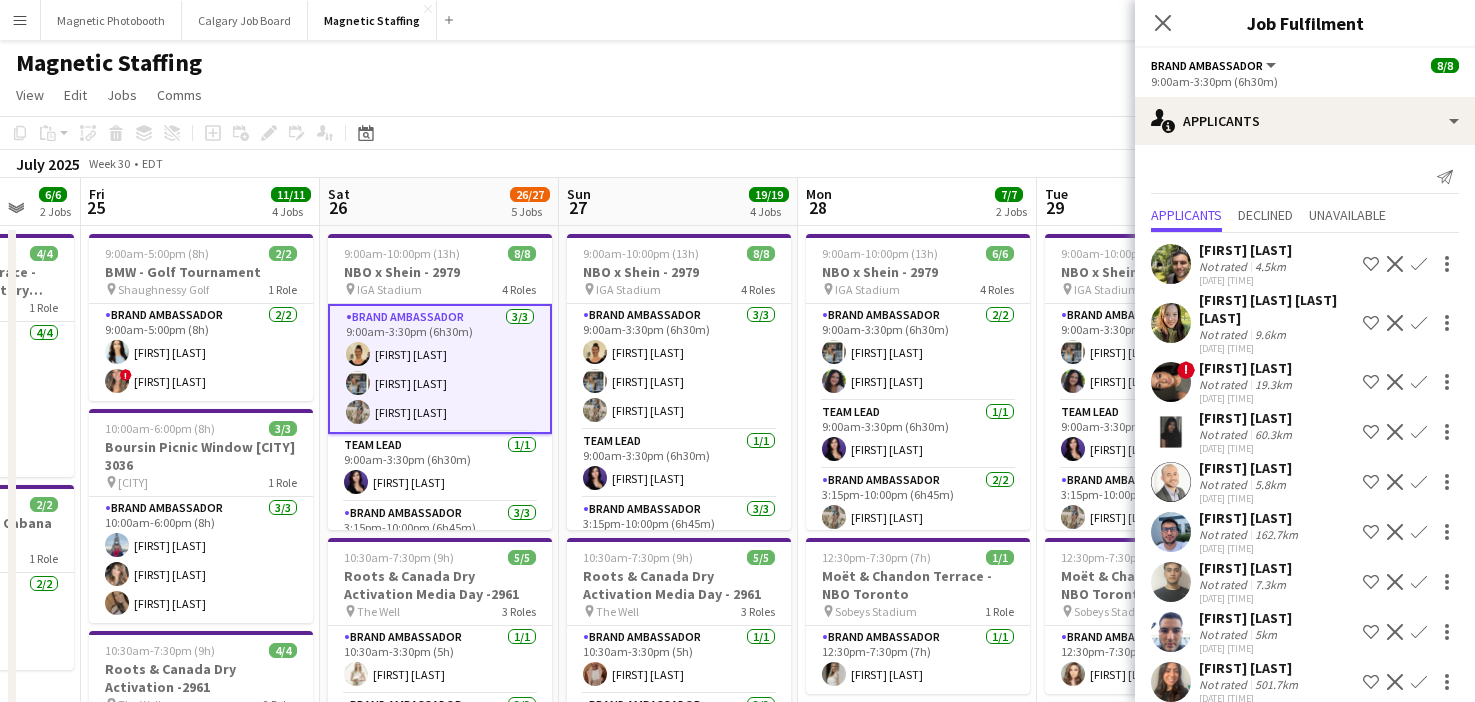 scroll, scrollTop: 105, scrollLeft: 0, axis: vertical 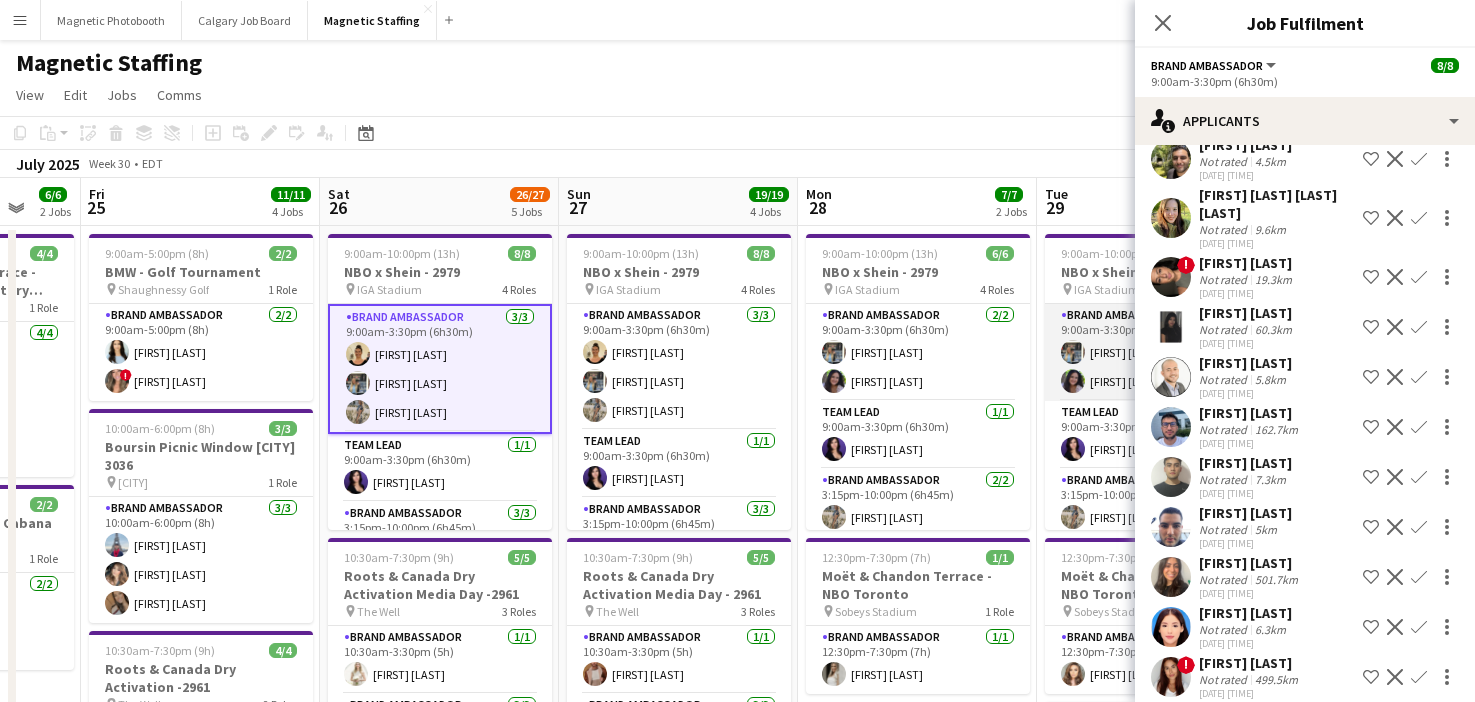 click on "Brand Ambassador   2/2   [TIME] ([DURATION])
[FIRST] [LAST] [FIRST] [LAST]" at bounding box center [1157, 352] 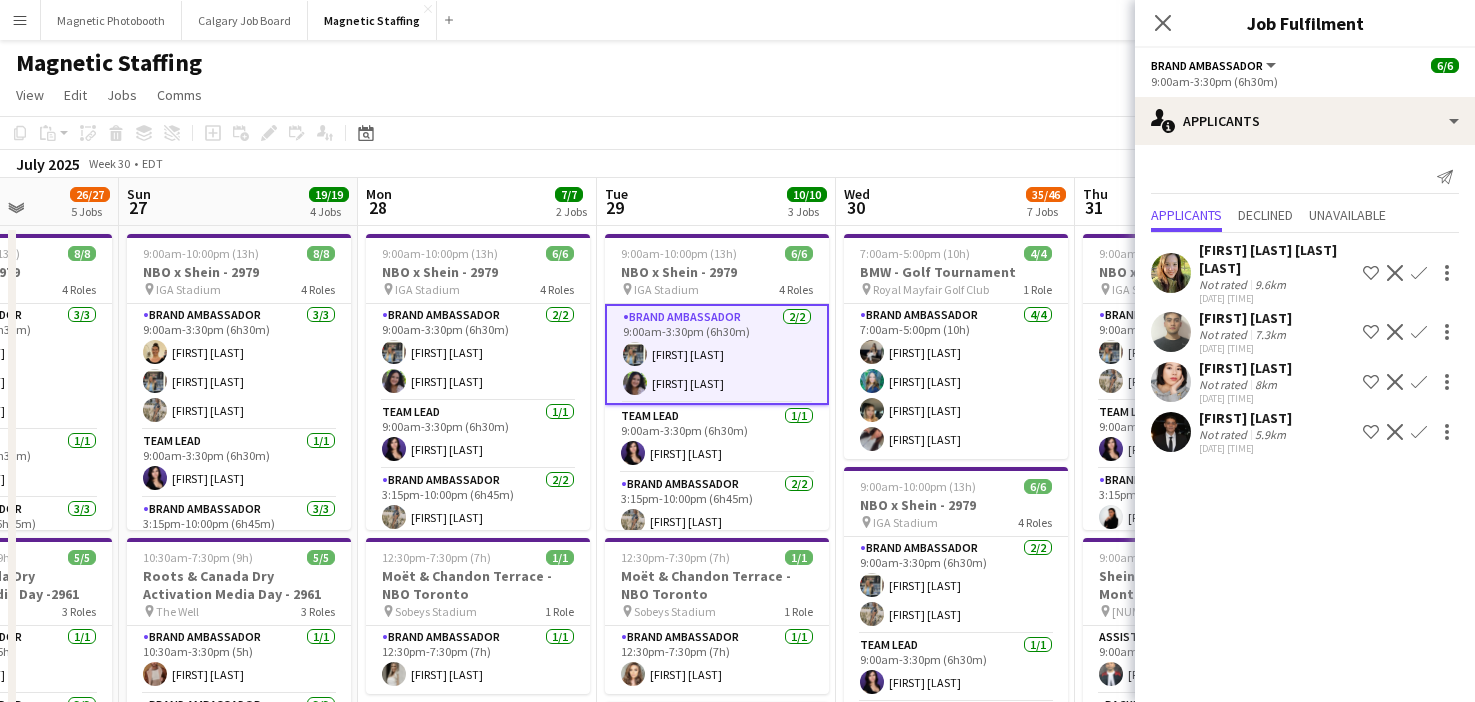 drag, startPoint x: 1104, startPoint y: 357, endPoint x: 399, endPoint y: 474, distance: 714.6426 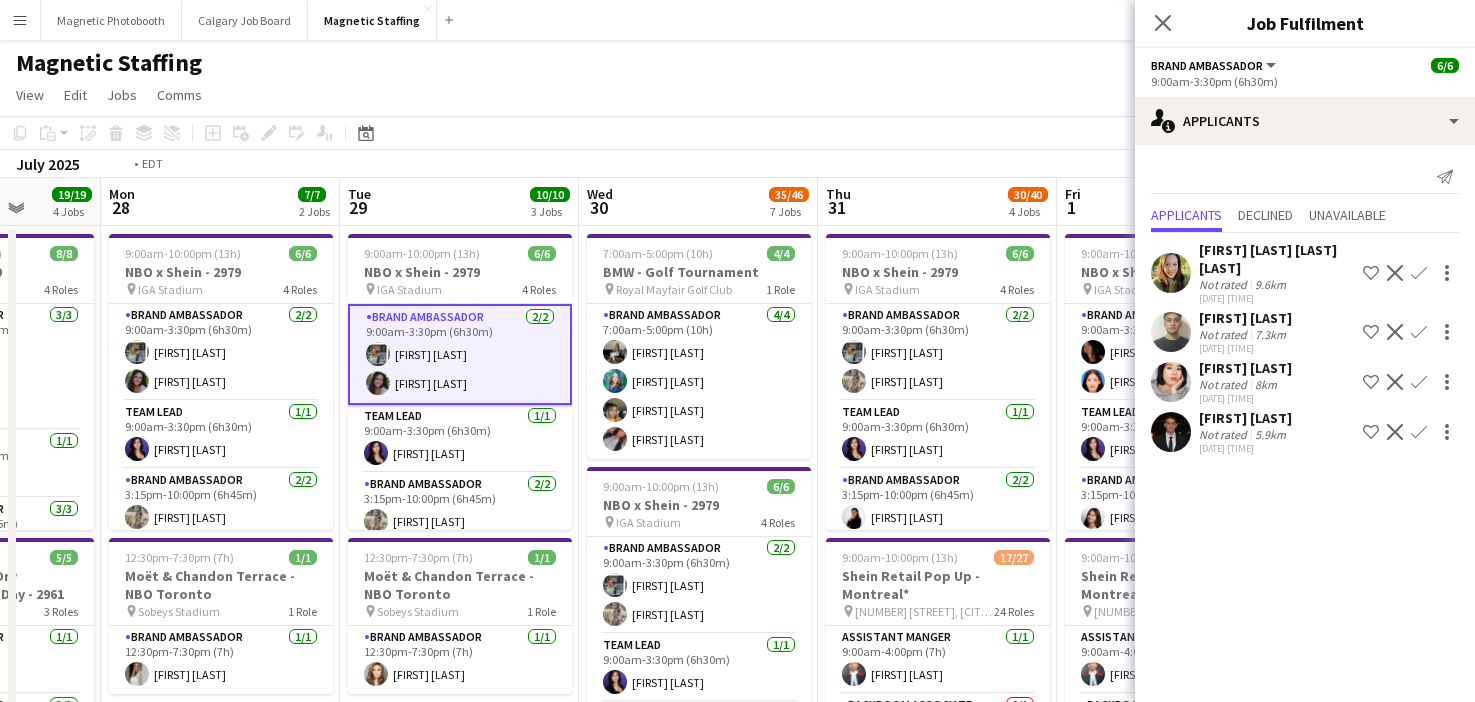 scroll, scrollTop: 0, scrollLeft: 925, axis: horizontal 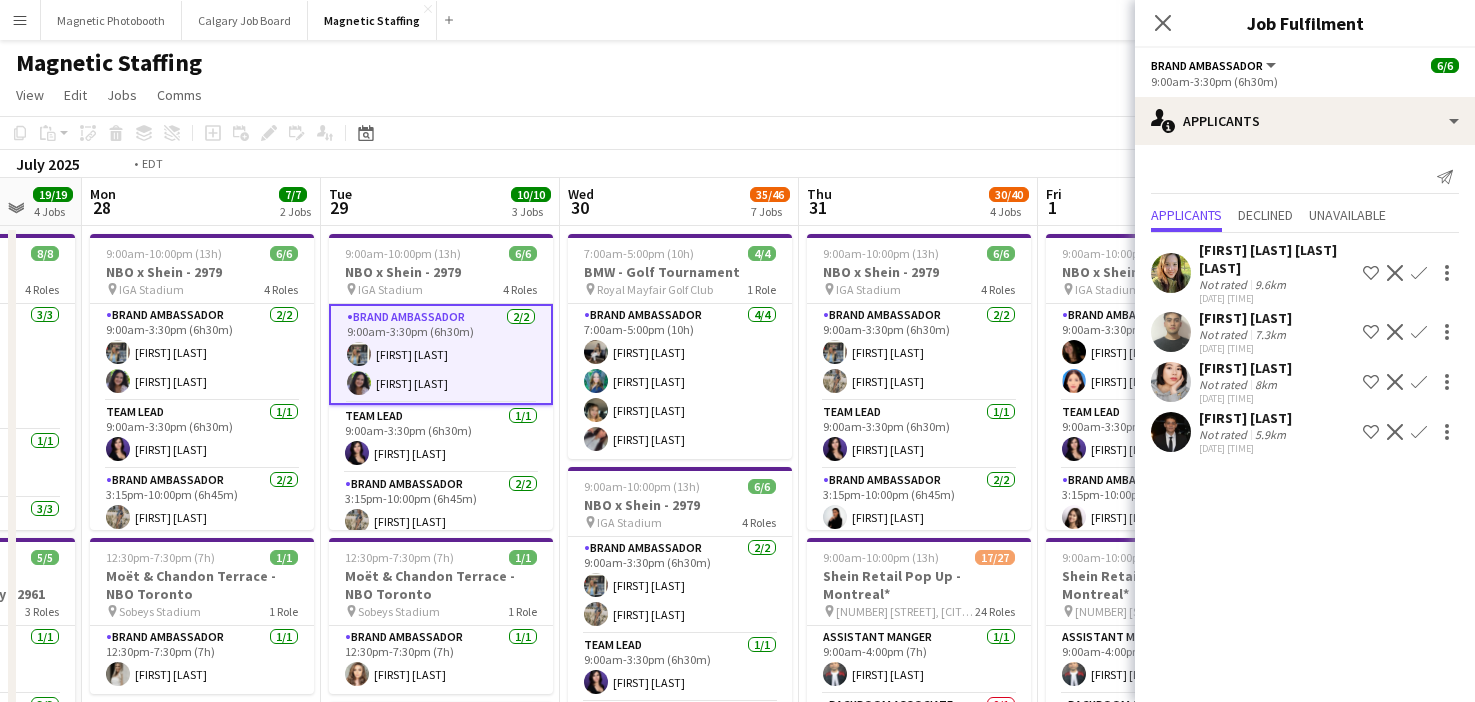 drag, startPoint x: 693, startPoint y: 426, endPoint x: 220, endPoint y: 531, distance: 484.5142 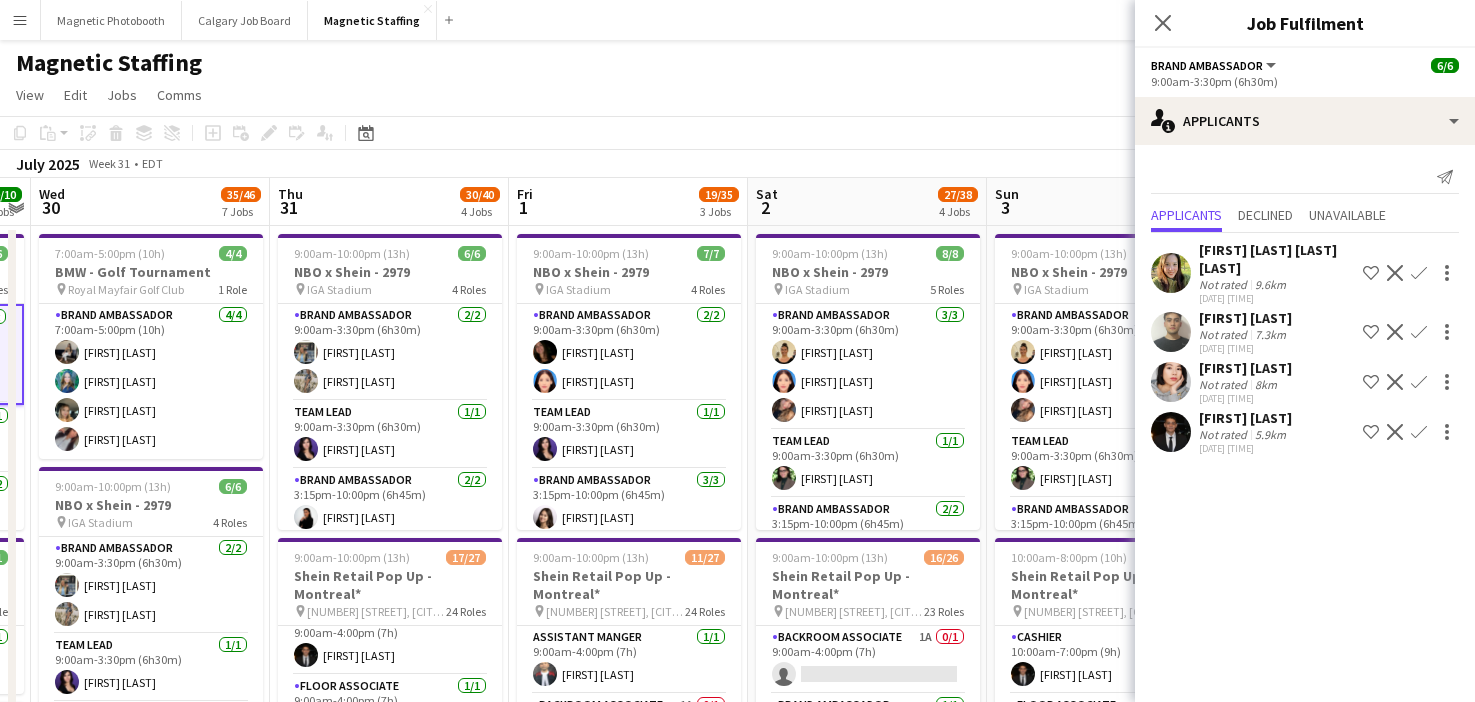 click on "Cashier   1/1   9:00am-4:00pm (7h)
[FIRST] [LAST]" at bounding box center (390, 641) 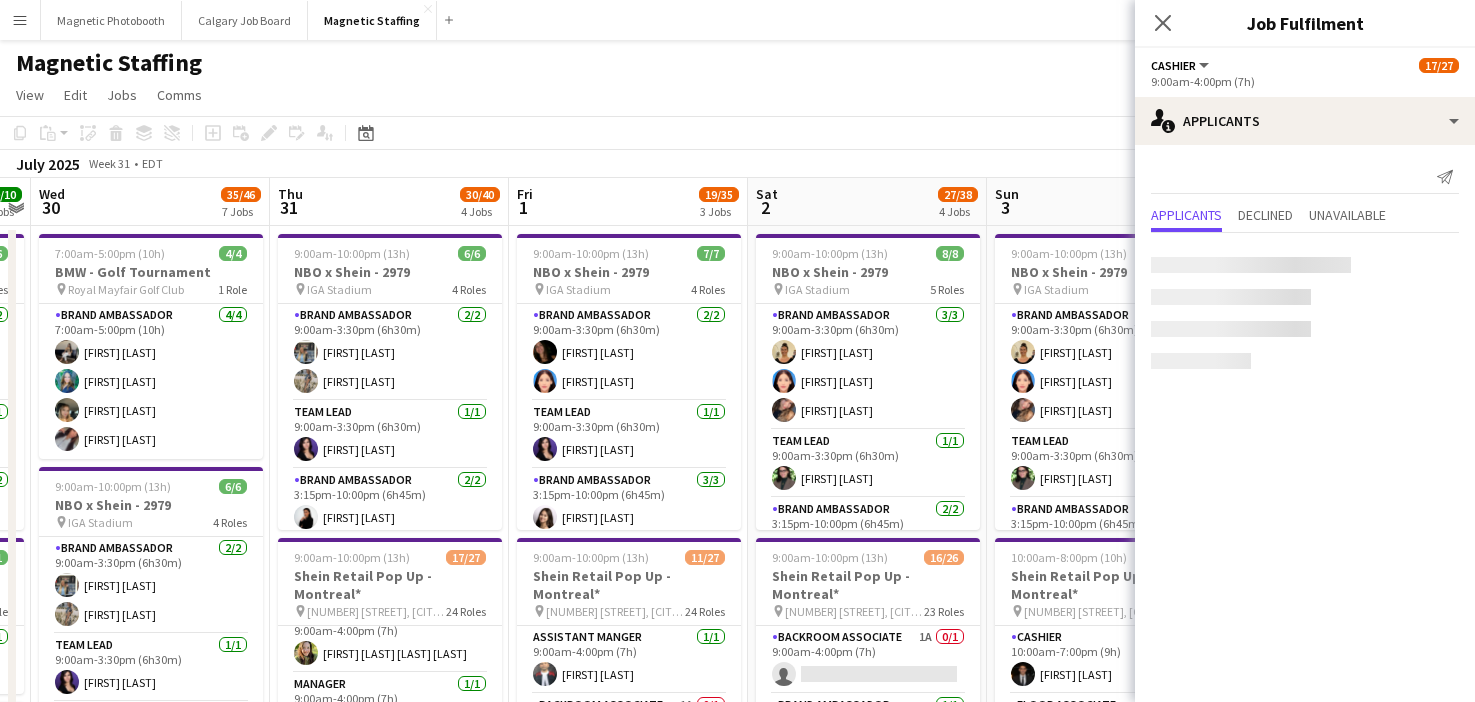 scroll, scrollTop: 411, scrollLeft: 0, axis: vertical 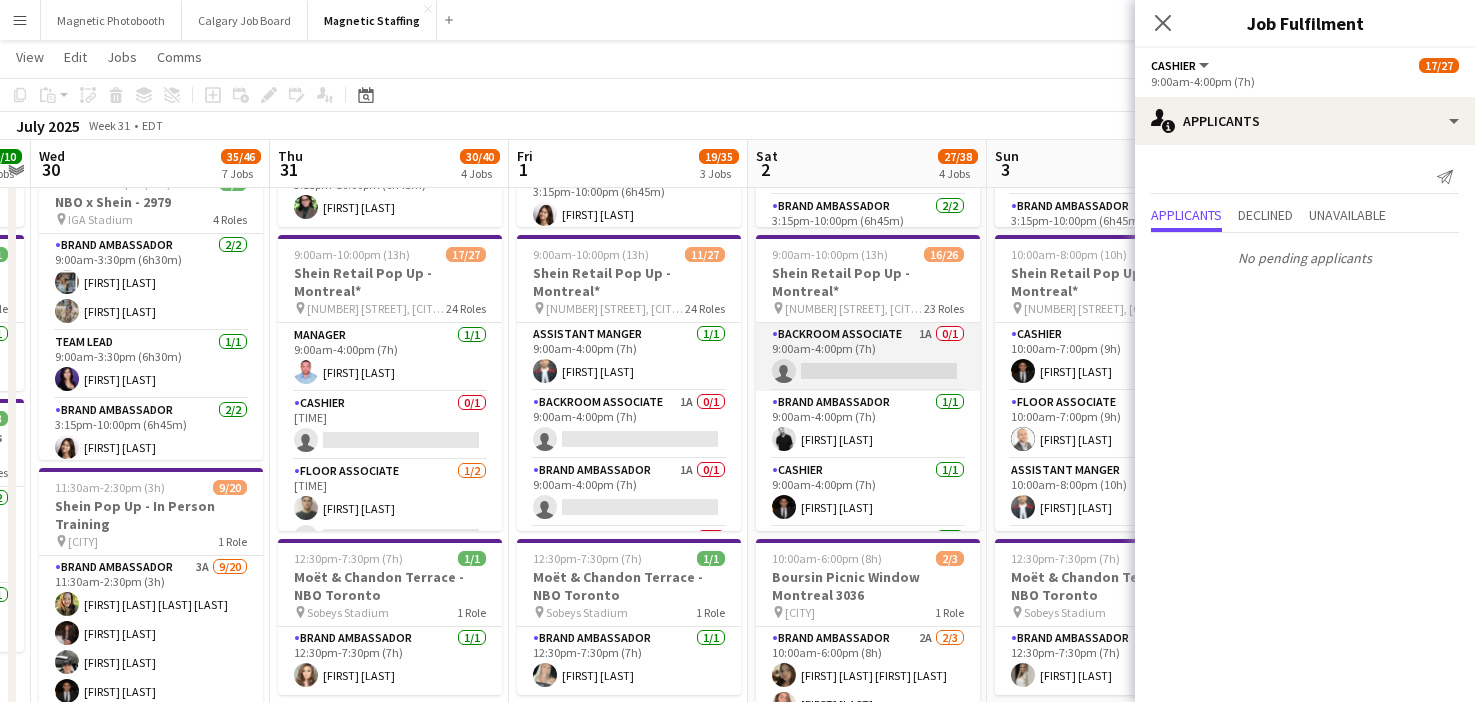 click on "Backroom Associate   1A   0/1   [TIME] ([DURATION])
single-neutral-actions" at bounding box center [868, 357] 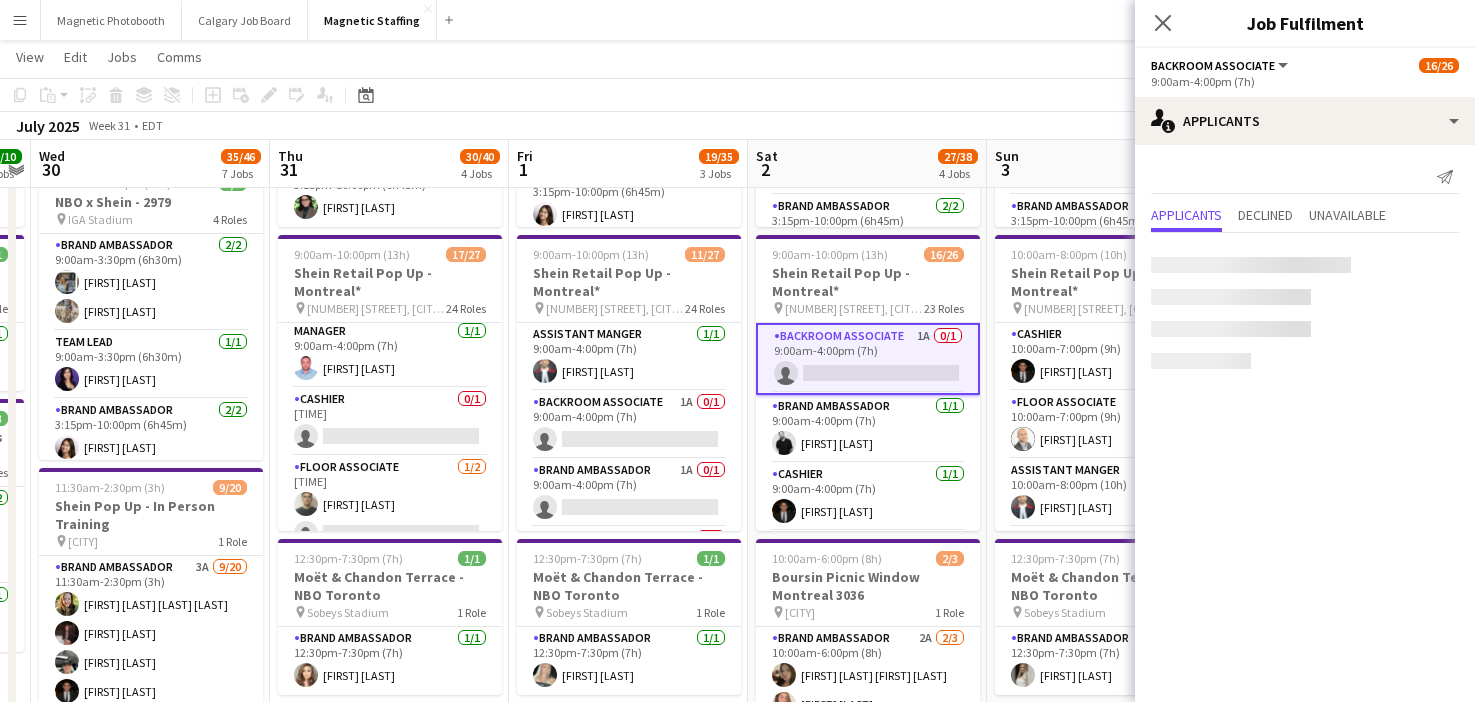 scroll, scrollTop: 407, scrollLeft: 0, axis: vertical 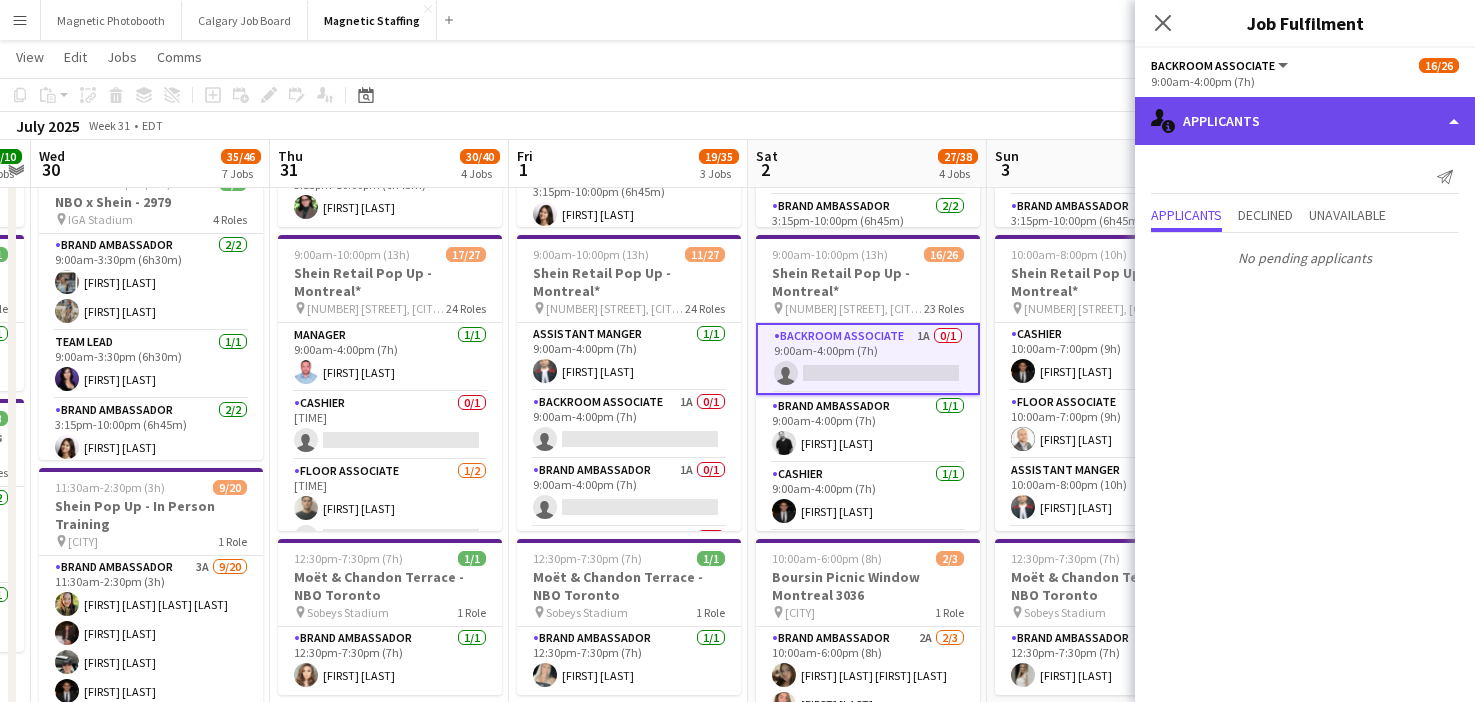 click on "single-neutral-actions-information
Applicants" 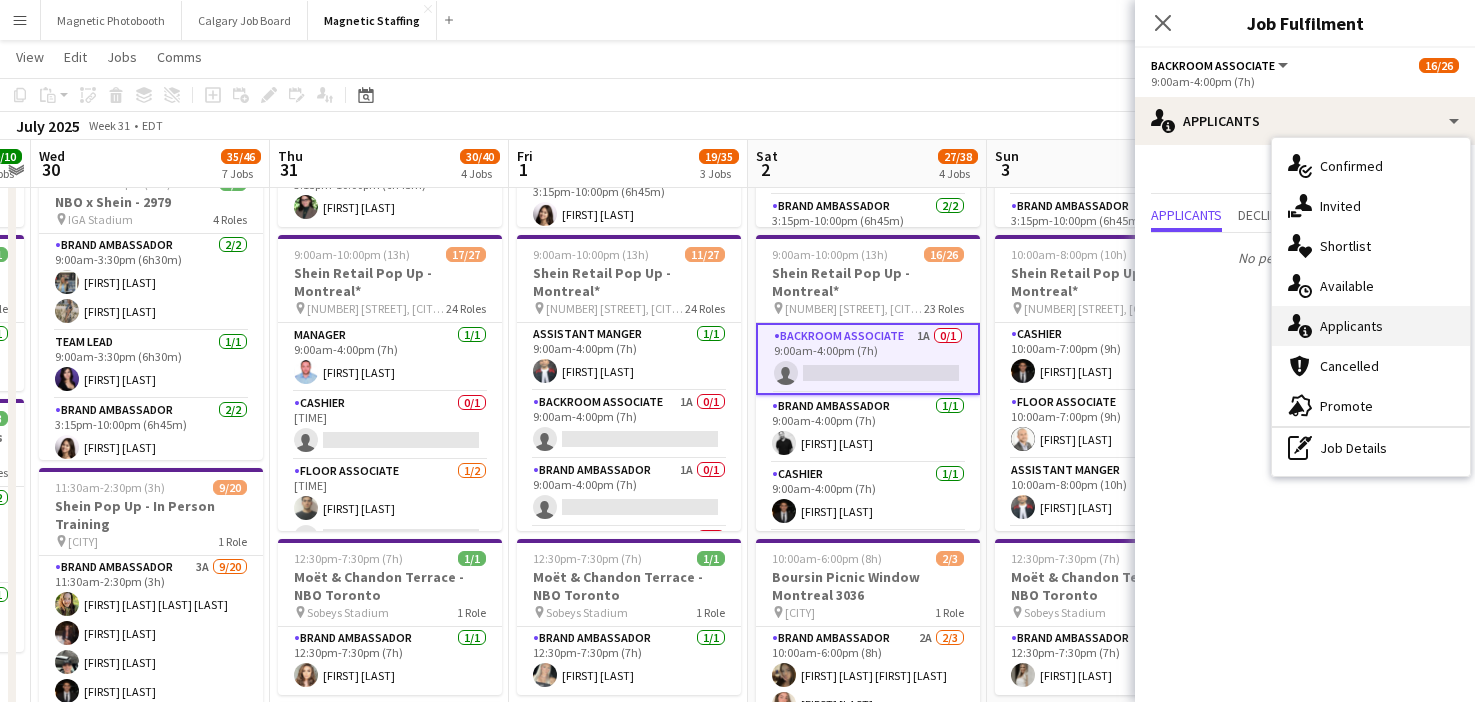 click on "single-neutral-actions-information
Applicants" at bounding box center (1371, 326) 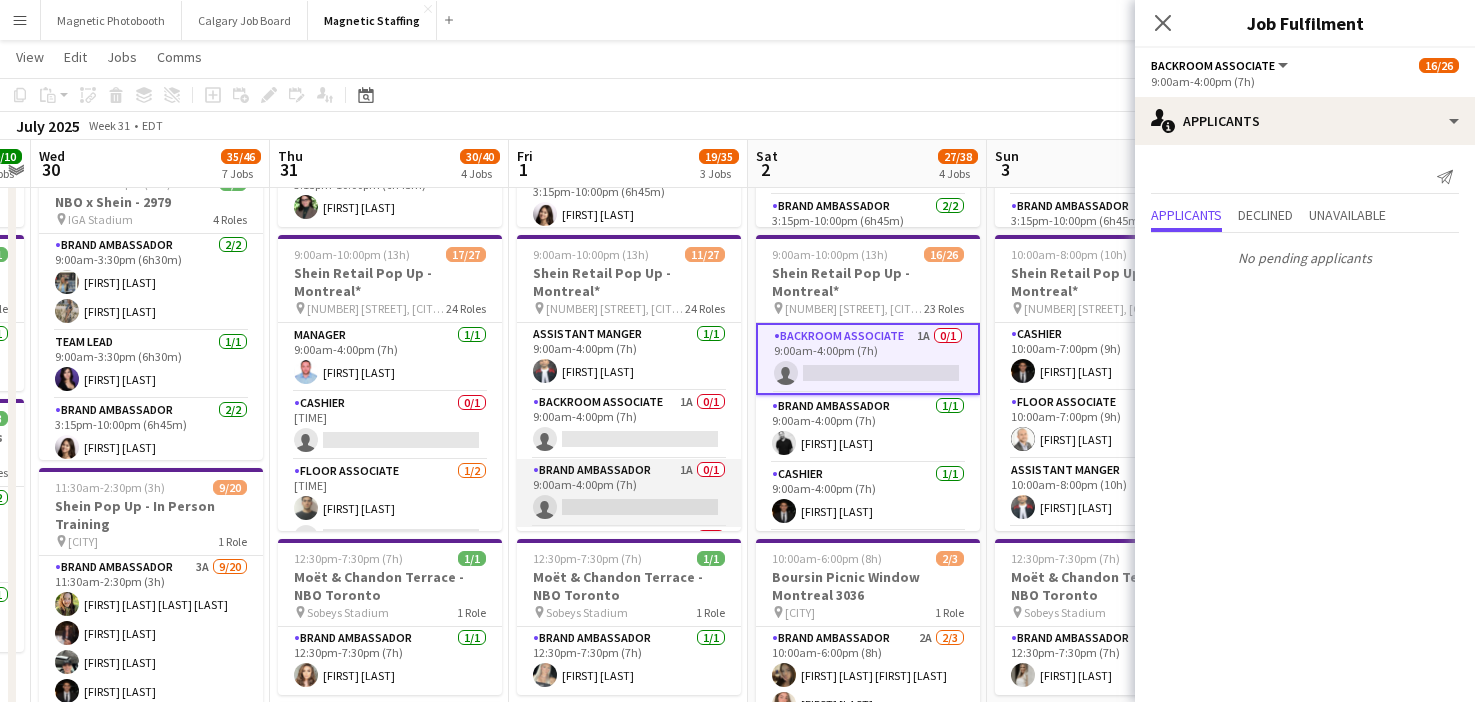 click on "Brand Ambassador   1A   0/1   9:00am-4:00pm (7h)
single-neutral-actions" at bounding box center [629, 493] 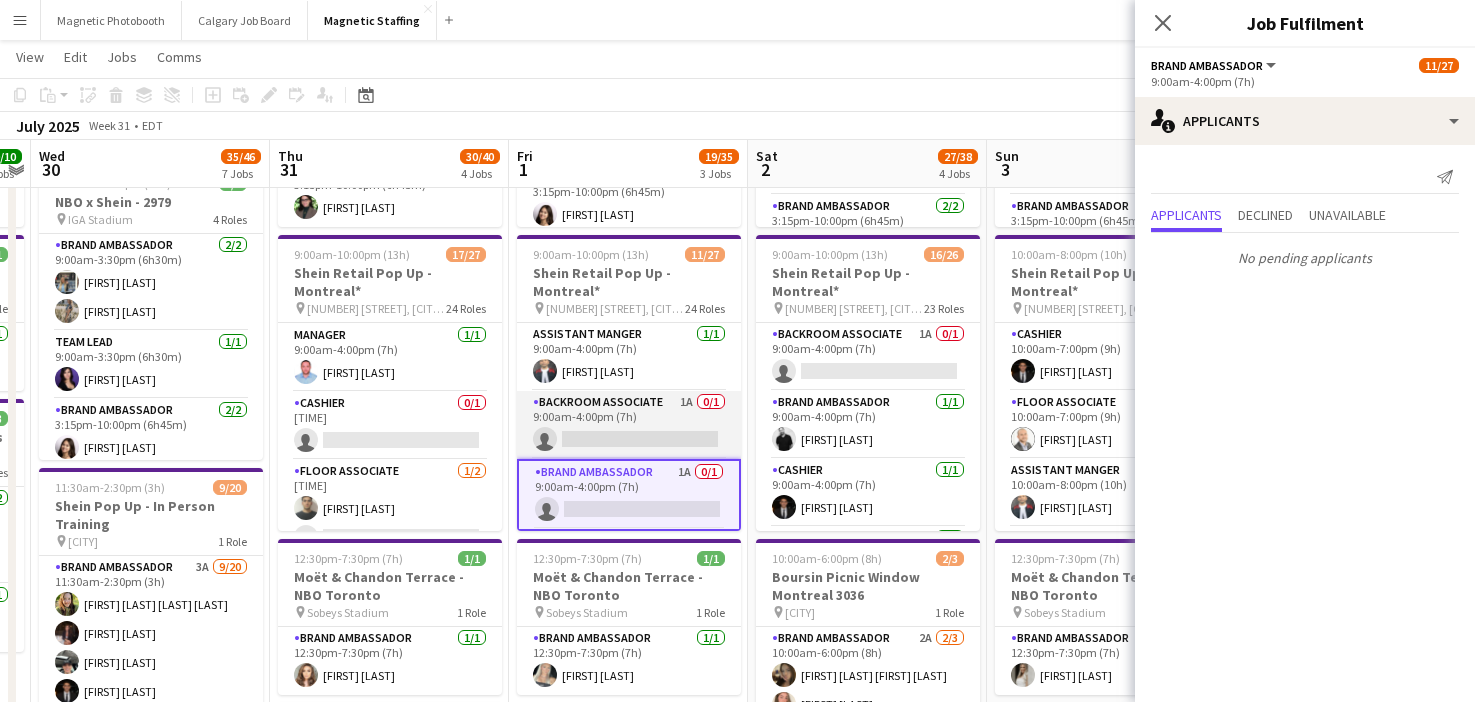 click on "Backroom Associate   1A   0/1   [TIME] ([DURATION])
single-neutral-actions" at bounding box center [629, 425] 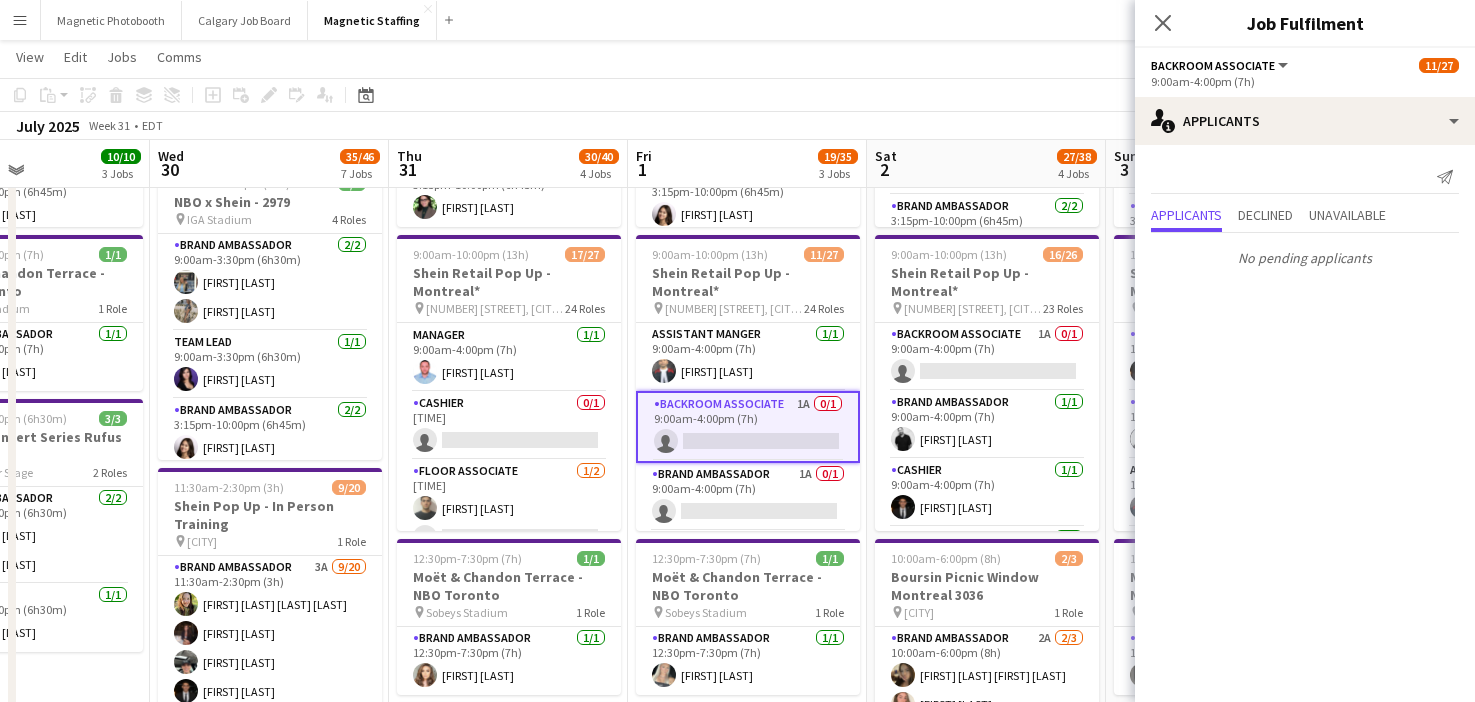 scroll, scrollTop: 0, scrollLeft: 761, axis: horizontal 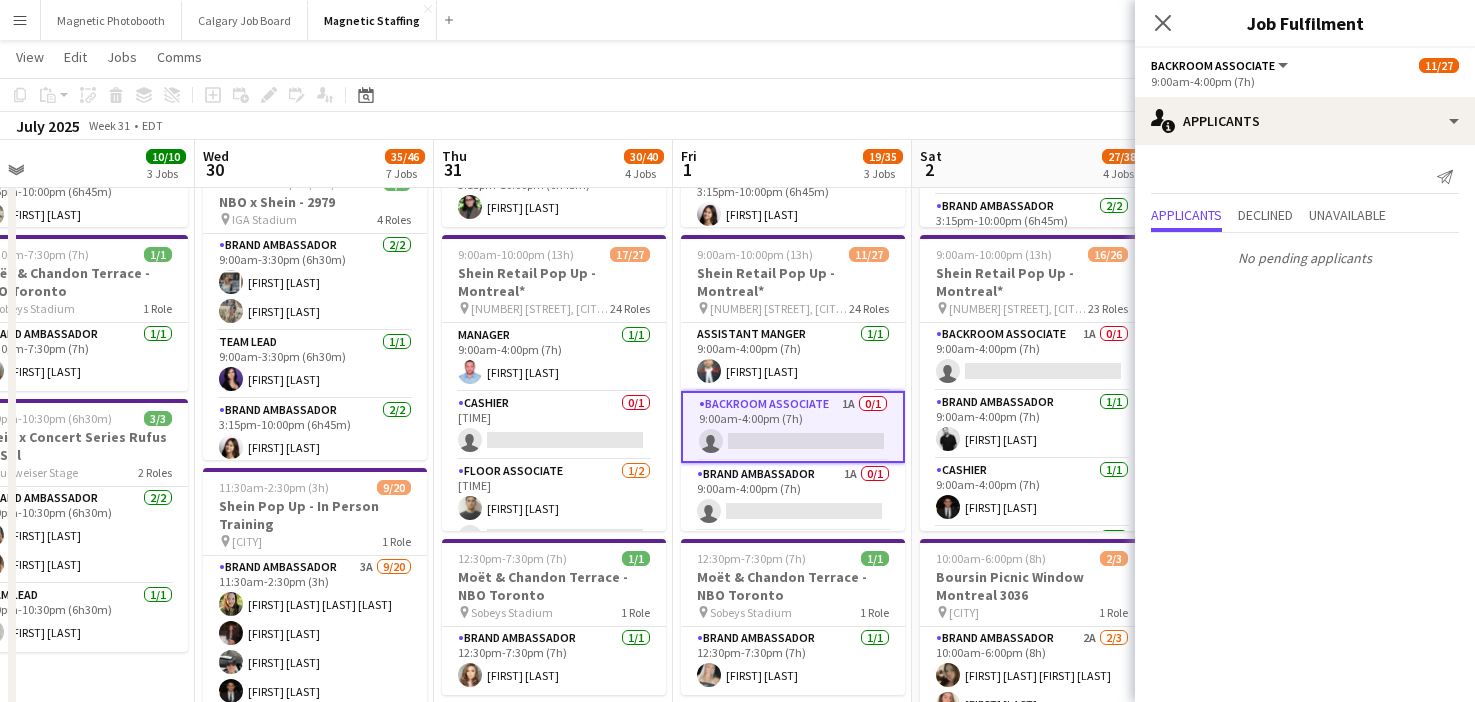 drag, startPoint x: 616, startPoint y: 444, endPoint x: 661, endPoint y: 444, distance: 45 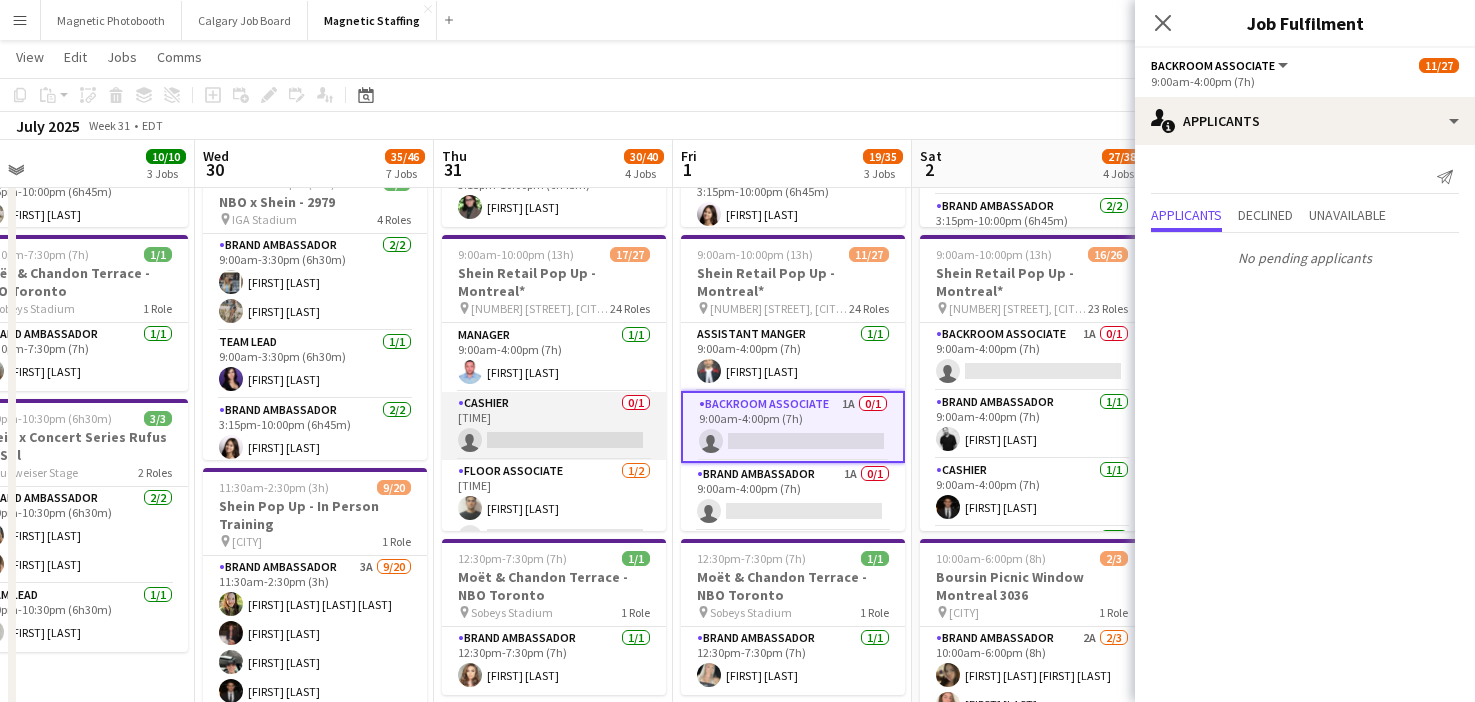 click on "Cashier   0/1   9:30am-3:30pm (6h)
single-neutral-actions" at bounding box center (554, 426) 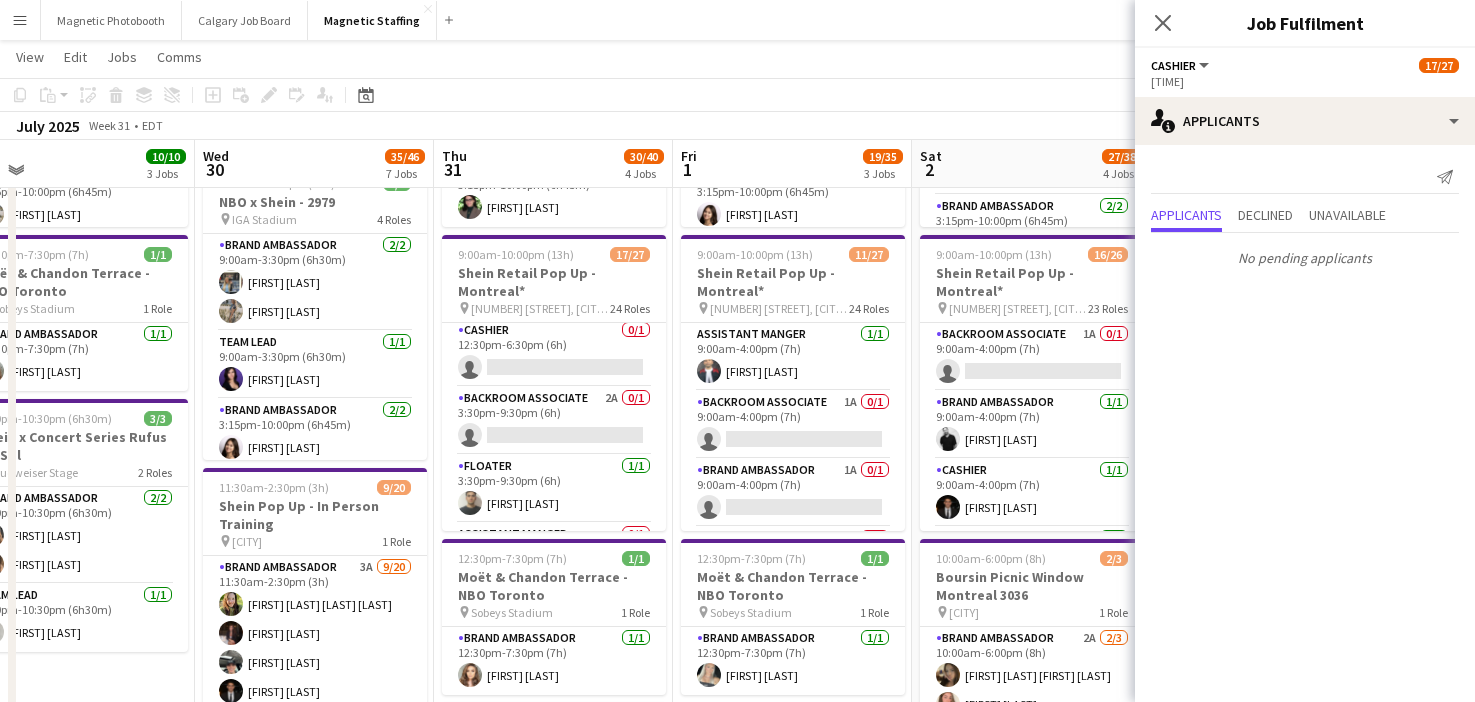 click on "Floater   1/1   [TIME] ([DURATION])
[FIRST] [LAST]" at bounding box center (554, 489) 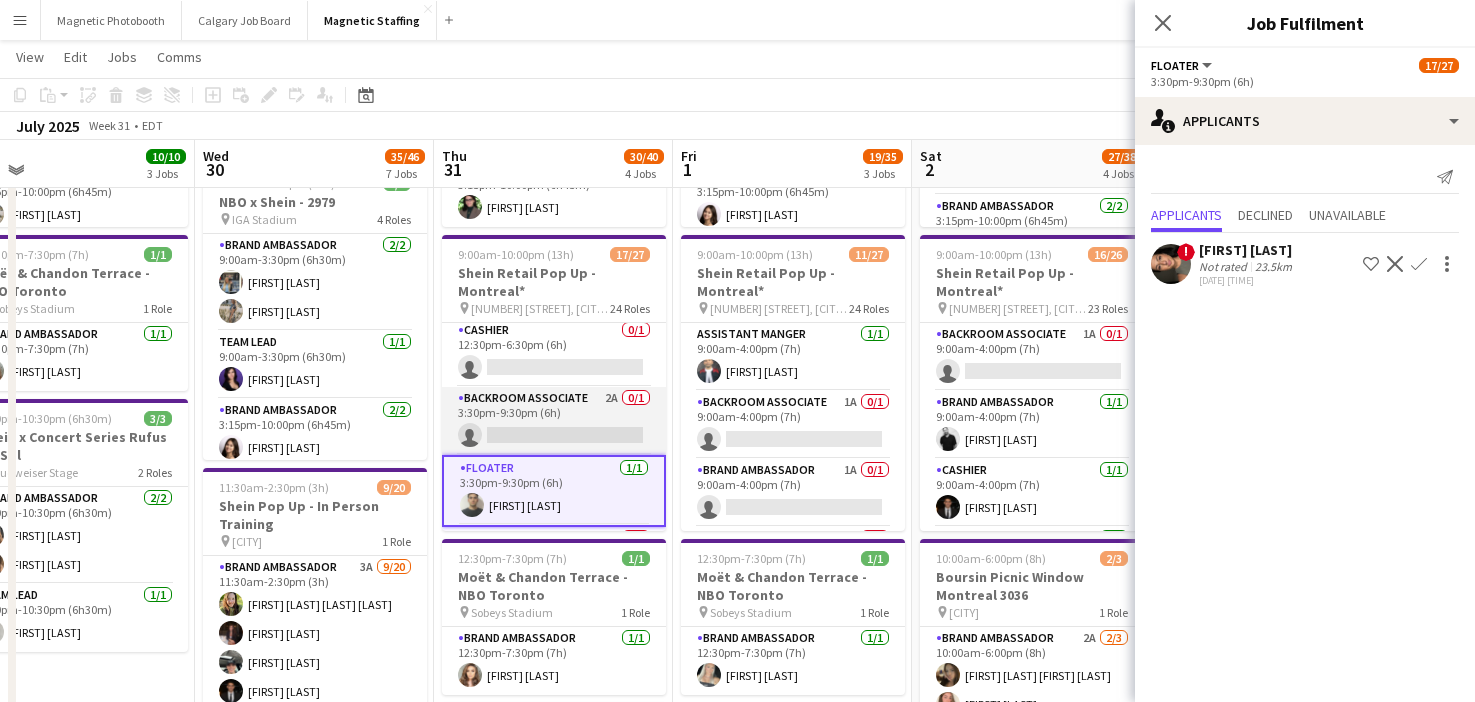 click on "Backroom Associate   2A   0/1   3:30pm-9:30pm (6h)
single-neutral-actions" at bounding box center [554, 421] 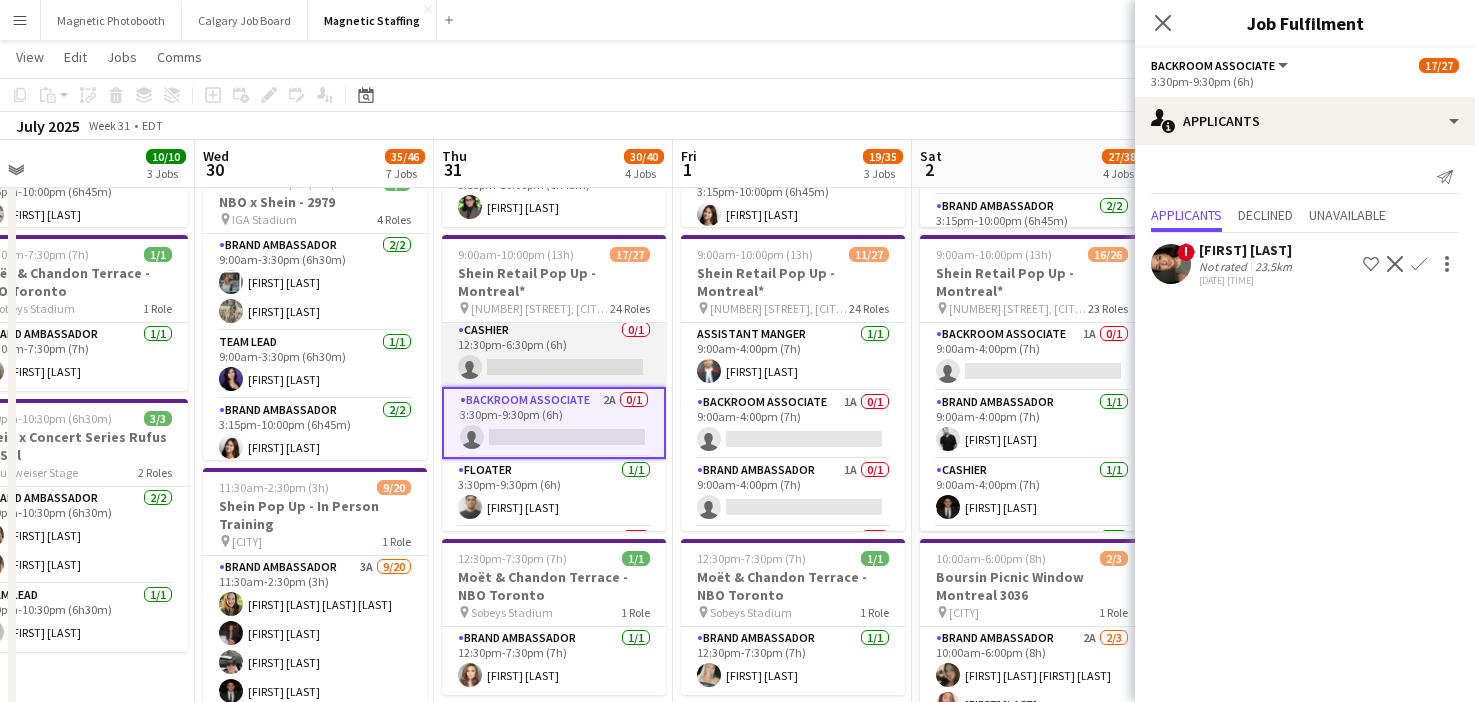 scroll, scrollTop: 0, scrollLeft: 760, axis: horizontal 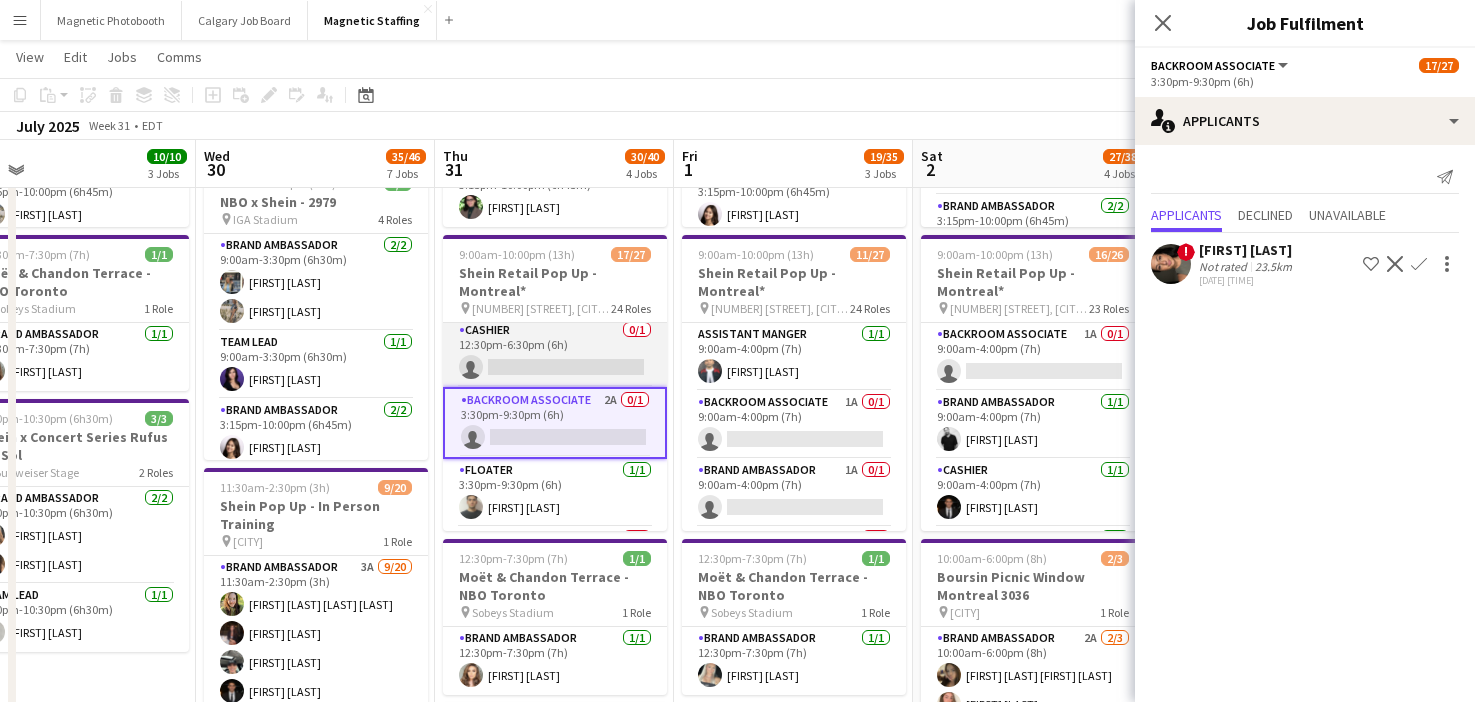 click on "Cashier   0/1   12:30pm-6:30pm (6h)
single-neutral-actions" at bounding box center (555, 353) 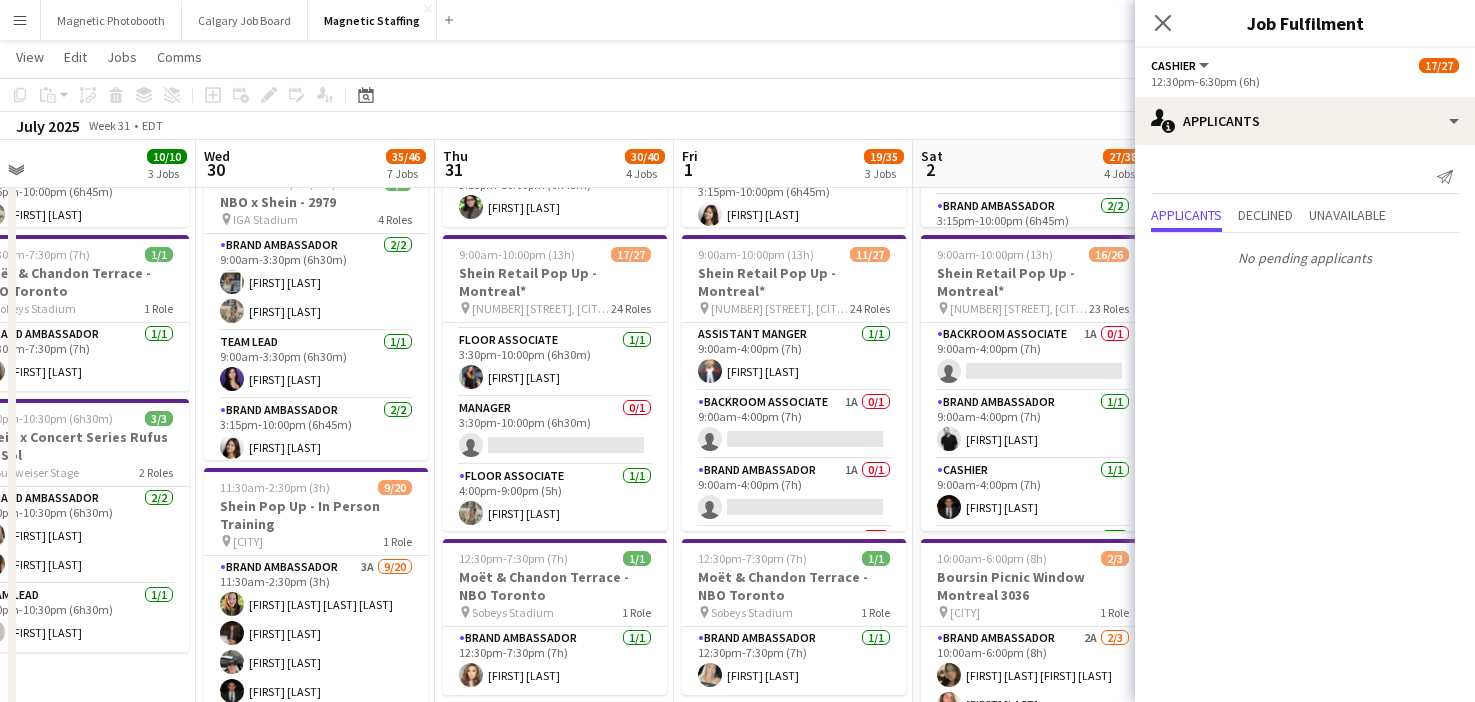 click on "Manager   0/1   3:30pm-10:00pm (6h30m)
single-neutral-actions" at bounding box center (555, 431) 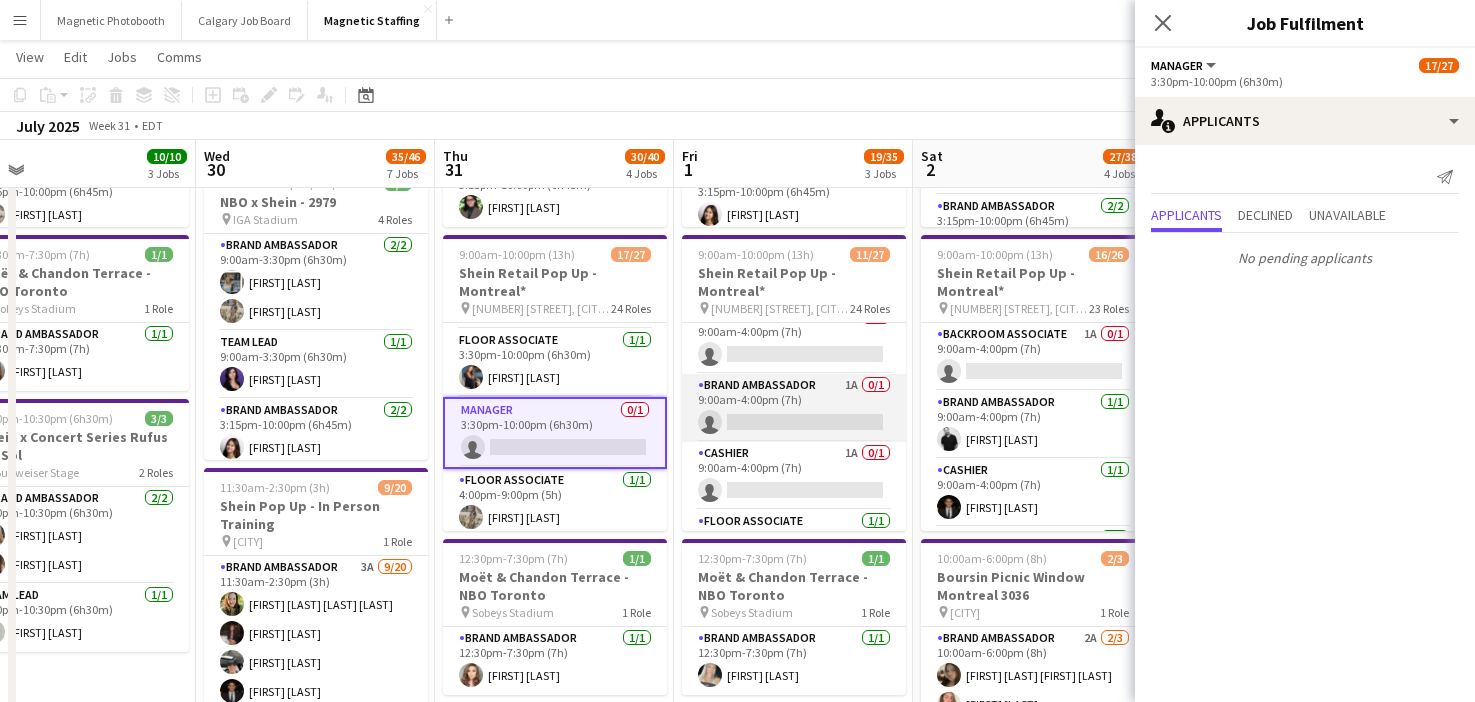 scroll, scrollTop: 83, scrollLeft: 0, axis: vertical 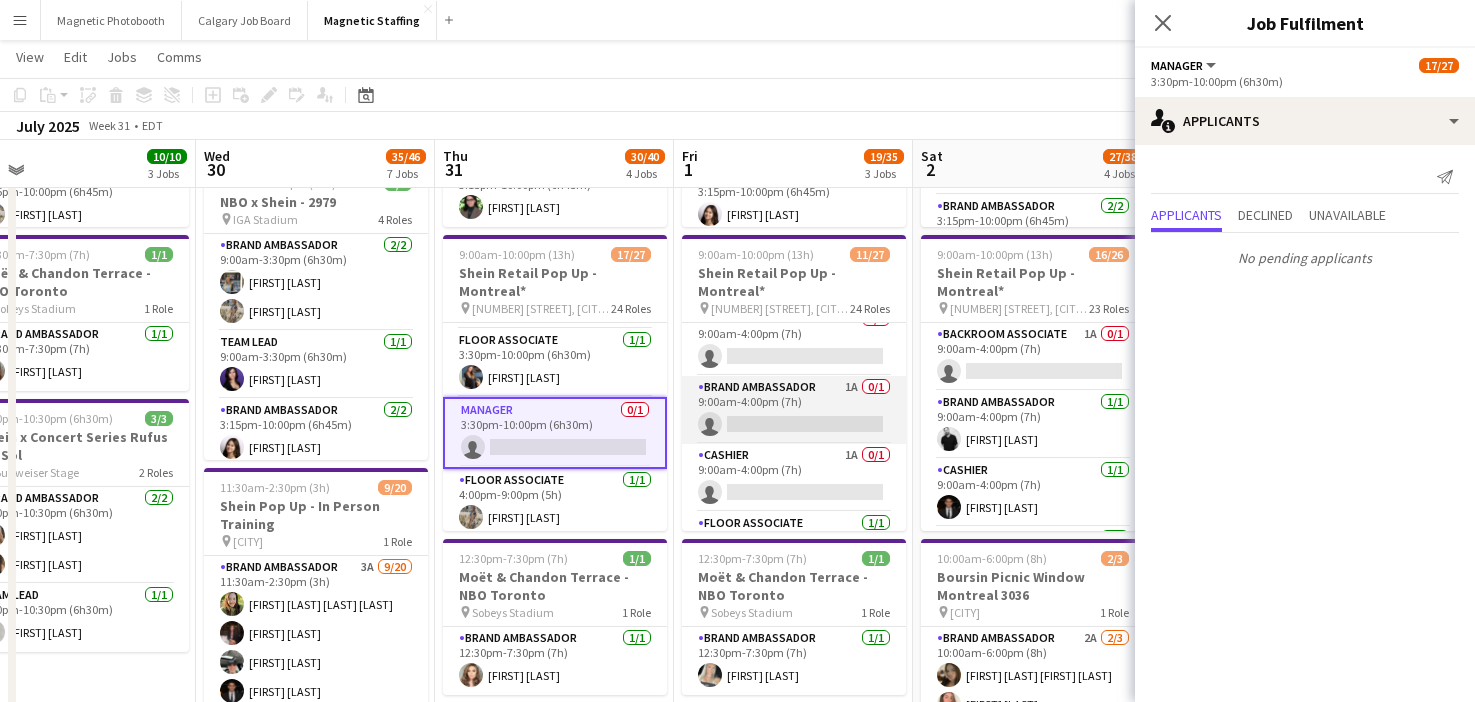 click on "Cashier   1A   0/1   9:00am-4:00pm (7h)
single-neutral-actions" at bounding box center (794, 478) 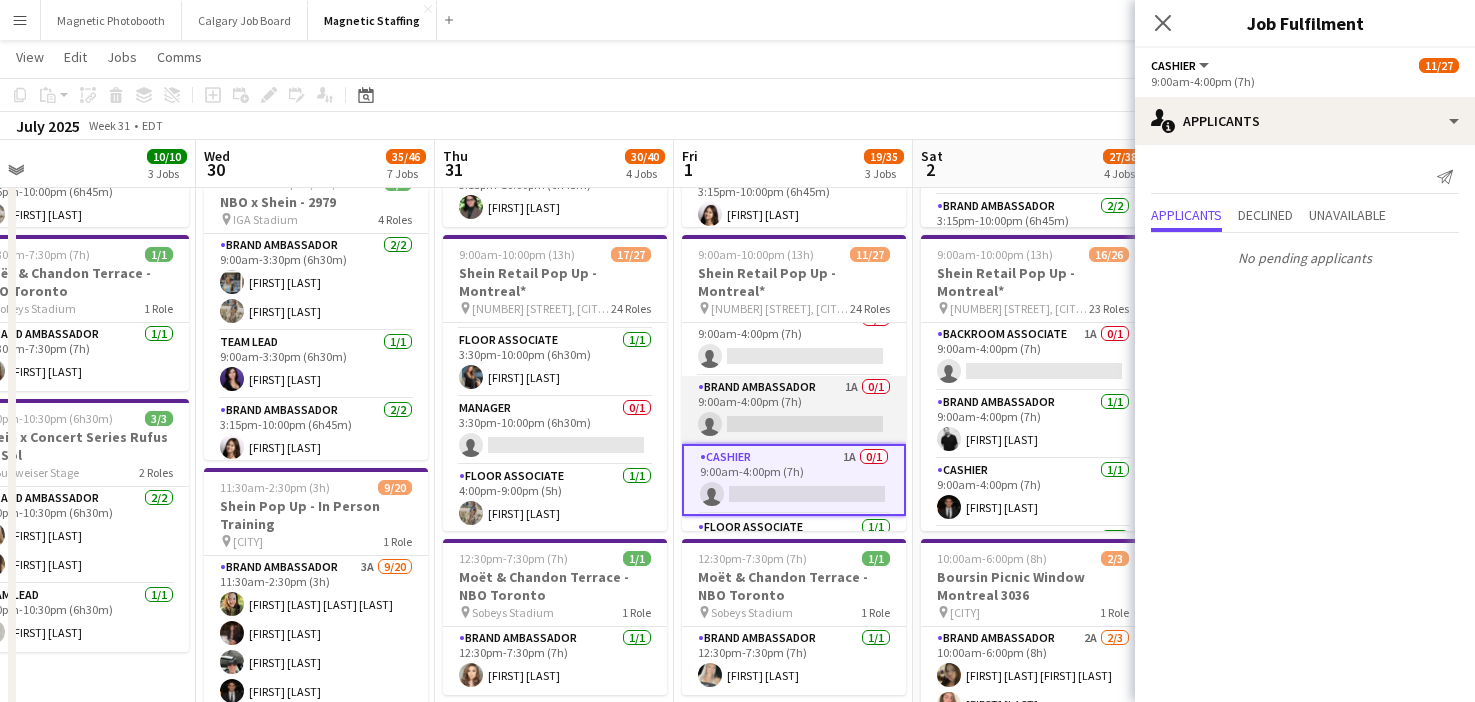click on "Brand Ambassador   1A   0/1   9:00am-4:00pm (7h)
single-neutral-actions" at bounding box center [794, 410] 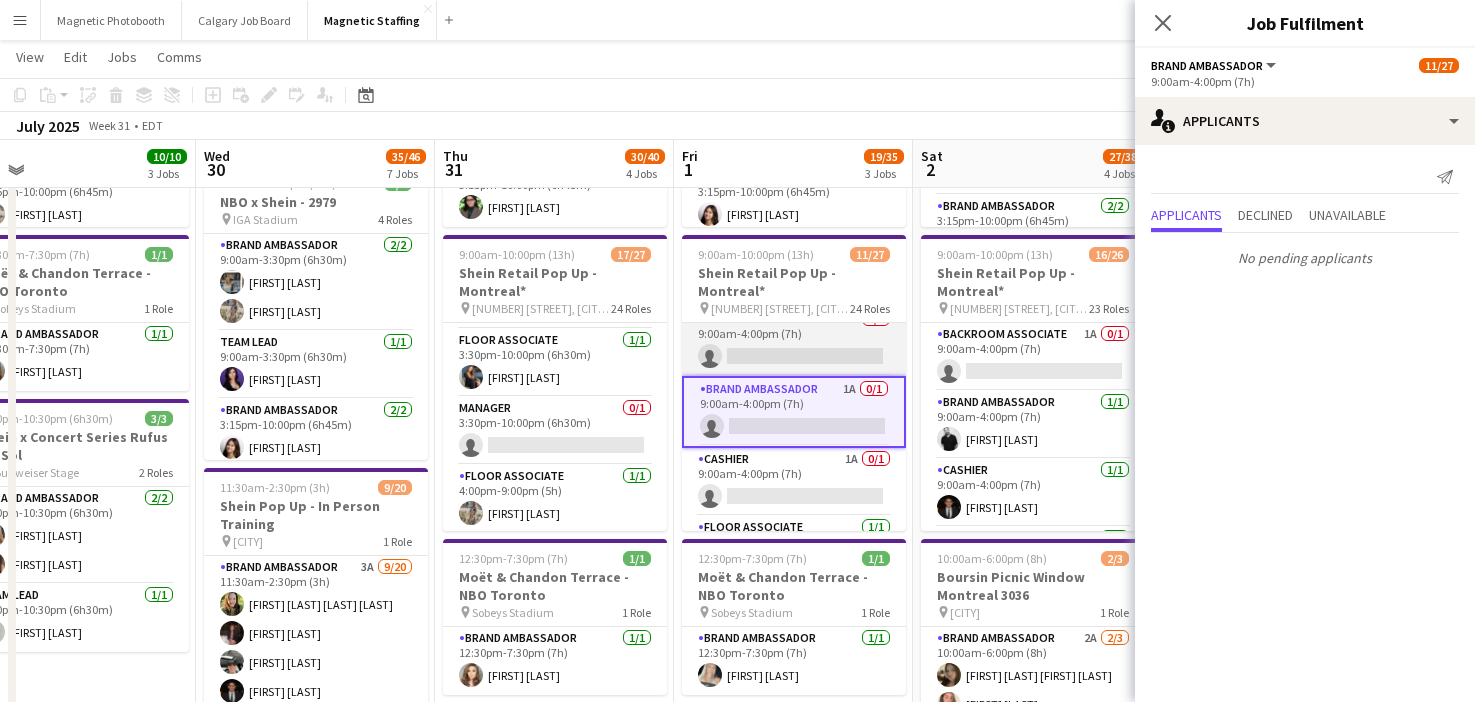 scroll, scrollTop: 0, scrollLeft: 759, axis: horizontal 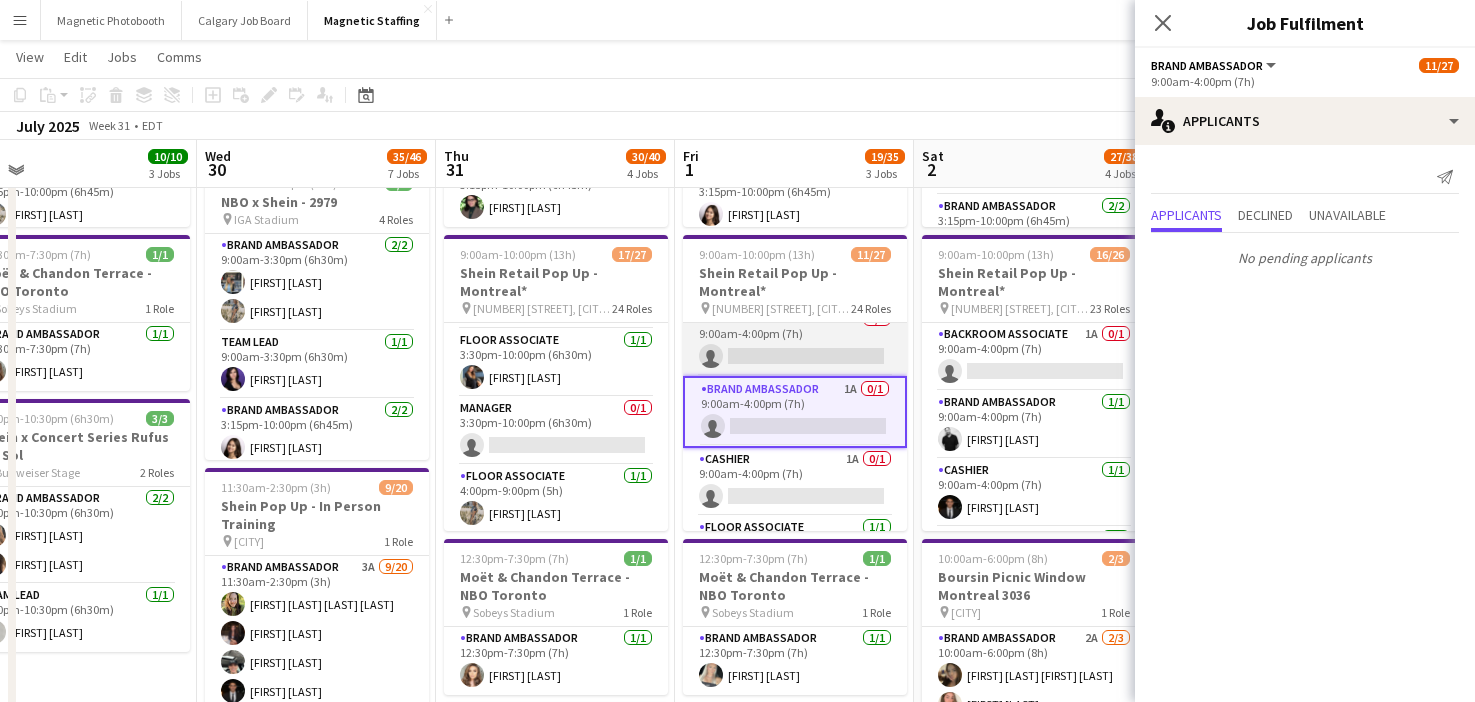 click on "Backroom Associate   1A   0/1   [TIME] ([DURATION])
single-neutral-actions" at bounding box center (795, 342) 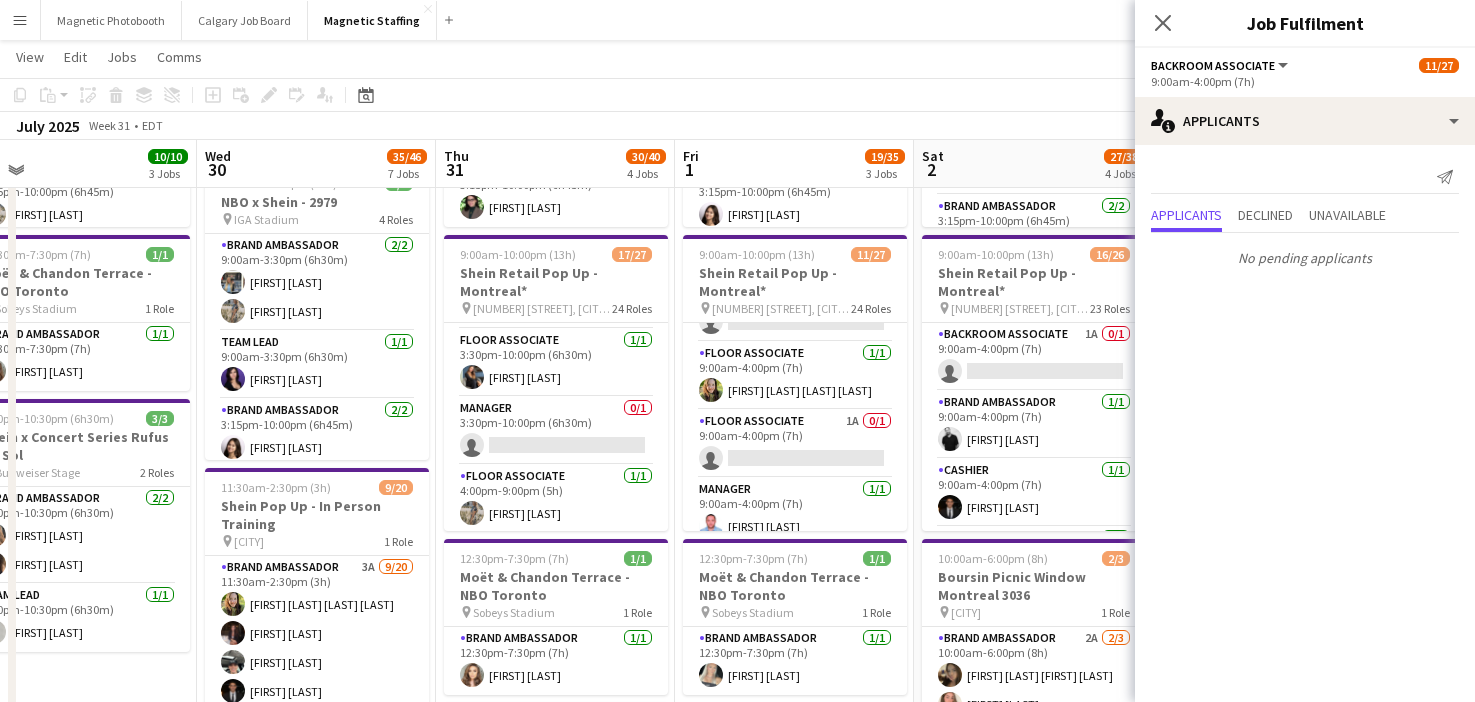scroll 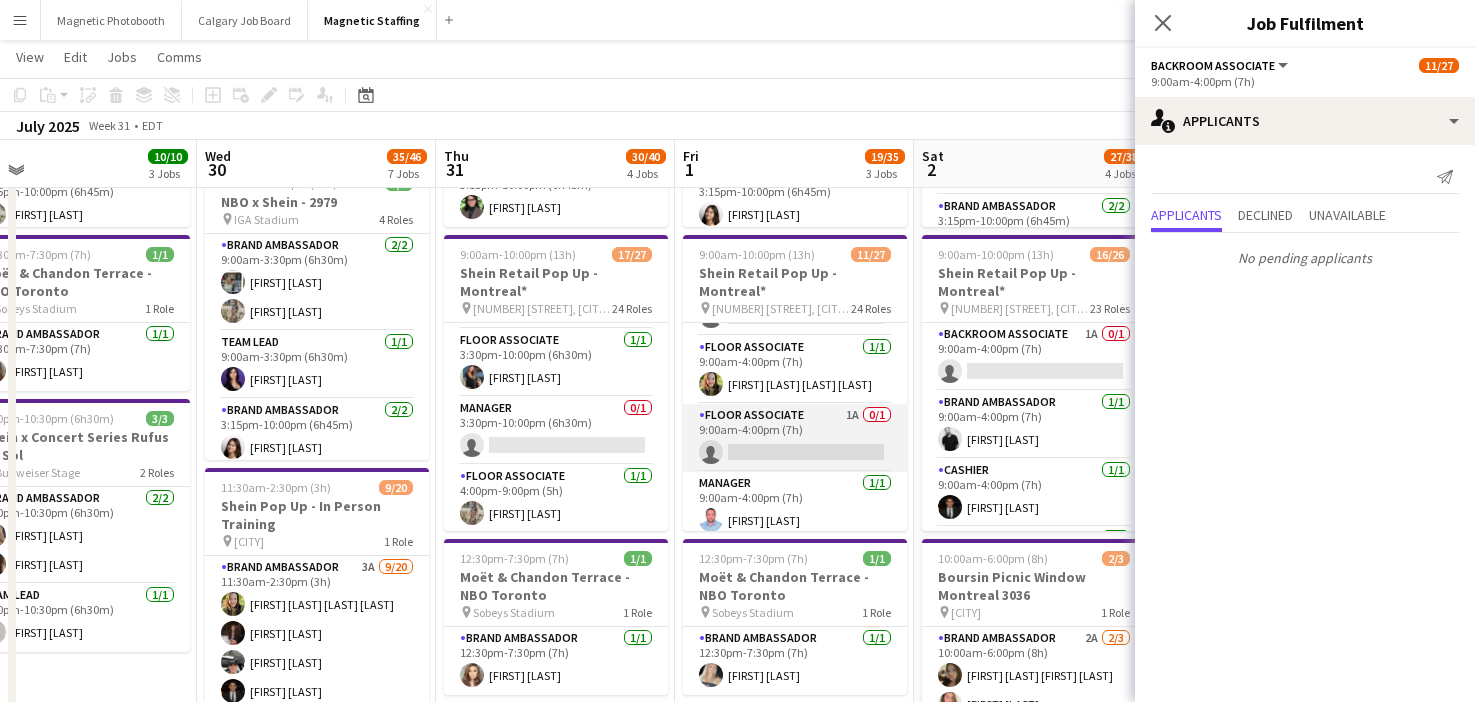 click on "Floor Associate   1A   0/1   [TIME] ([DURATION])
single-neutral-actions" at bounding box center (795, 438) 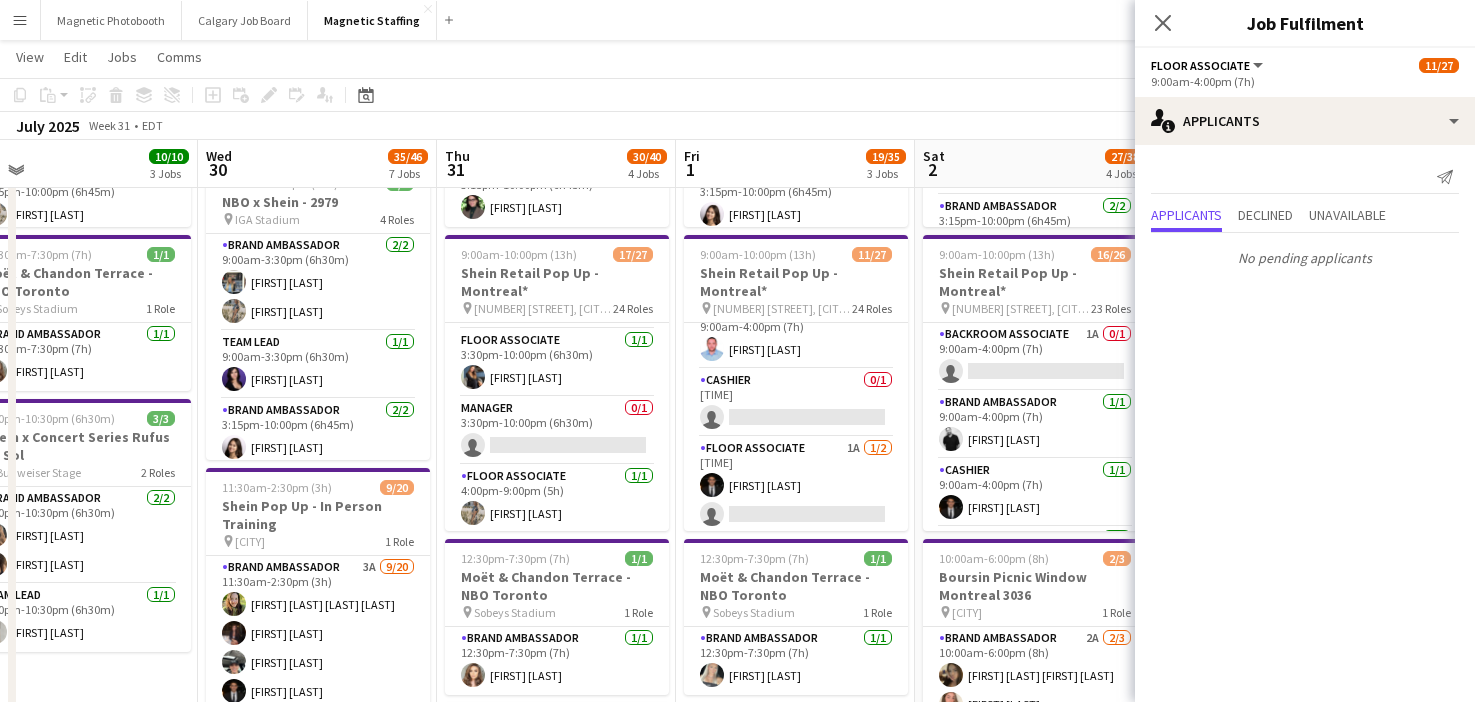 click on "Floor Associate   1A   1/2   9:30am-3:30pm (6h)
[FIRST] [LAST]
single-neutral-actions" at bounding box center [796, 485] 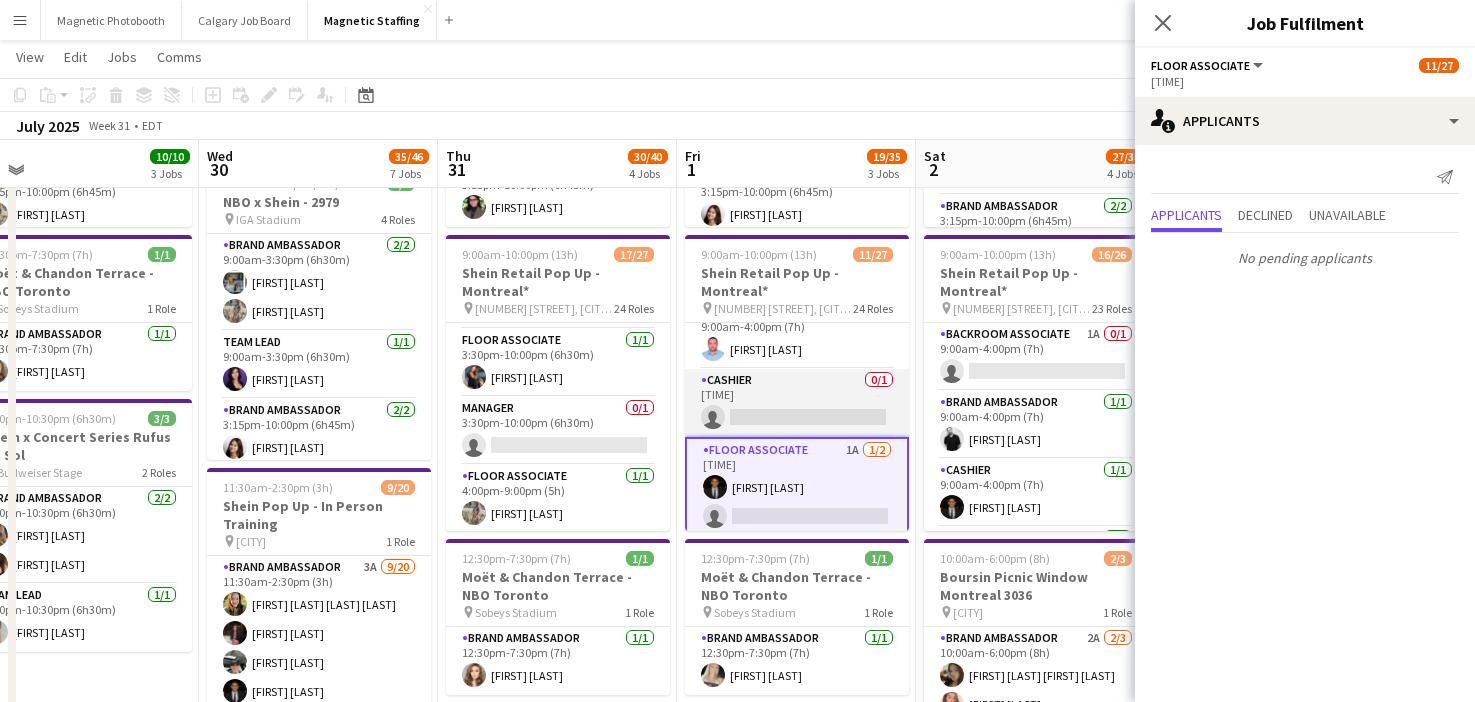 click on "Cashier   0/1   9:30am-3:30pm (6h)
single-neutral-actions" at bounding box center (797, 403) 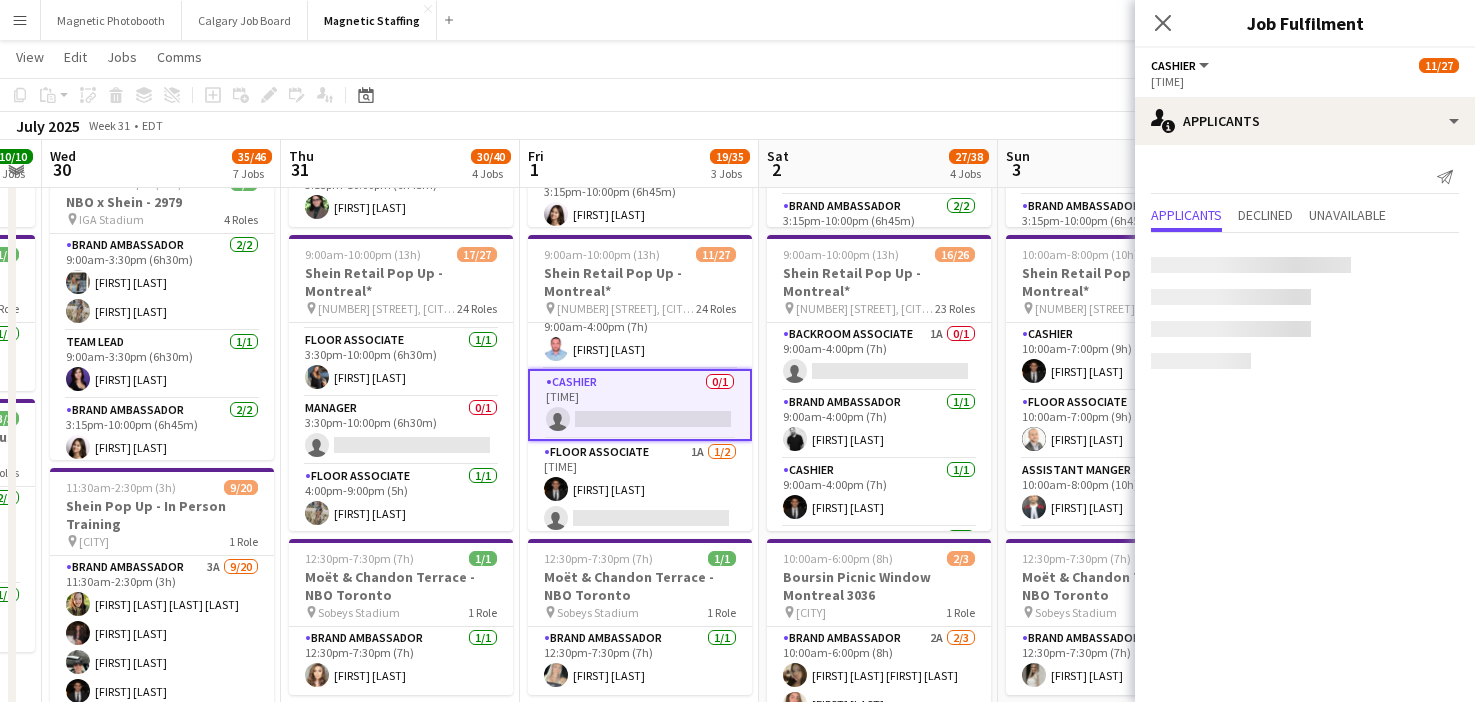 drag, startPoint x: 778, startPoint y: 416, endPoint x: 530, endPoint y: 439, distance: 249.06425 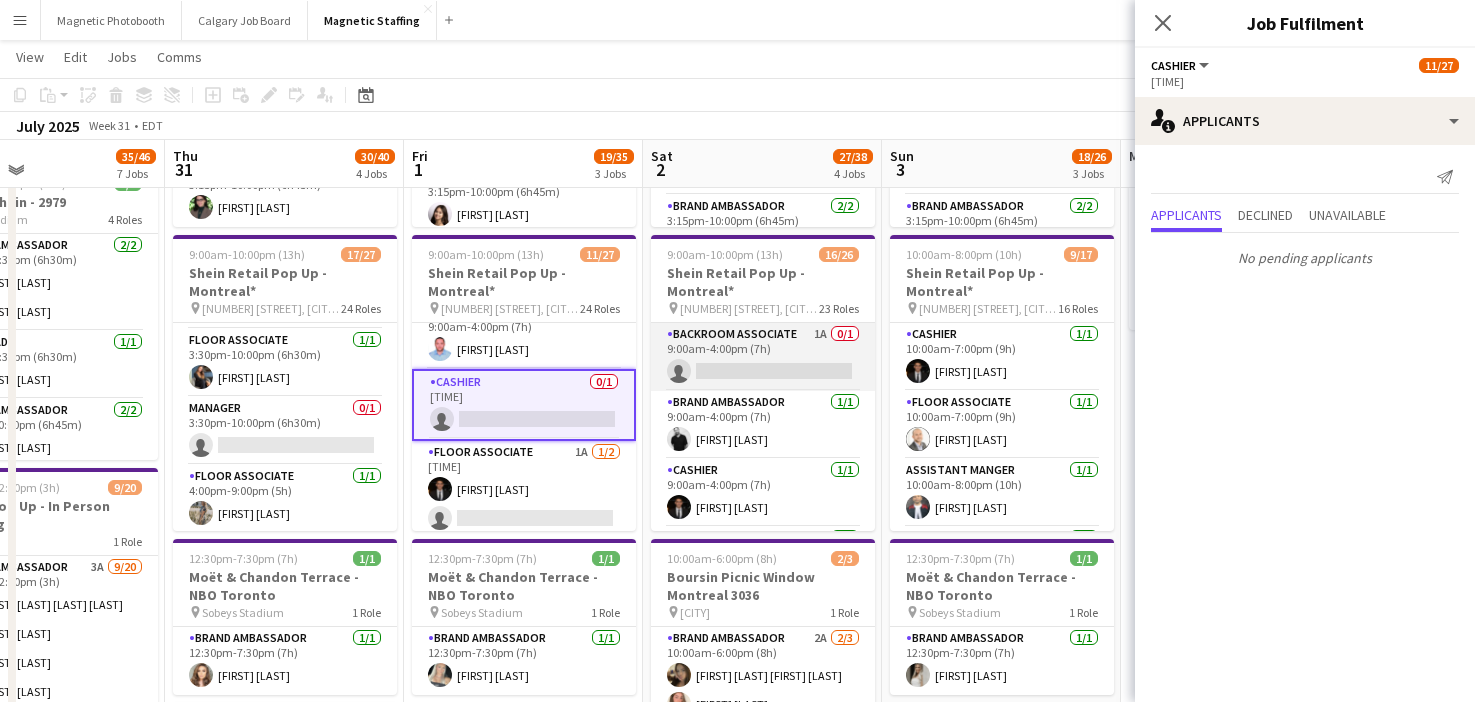 click on "Backroom Associate   1A   0/1   [TIME] ([DURATION])
single-neutral-actions" at bounding box center [763, 357] 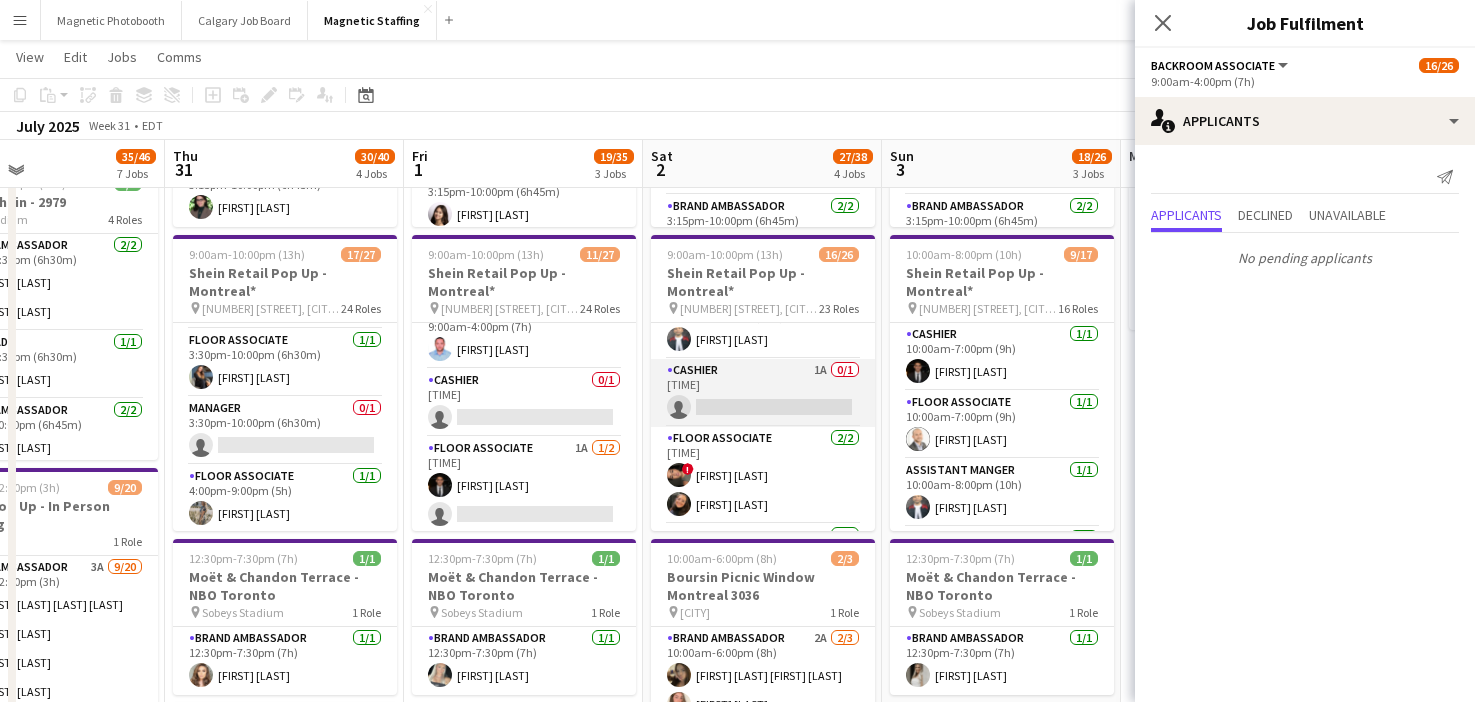 click on "Cashier   1A   0/1   9:30am-3:30pm (6h)
single-neutral-actions" at bounding box center [763, 393] 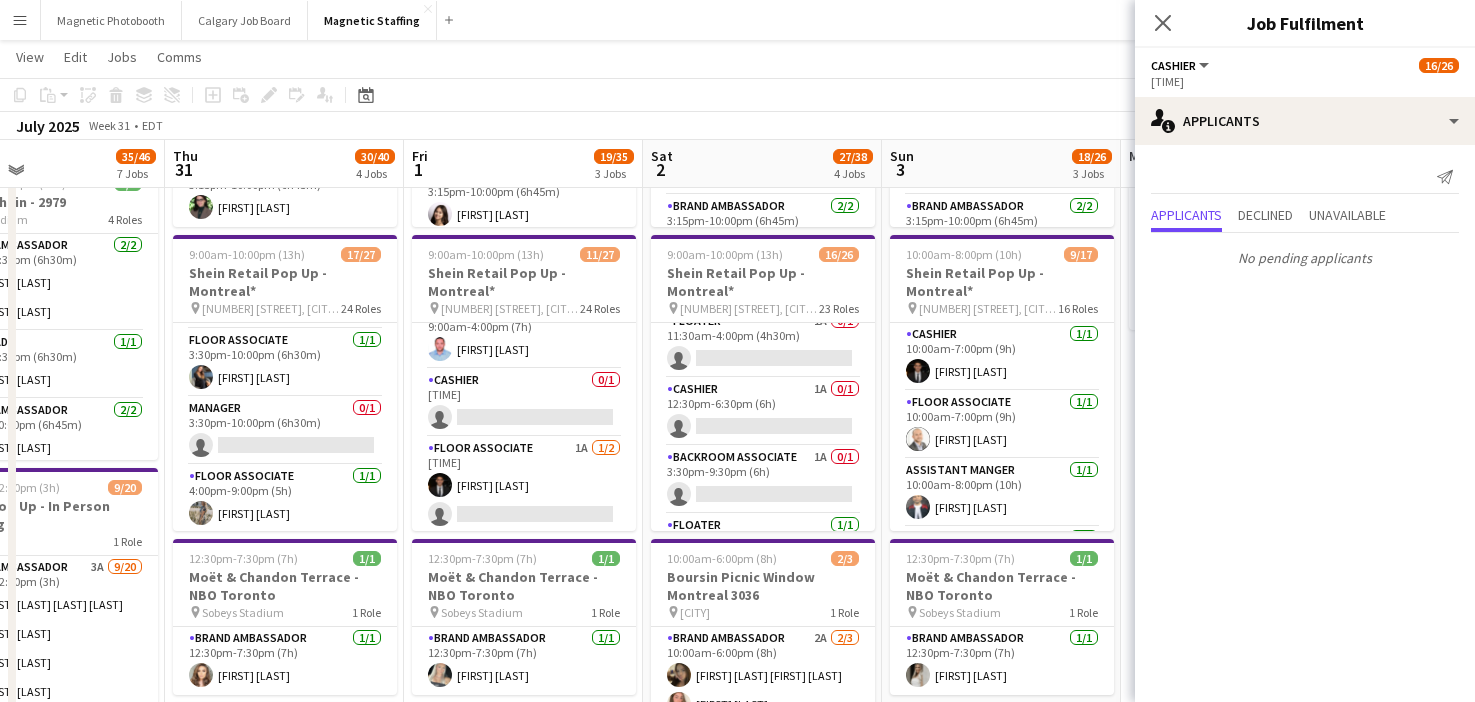 click on "Backroom Associate   1A   0/1   3:30pm-9:30pm (6h)
single-neutral-actions" at bounding box center [763, 480] 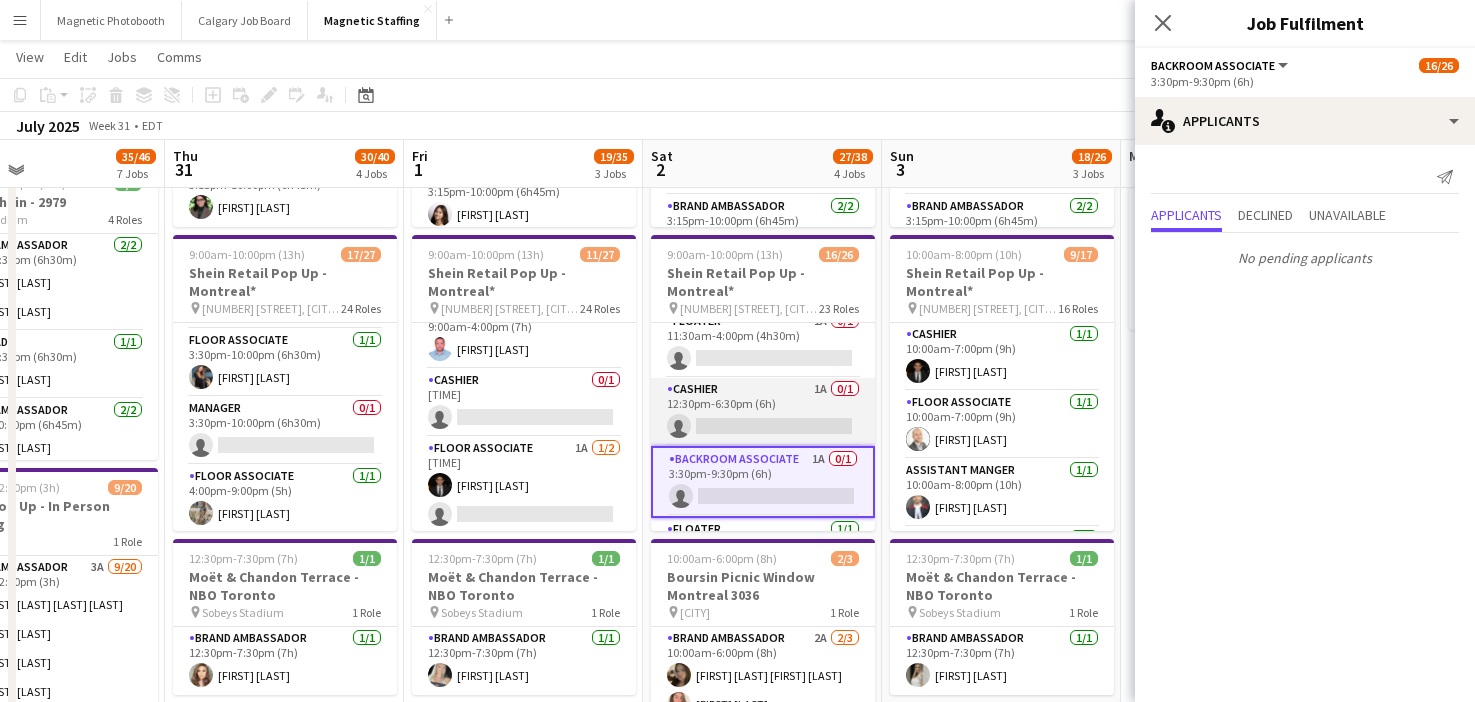 click on "Cashier   1A   0/1   12:30pm-6:30pm (6h)
single-neutral-actions" at bounding box center [763, 412] 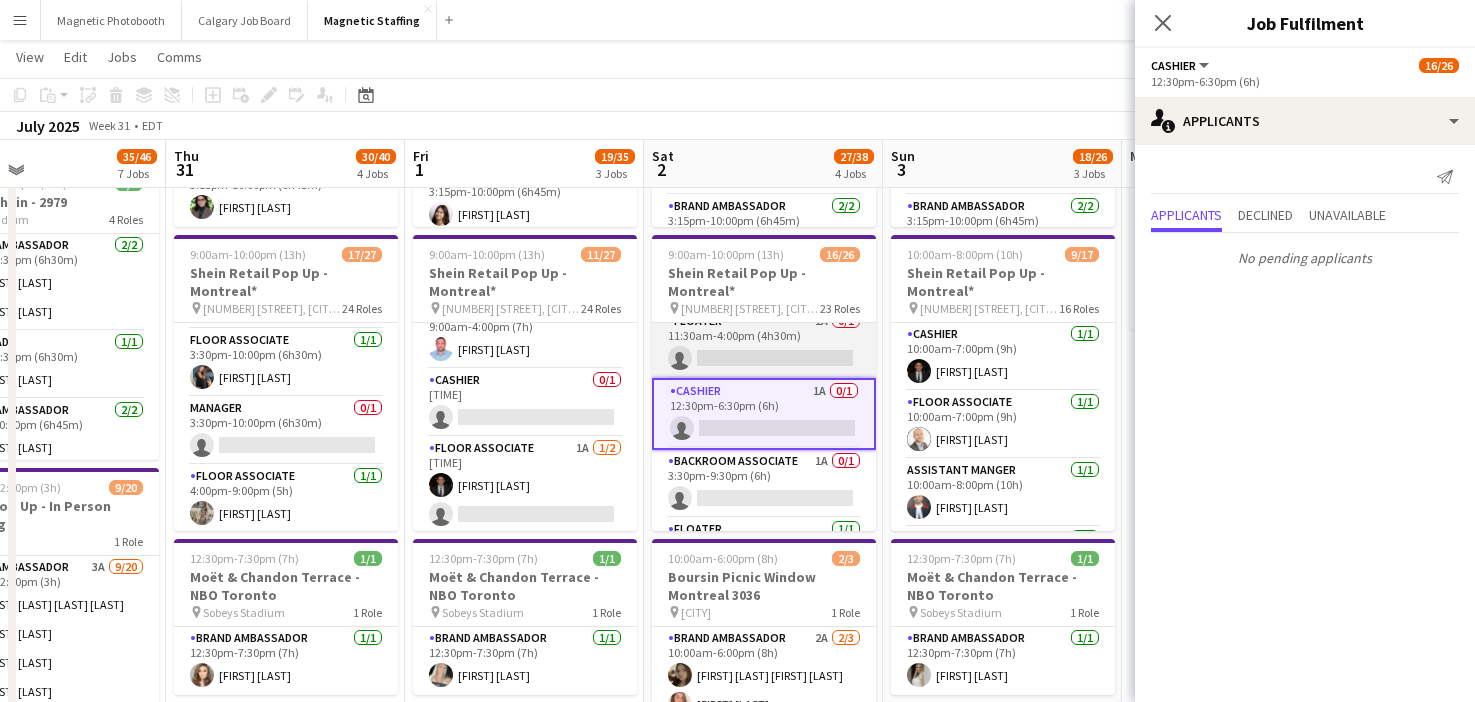 click on "Floater   1A   0/1   11:30am-4:00pm (4h30m)
single-neutral-actions" at bounding box center (764, 344) 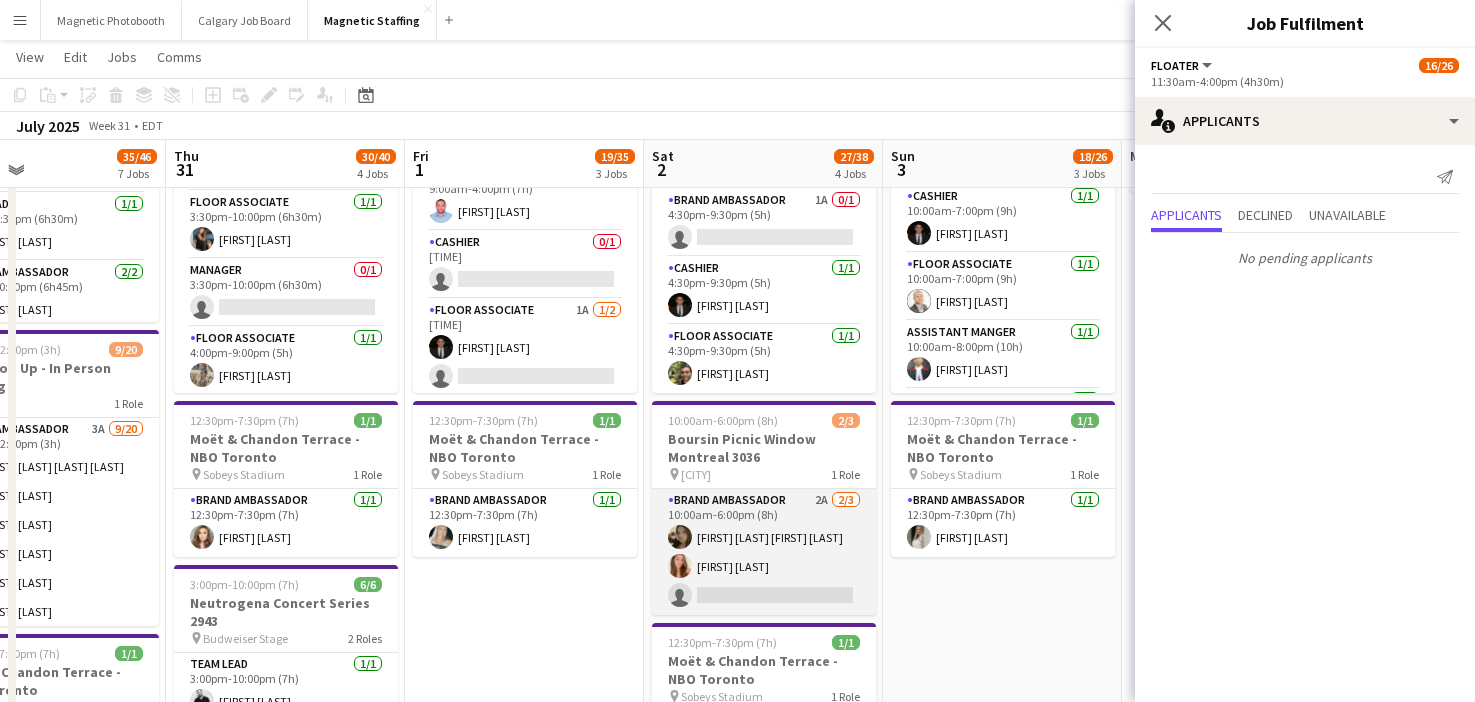 click on "Brand Ambassador   2A   2/3   10:00am-6:00pm (8h)
[FIRST] [LAST] [FIRST] [LAST]
single-neutral-actions" at bounding box center [764, 552] 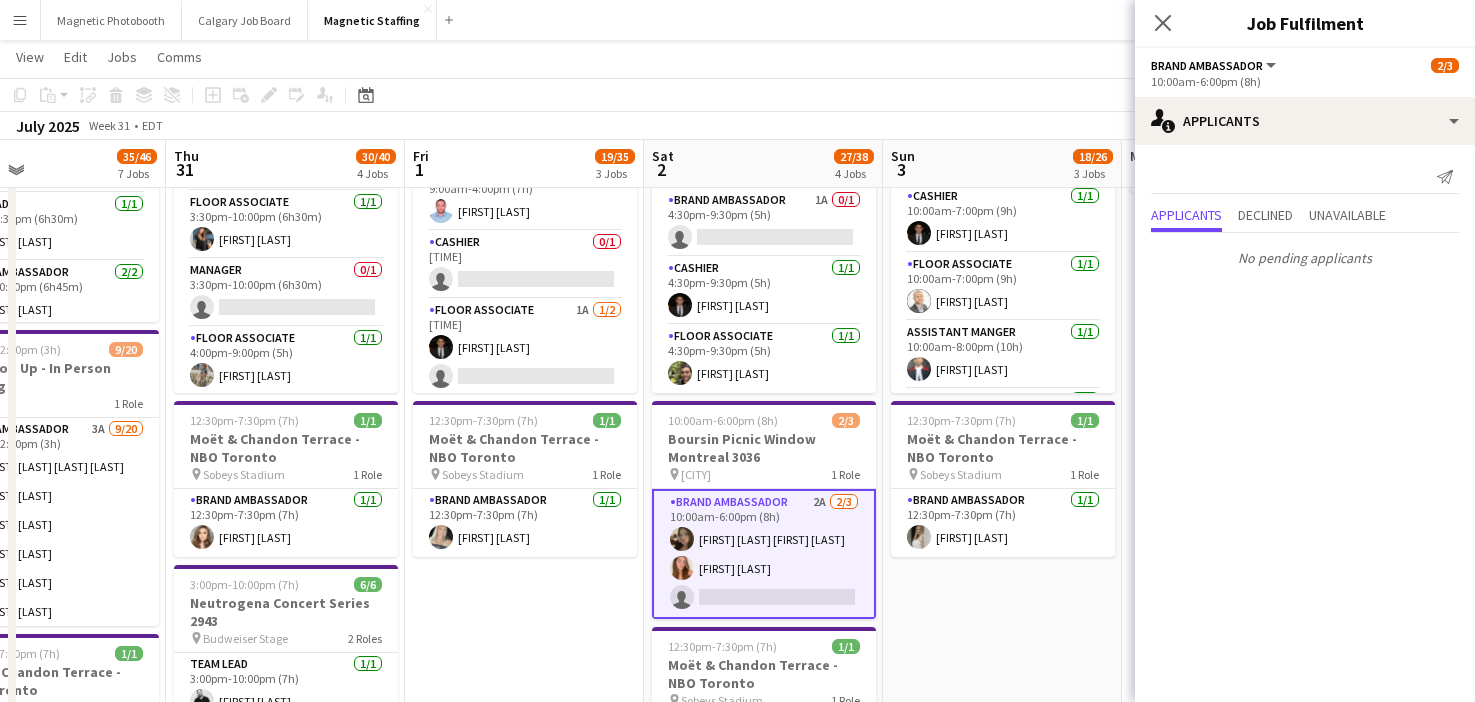 click on "Brand Ambassador   2A   2/3   10:00am-6:00pm (8h)
[FIRST] [LAST] [FIRST] [LAST]
single-neutral-actions" at bounding box center [764, 554] 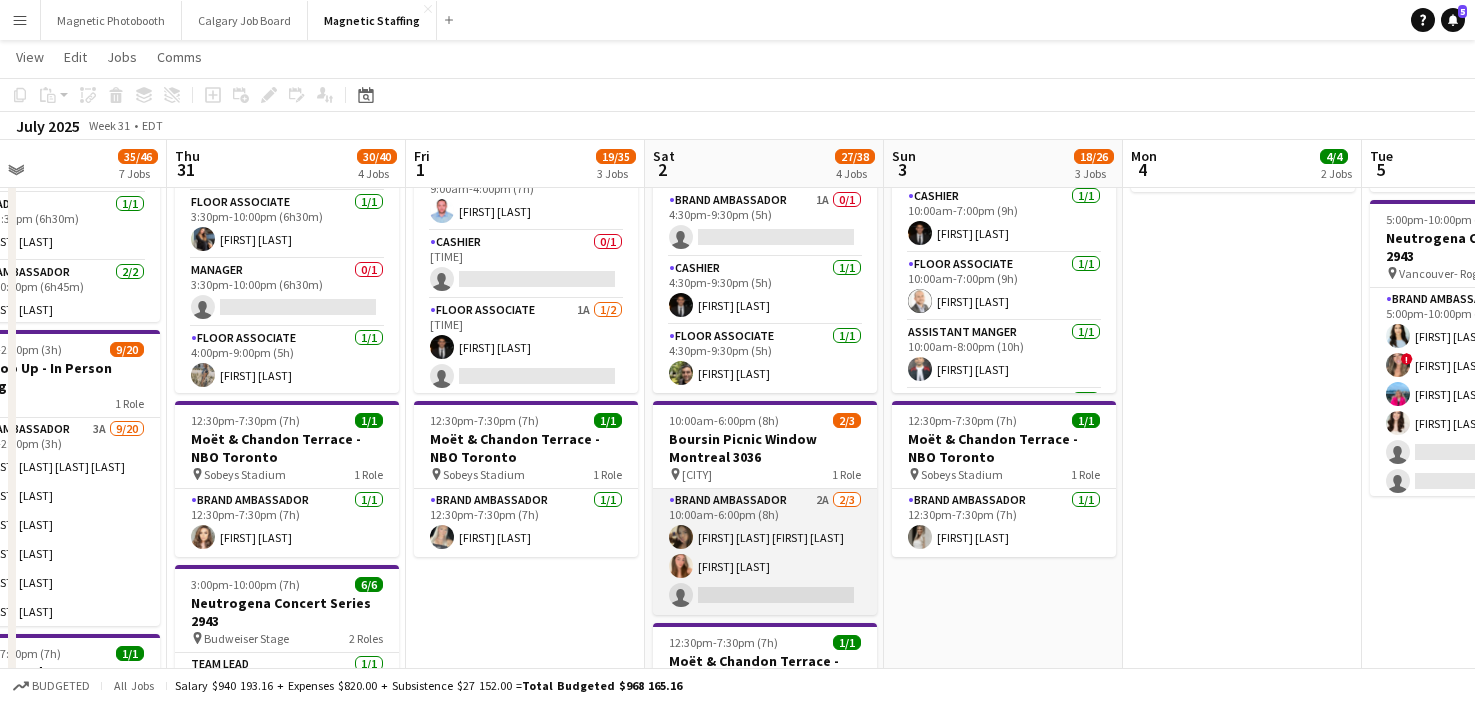 click on "Brand Ambassador   2A   2/3   10:00am-6:00pm (8h)
[FIRST] [LAST] [FIRST] [LAST]
single-neutral-actions" at bounding box center [765, 552] 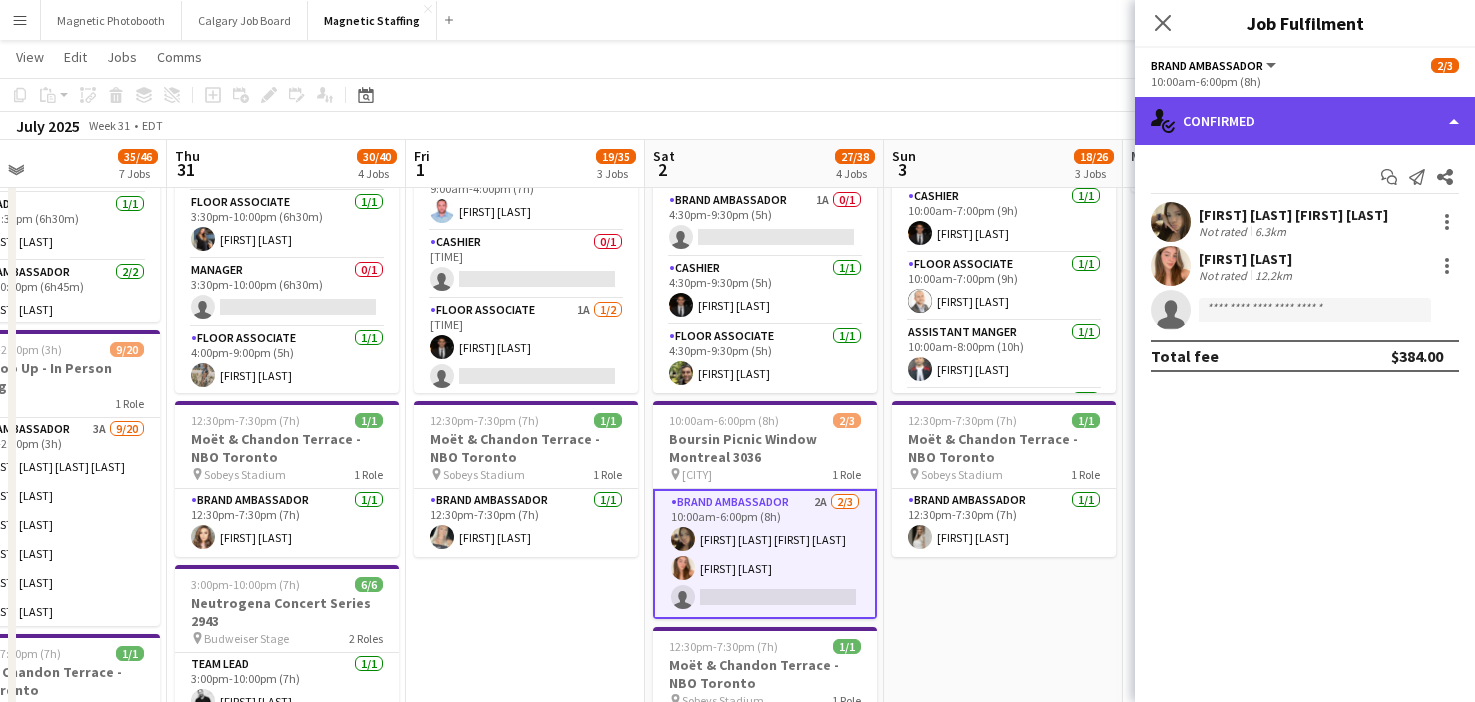 click on "single-neutral-actions-check-2
Confirmed" 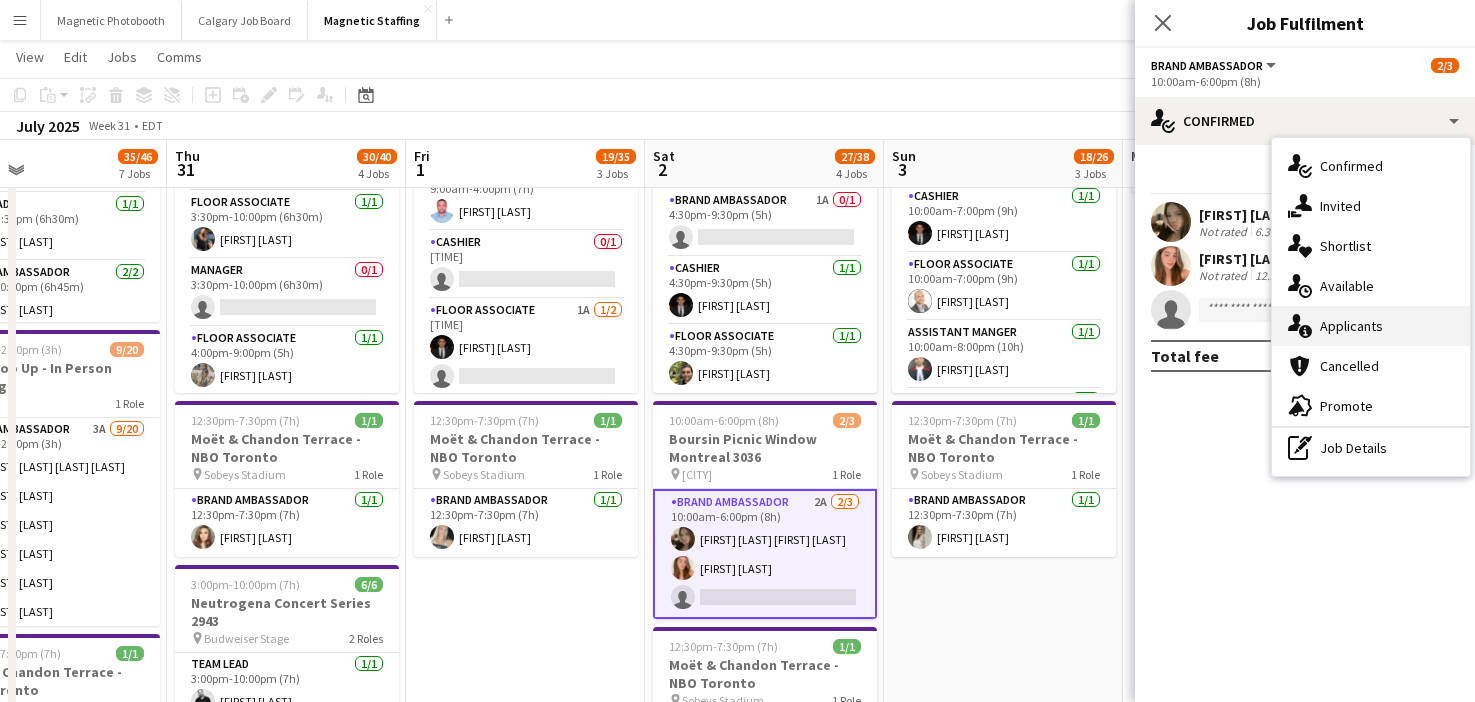 click on "single-neutral-actions-information
Applicants" at bounding box center (1371, 326) 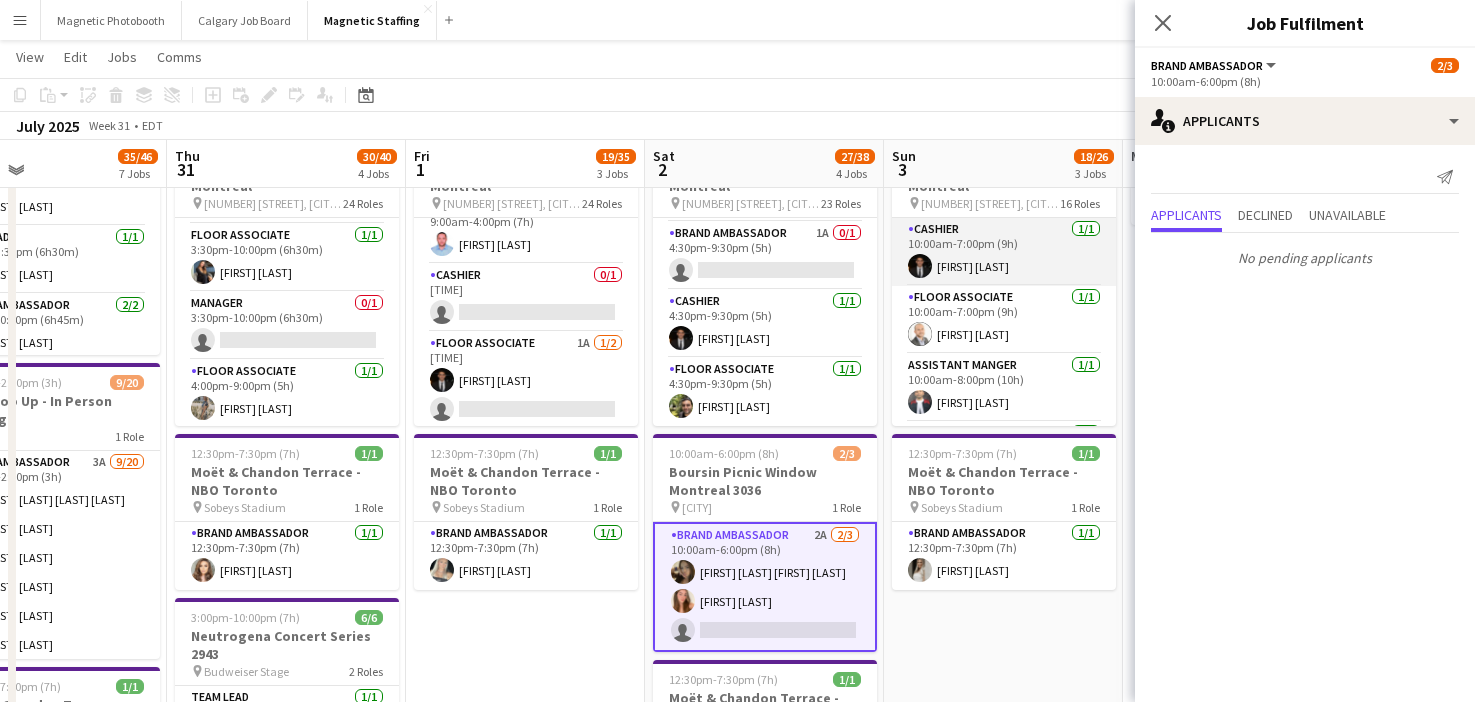 click on "Cashier   1/1   10:00am-7:00pm (9h)
[FIRST] [LAST]" at bounding box center [1004, 252] 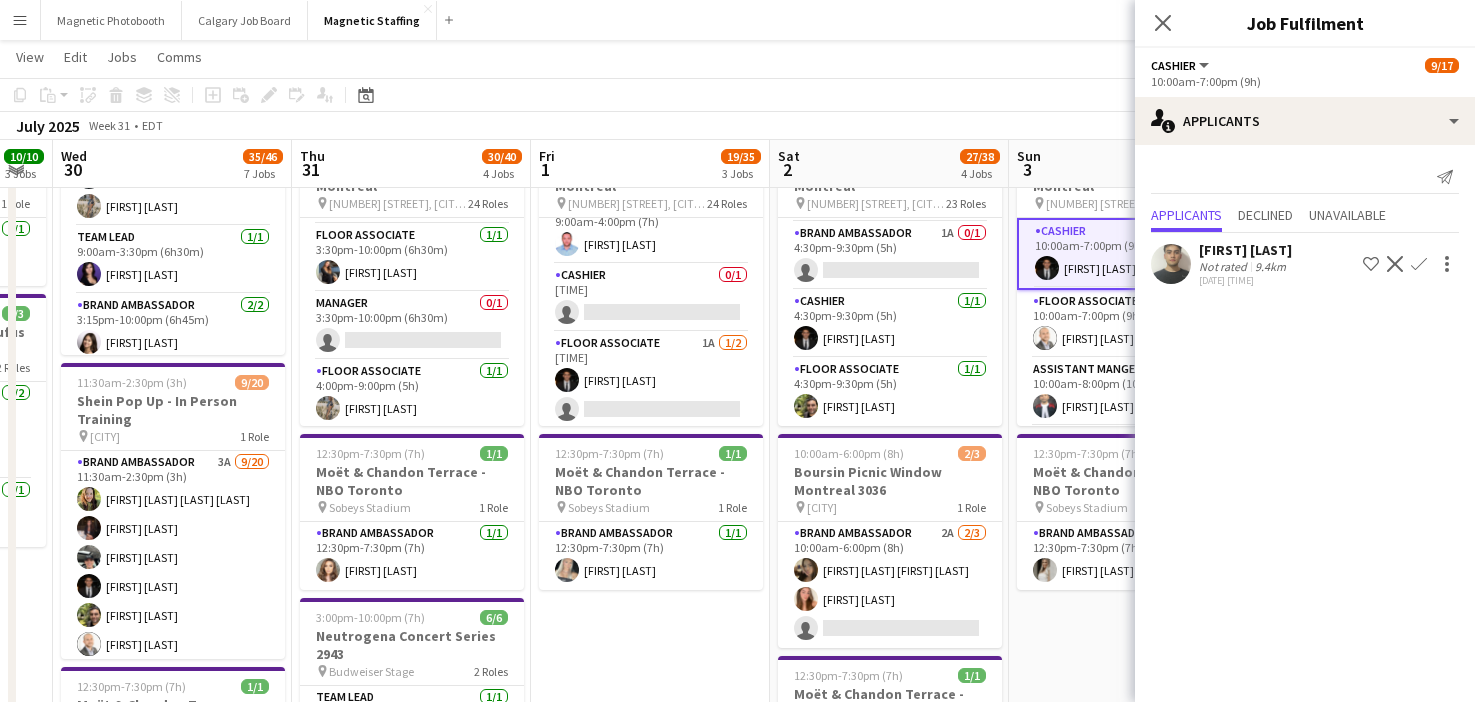 drag, startPoint x: 579, startPoint y: 445, endPoint x: 697, endPoint y: 423, distance: 120.033325 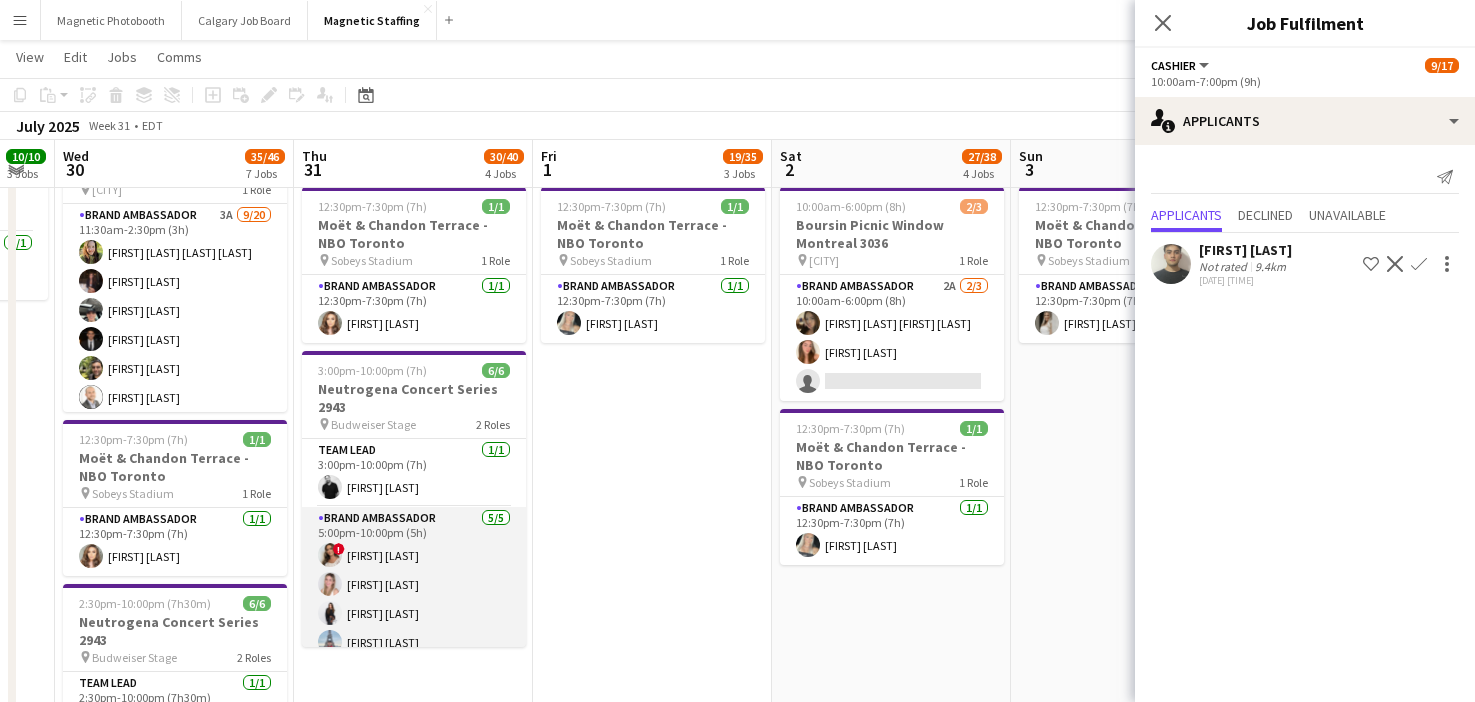 click on "Brand Ambassador   5/5   5:00pm-10:00pm (5h)
! [FIRST] [LAST] [FIRST] [LAST] [FIRST] [LAST]" at bounding box center (414, 599) 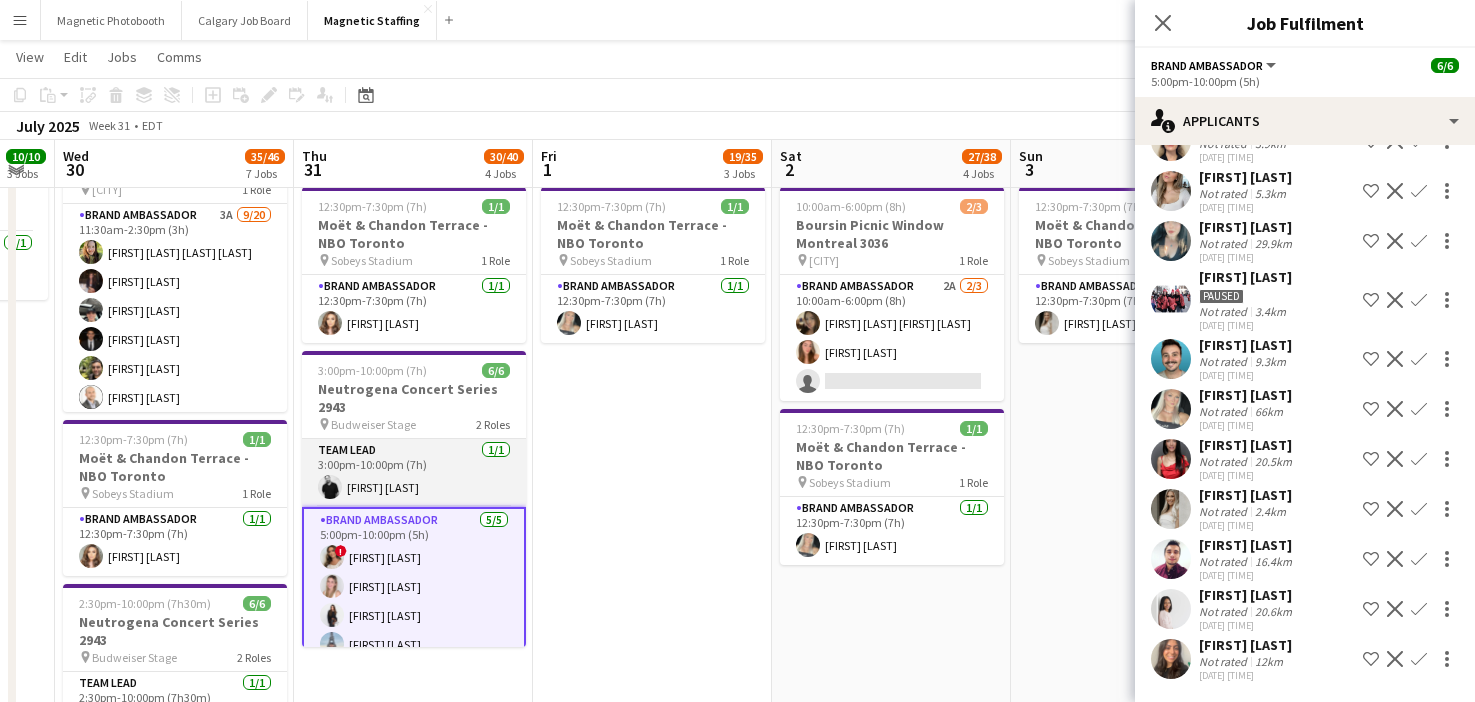 click on "Team Lead   1/1   3:00pm-10:00pm (7h)
[FIRST] [LAST]" at bounding box center (414, 473) 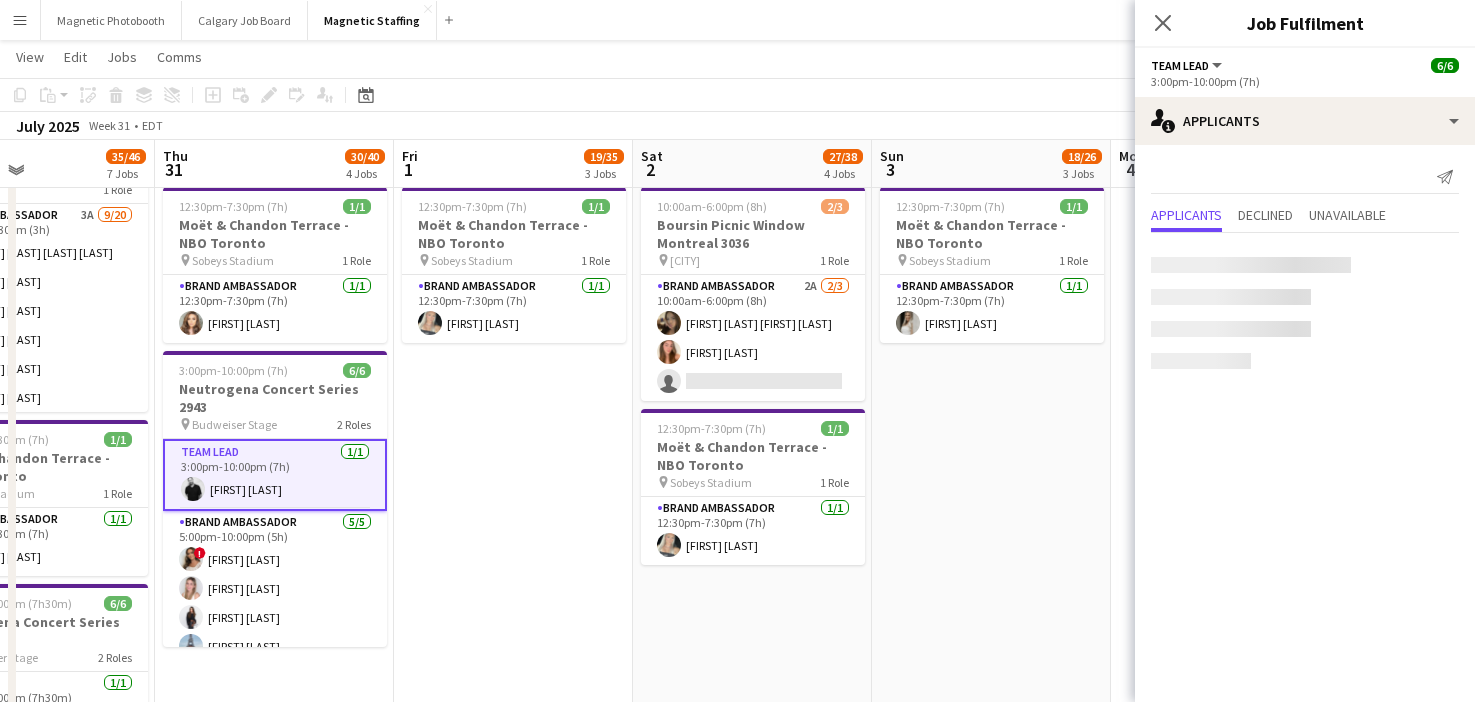 drag, startPoint x: 385, startPoint y: 468, endPoint x: 530, endPoint y: 449, distance: 146.23953 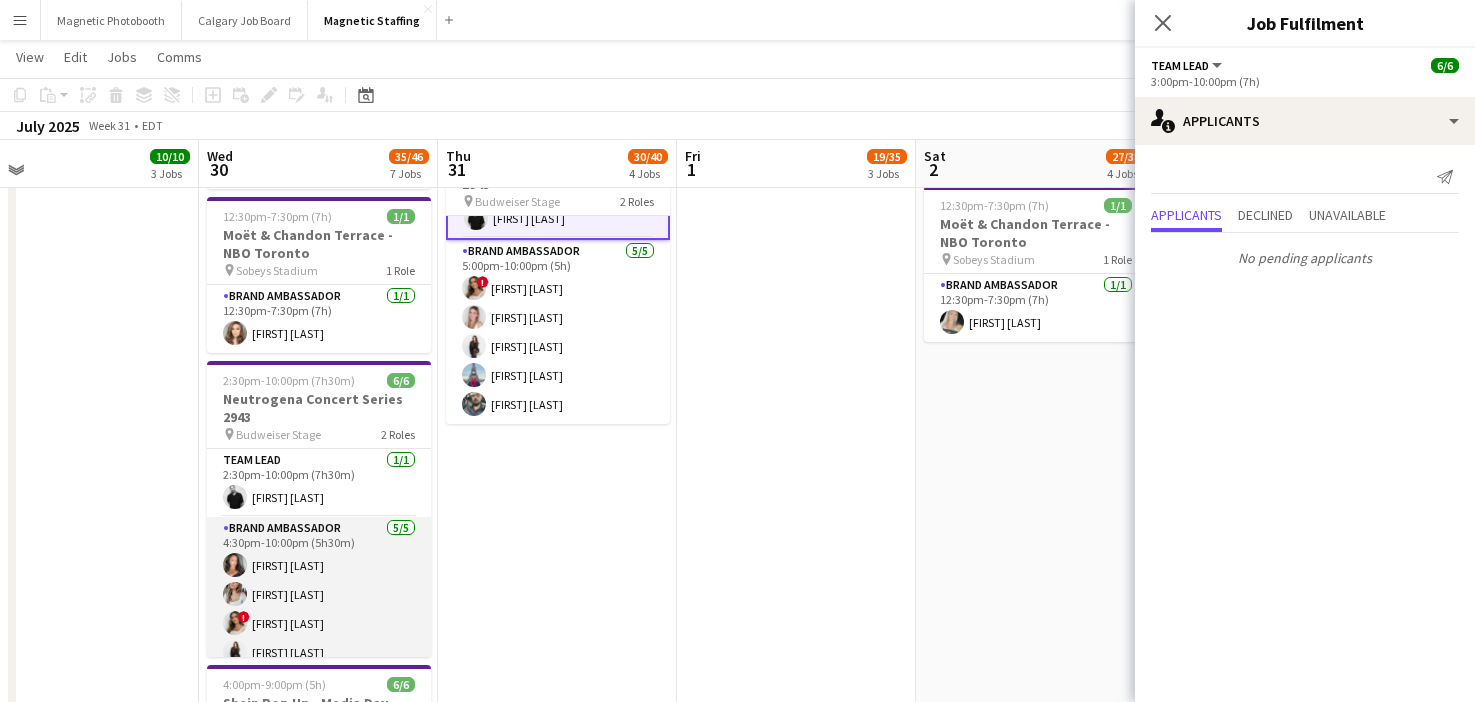 click on "Brand Ambassador   5/5   4:30pm-10:00pm (5h30m)
[FIRST] [LAST] [FIRST] [LAST] ! [FIRST] [LAST] [FIRST] [LAST] [FIRST] [LAST]" at bounding box center [319, 609] 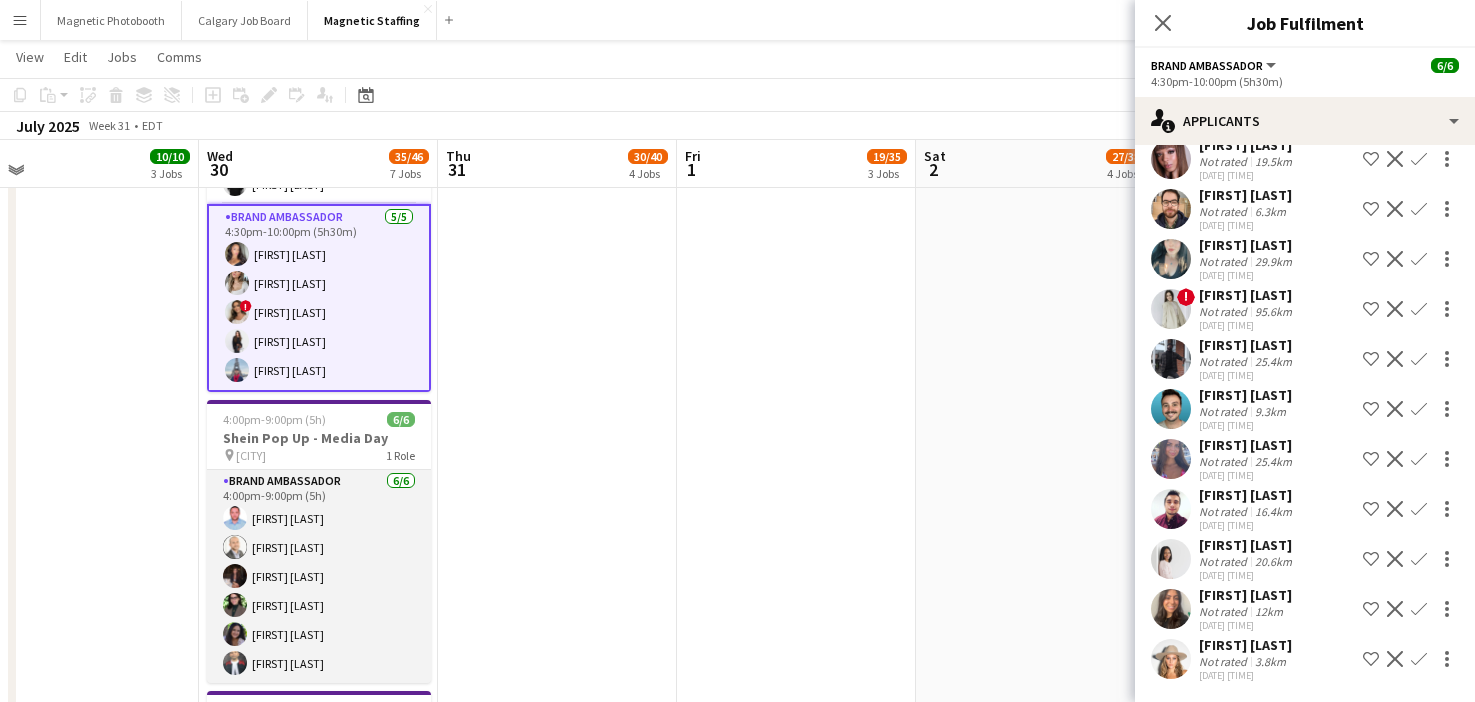 click on "Brand Ambassador   6/6   4:00pm-9:00pm (5h)
[FIRST] [LAST] [FIRST] [LAST] [FIRST] [LAST] [FIRST] [LAST] [FIRST] [LAST] [FIRST] [LAST]" at bounding box center [319, 576] 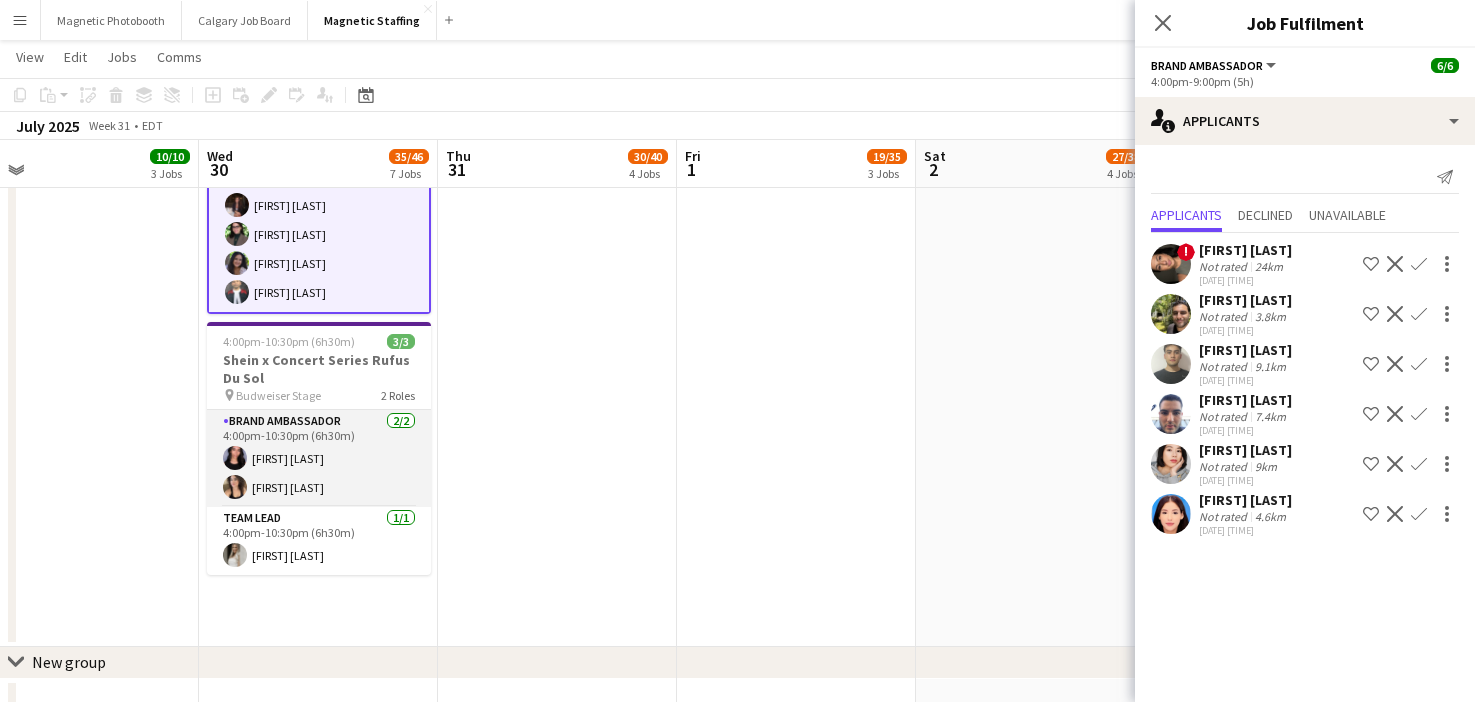 click on "Brand Ambassador   2/2   4:00pm-10:30pm (6h30m)
[FIRST] [LAST] [FIRST] [LAST]" at bounding box center [319, 458] 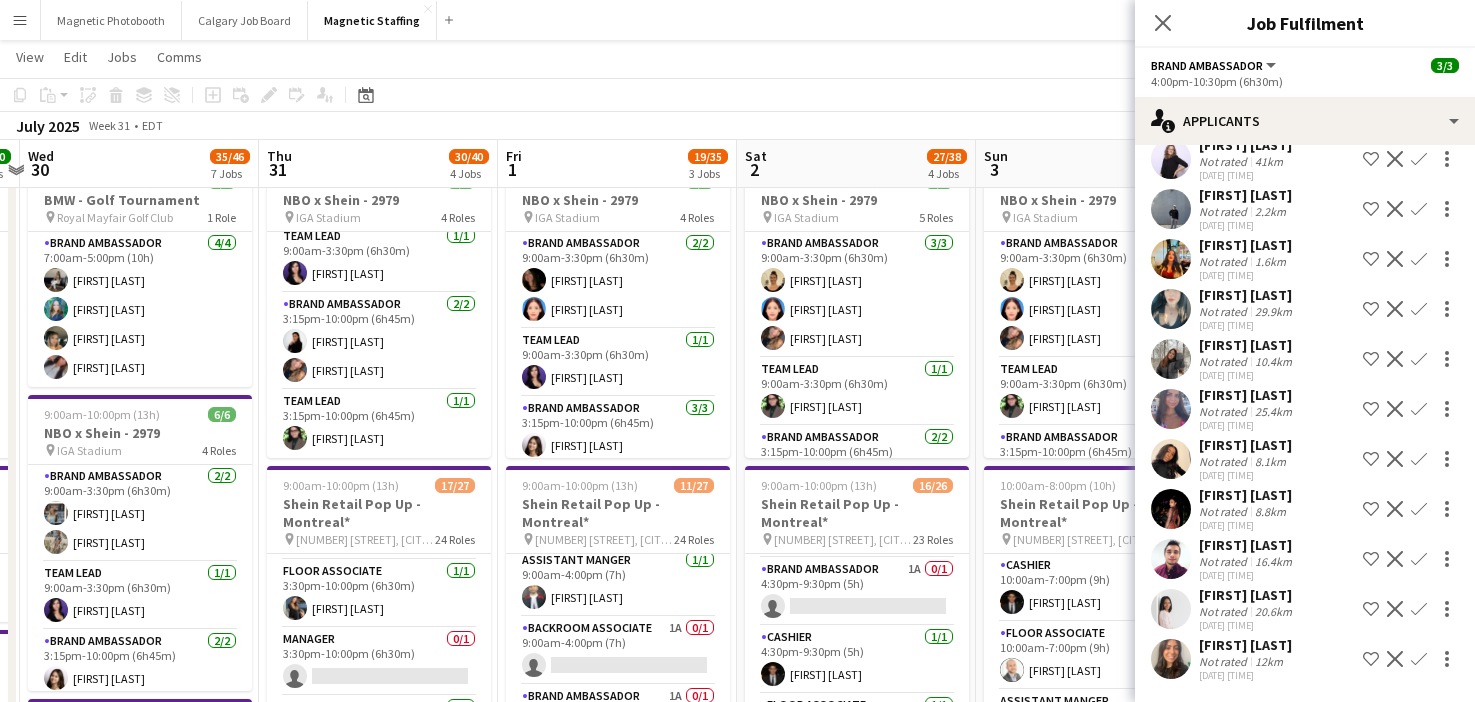 drag, startPoint x: 931, startPoint y: 476, endPoint x: 292, endPoint y: 532, distance: 641.44916 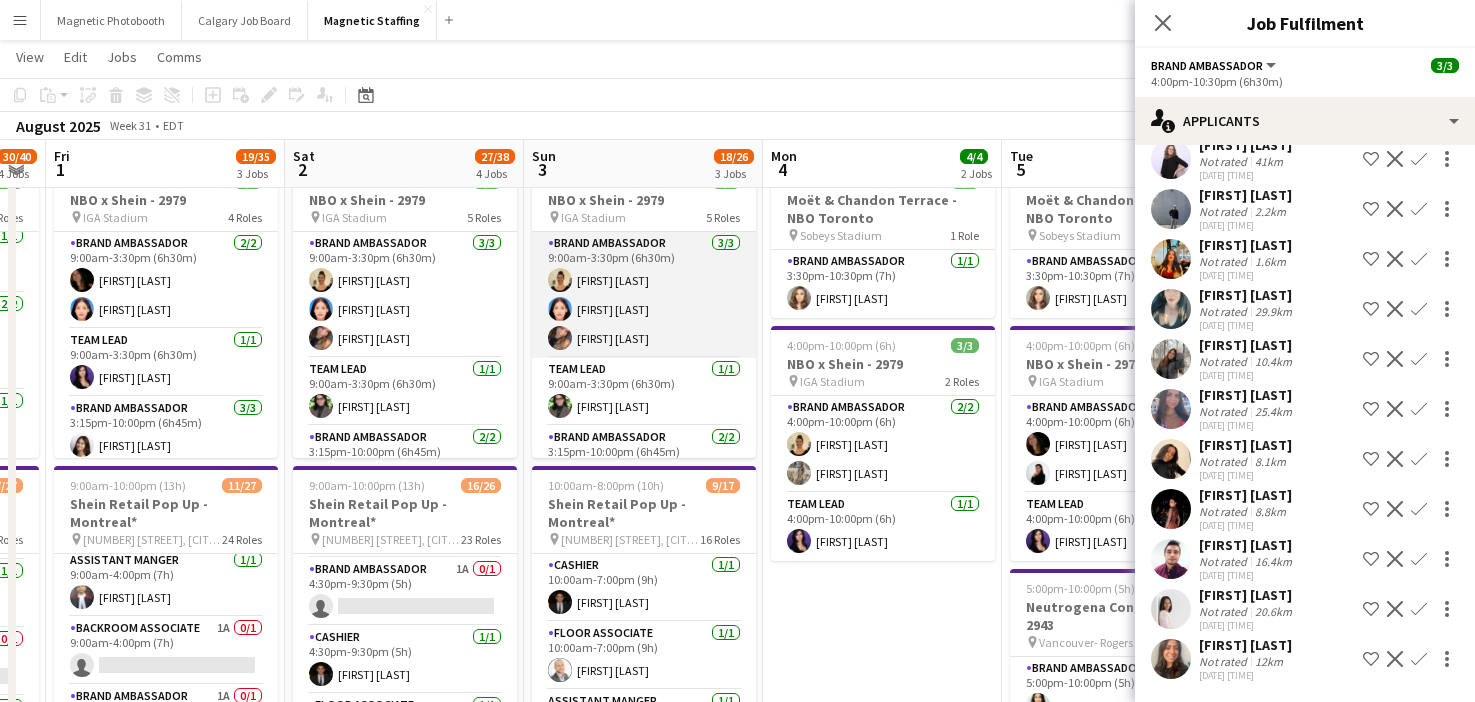 click on "Brand Ambassador   3/3   9:00am-3:30pm (6h30m)
[FIRST] [LAST] [FIRST] [LAST] [FIRST] [LAST]" at bounding box center [644, 295] 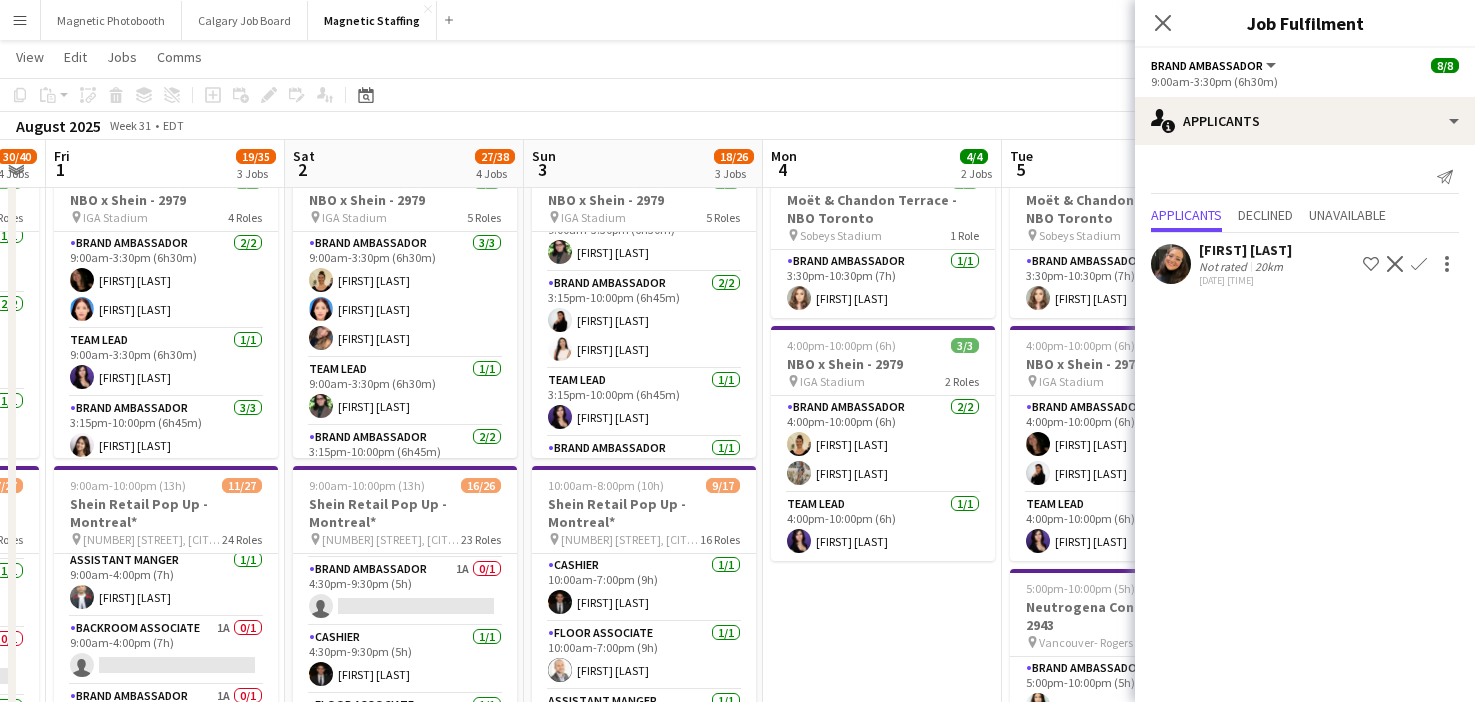 click on "Brand Ambassador   2/2   3:15pm-10:00pm (6h45m)
[FIRST] [LAST] [FIRST] [LAST]" at bounding box center (644, 320) 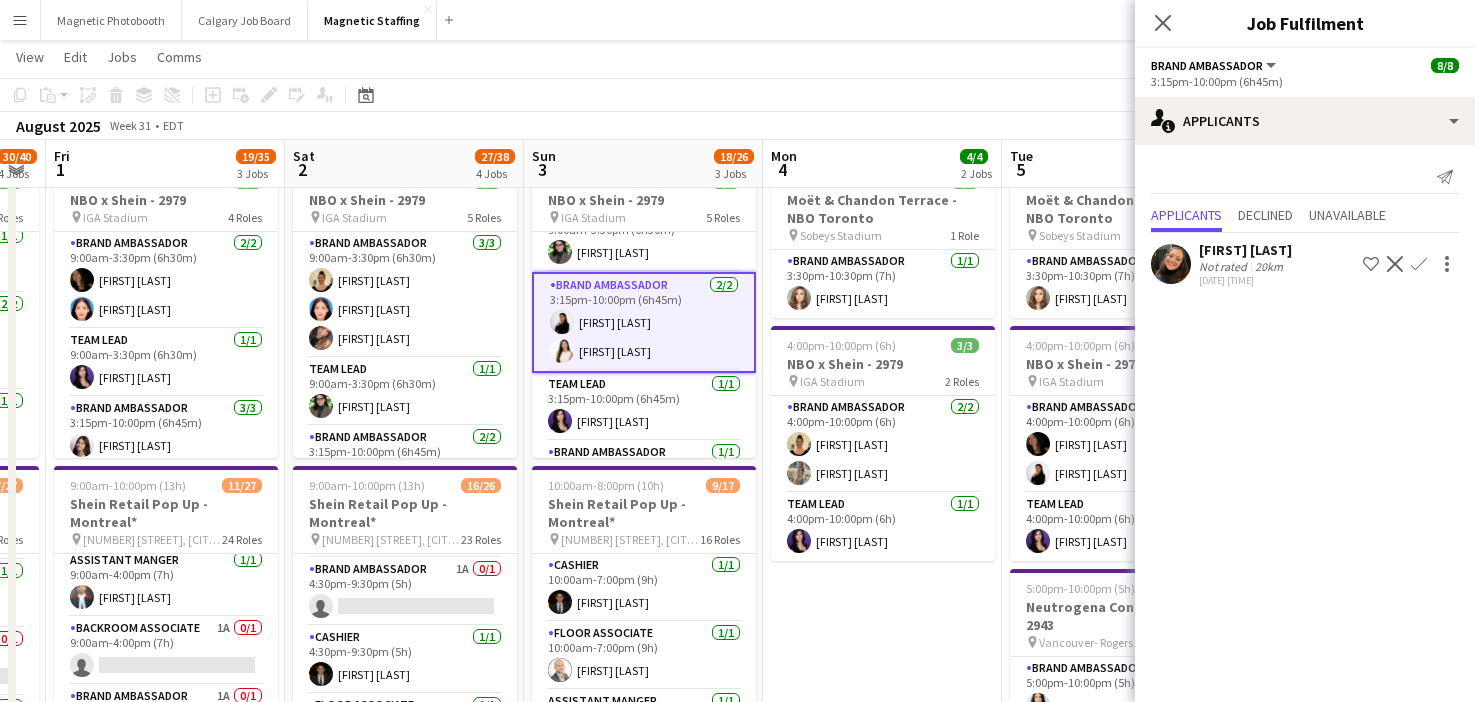 click on "Decline" 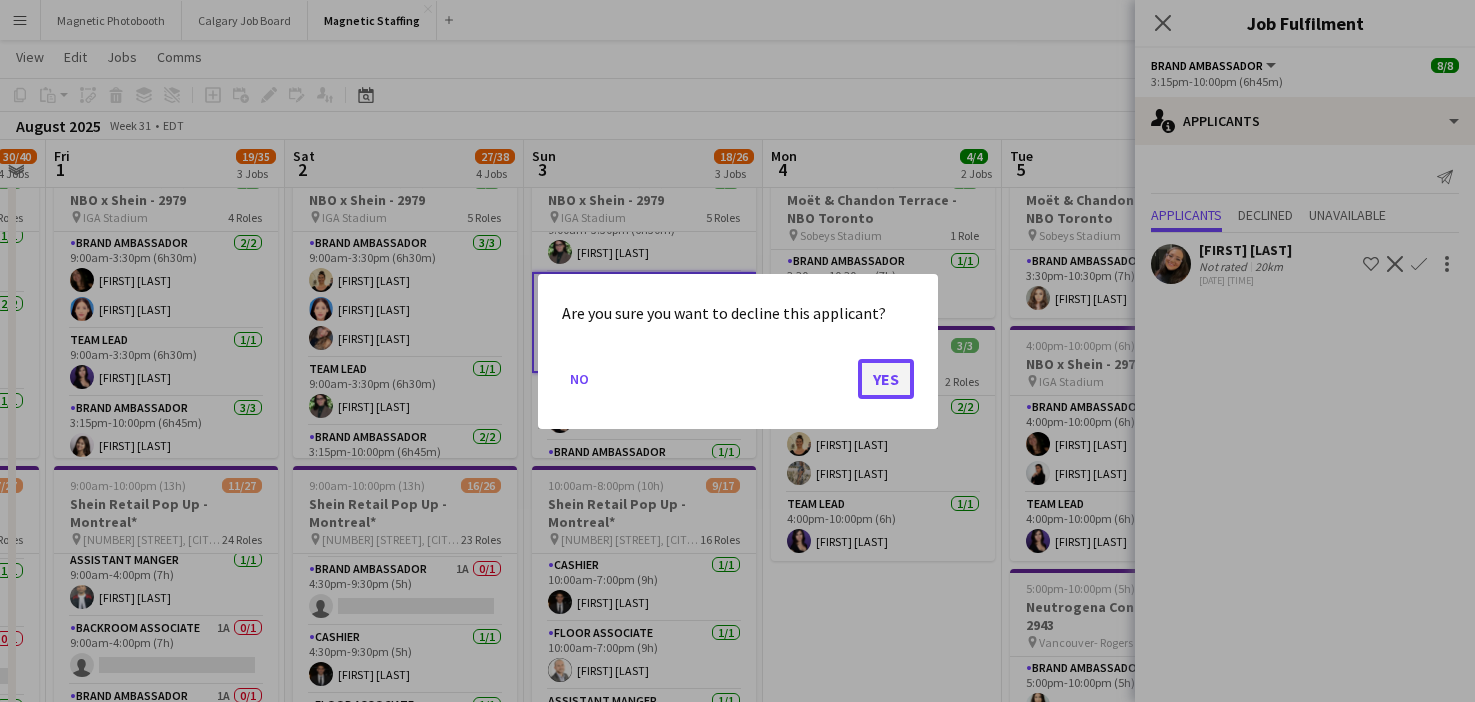 click on "Yes" 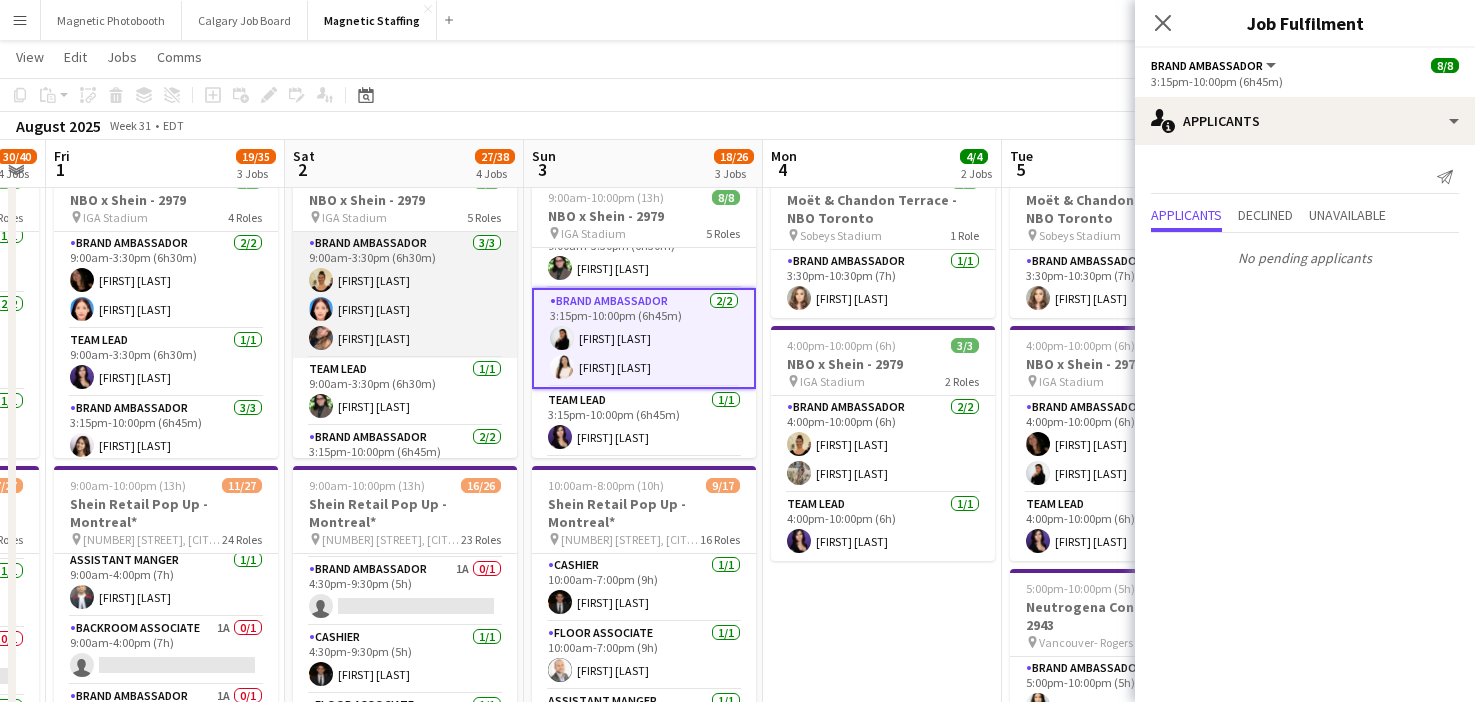 click on "Brand Ambassador   3/3   9:00am-3:30pm (6h30m)
[FIRST] [LAST] [FIRST] [LAST] [FIRST] [LAST]" at bounding box center [405, 295] 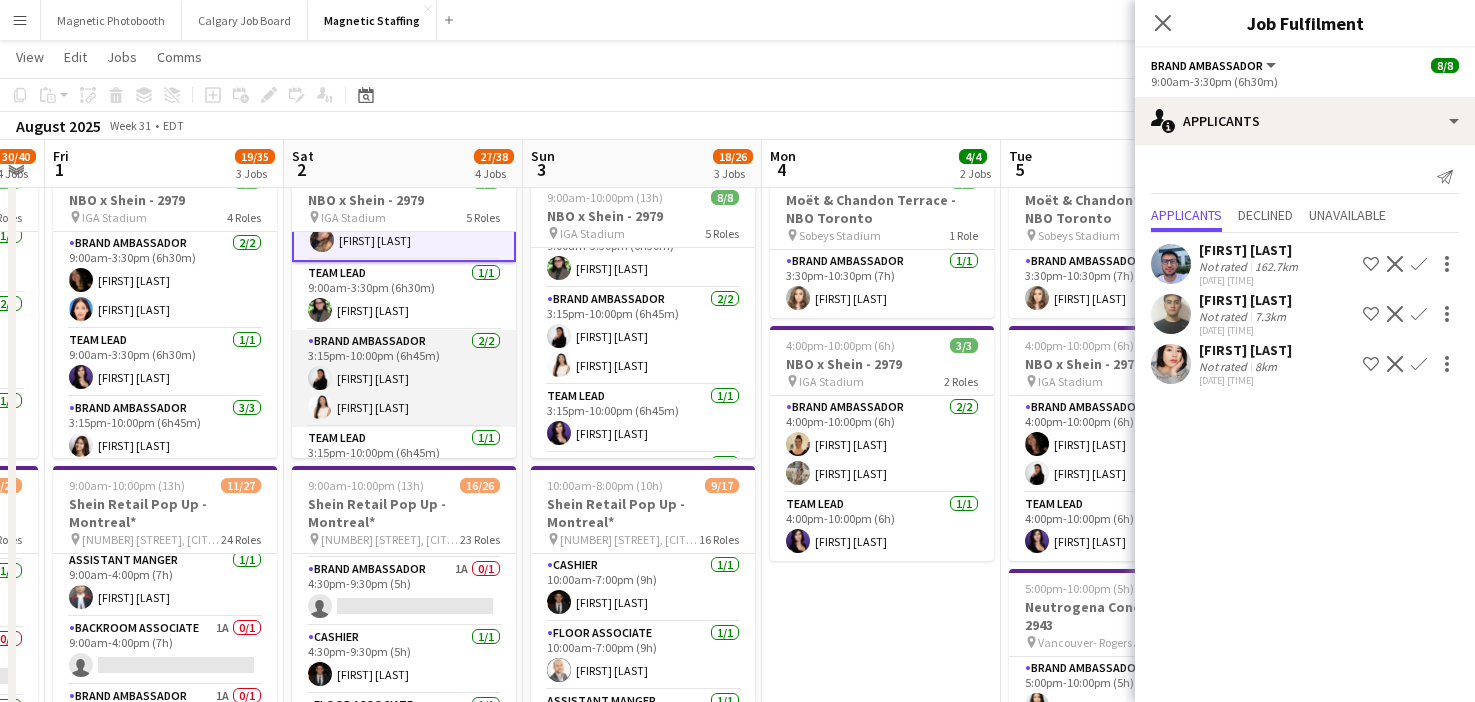 click on "Brand Ambassador   2/2   3:15pm-10:00pm (6h45m)
[FIRST] [LAST] [FIRST] [LAST]" at bounding box center (404, 378) 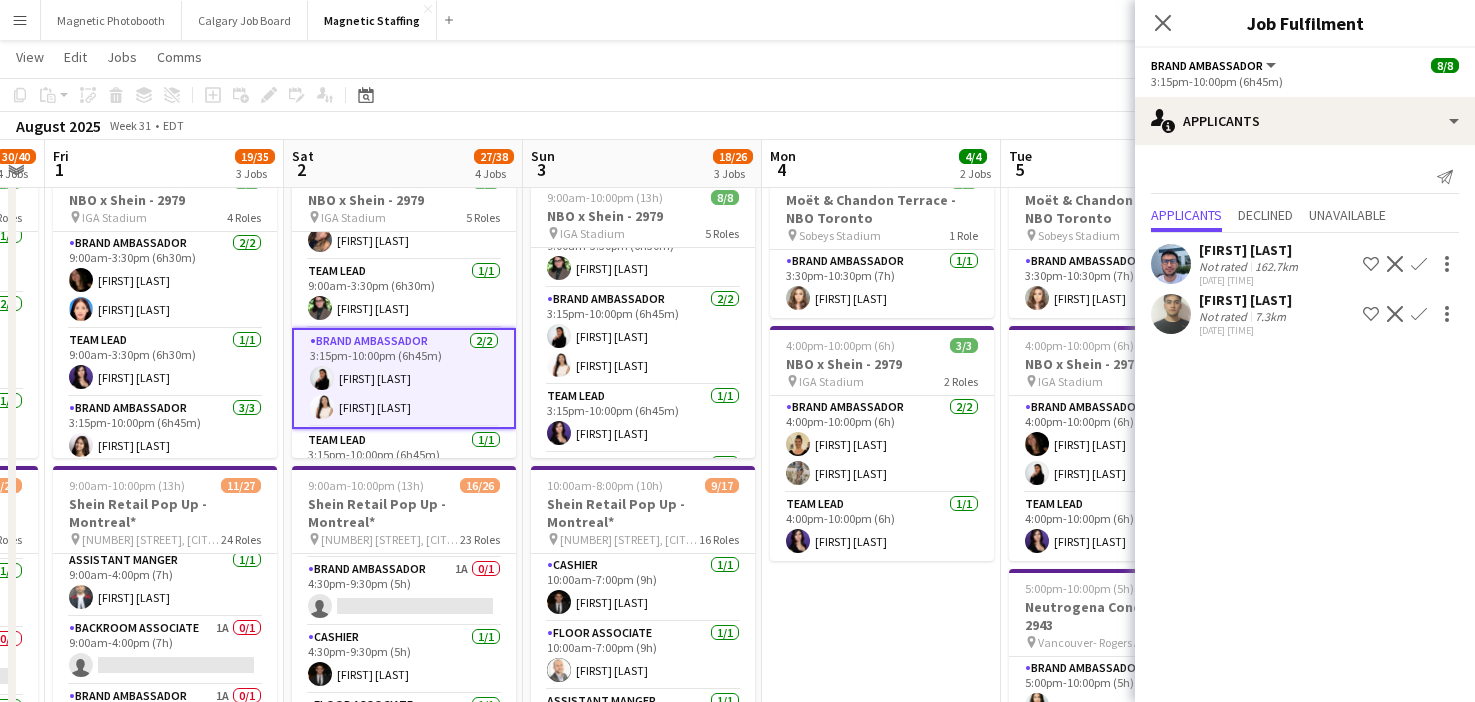 click on "Decline" at bounding box center [1395, 314] 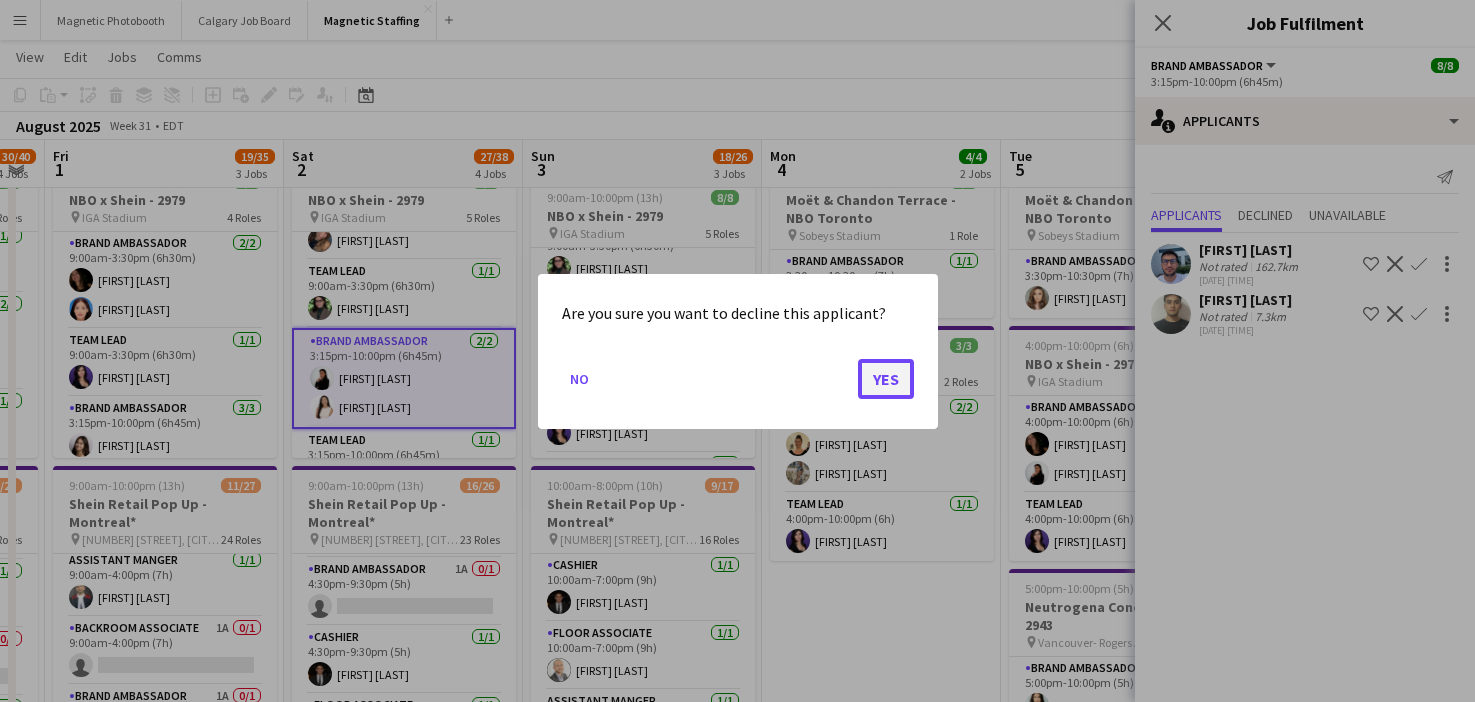click on "Yes" 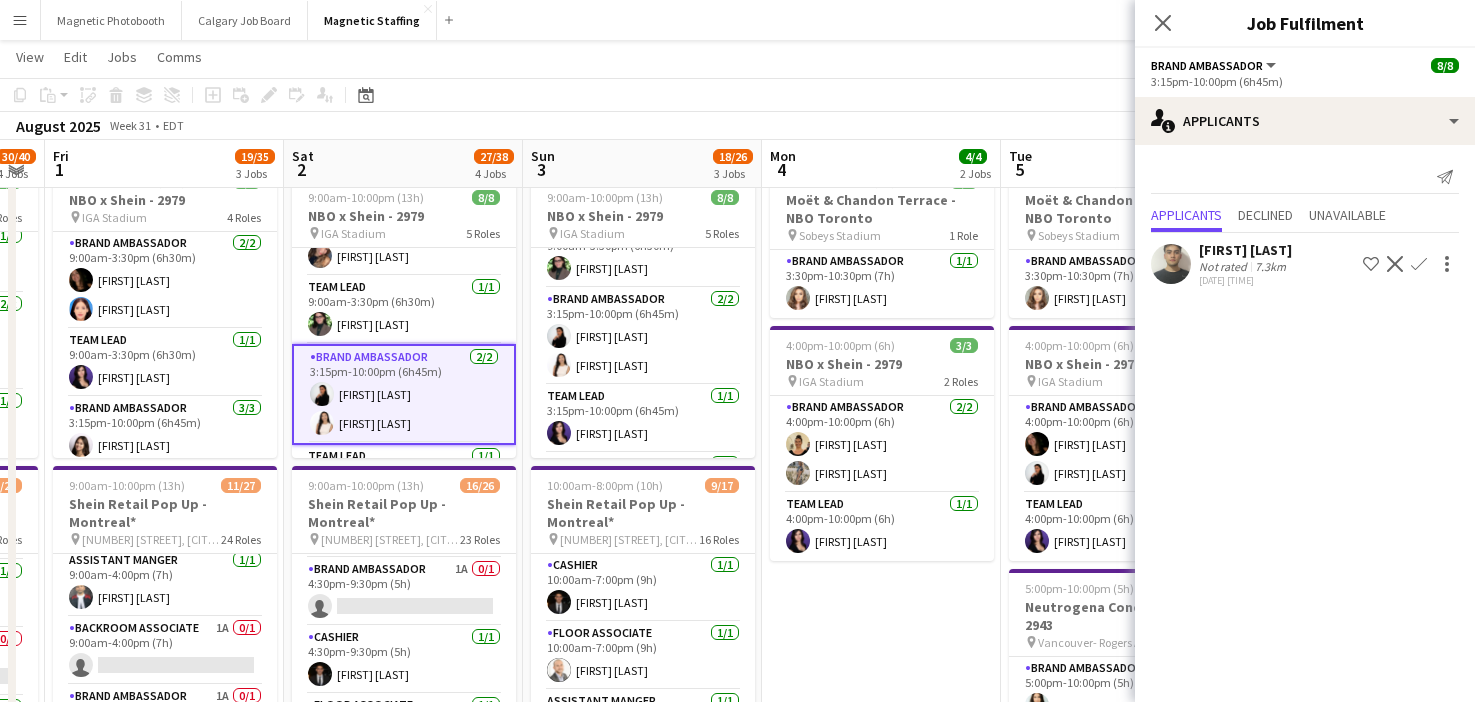click on "Decline" 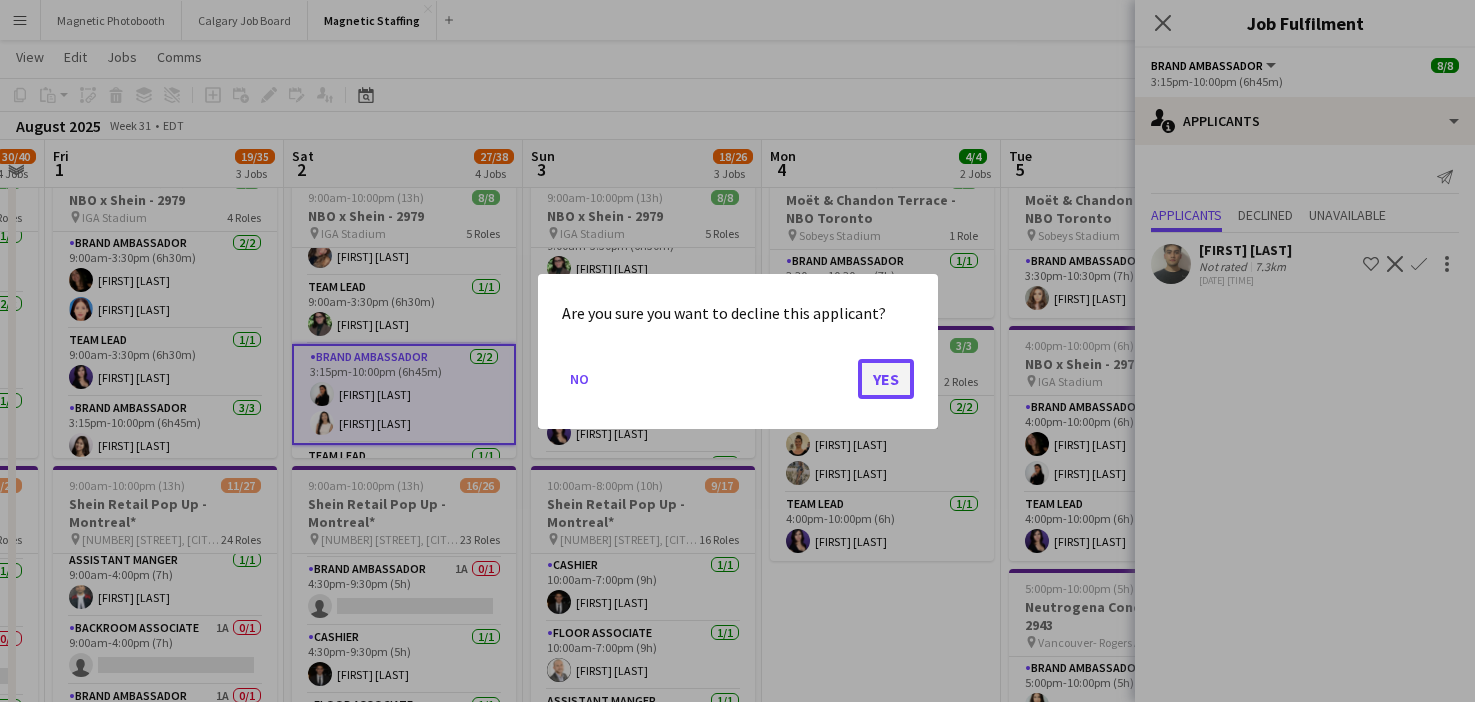 click on "Yes" 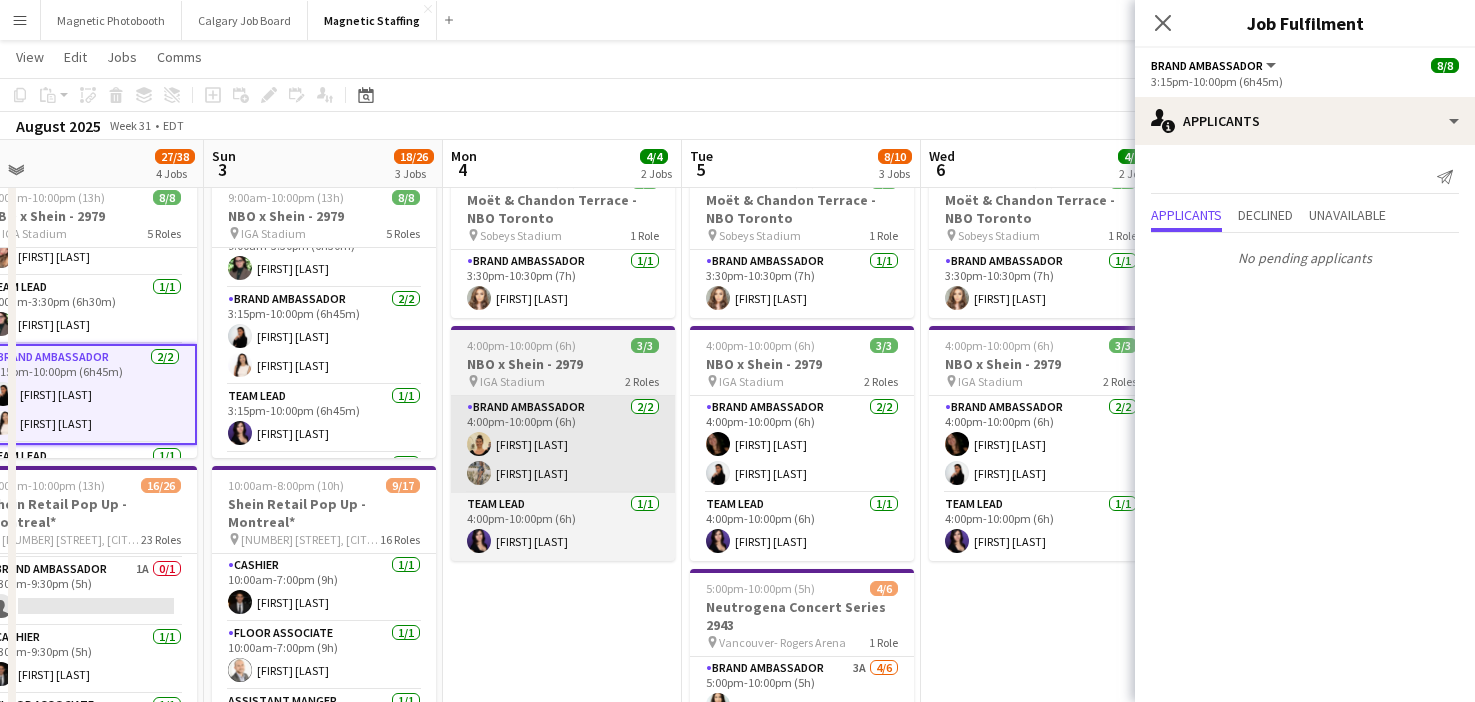 drag, startPoint x: 967, startPoint y: 377, endPoint x: 329, endPoint y: 418, distance: 639.31604 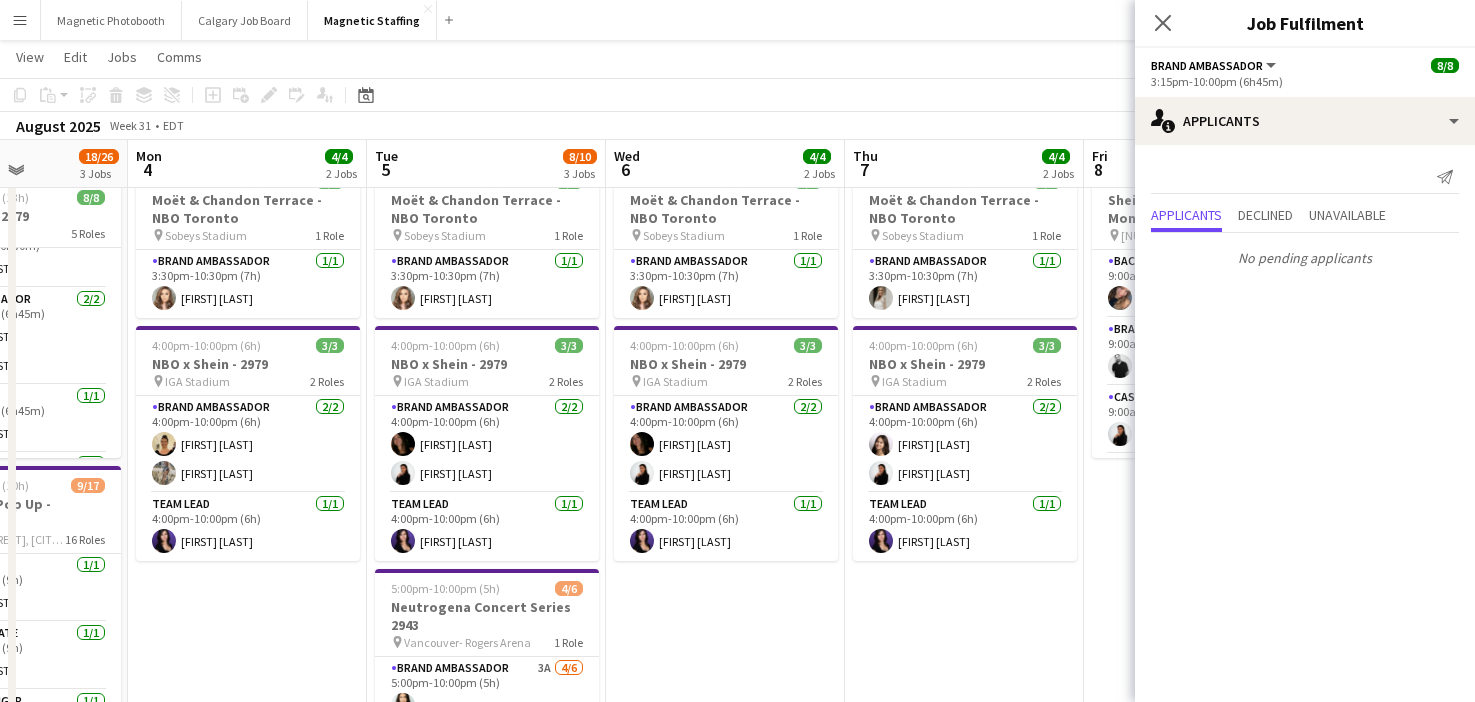 click on "[MONTH] [YEAR]   Week 31
•   EDT   Publish 1 job   Revert 1 job" 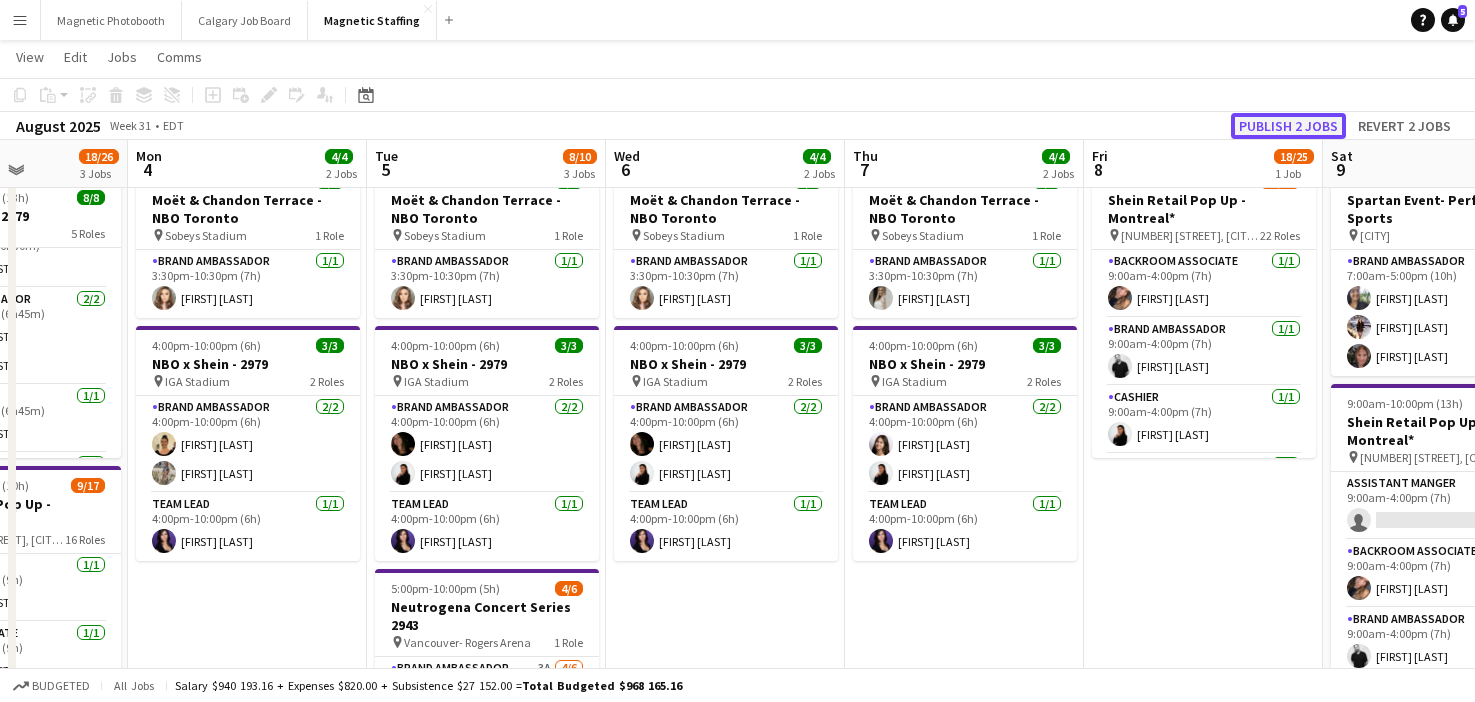 click on "Publish 2 jobs" 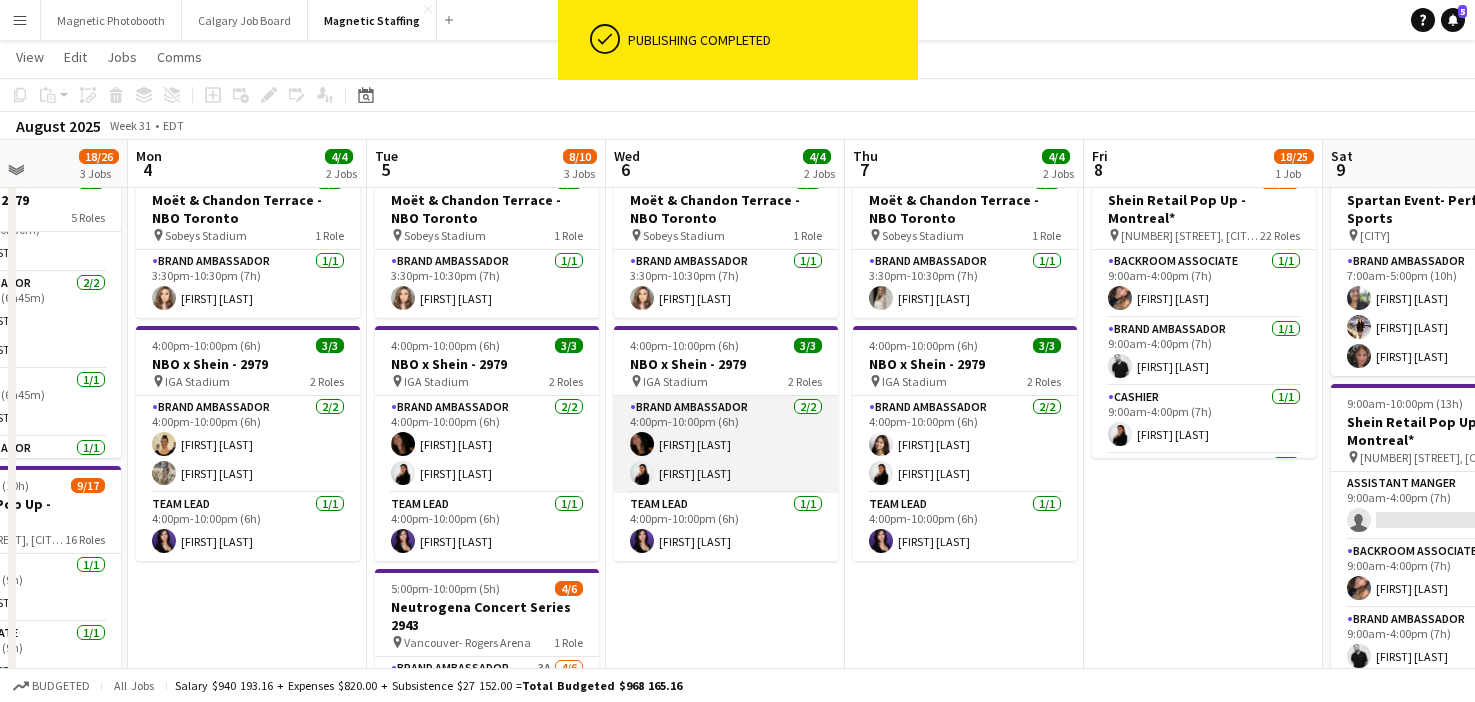click on "Brand Ambassador   2/2   4:00pm-10:00pm (6h)
[FIRST] [LAST] [FIRST] [LAST]" at bounding box center [726, 444] 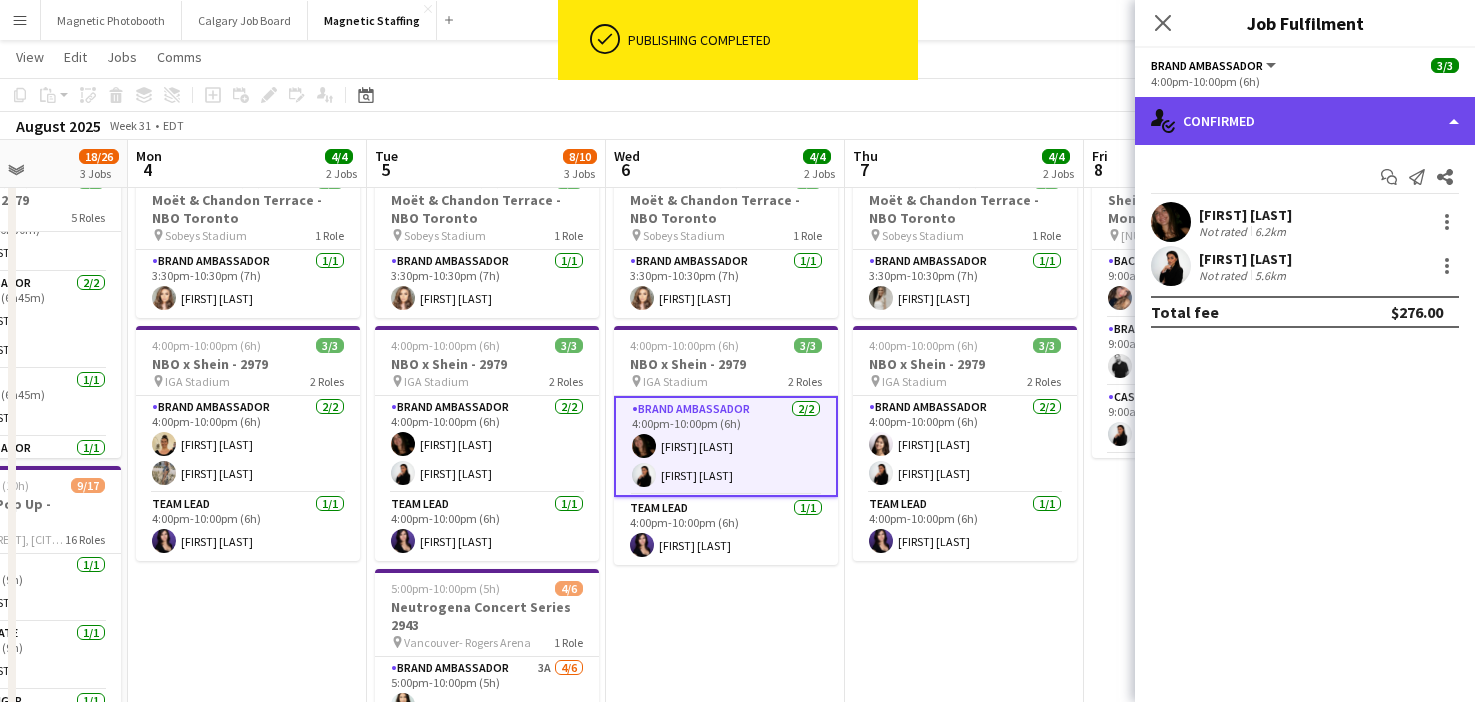 click on "single-neutral-actions-check-2
Confirmed" 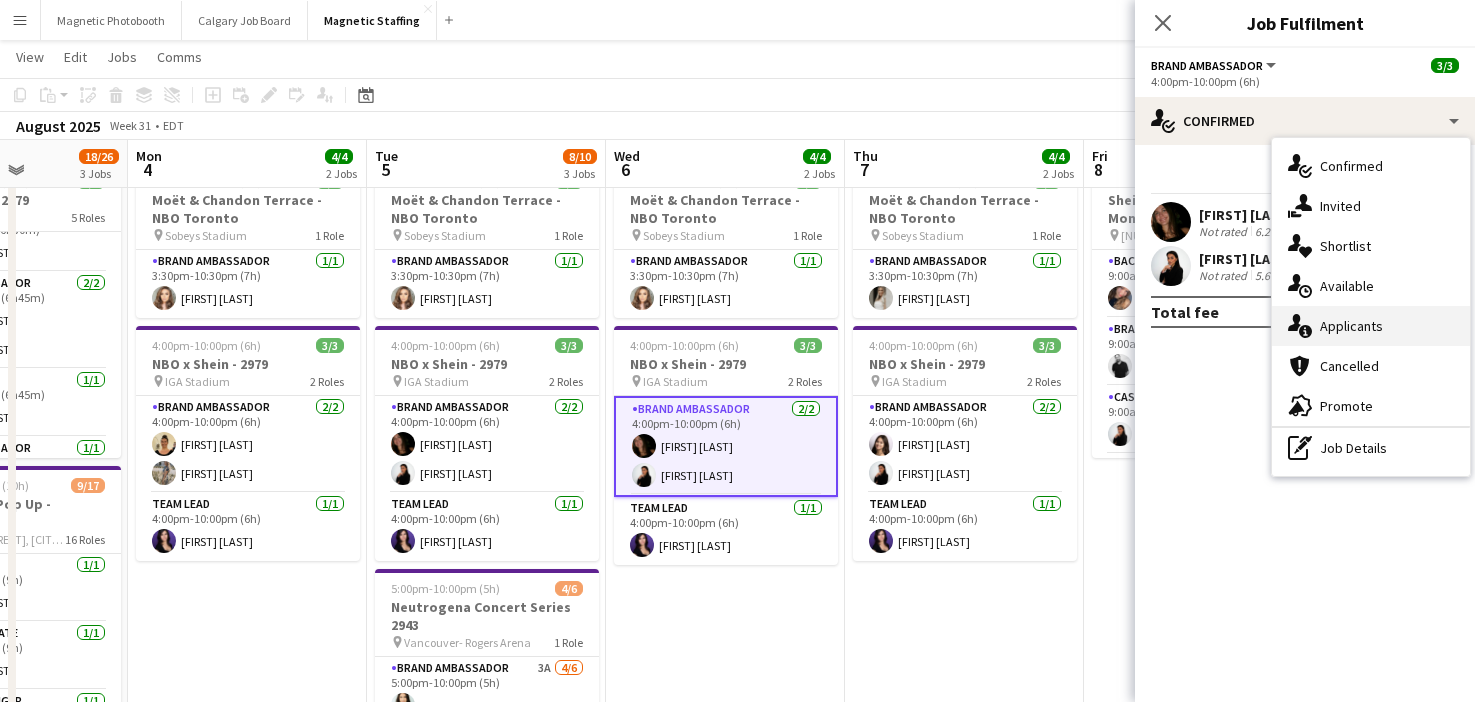click on "single-neutral-actions-information
Applicants" at bounding box center (1371, 326) 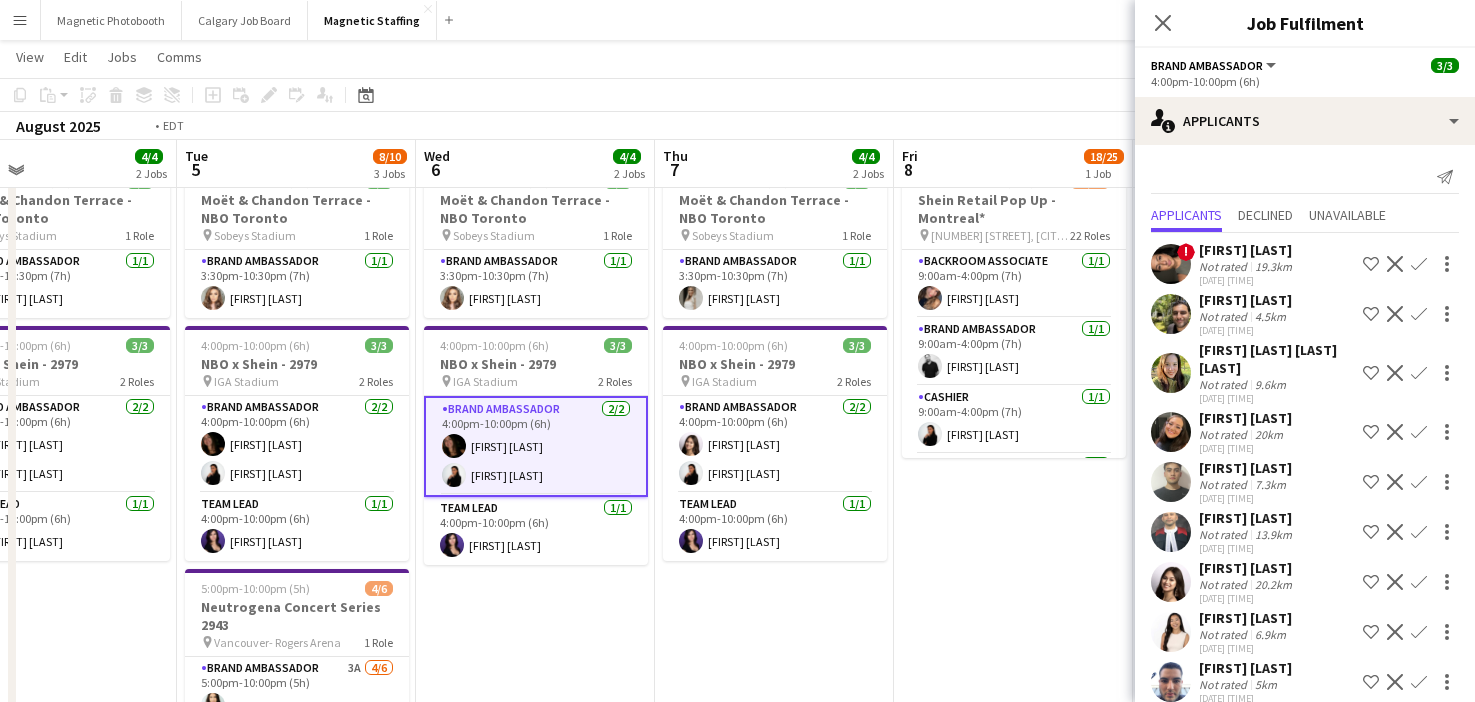 drag, startPoint x: 1013, startPoint y: 381, endPoint x: 821, endPoint y: 406, distance: 193.62076 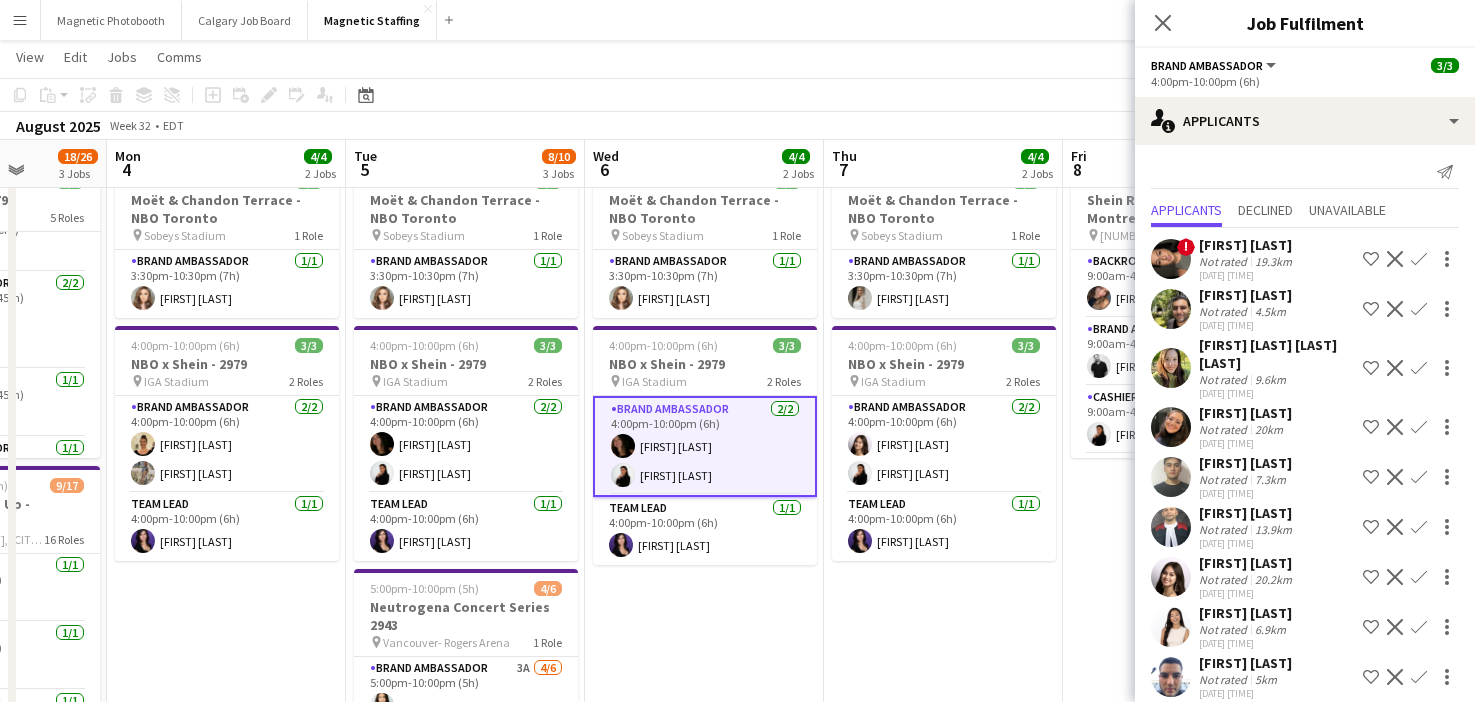 drag, startPoint x: 1083, startPoint y: 542, endPoint x: 768, endPoint y: 544, distance: 315.00635 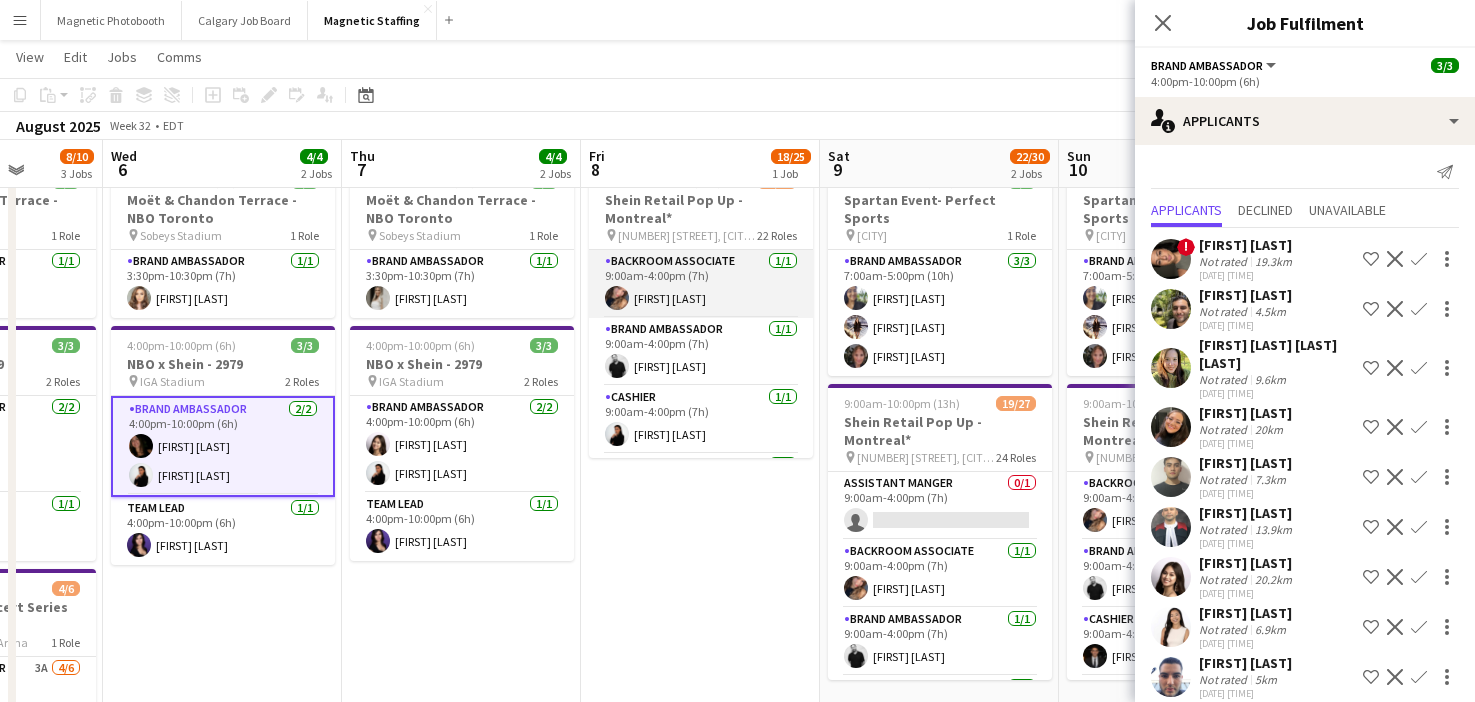 click on "Backroom Associate   1/1   9:00am-4:00pm (7h)
[FIRST] [LAST]" at bounding box center (701, 284) 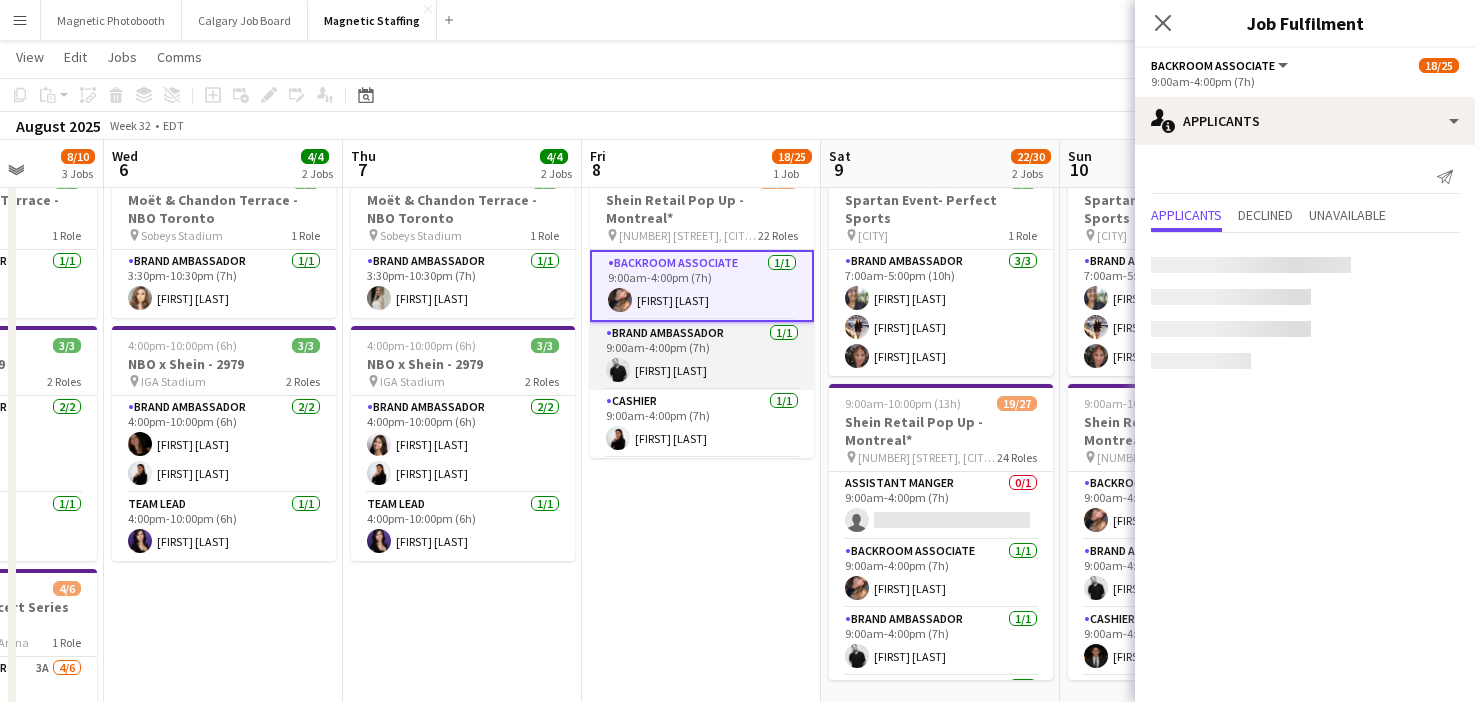 click on "Brand Ambassador   1/1   [TIME] ([DURATION])
[FIRST] [LAST]" at bounding box center (702, 356) 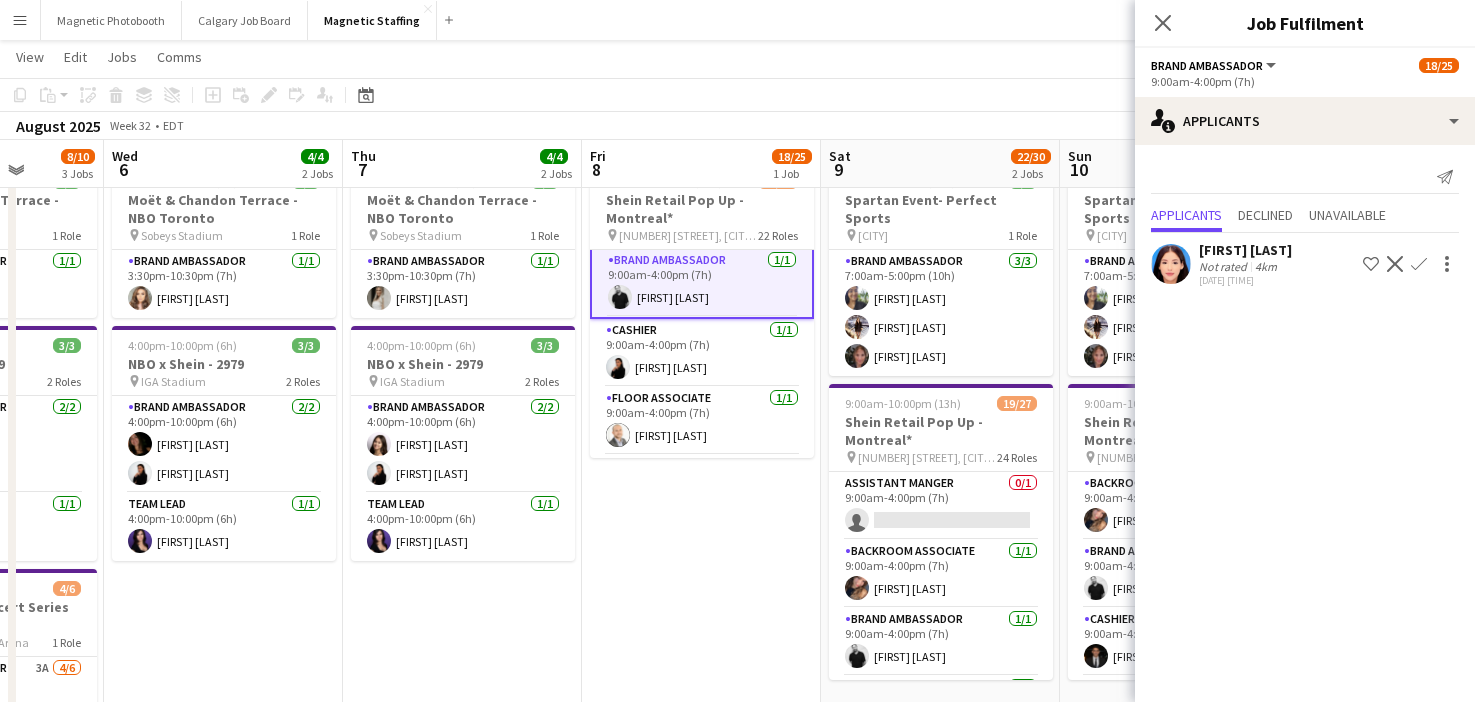 click on "Cashier   1/1   9:00am-4:00pm (7h)
[FIRST] [LAST]" at bounding box center (702, 353) 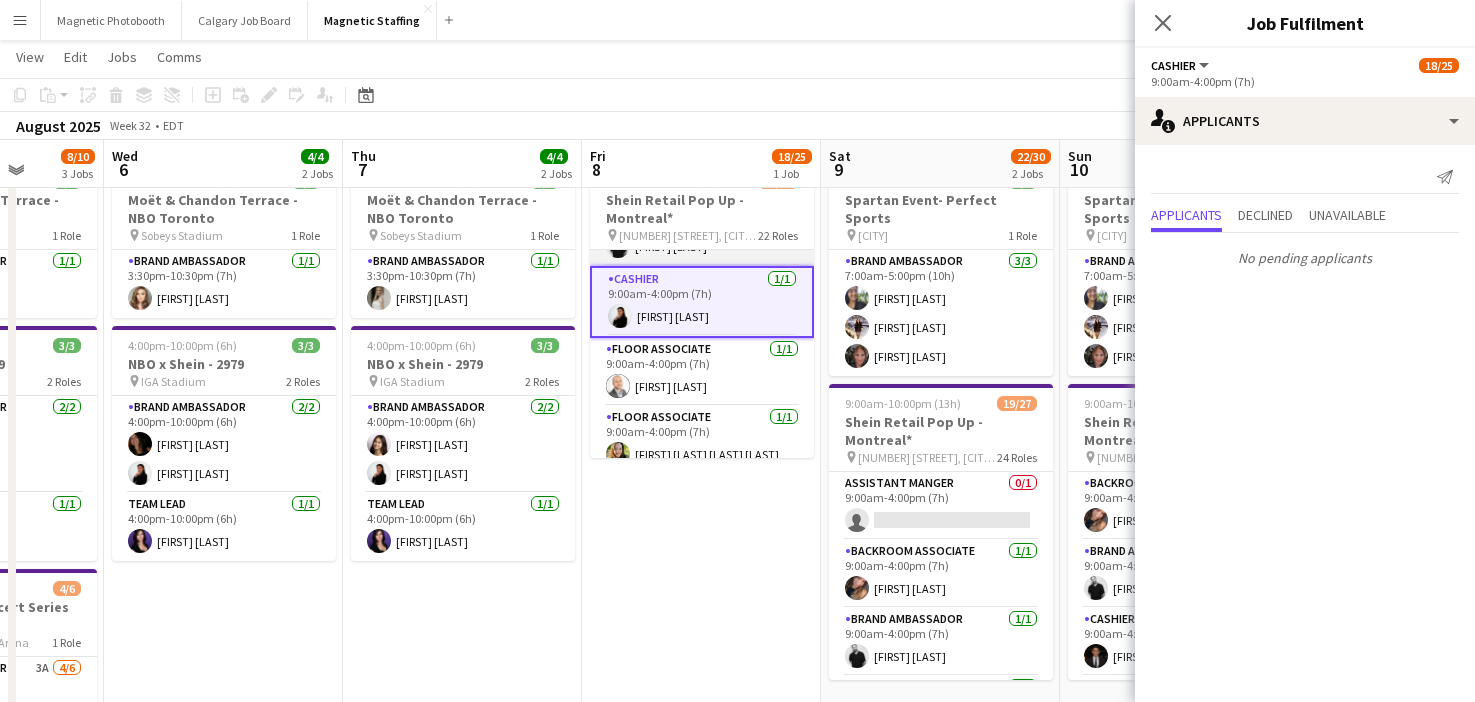 click on "Floor Associate   1/1   [TIME] ([DURATION])
[FIRST] [LAST]" at bounding box center (702, 372) 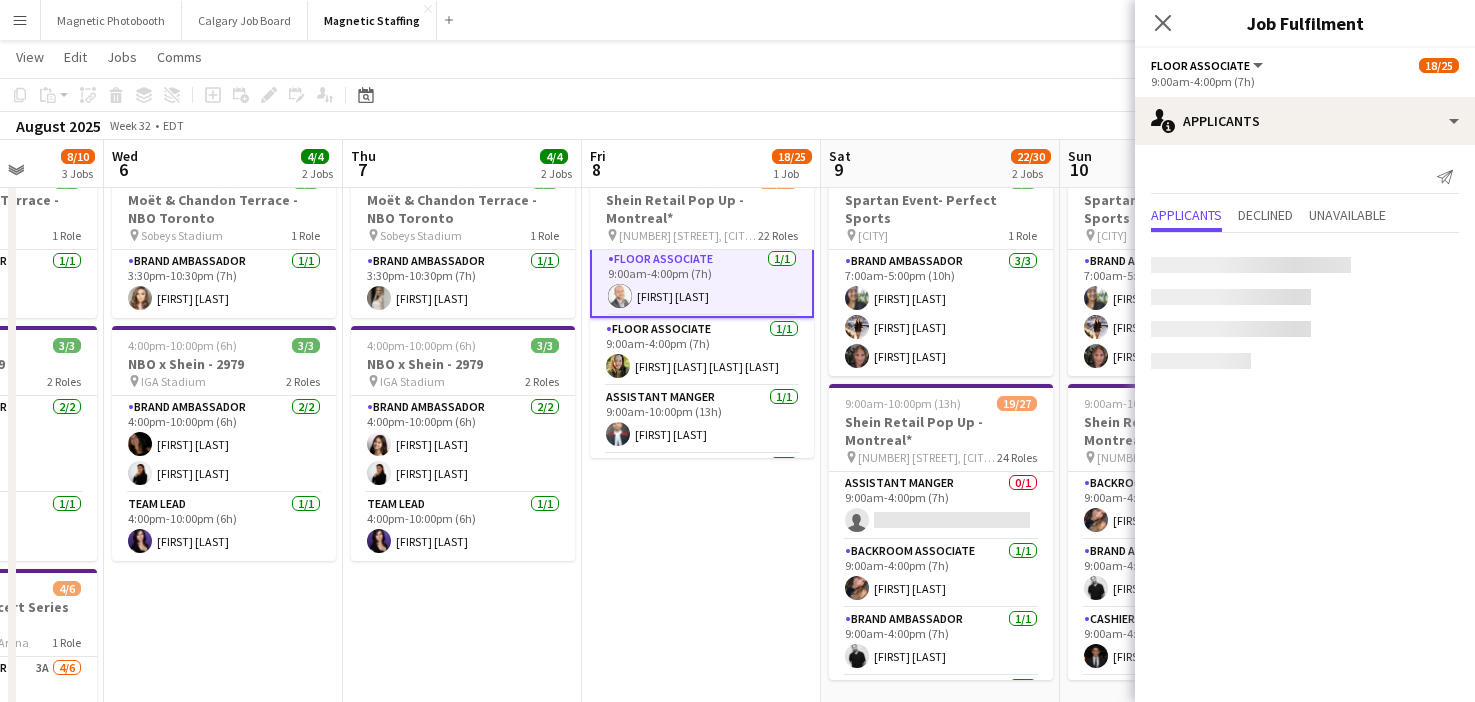 click on "Floor Associate   1/1   [TIME] ([DURATION])
[FIRST] [LAST]" at bounding box center (702, 352) 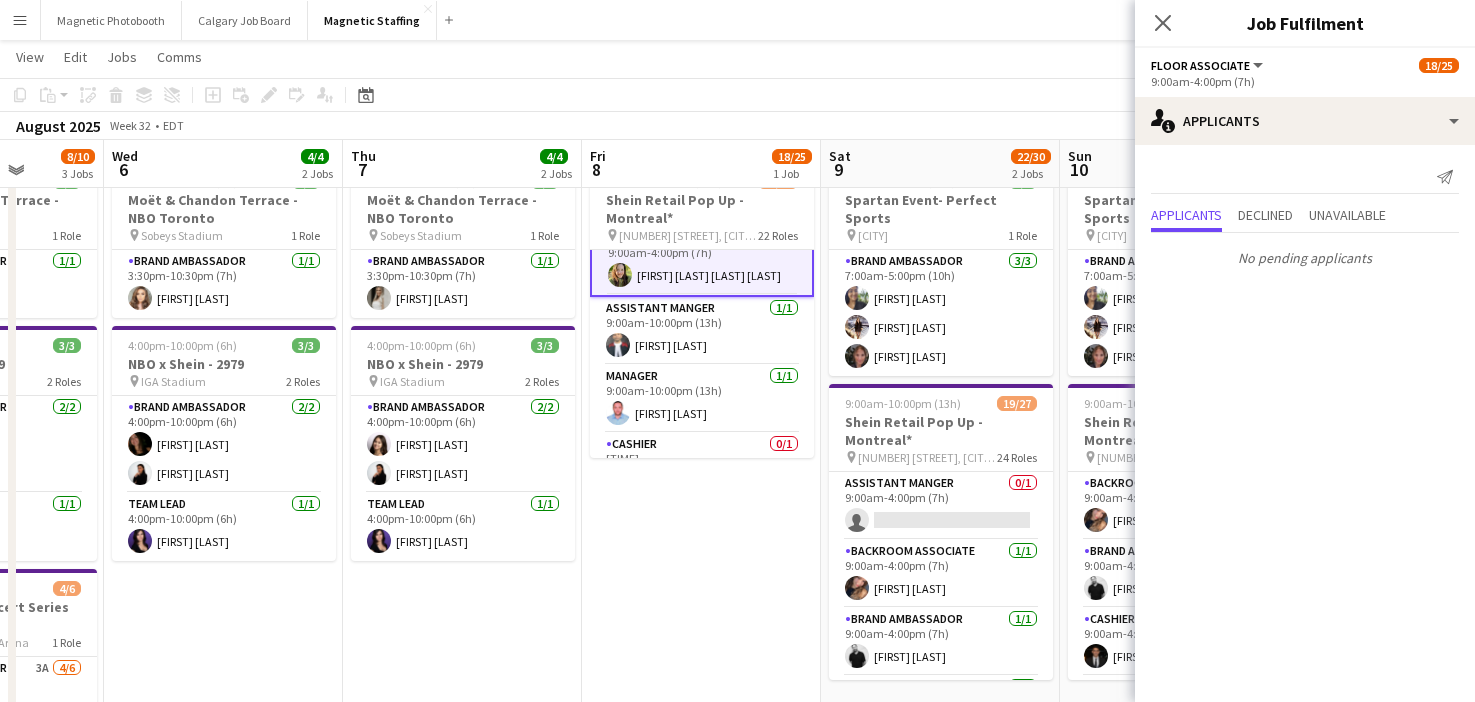 click on "Manager   1/1   9:00am-10:00pm (13h)
[FIRST] [LAST]" at bounding box center (702, 399) 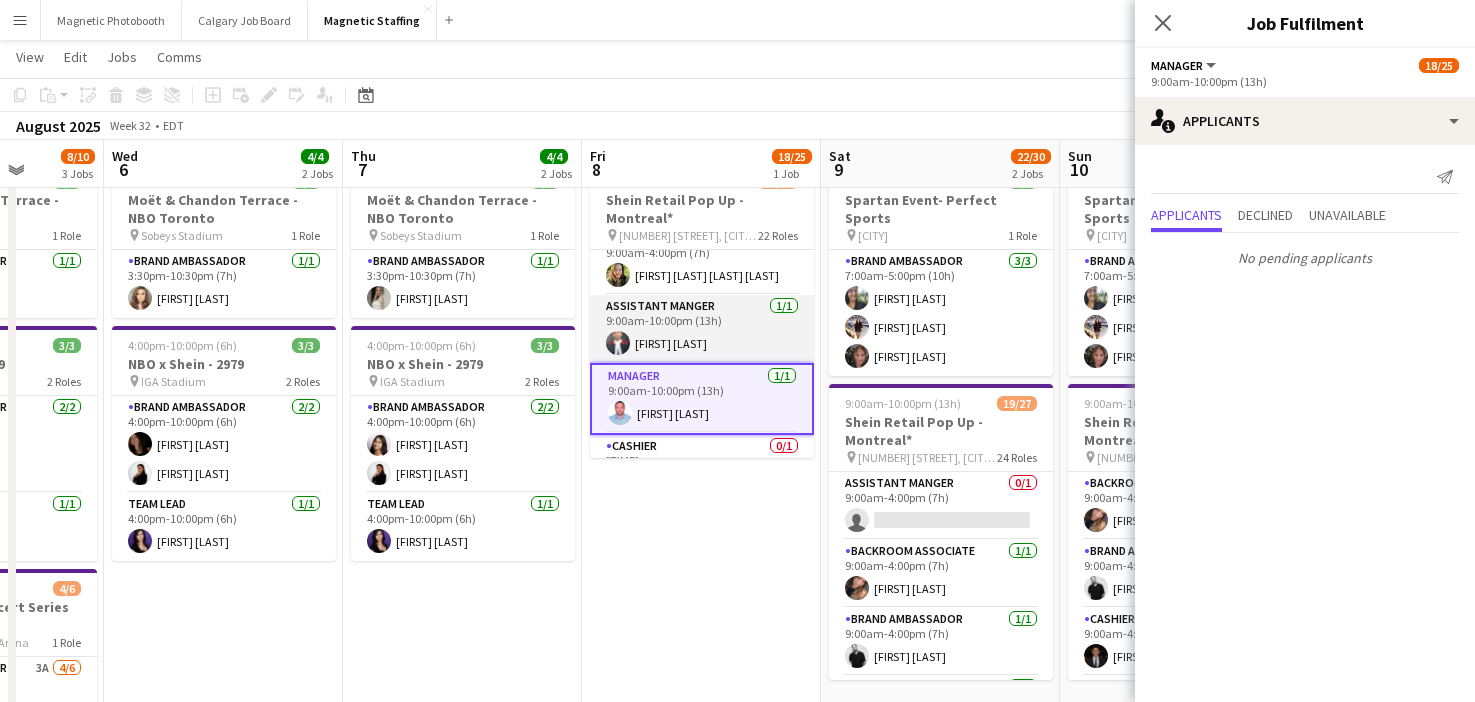 click on "Assistant Manger    1/1   [TIME] ([DURATION])
[FIRST] [LAST]" at bounding box center [702, 329] 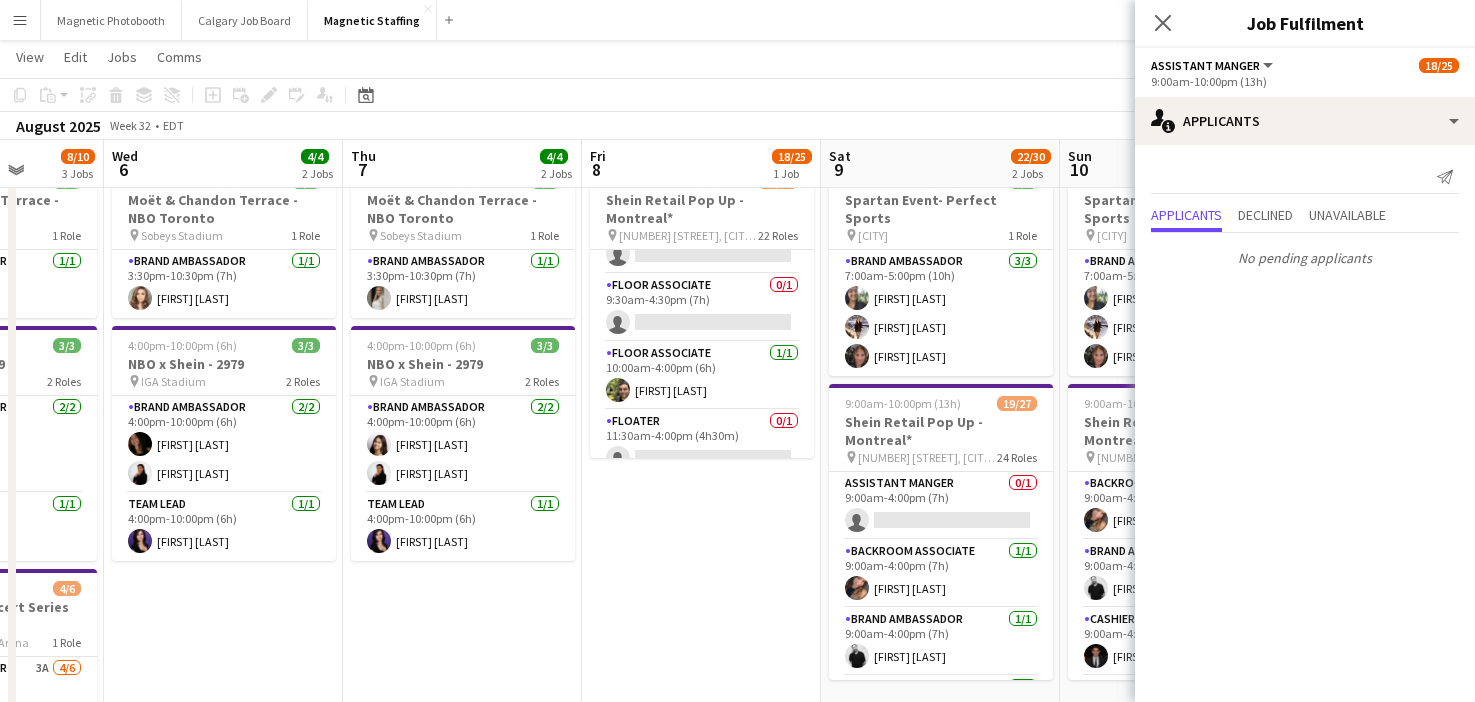 click on "Floor Associate   0/1   9:30am-4:30pm (7h)
single-neutral-actions" at bounding box center [702, 308] 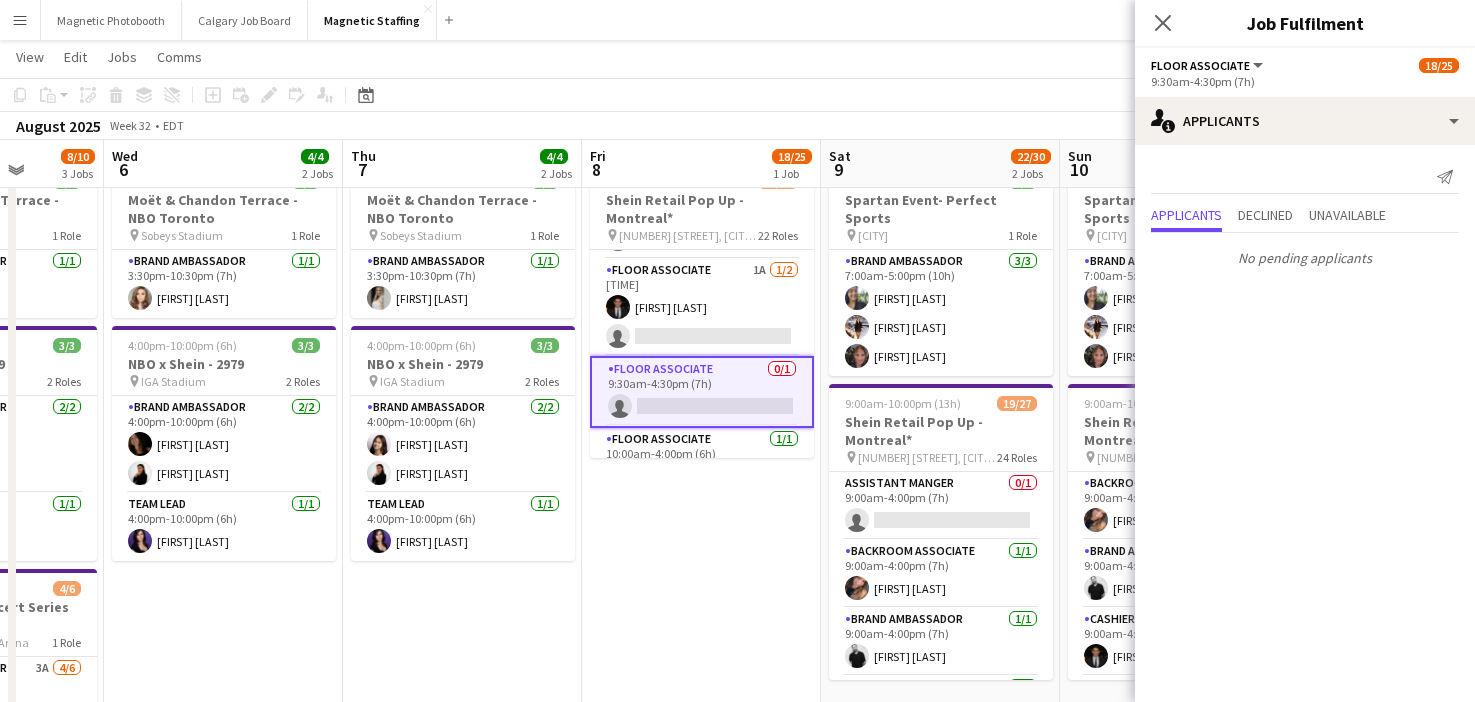 click on "Floor Associate   1A   1/2   9:30am-3:30pm (6h)
[FIRST] [LAST]
single-neutral-actions" at bounding box center [702, 307] 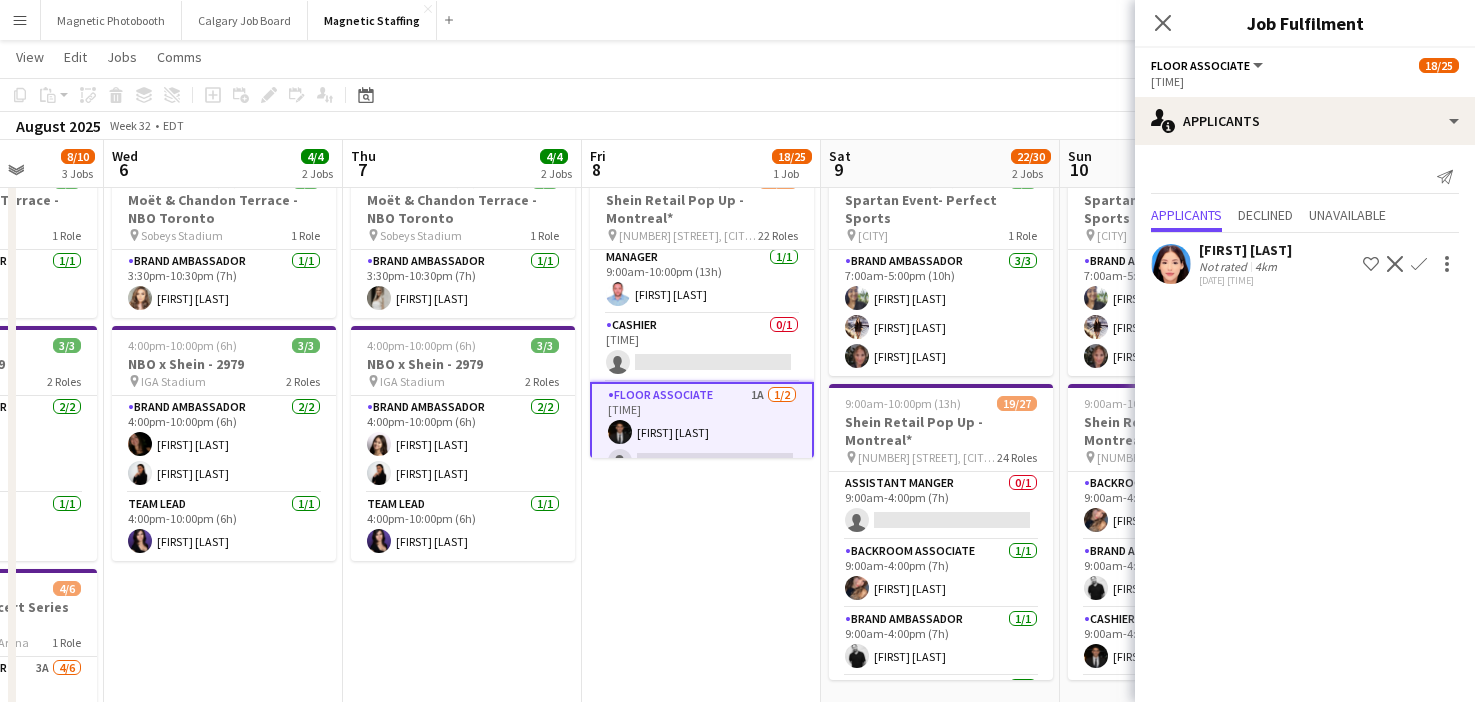 click on "Confirm" 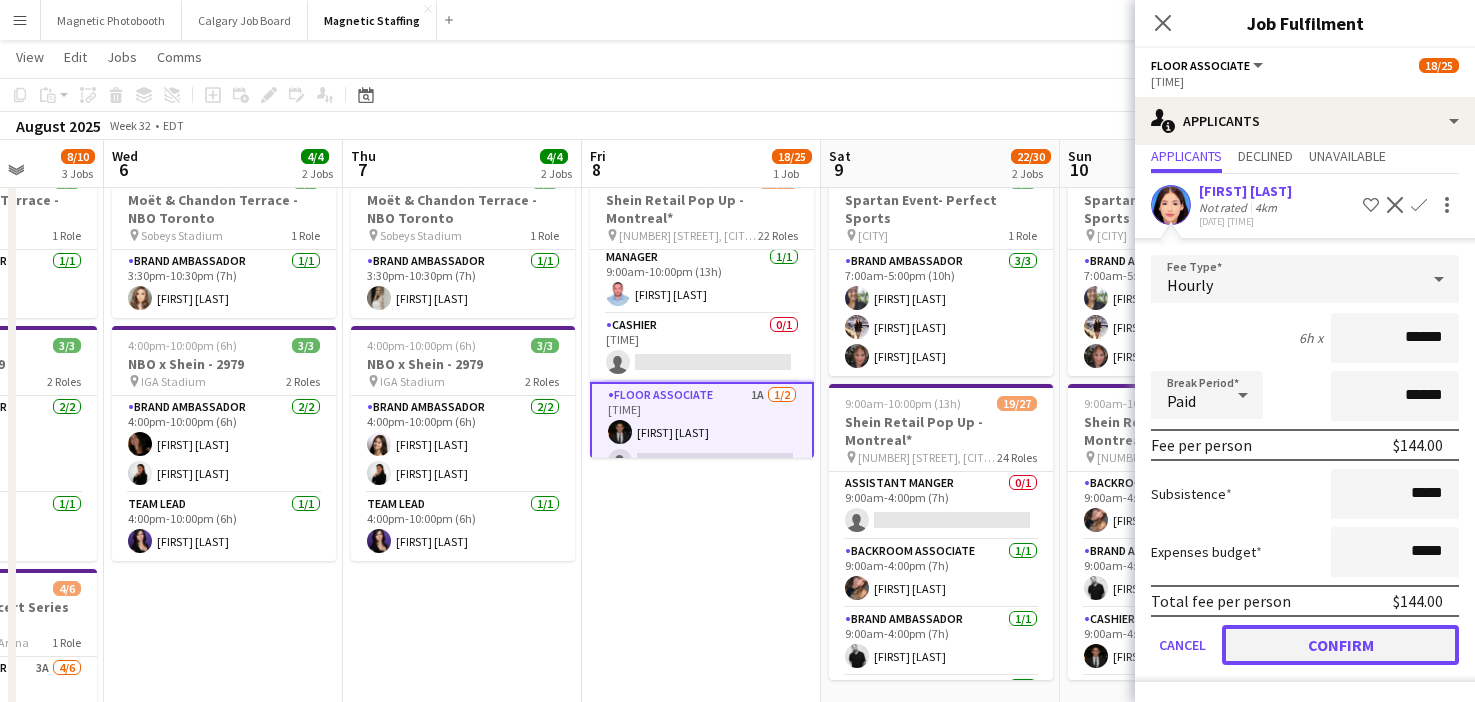 click on "Confirm" 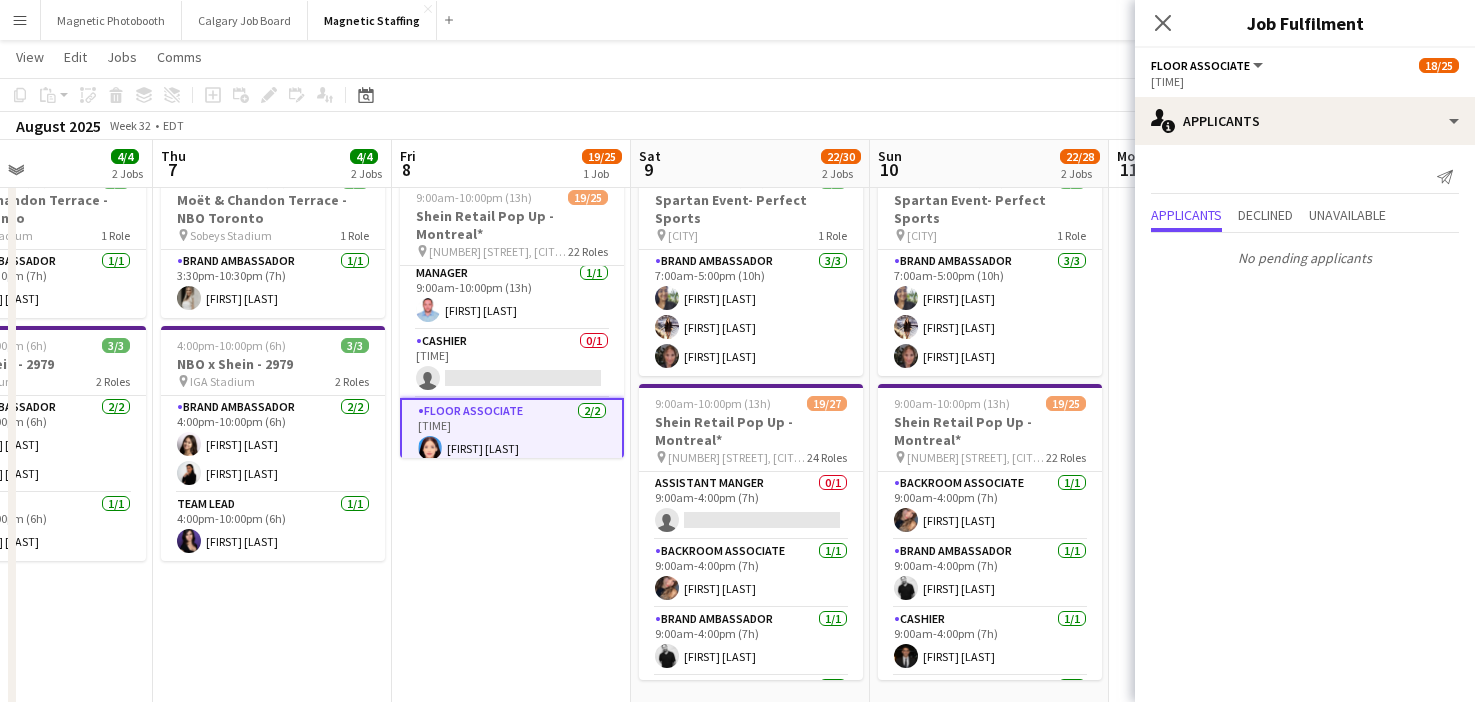drag, startPoint x: 1047, startPoint y: 580, endPoint x: 813, endPoint y: 587, distance: 234.10468 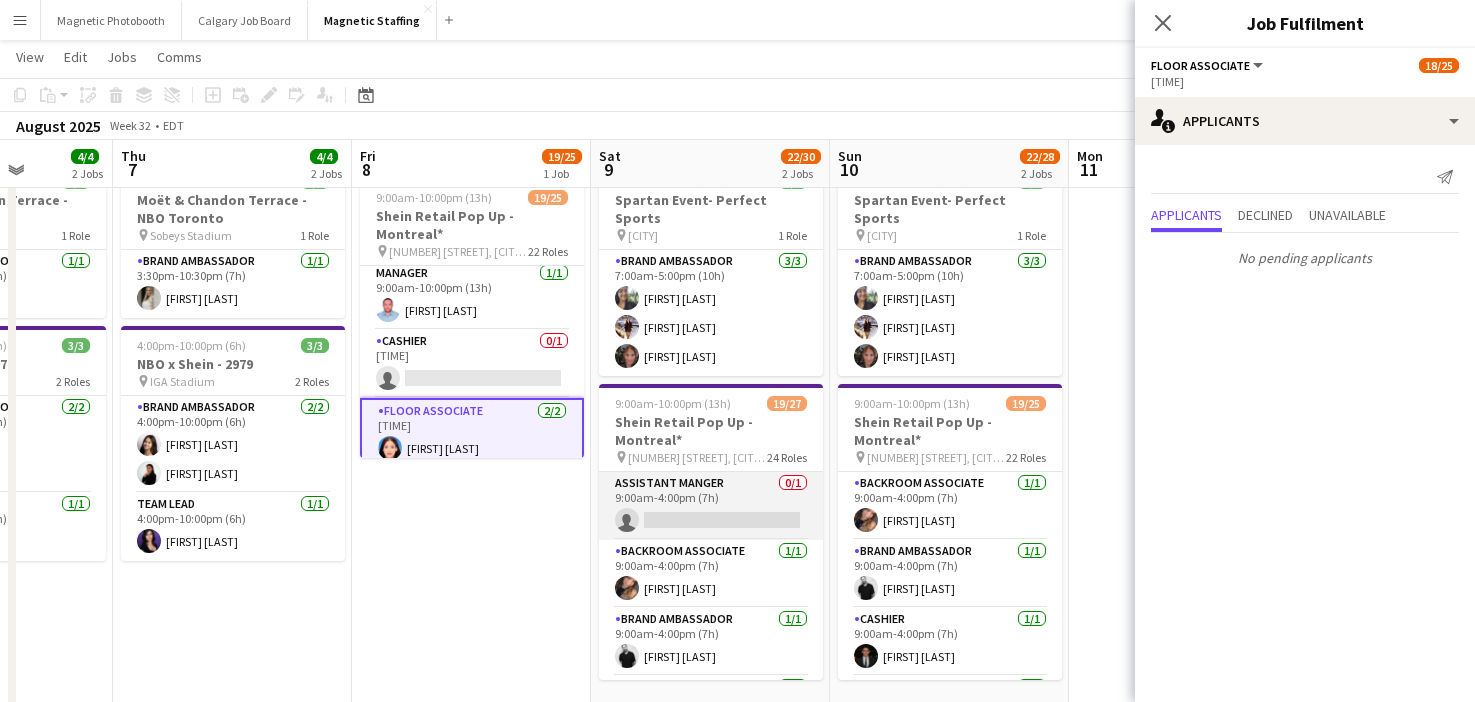 click on "Assistant Manger    0/1   9:00am-4:00pm (7h)
single-neutral-actions" at bounding box center [711, 506] 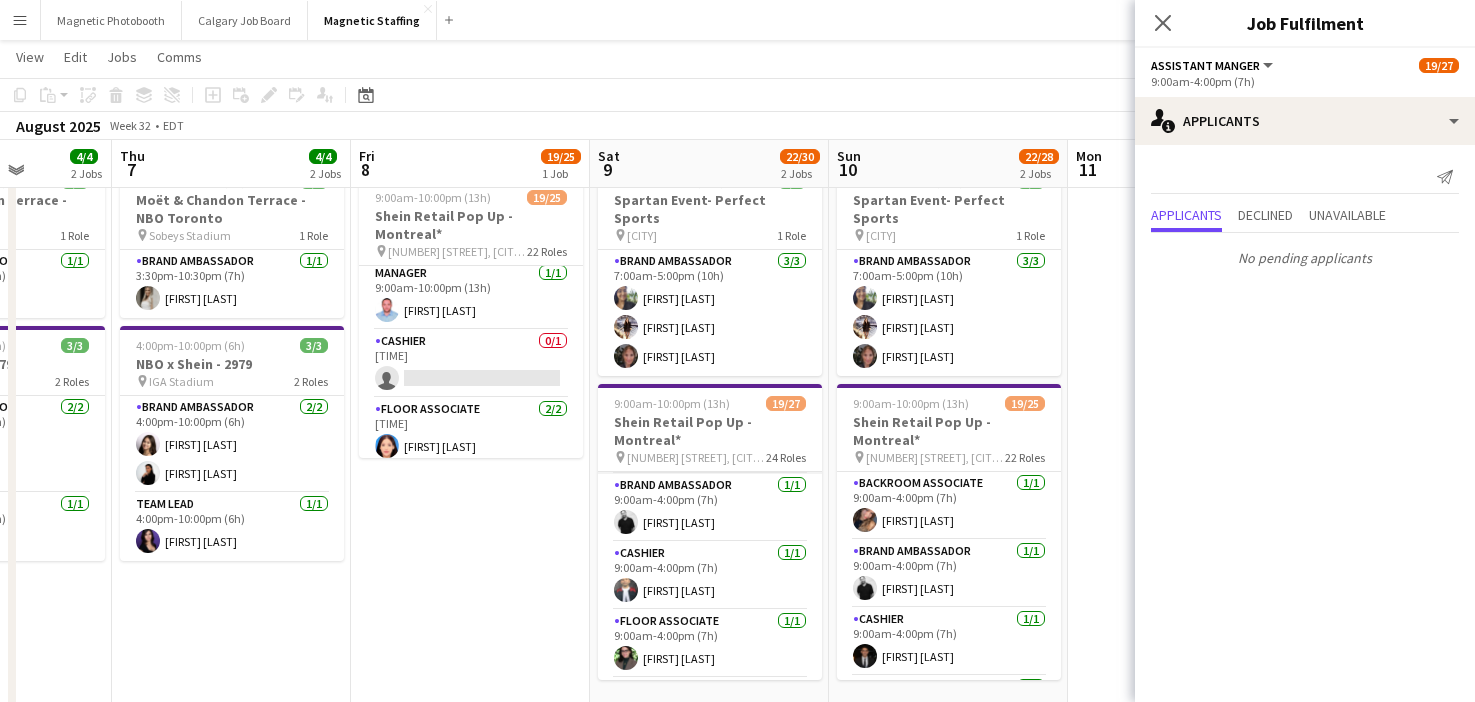 click on "Cashier   1/1   9:00am-4:00pm (7h)
[FIRST] [LAST]" at bounding box center (710, 576) 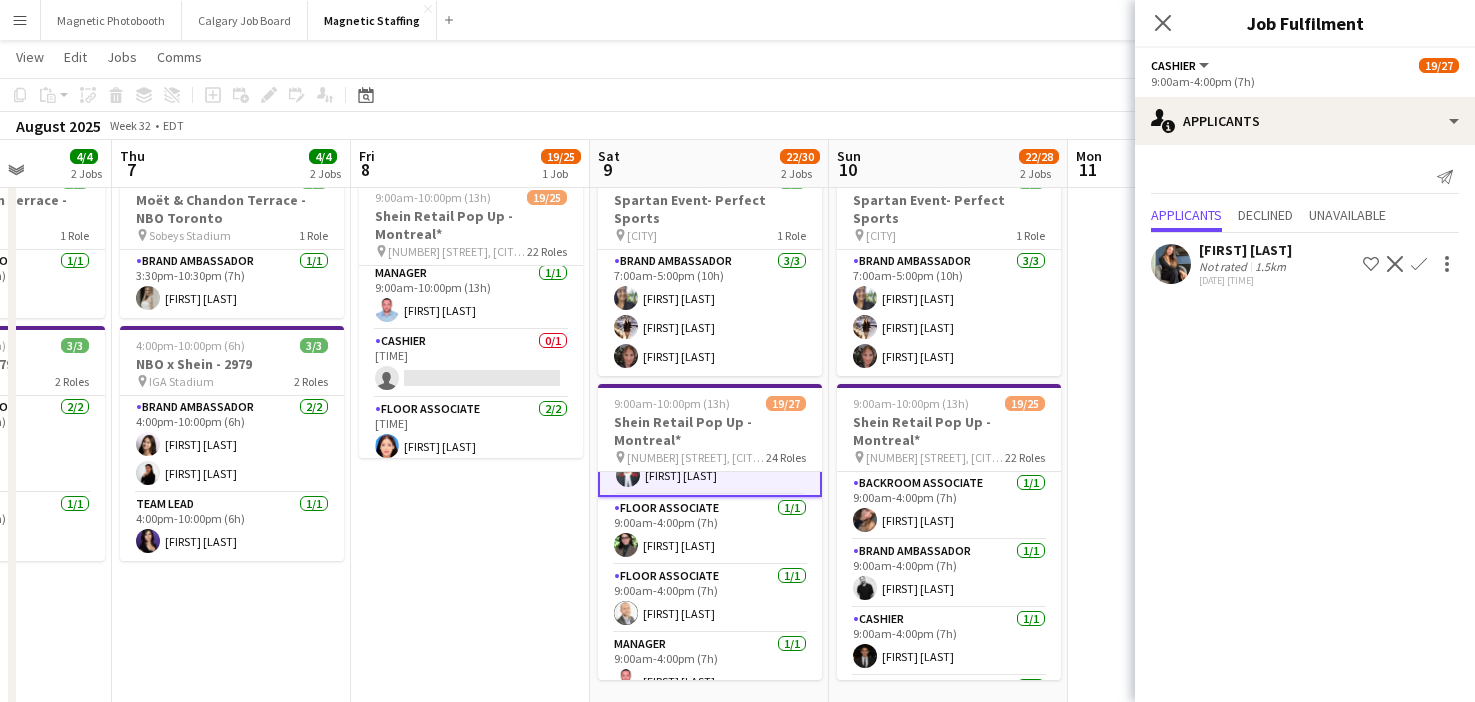 click on "Floor Associate   1/1   [TIME] ([DURATION])
[FIRST] [LAST]" at bounding box center [710, 599] 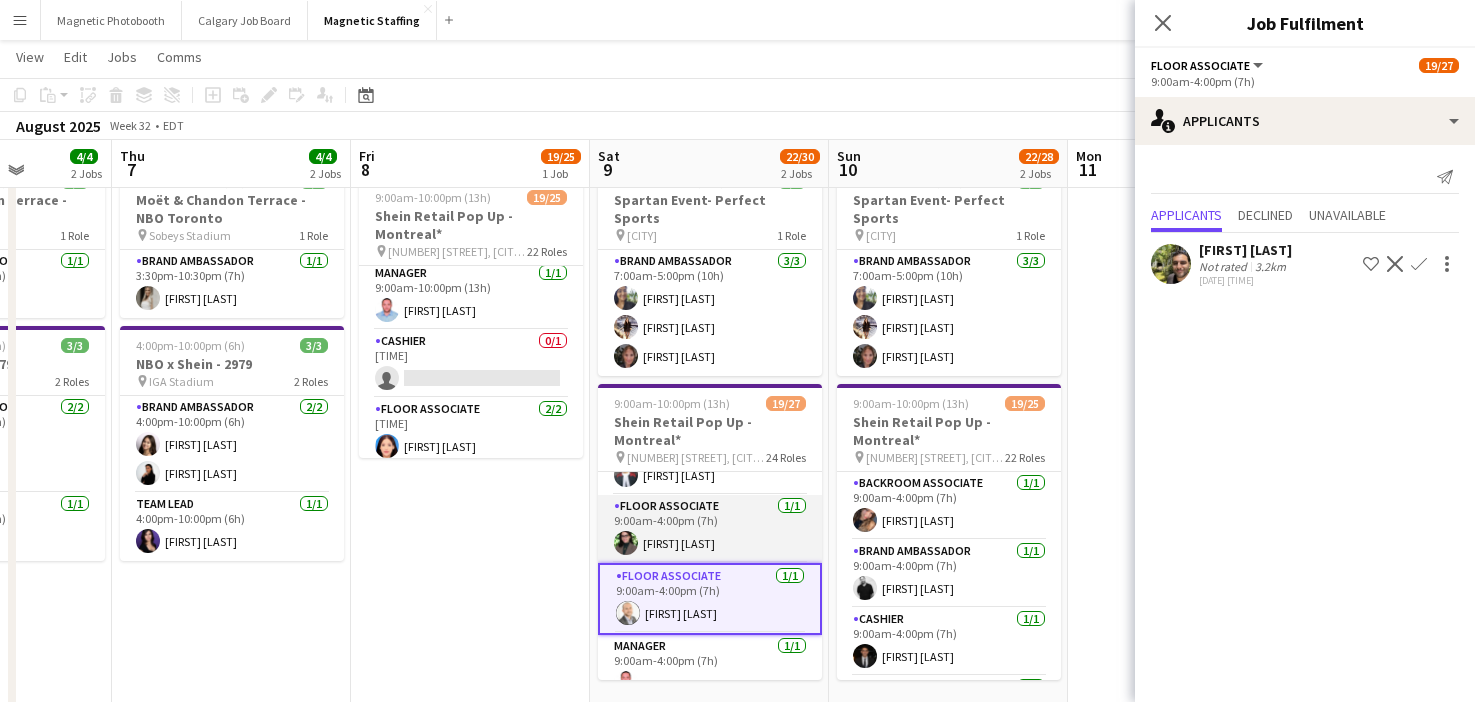 click on "Floor Associate   1/1   9:00am-4:00pm (7h)
[FIRST] [LAST]" at bounding box center [710, 529] 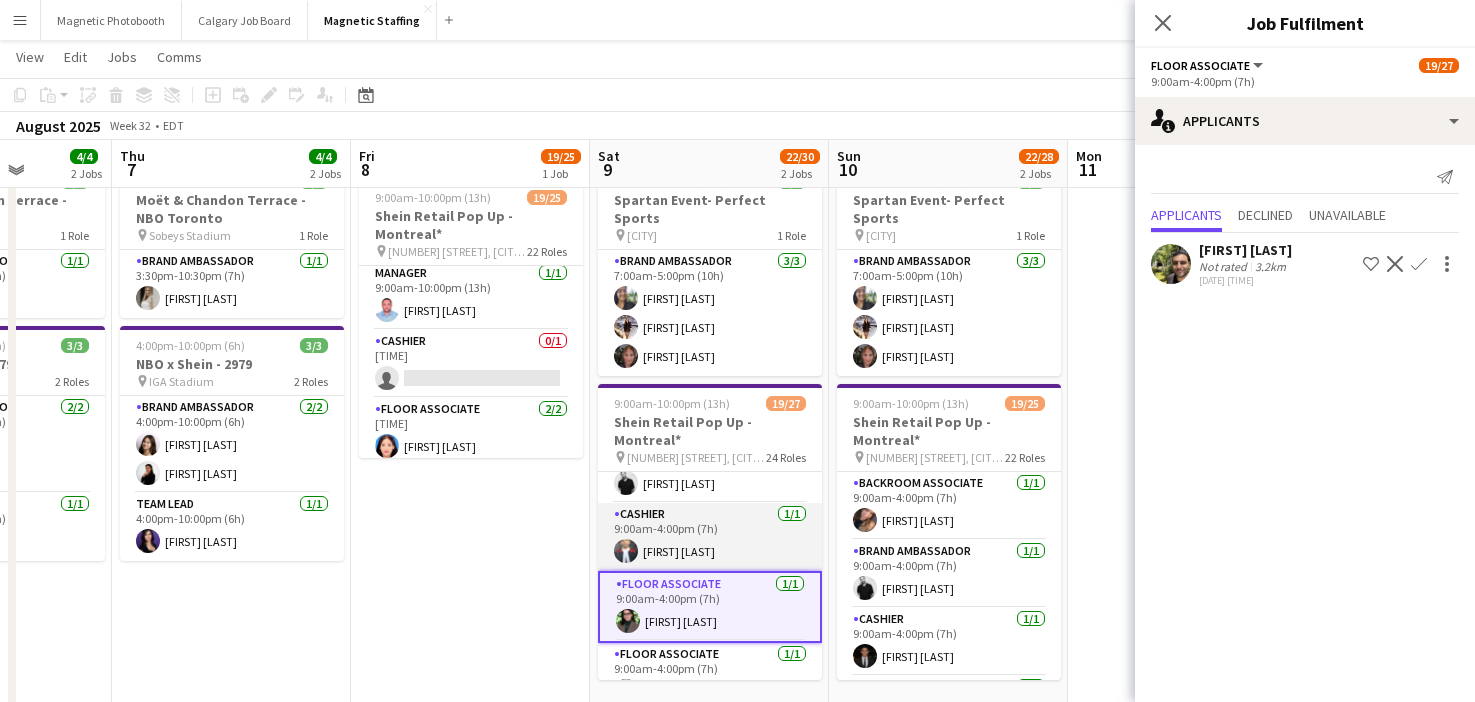 click on "Cashier   1/1   9:00am-4:00pm (7h)
[FIRST] [LAST]" at bounding box center (710, 537) 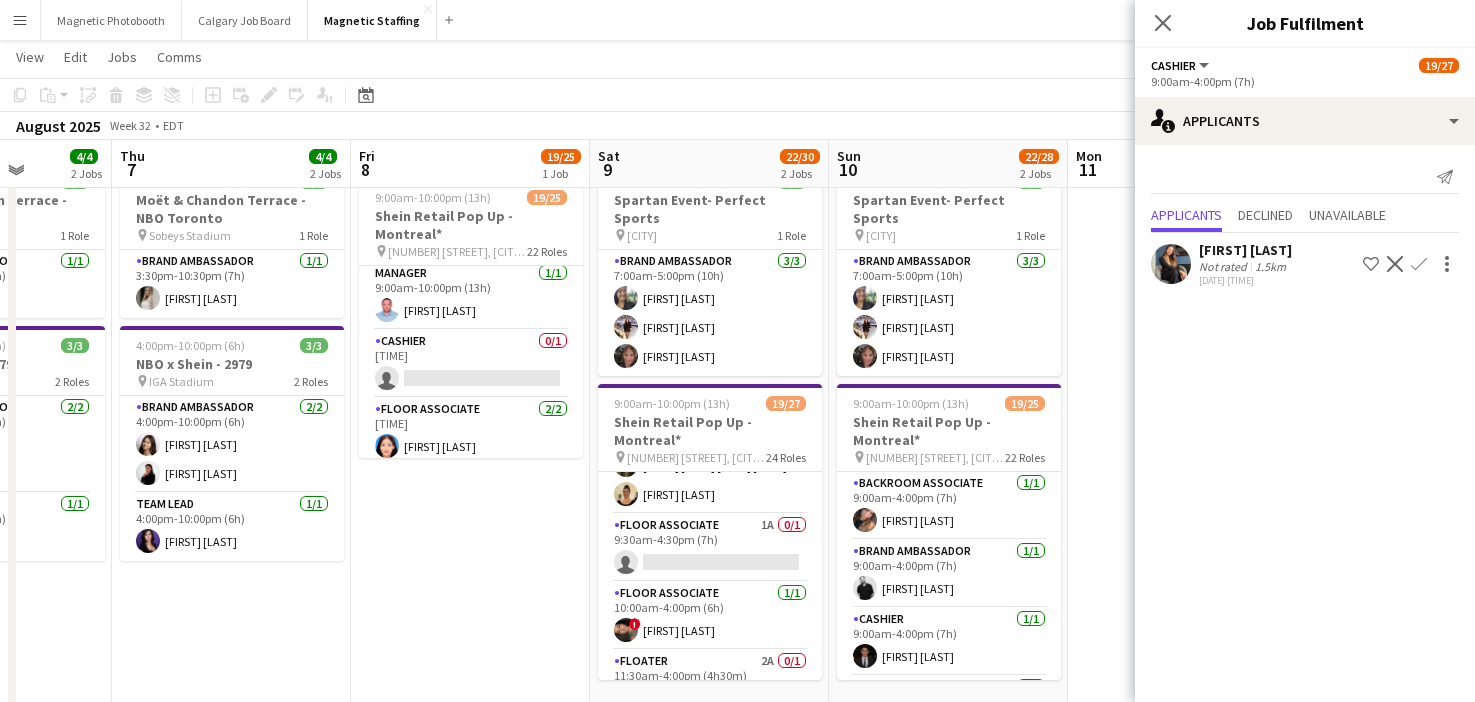 click on "Floor Associate   1A   0/1   9:30am-4:30pm (7h)
single-neutral-actions" at bounding box center [710, 548] 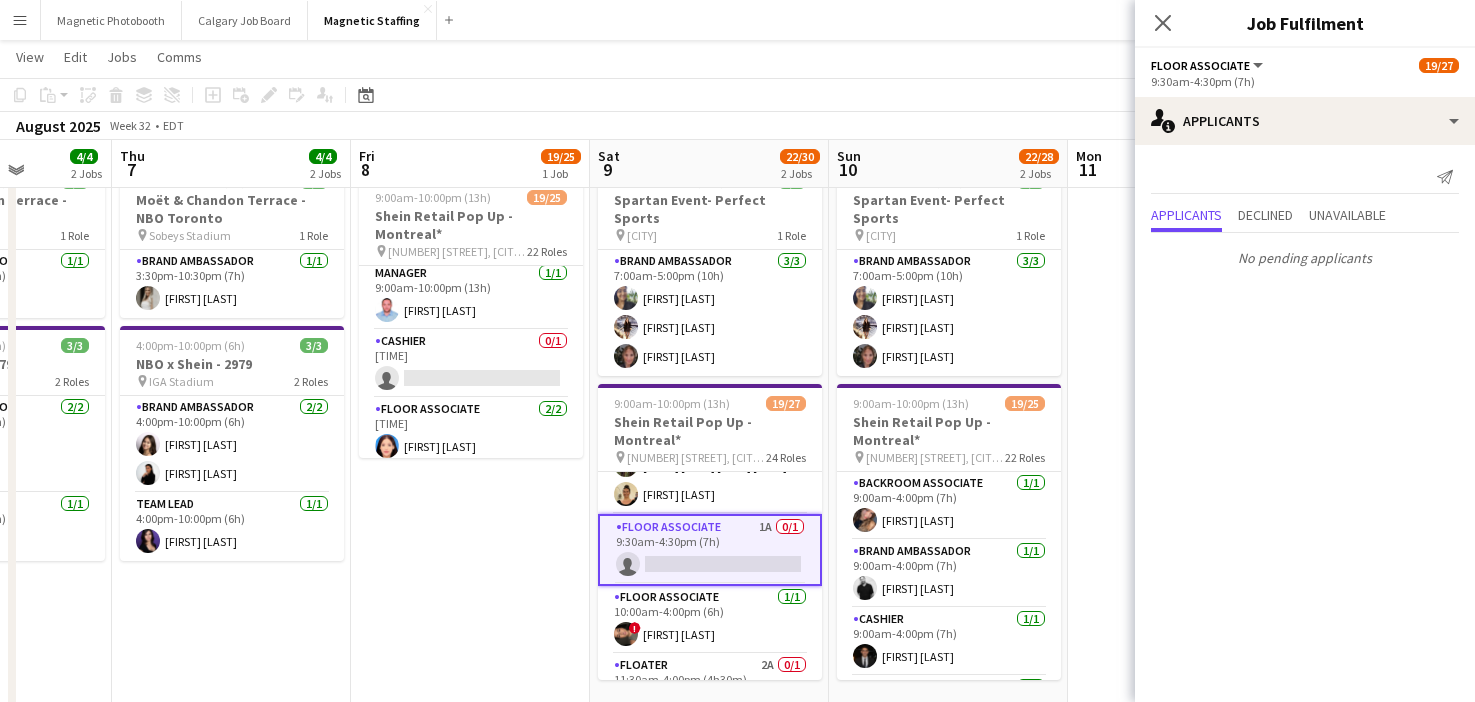 click on "Floor Associate   1A   0/1   9:30am-4:30pm (7h)
single-neutral-actions" at bounding box center [710, 550] 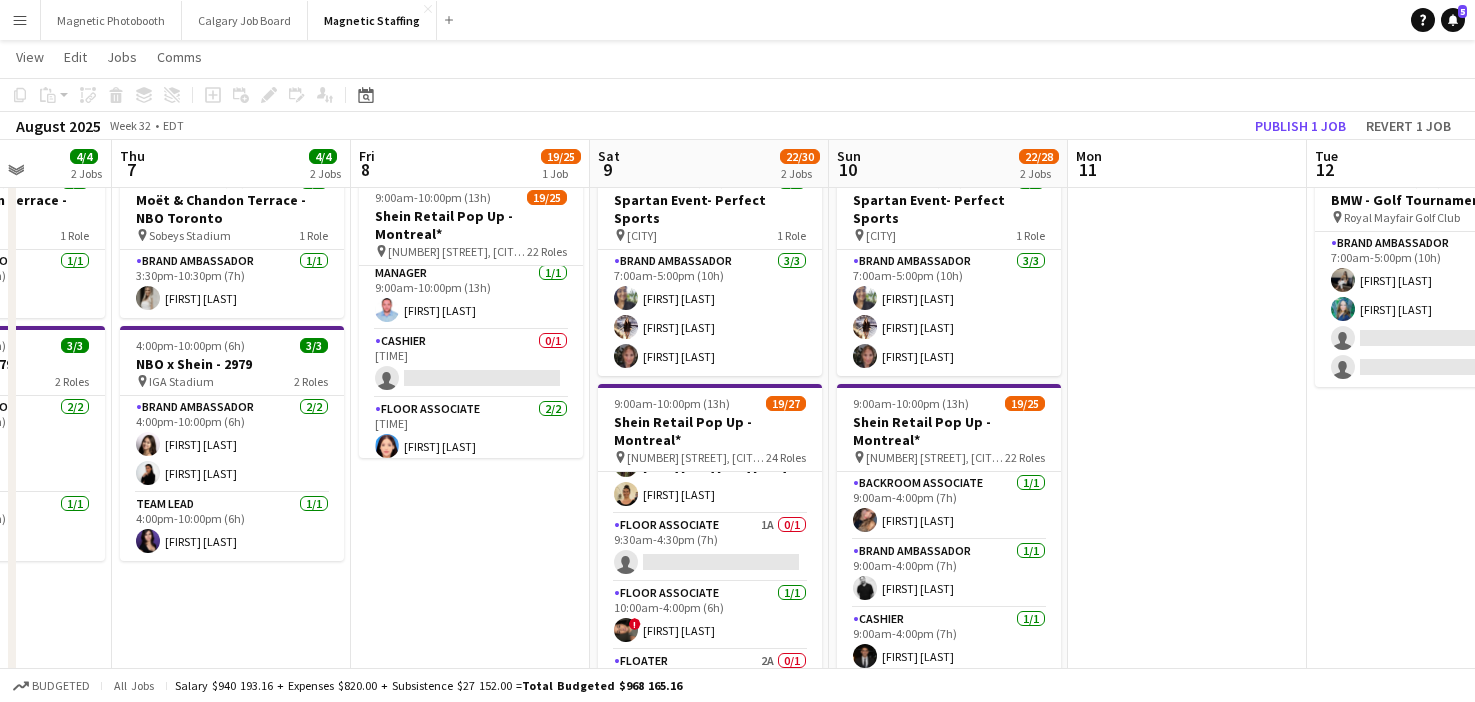 click on "Floor Associate   1A   0/1   9:30am-4:30pm (7h)
single-neutral-actions" at bounding box center (710, 548) 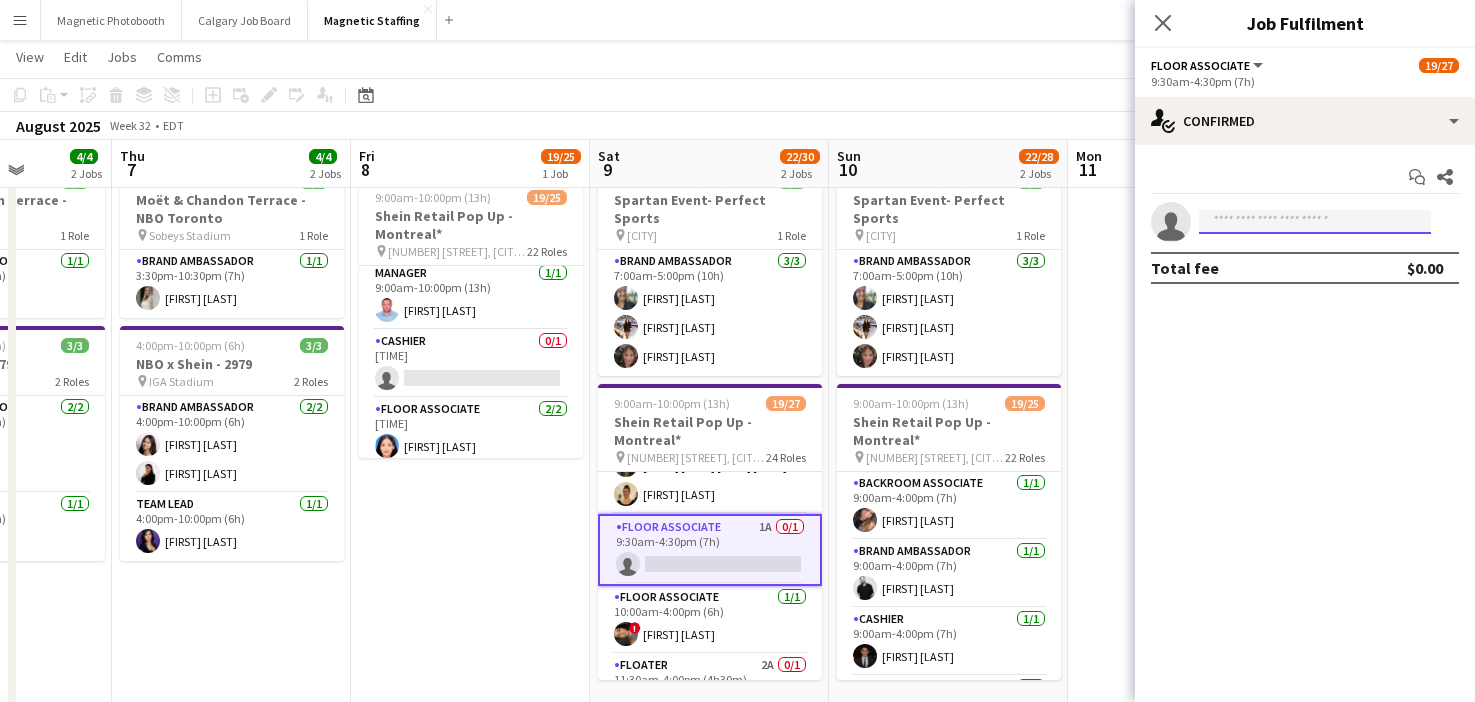 click at bounding box center [1315, 222] 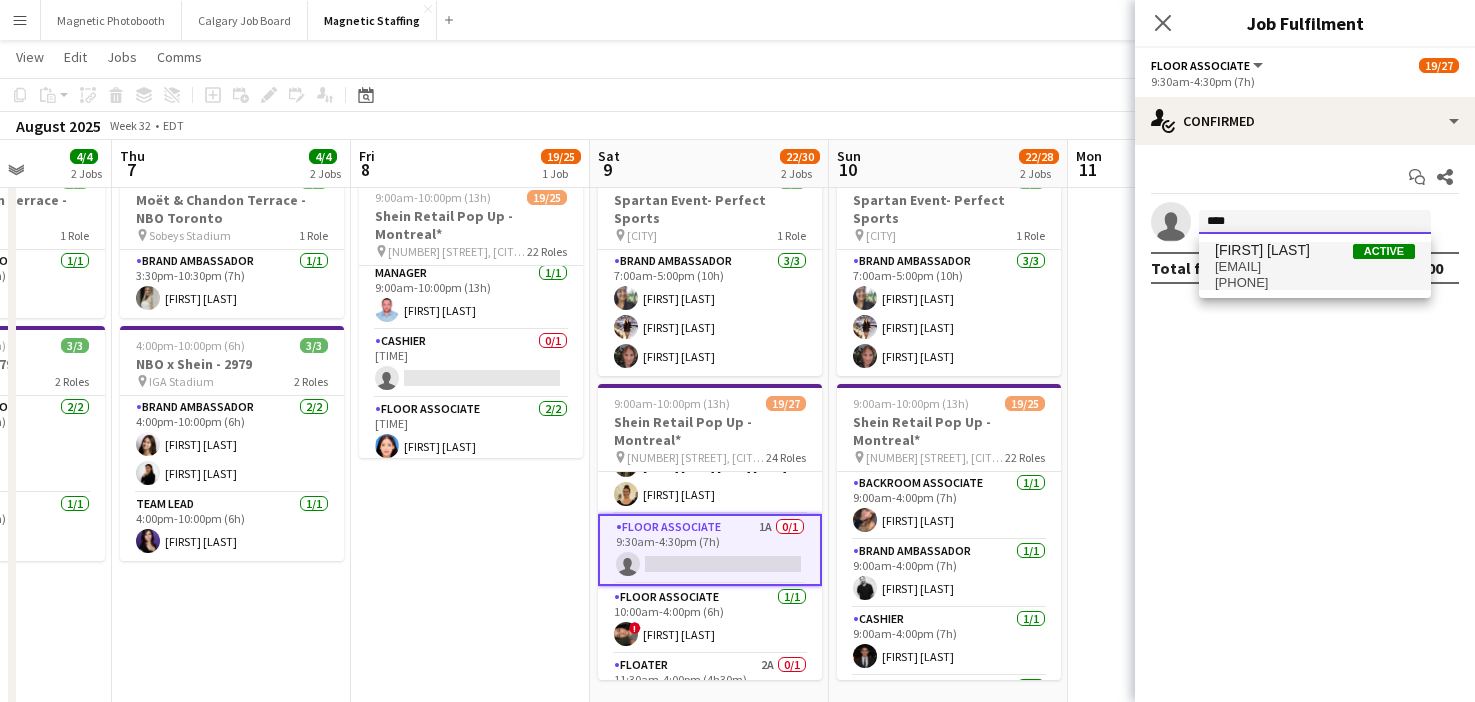 type on "****" 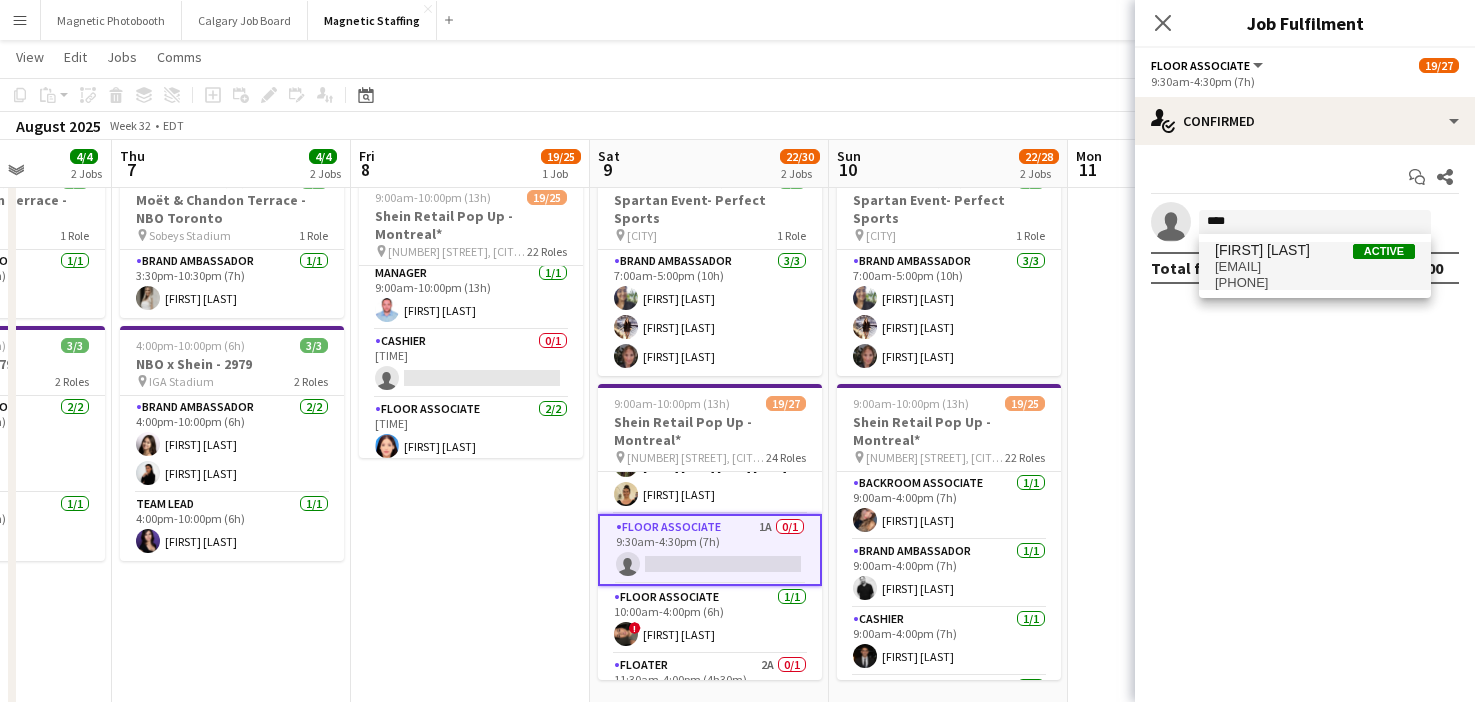 click on "[EMAIL]" at bounding box center (1315, 267) 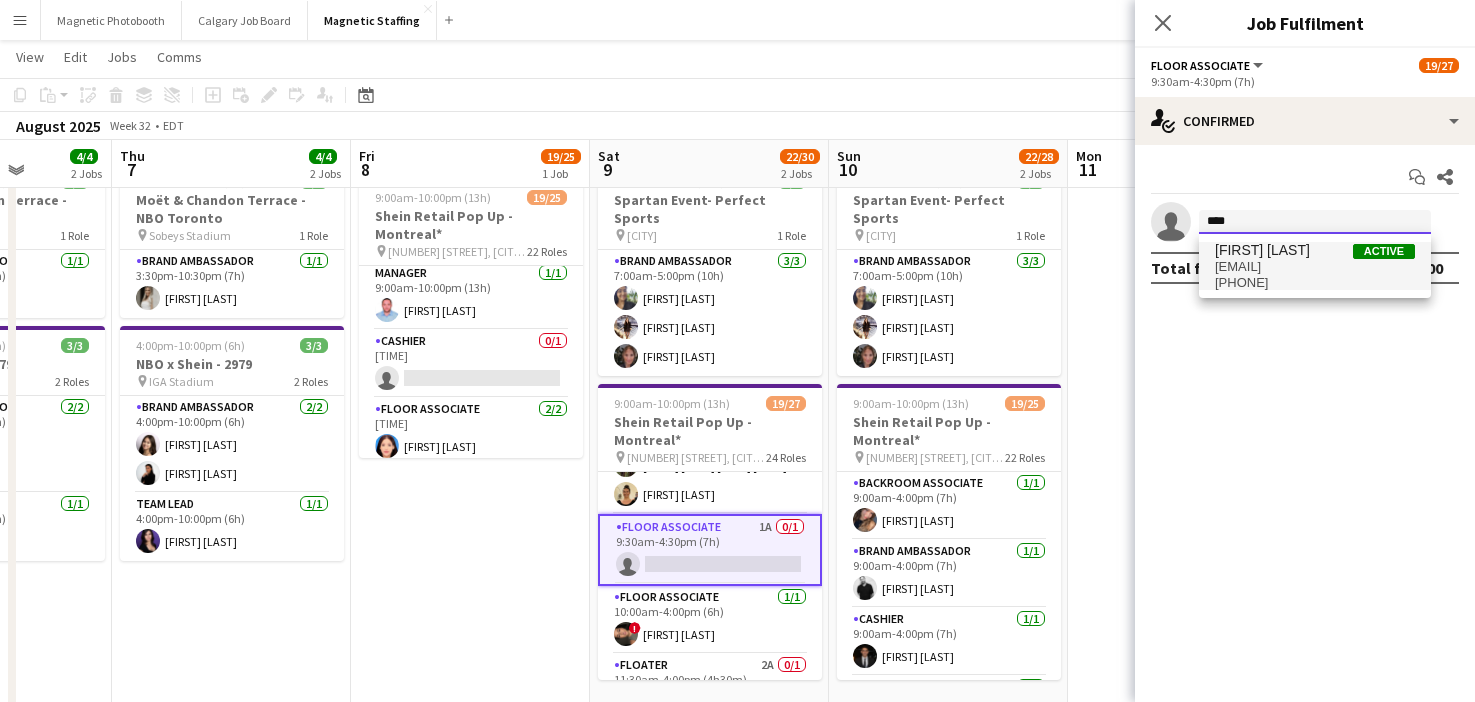 type 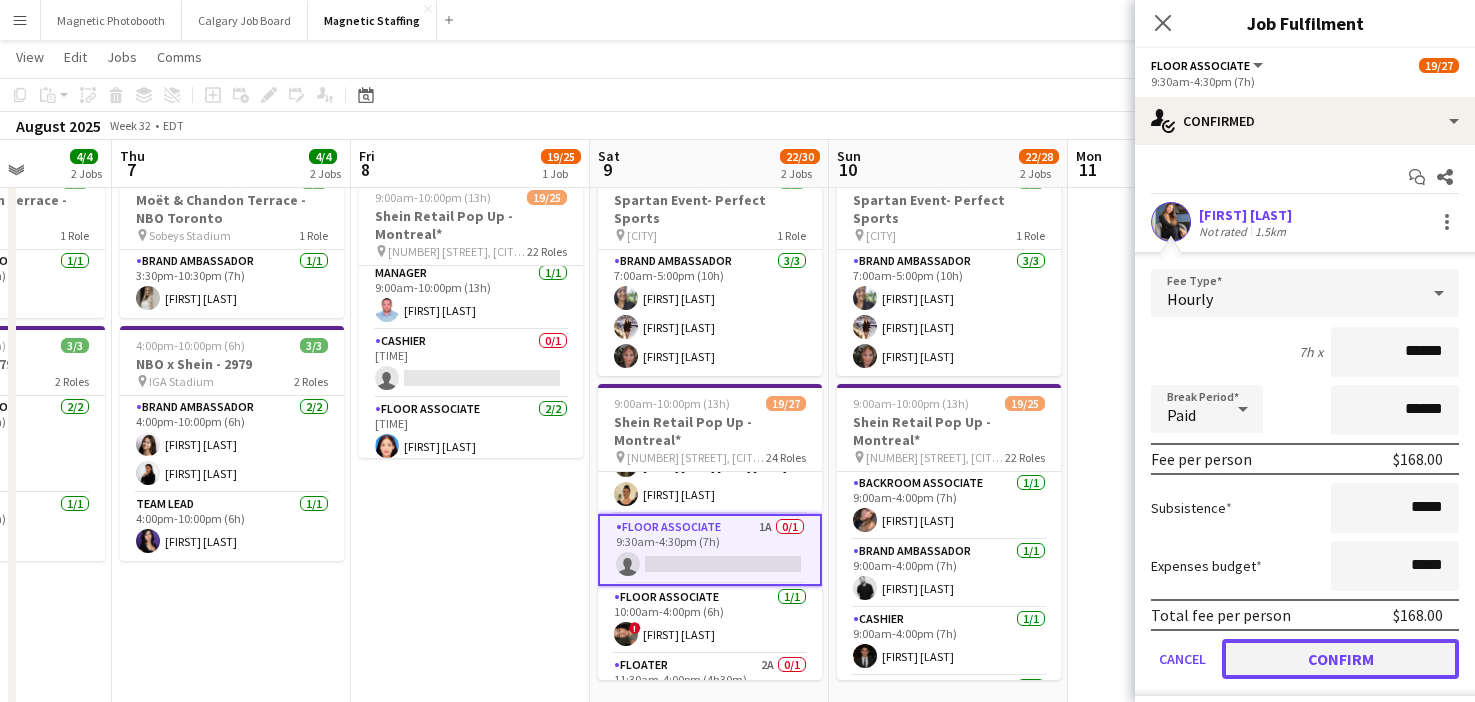 click on "Confirm" at bounding box center (1340, 659) 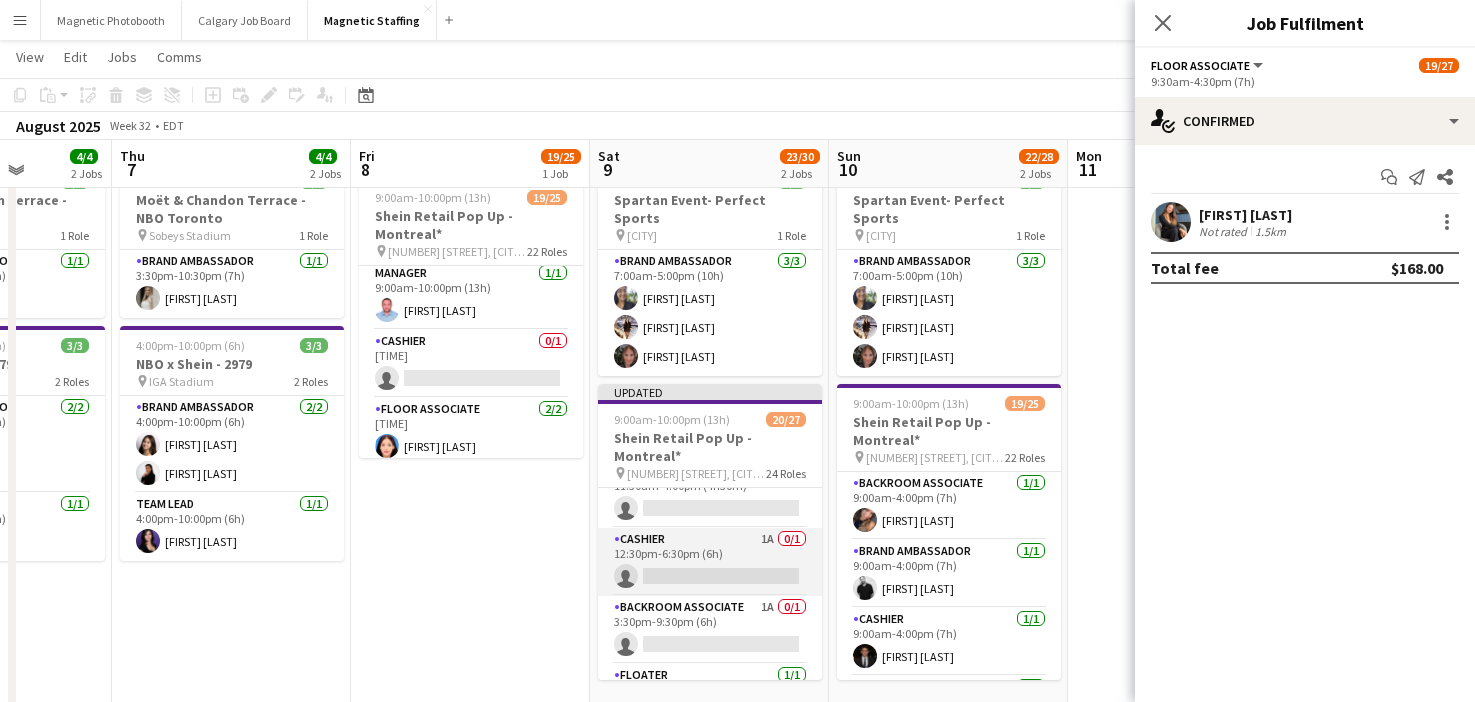 click on "Cashier   1A   0/1   12:30pm-6:30pm (6h)
single-neutral-actions" at bounding box center (710, 562) 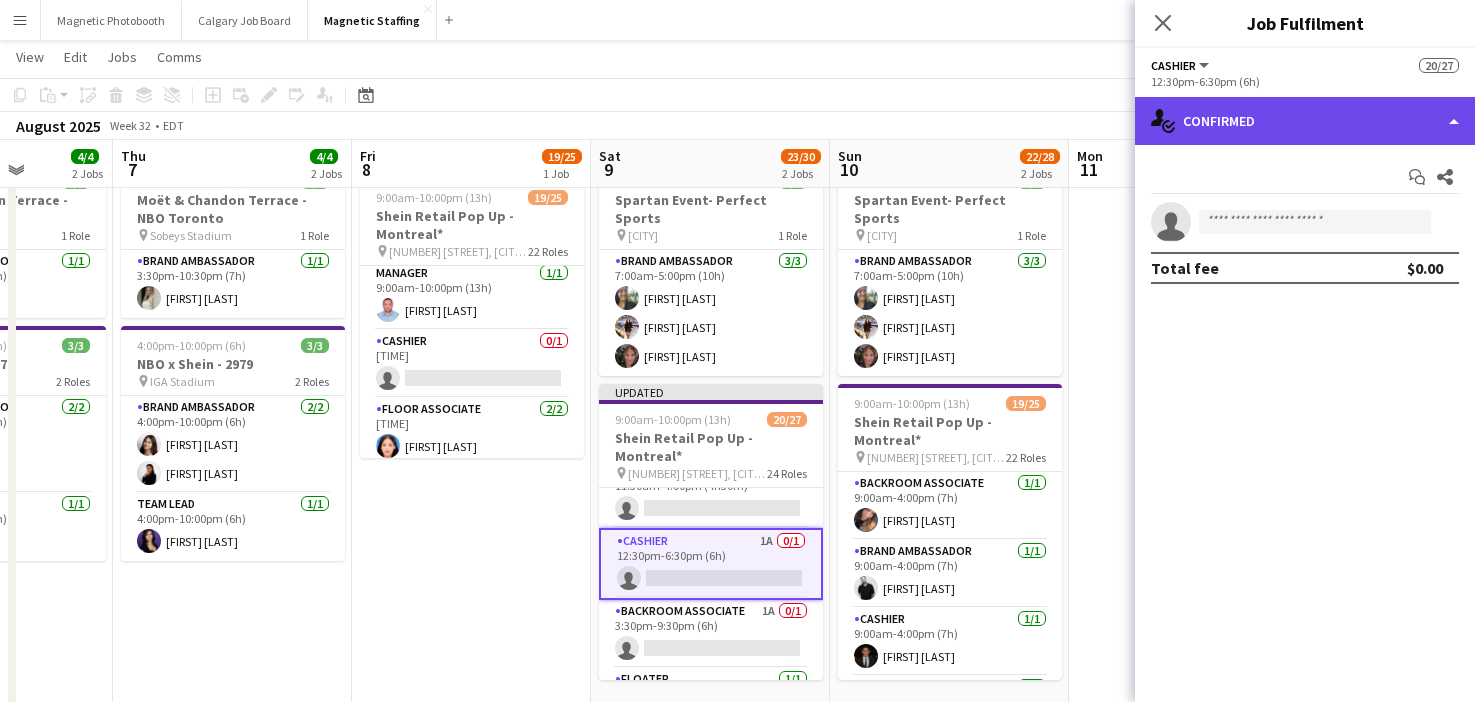 click on "single-neutral-actions-check-2
Confirmed" 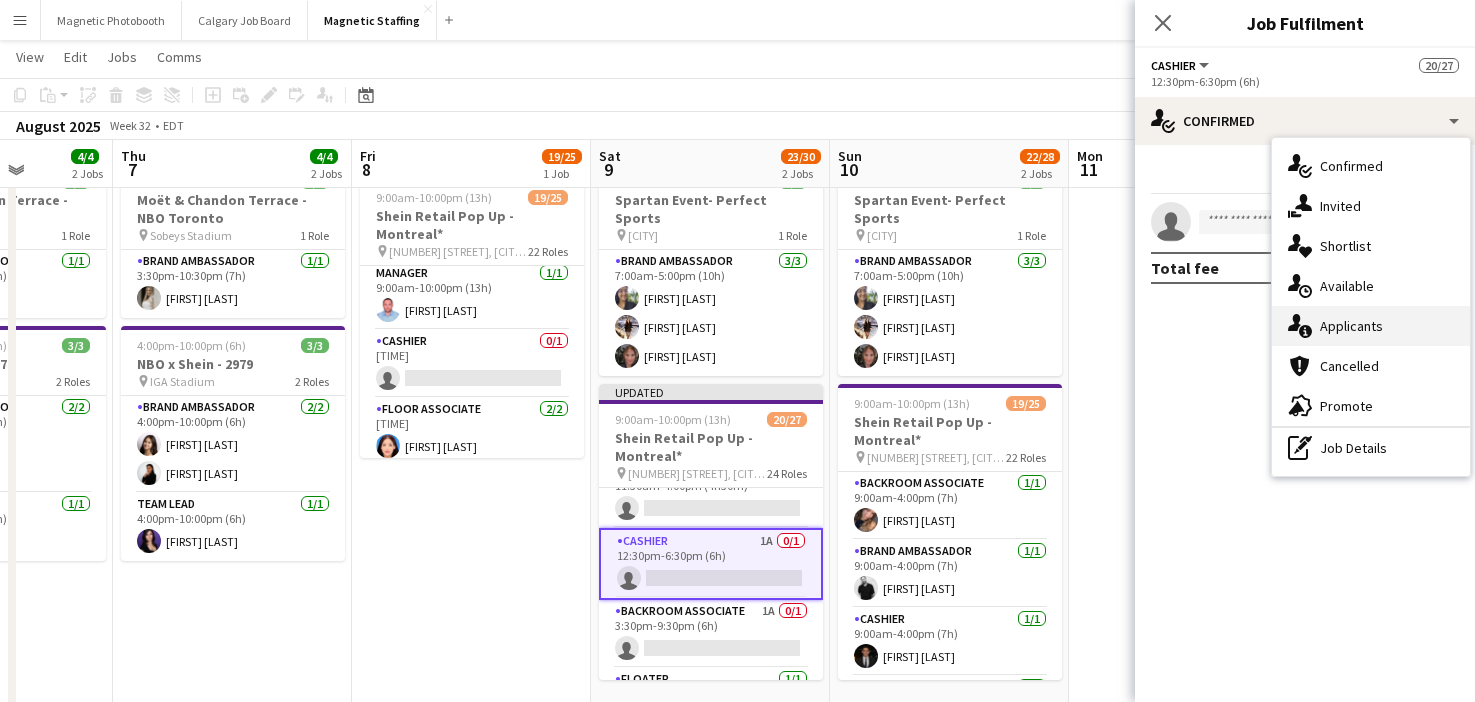 click on "single-neutral-actions-information
Applicants" at bounding box center (1371, 326) 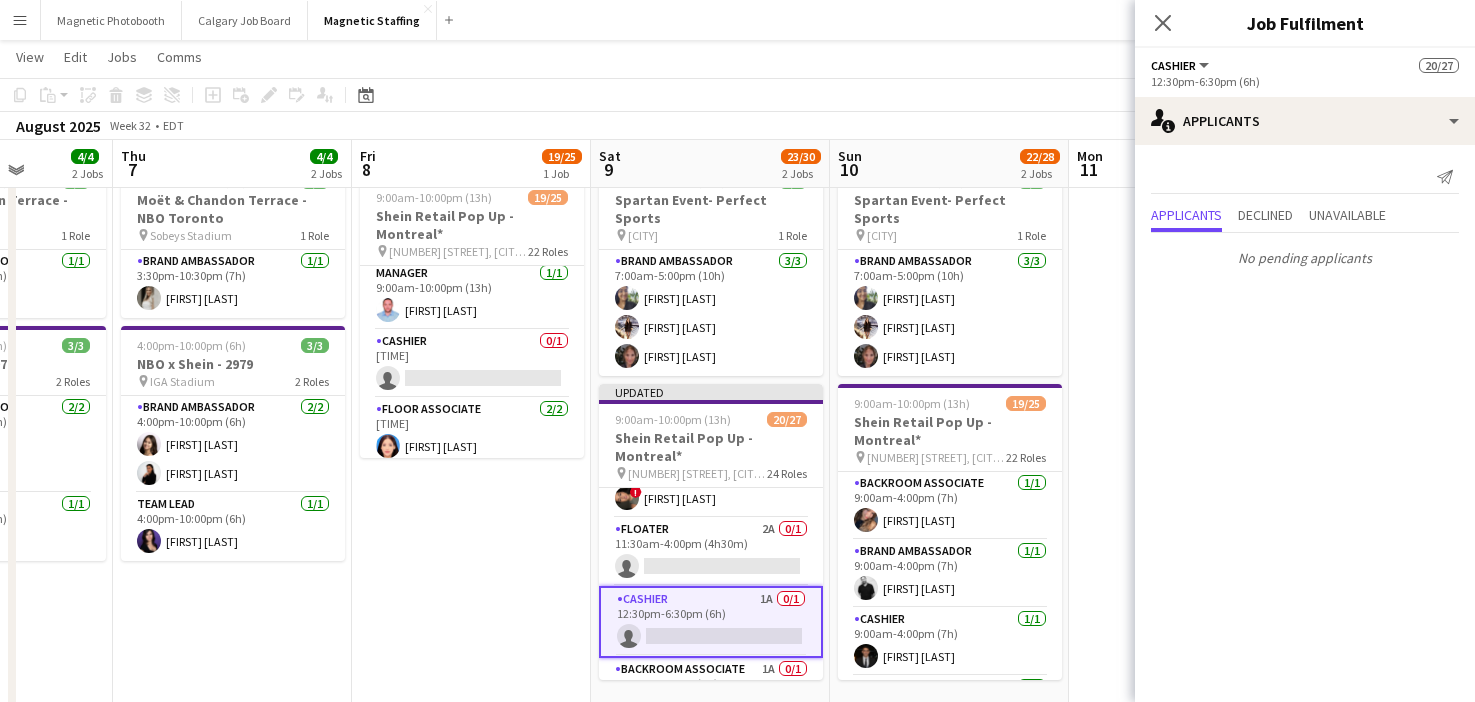 click on "Floater   2A   0/1   11:30am-4:00pm (4h30m)
single-neutral-actions" at bounding box center [711, 552] 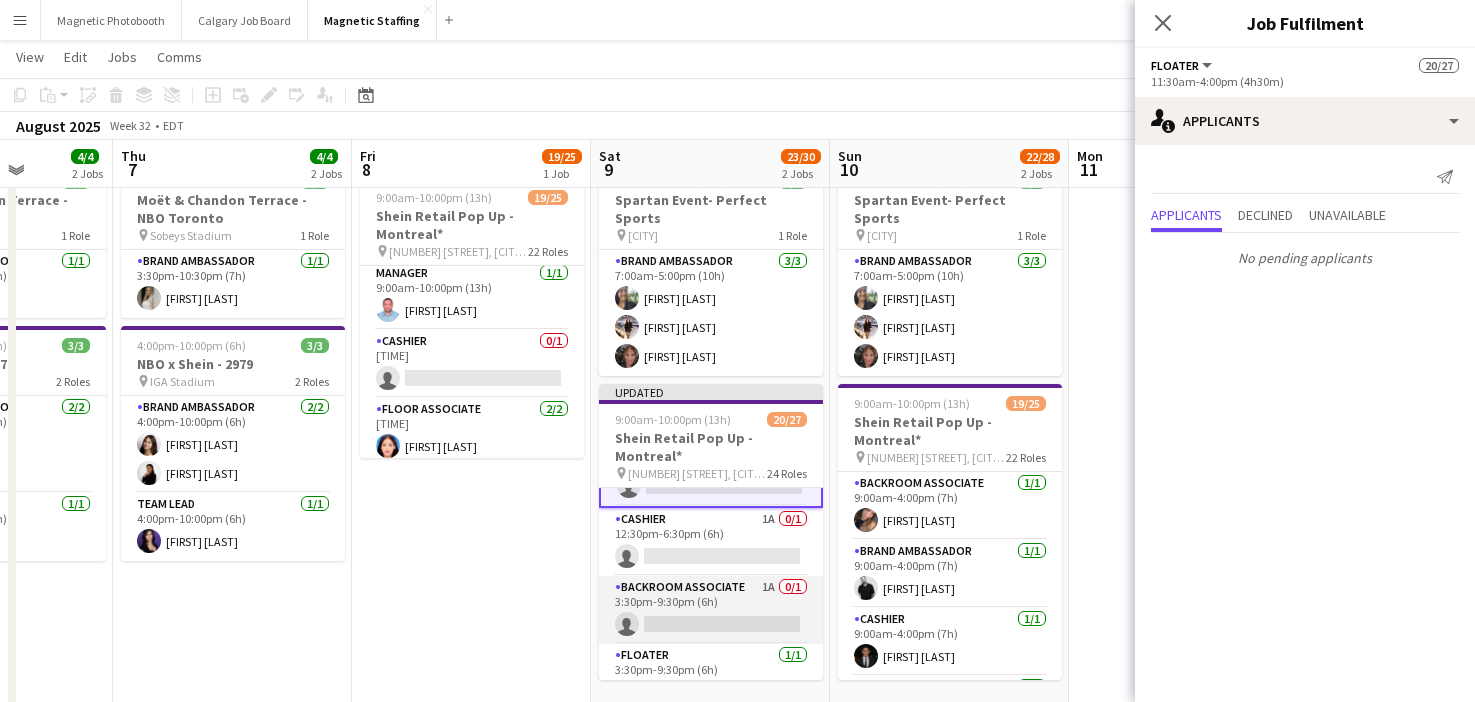 click on "Backroom Associate   1A   0/1   3:30pm-9:30pm (6h)
single-neutral-actions" at bounding box center [711, 610] 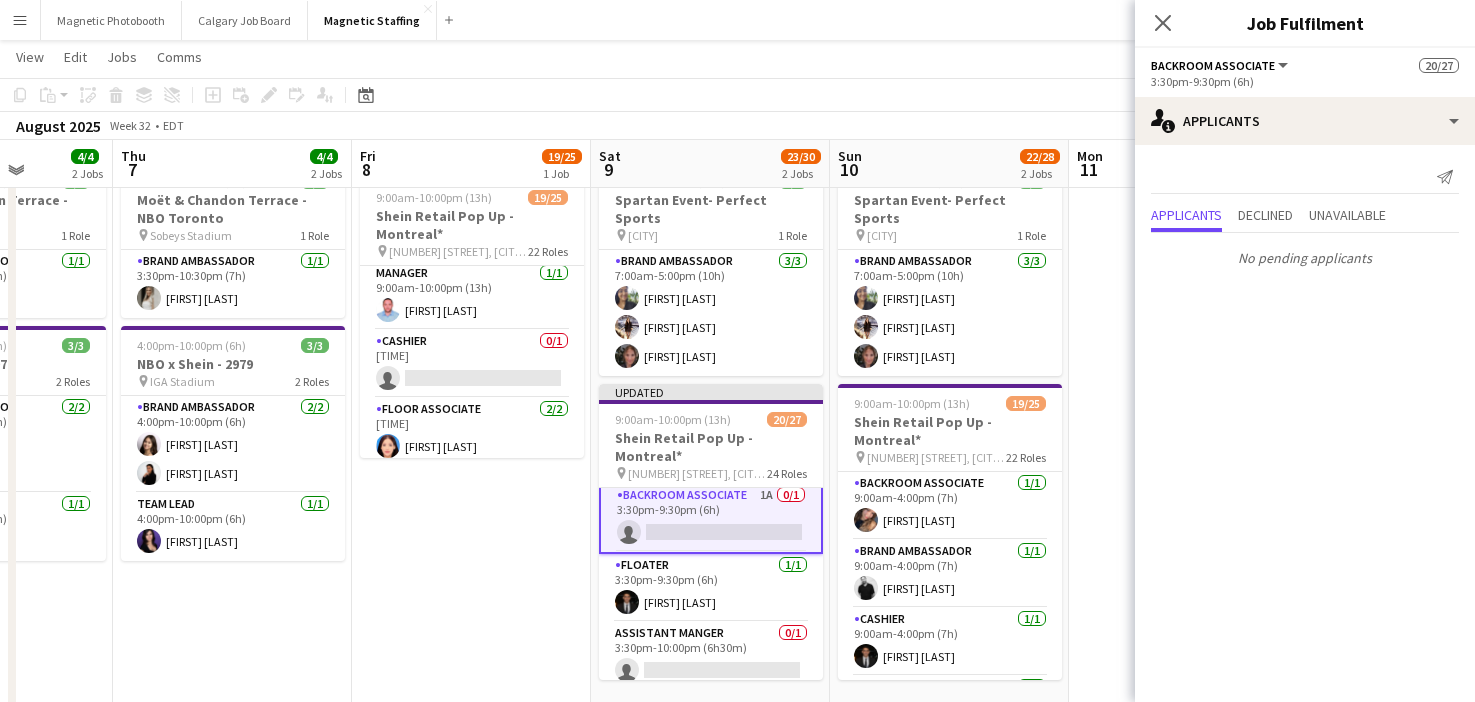 click on "Floater   1/1   3:30pm-9:30pm (6h)
[FIRST] [LAST]" at bounding box center [711, 588] 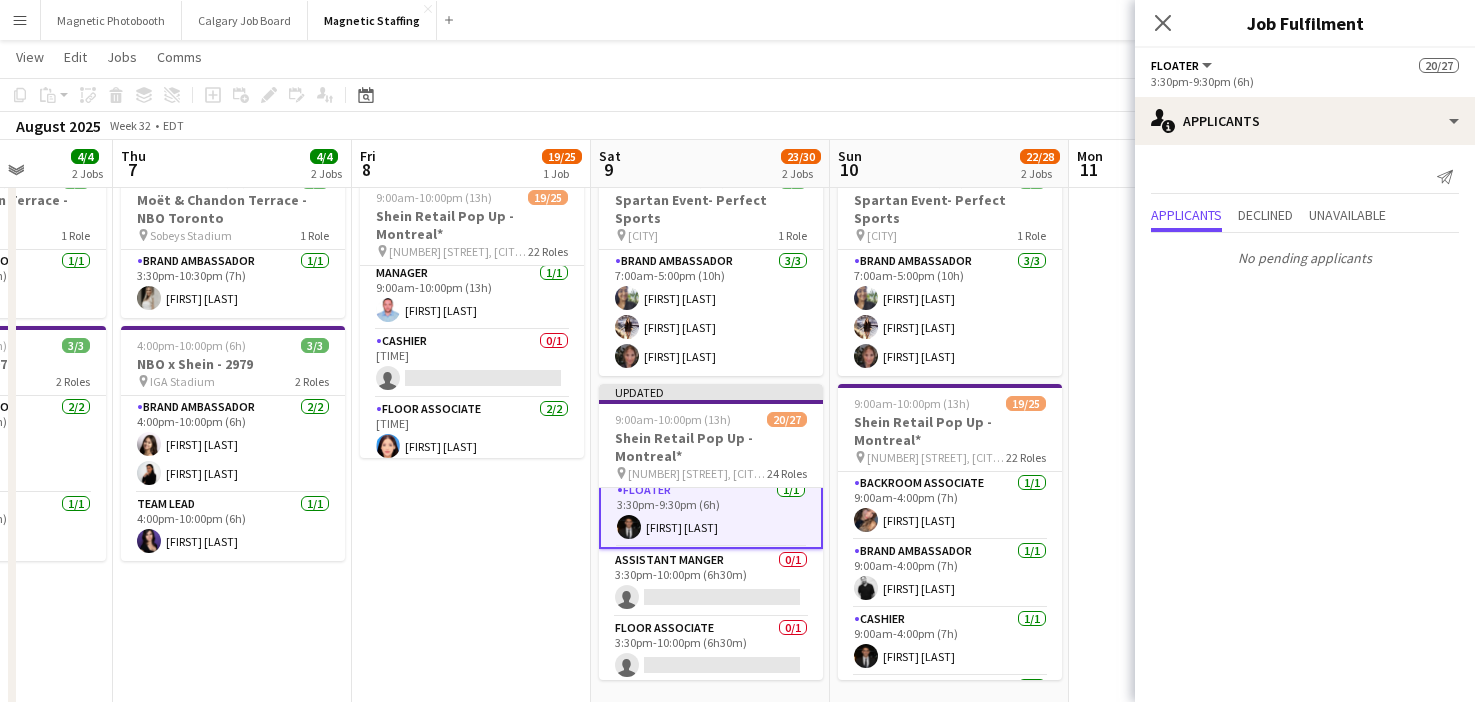 click on "Assistant Manger    0/1   3:30pm-10:00pm (6h30m)
single-neutral-actions" at bounding box center (711, 583) 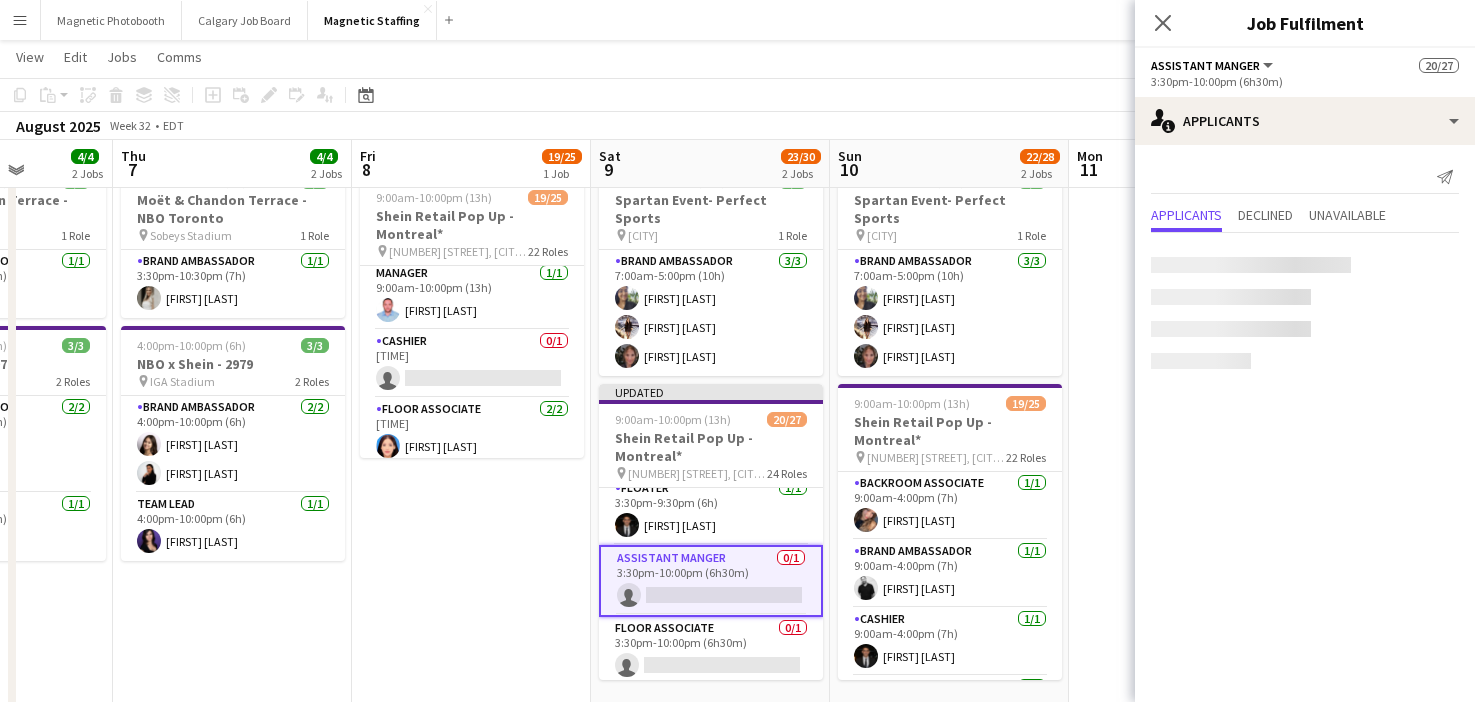scroll, scrollTop: 990, scrollLeft: 0, axis: vertical 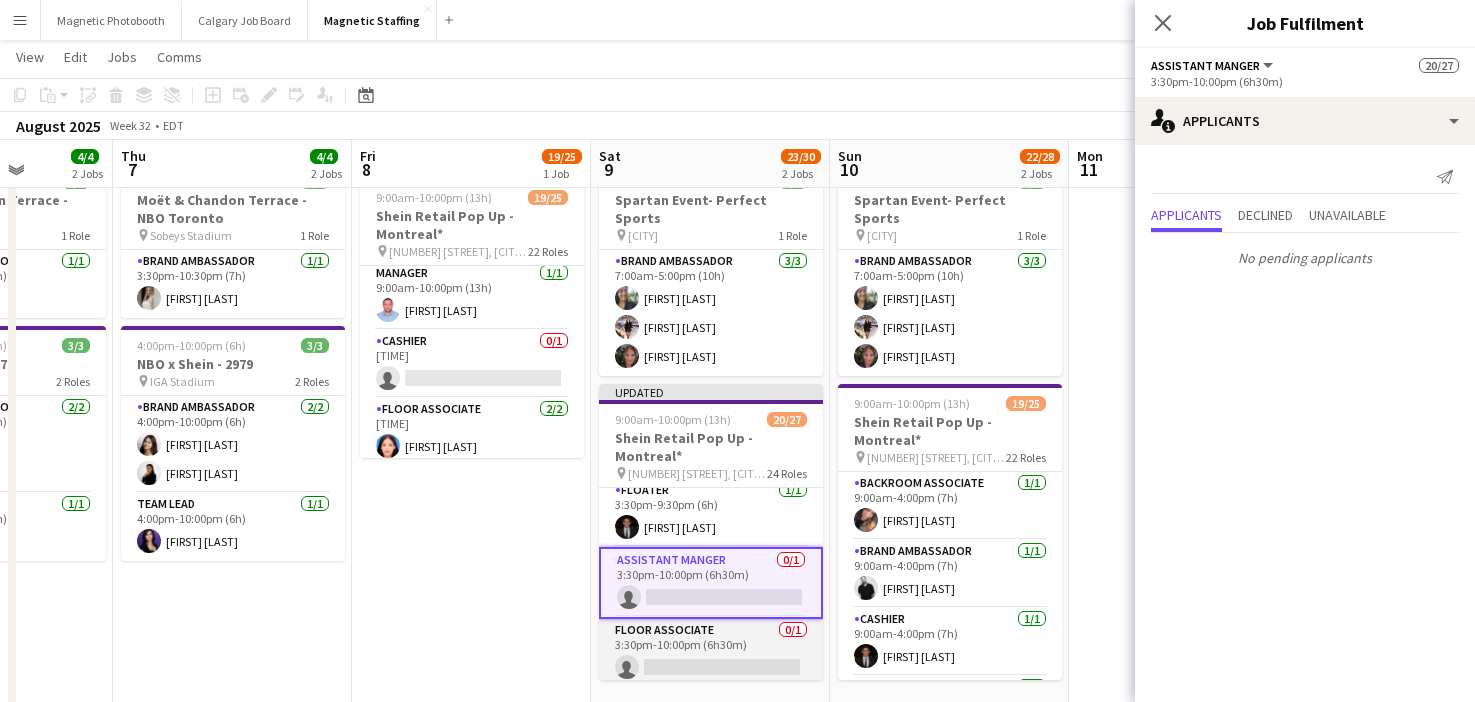 click on "Floor Associate   0/1   3:30pm-10:00pm (6h30m)
single-neutral-actions" at bounding box center (711, 653) 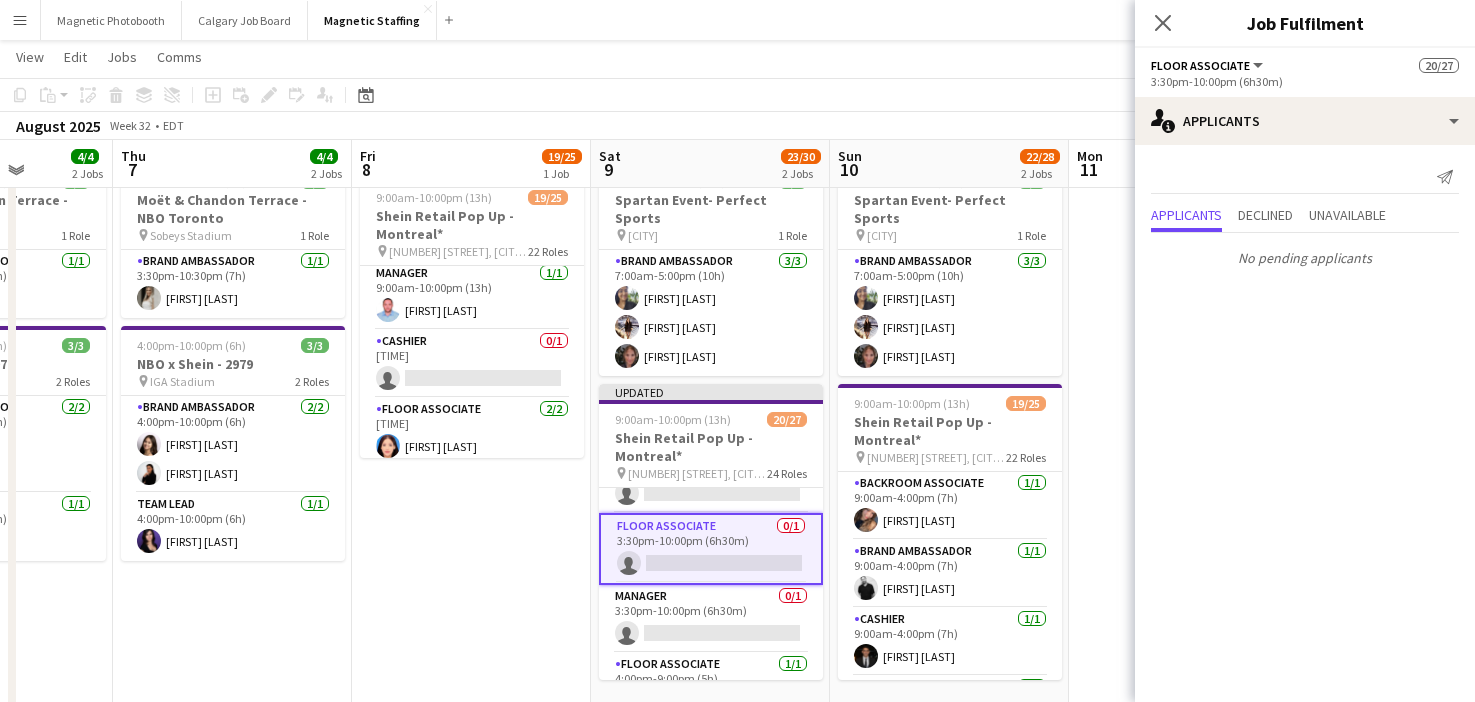 click on "Manager   0/1   3:30pm-10:00pm (6h30m)
single-neutral-actions" at bounding box center (711, 619) 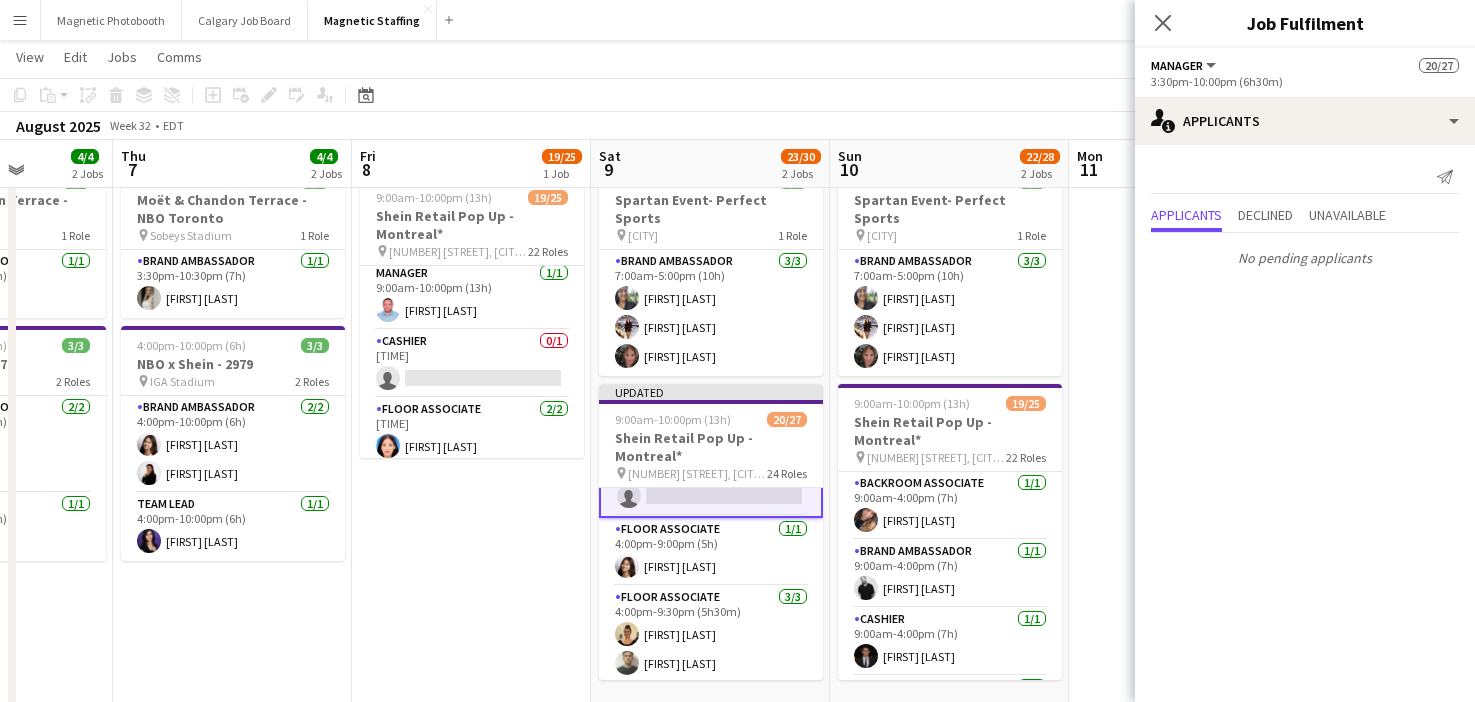 scroll, scrollTop: 1229, scrollLeft: 0, axis: vertical 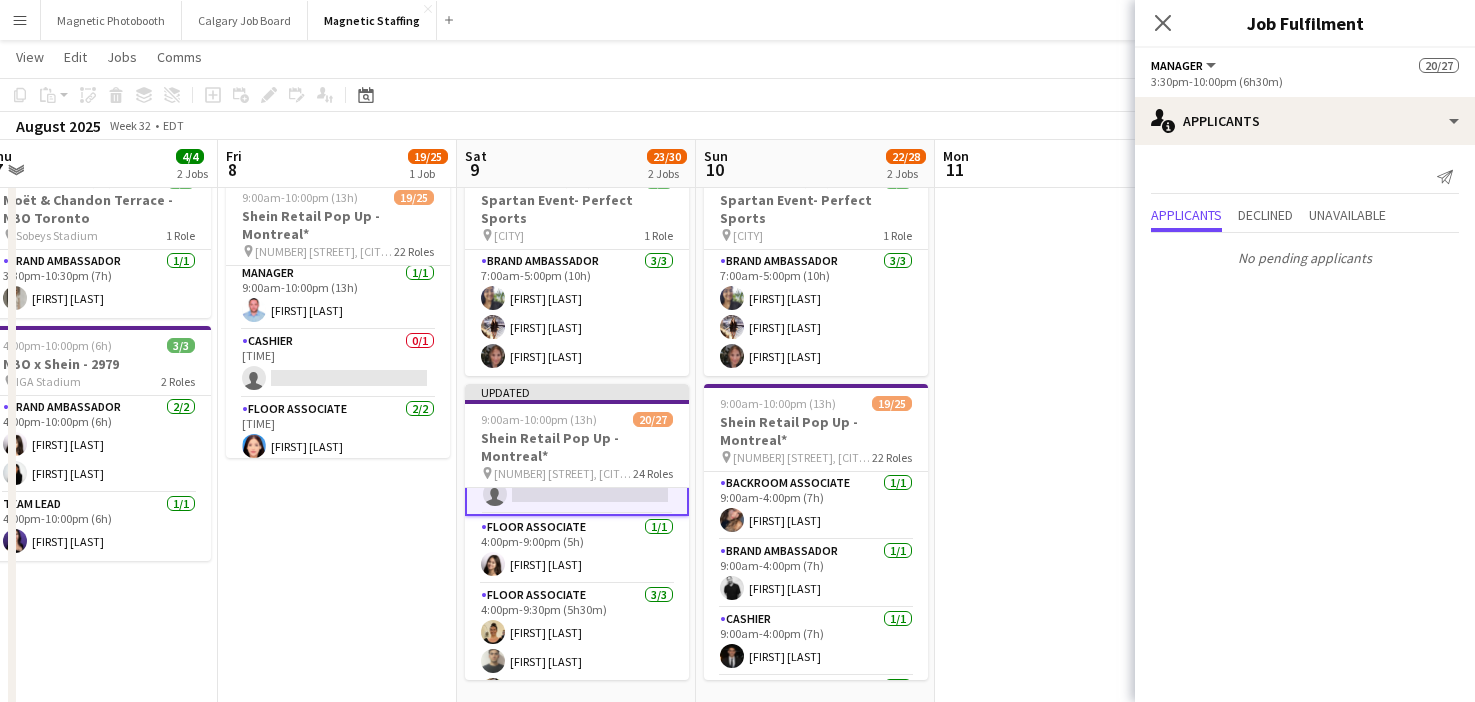 drag, startPoint x: 975, startPoint y: 516, endPoint x: 805, endPoint y: 530, distance: 170.5755 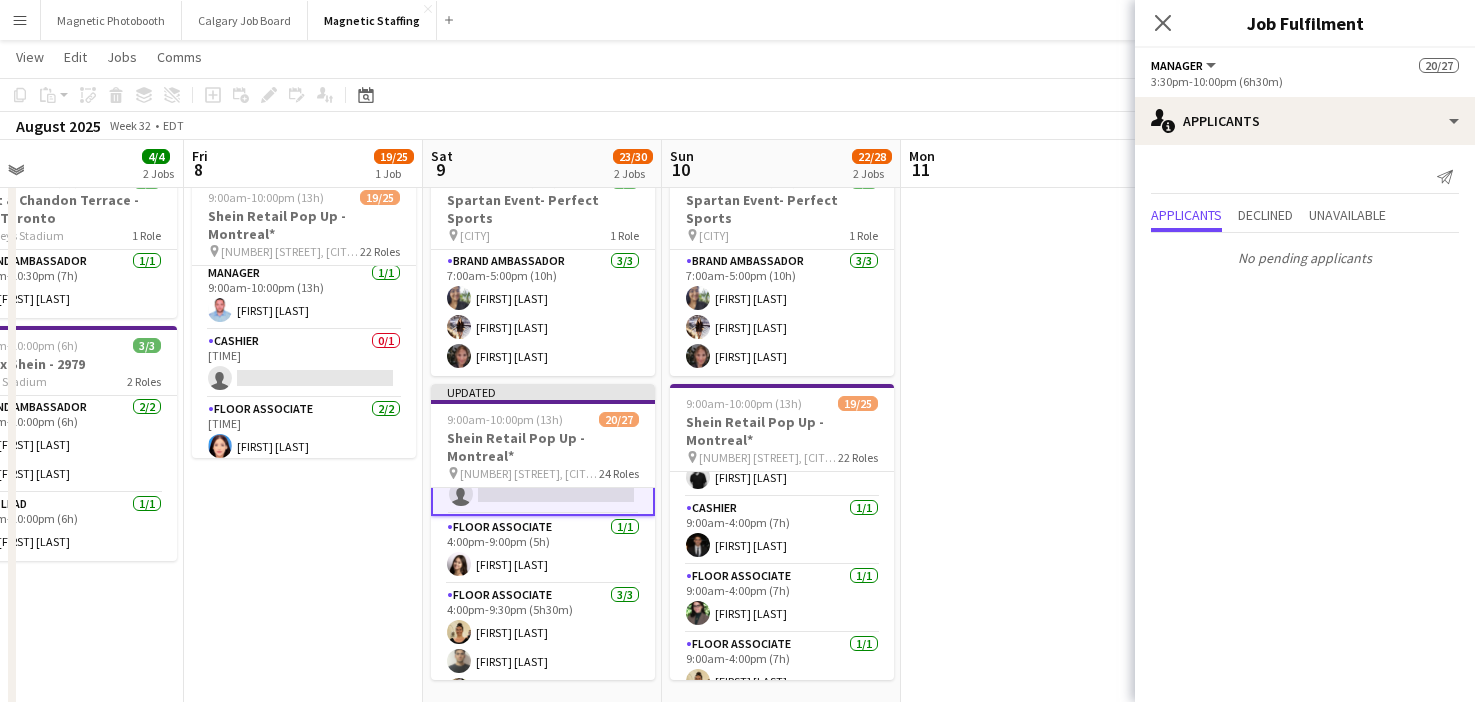 scroll, scrollTop: 115, scrollLeft: 0, axis: vertical 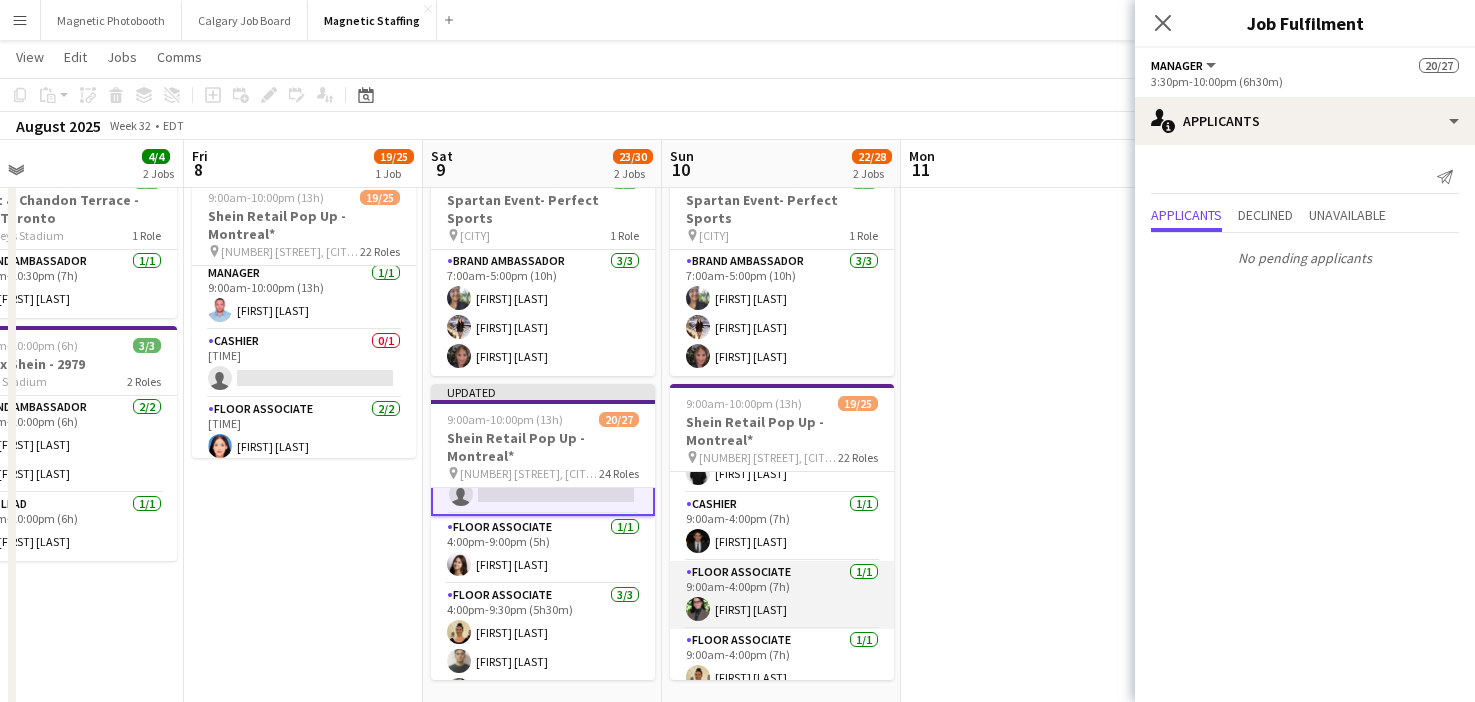 click on "Floor Associate   1/1   9:00am-4:00pm (7h)
[FIRST] [LAST]" at bounding box center (782, 595) 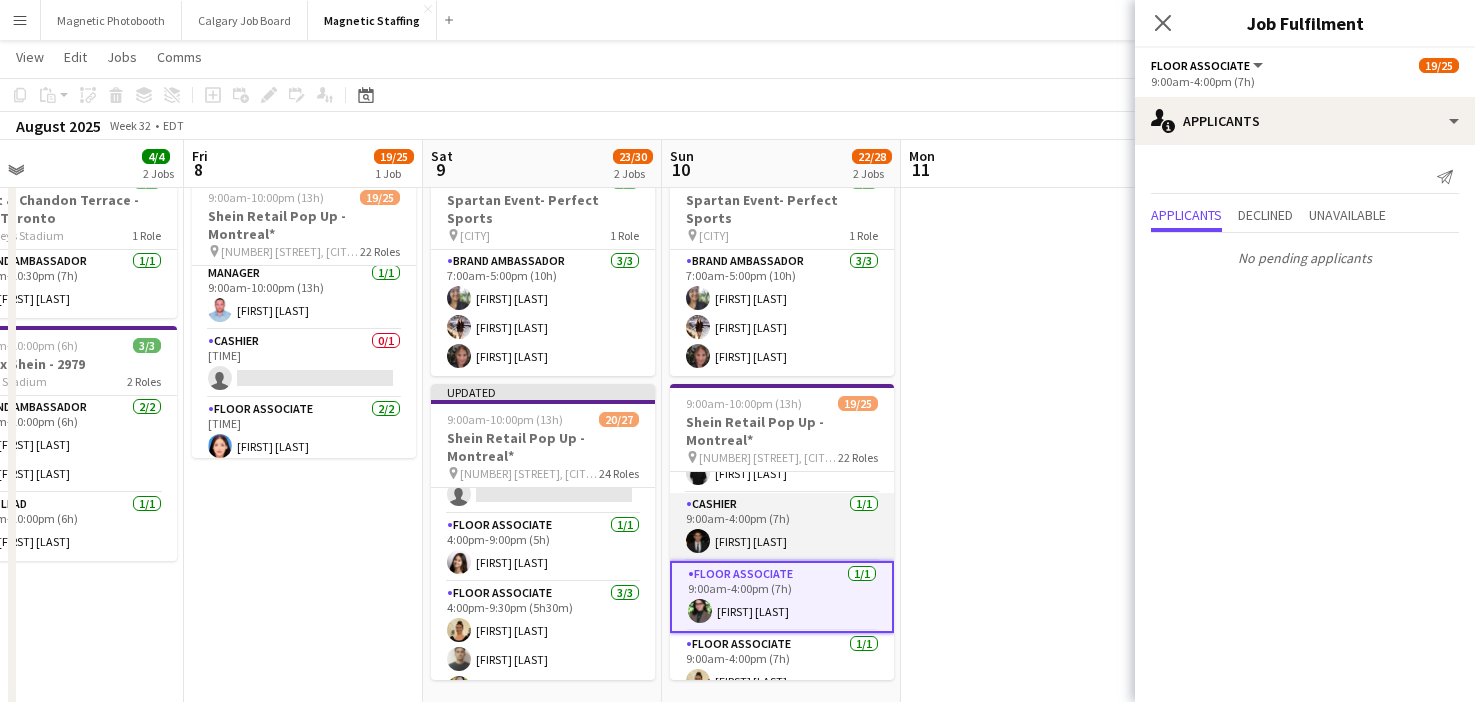 click on "Cashier   1/1   9:00am-4:00pm (7h)
[FIRST] [LAST]" at bounding box center [782, 527] 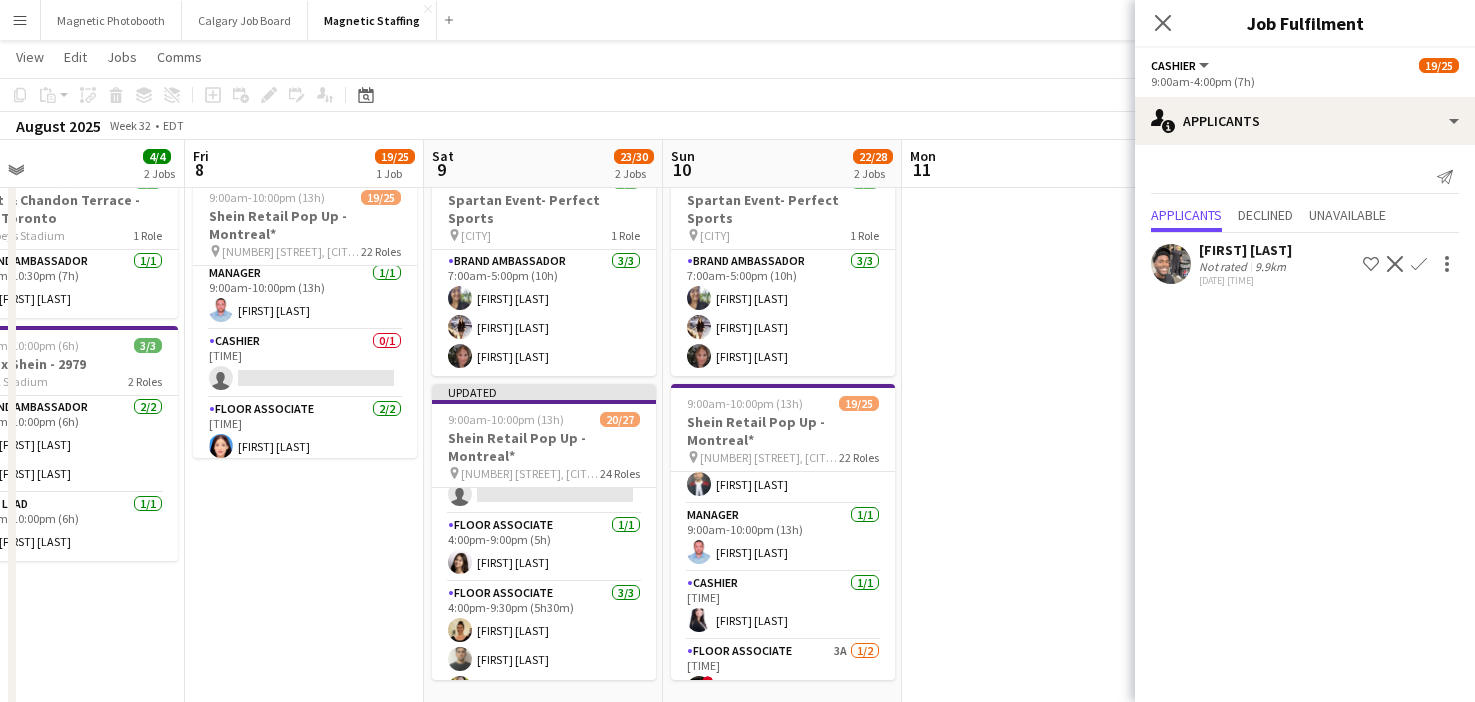 click on "Cashier   1/1   9:30am-3:30pm (6h)
[FIRST] [LAST]" at bounding box center [783, 606] 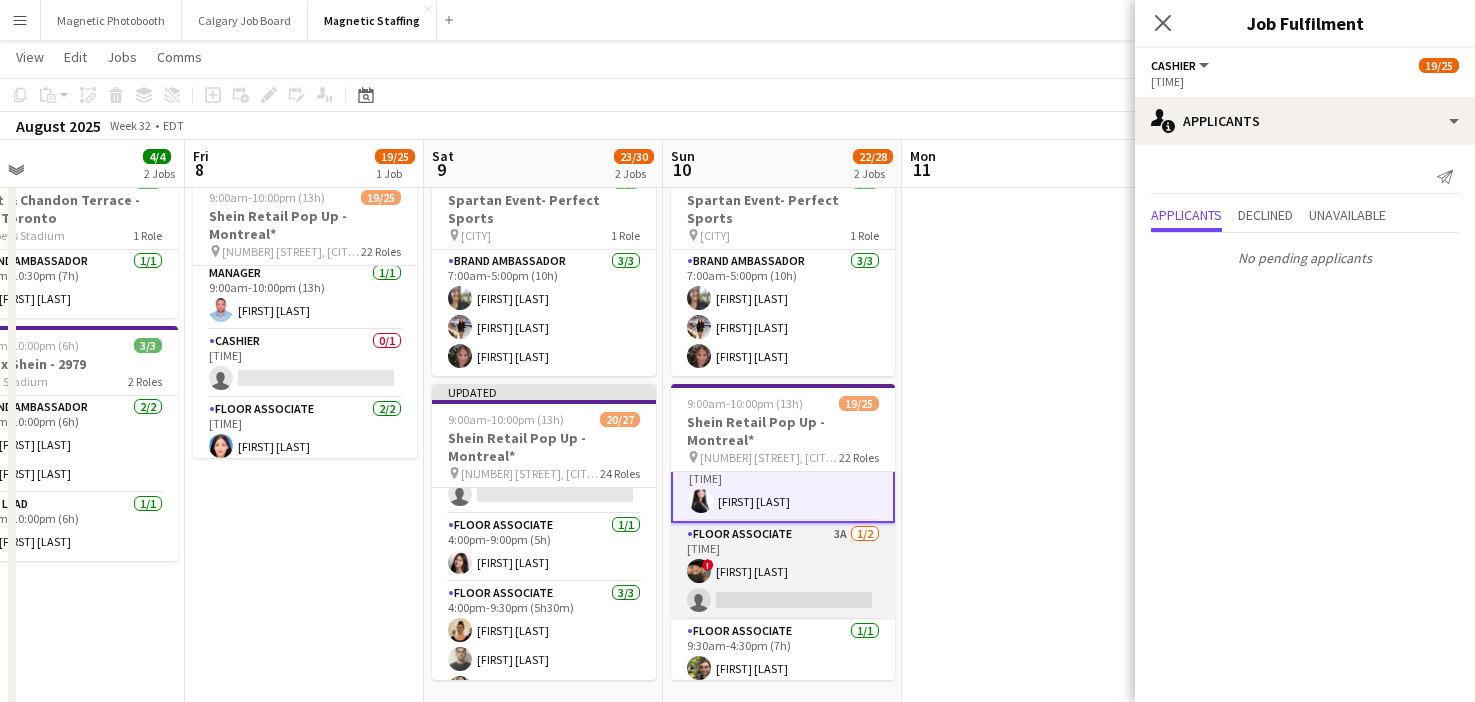 click on "Floor Associate   3A   1/2   9:30am-3:30pm (6h)
! [FIRST] [LAST]
single-neutral-actions" at bounding box center [783, 571] 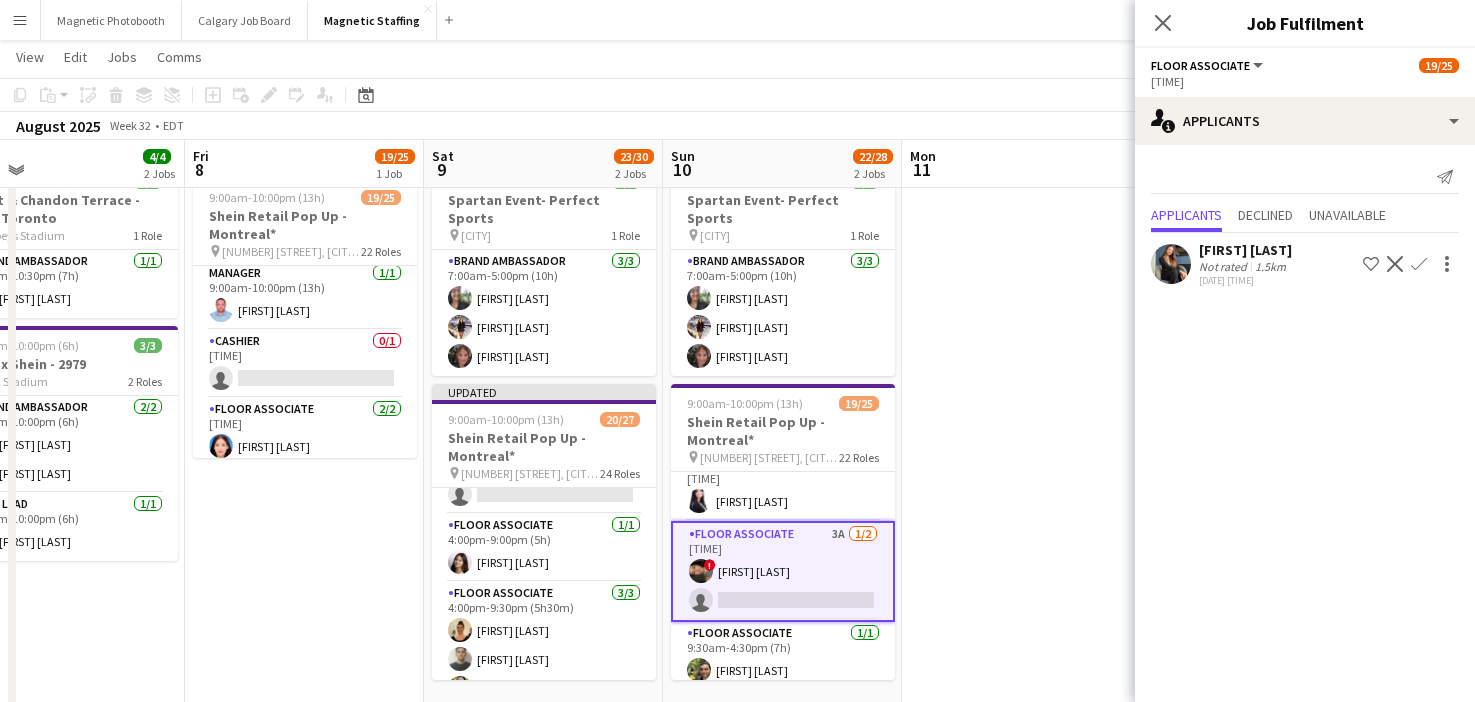 click on "Confirm" 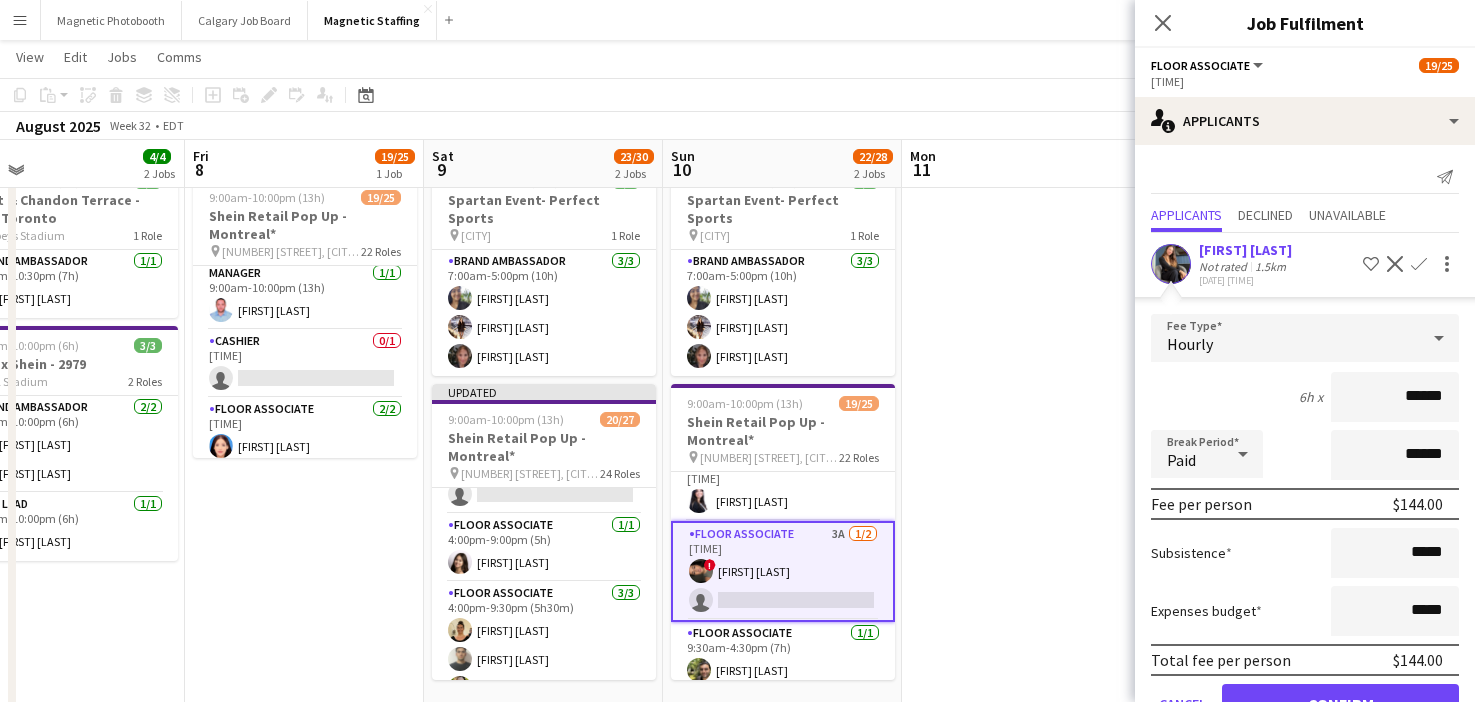scroll, scrollTop: 59, scrollLeft: 0, axis: vertical 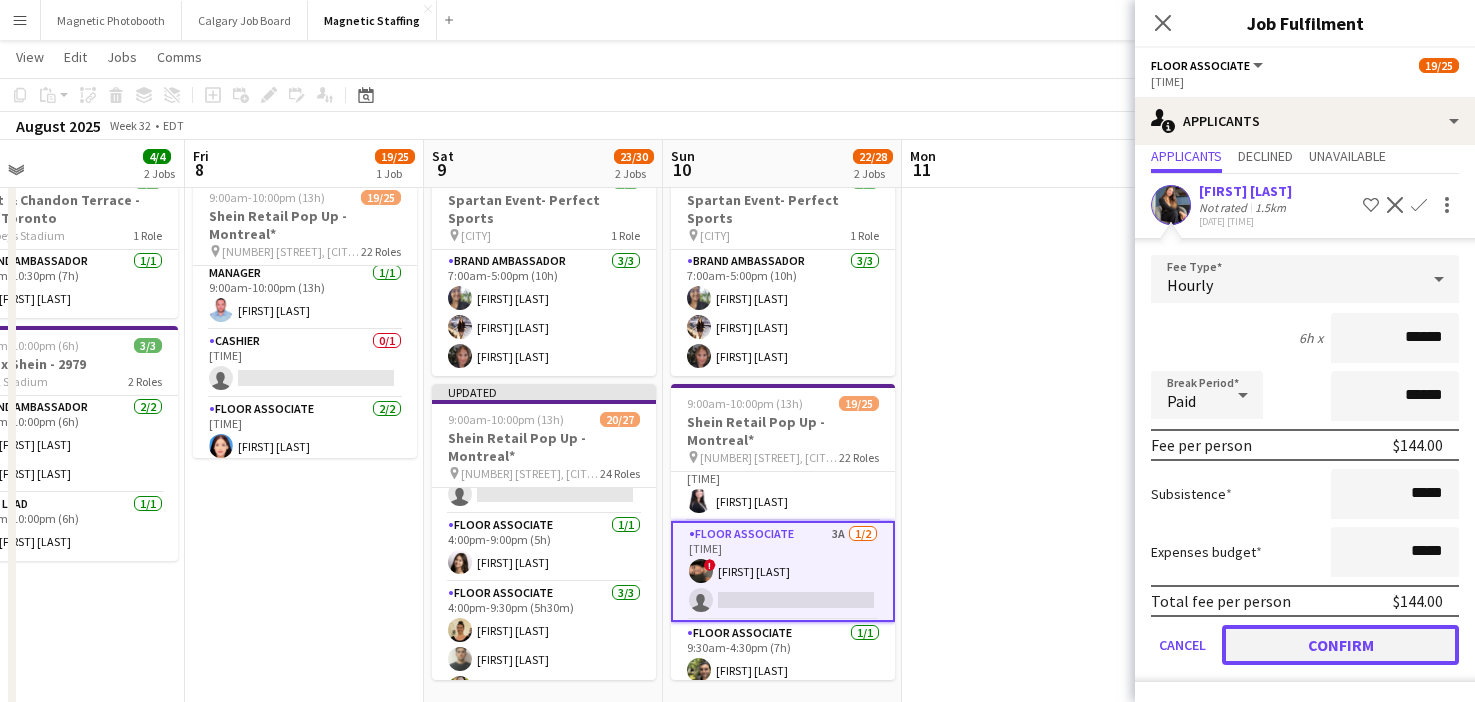 click on "Confirm" 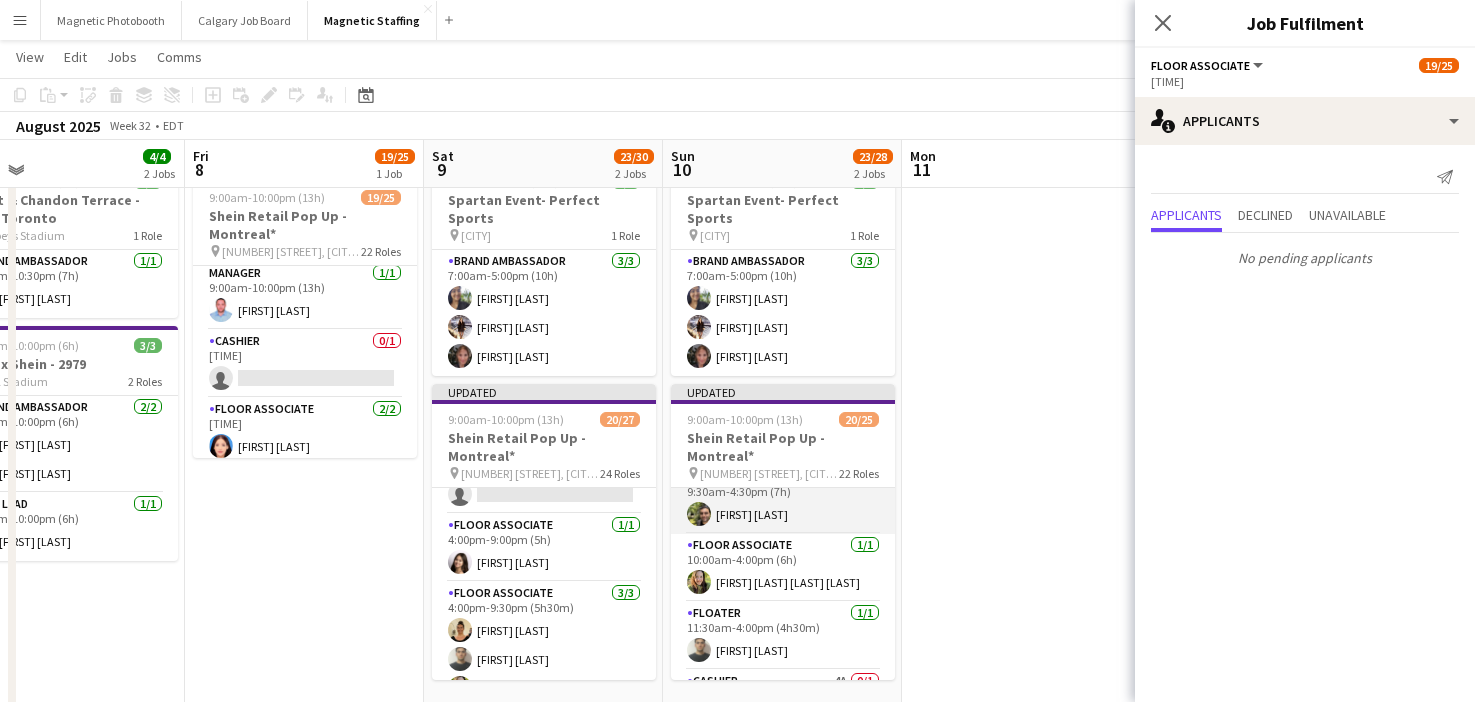 click on "Floater   1/1   11:30am-4:00pm (4h30m)
[FIRST] [LAST]" at bounding box center (783, 636) 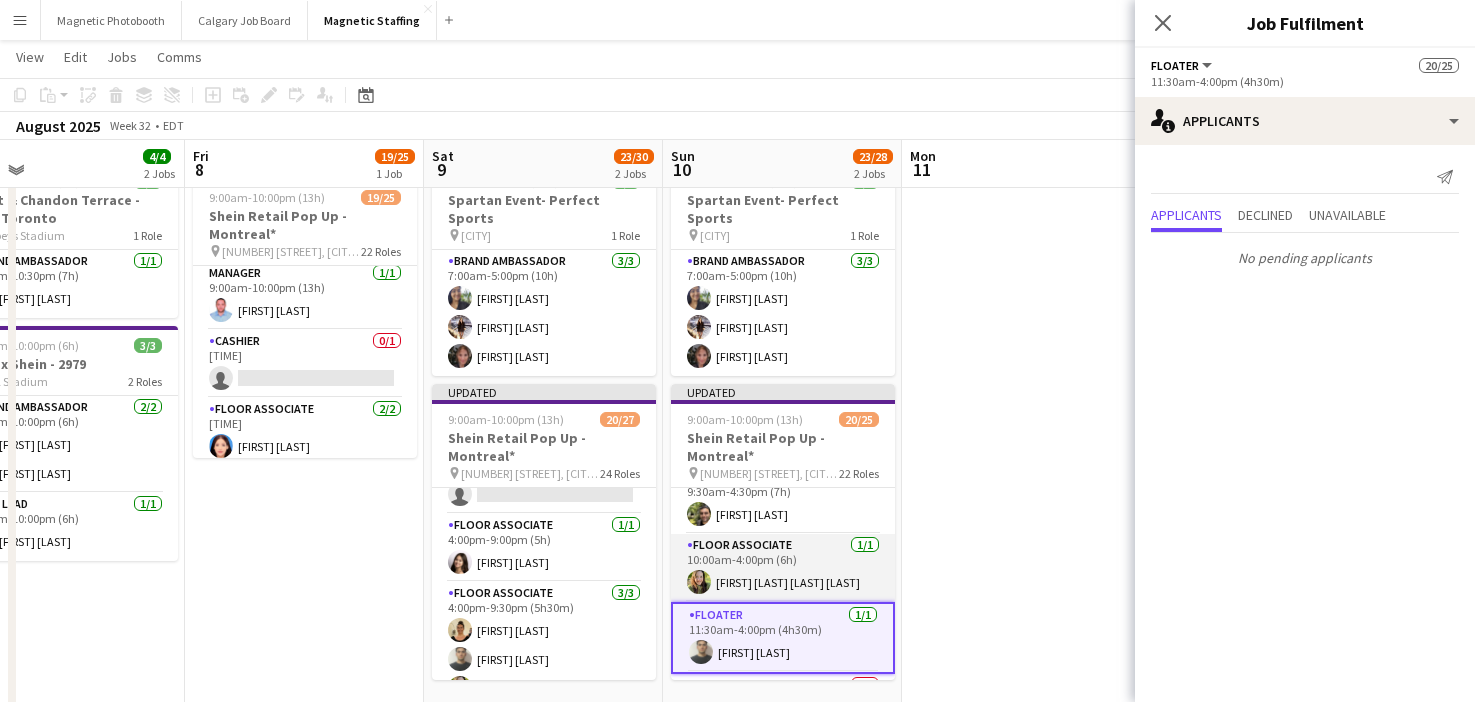 click on "Floor Associate   1/1   [TIME] ([DURATION])
[FIRST] [LAST]" at bounding box center (783, 568) 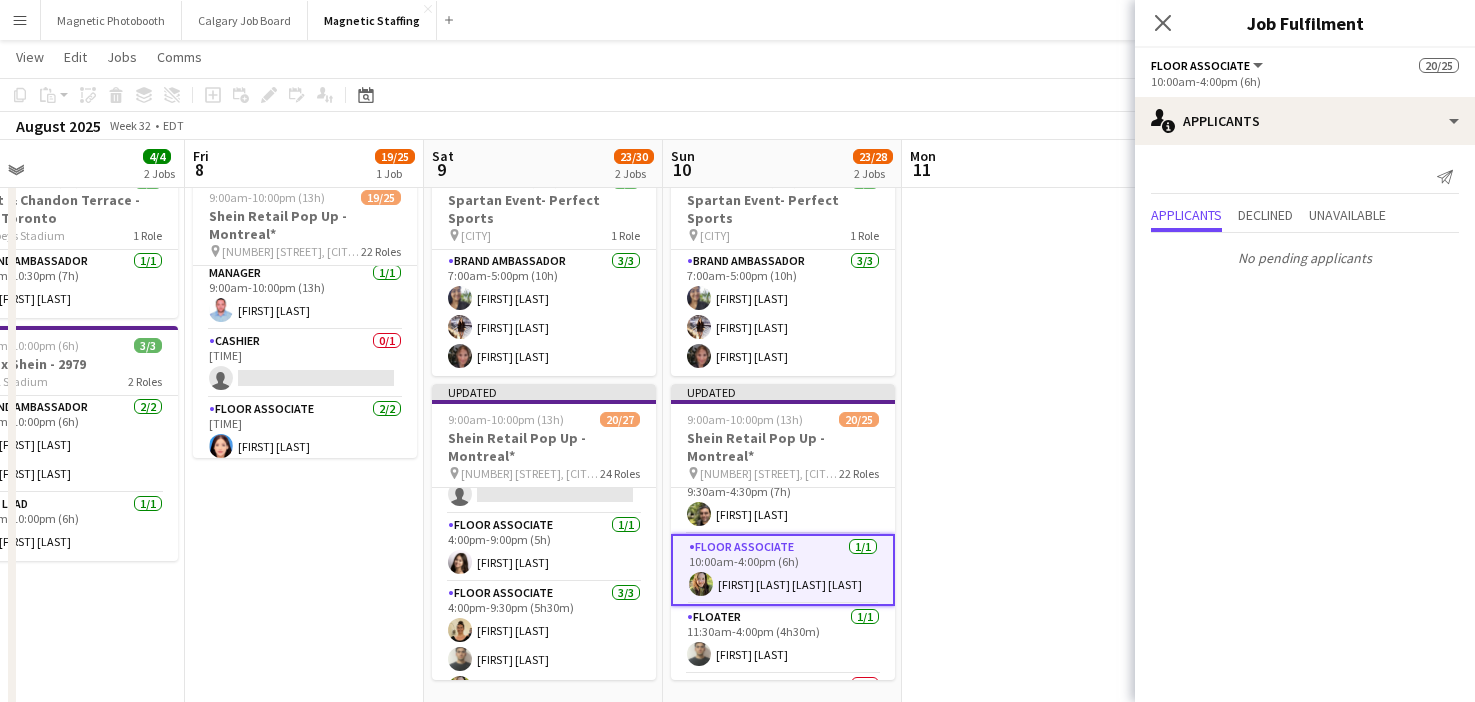 click on "Floor Associate   1/1   [TIME] ([DURATION])
[FIRST] [LAST]" at bounding box center [783, 570] 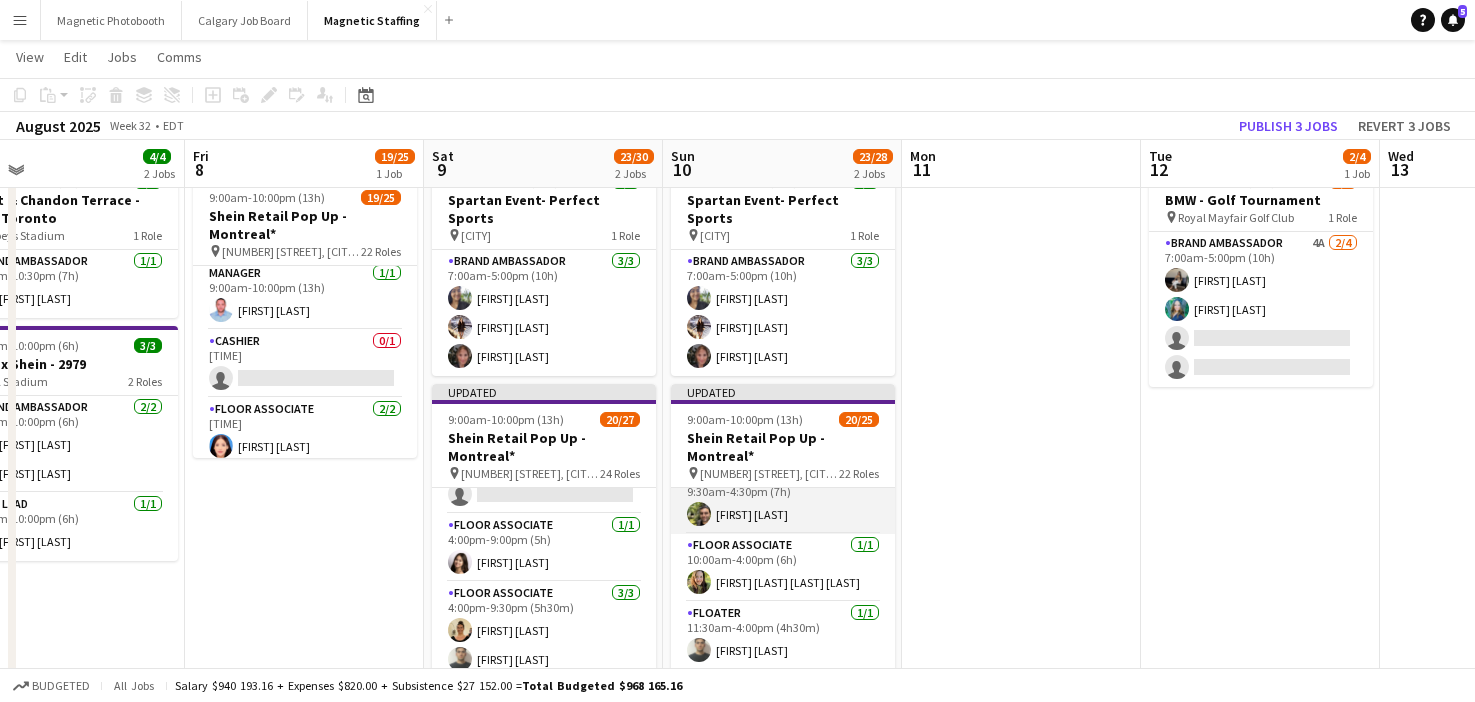 click on "Floor Associate   1/1   [TIME] ([DURATION])
[FIRST] [LAST]" at bounding box center [783, 500] 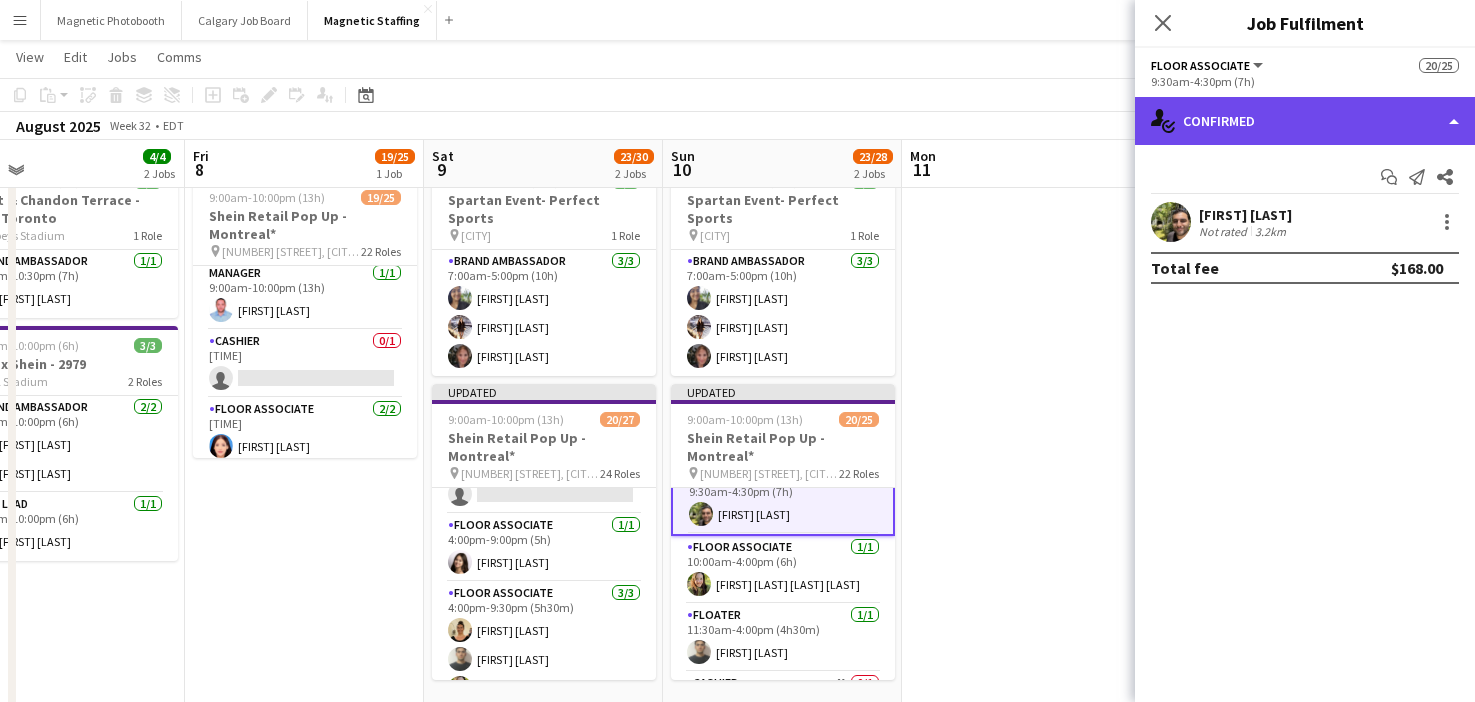 click on "single-neutral-actions-check-2
Confirmed" 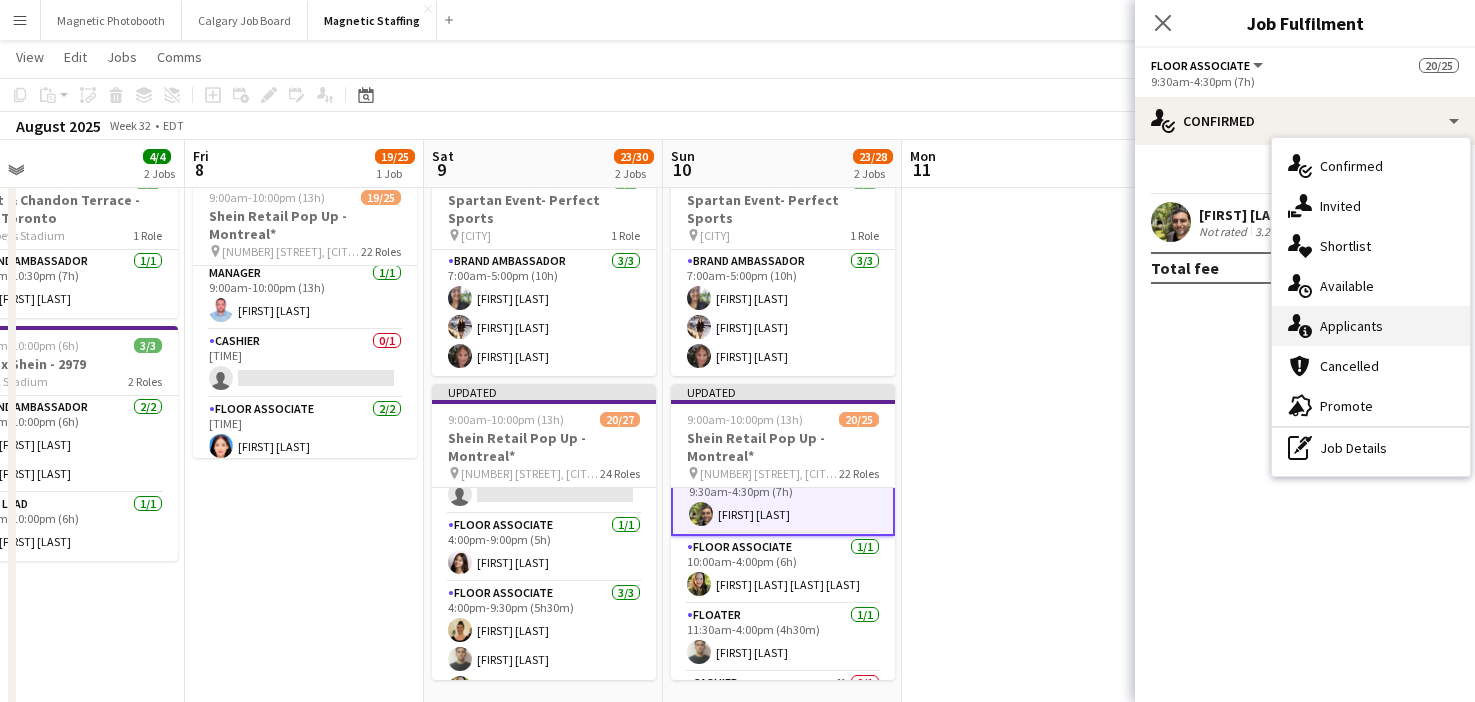 click on "single-neutral-actions-information
Applicants" at bounding box center [1371, 326] 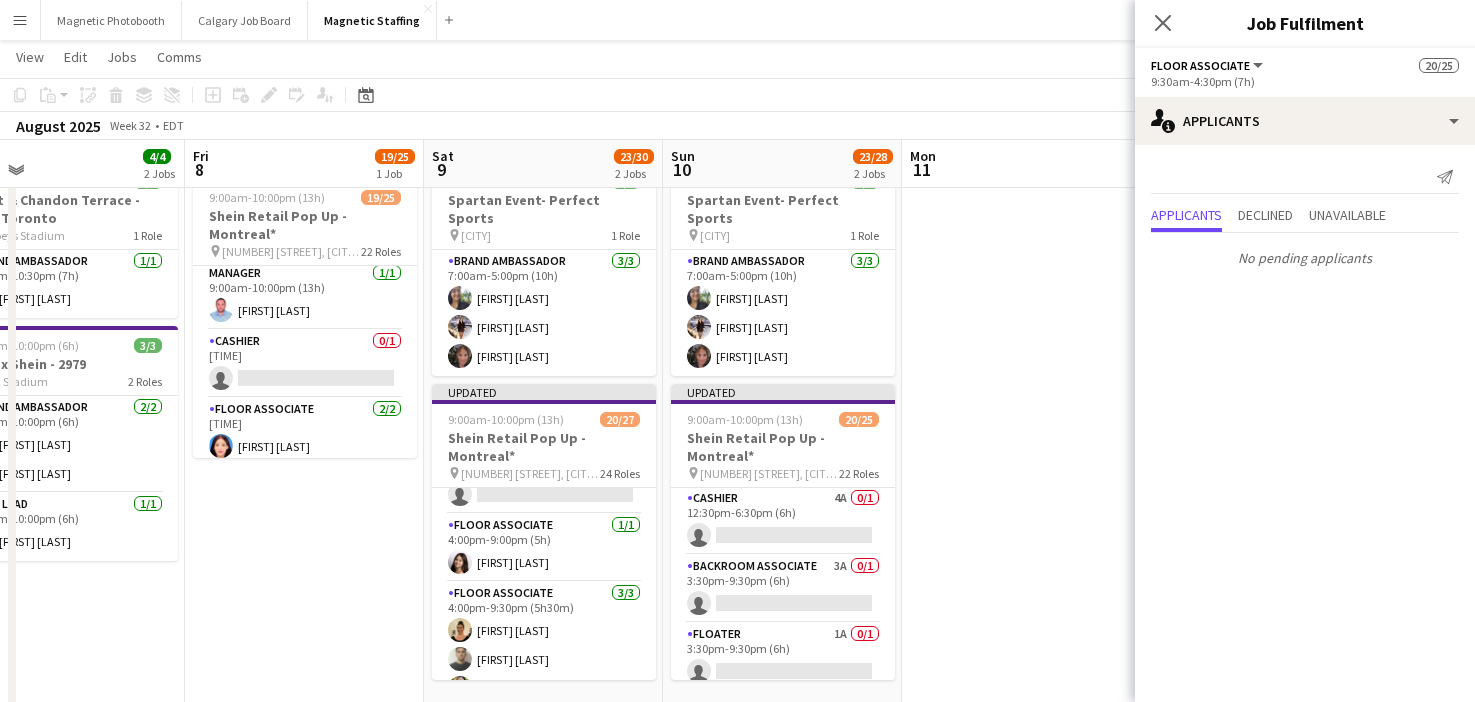 click on "Backroom Associate   3A   0/1   3:30pm-9:30pm (6h)
single-neutral-actions" at bounding box center [783, 589] 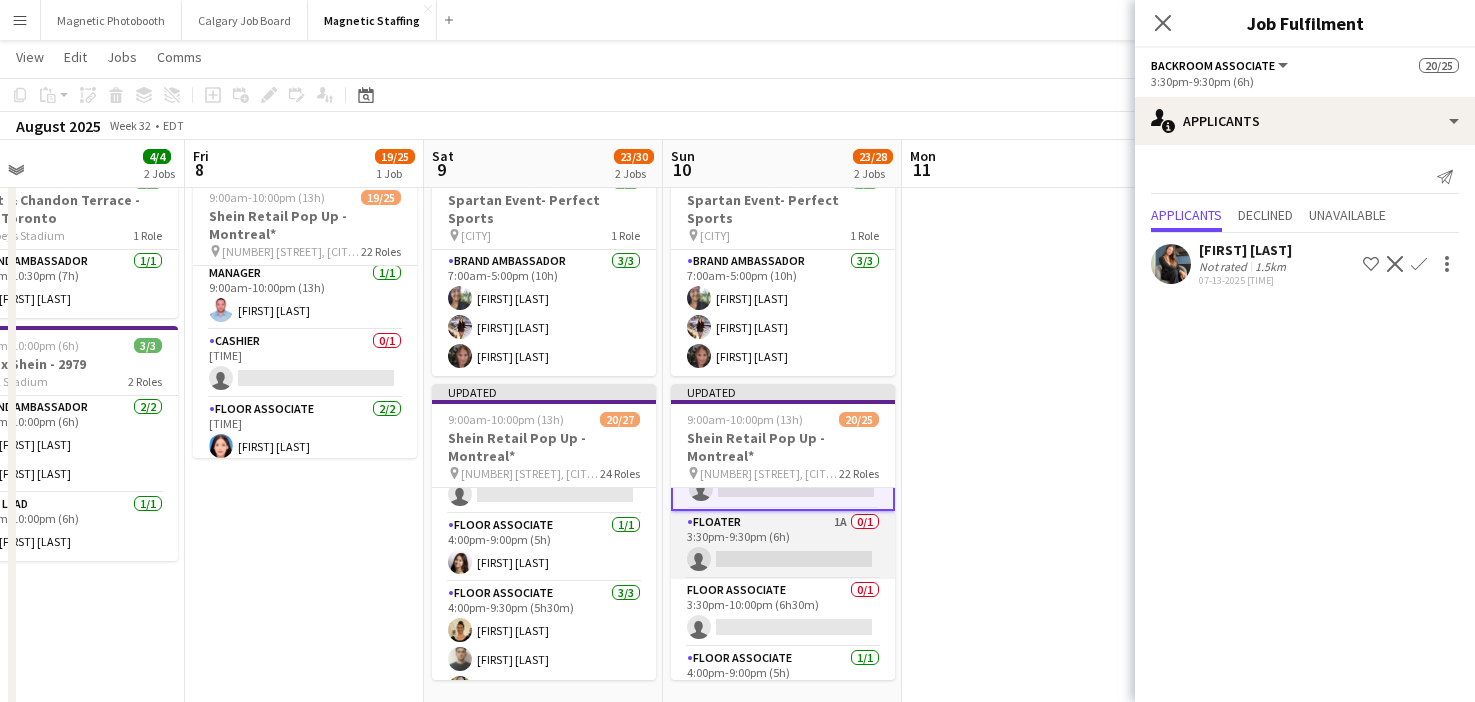click on "Floater   1A   0/1   3:30pm-9:30pm (6h)
single-neutral-actions" at bounding box center (783, 545) 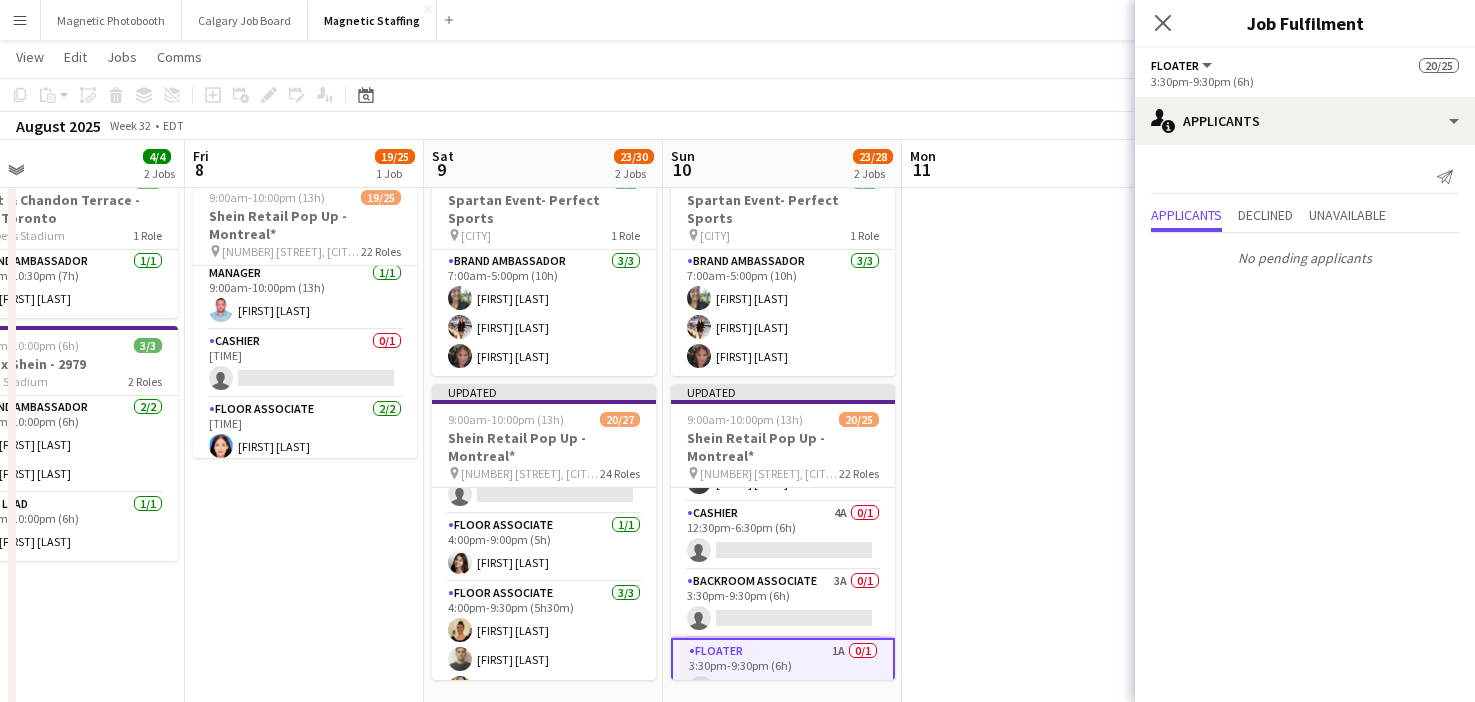 scroll, scrollTop: 830, scrollLeft: 0, axis: vertical 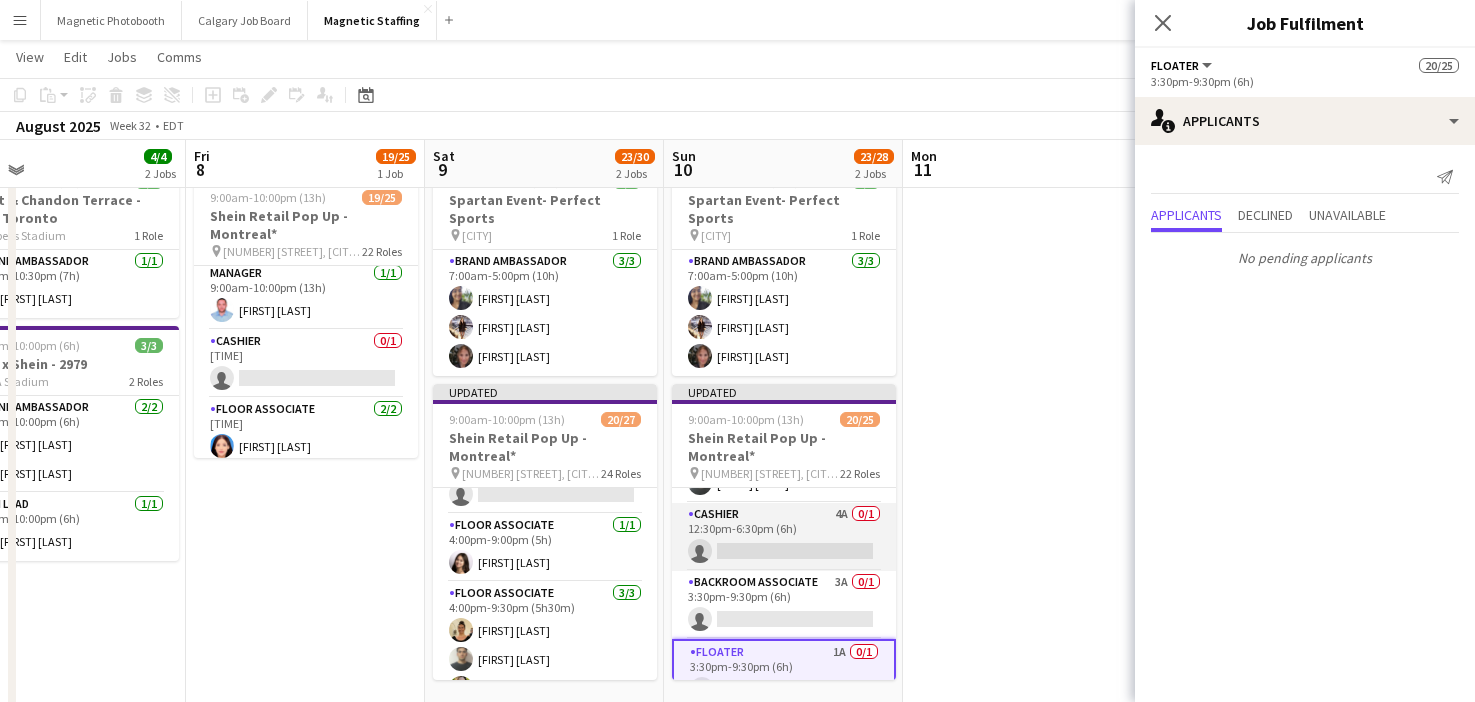 click on "Cashier   4A   0/1   12:30pm-6:30pm (6h)
single-neutral-actions" at bounding box center [784, 537] 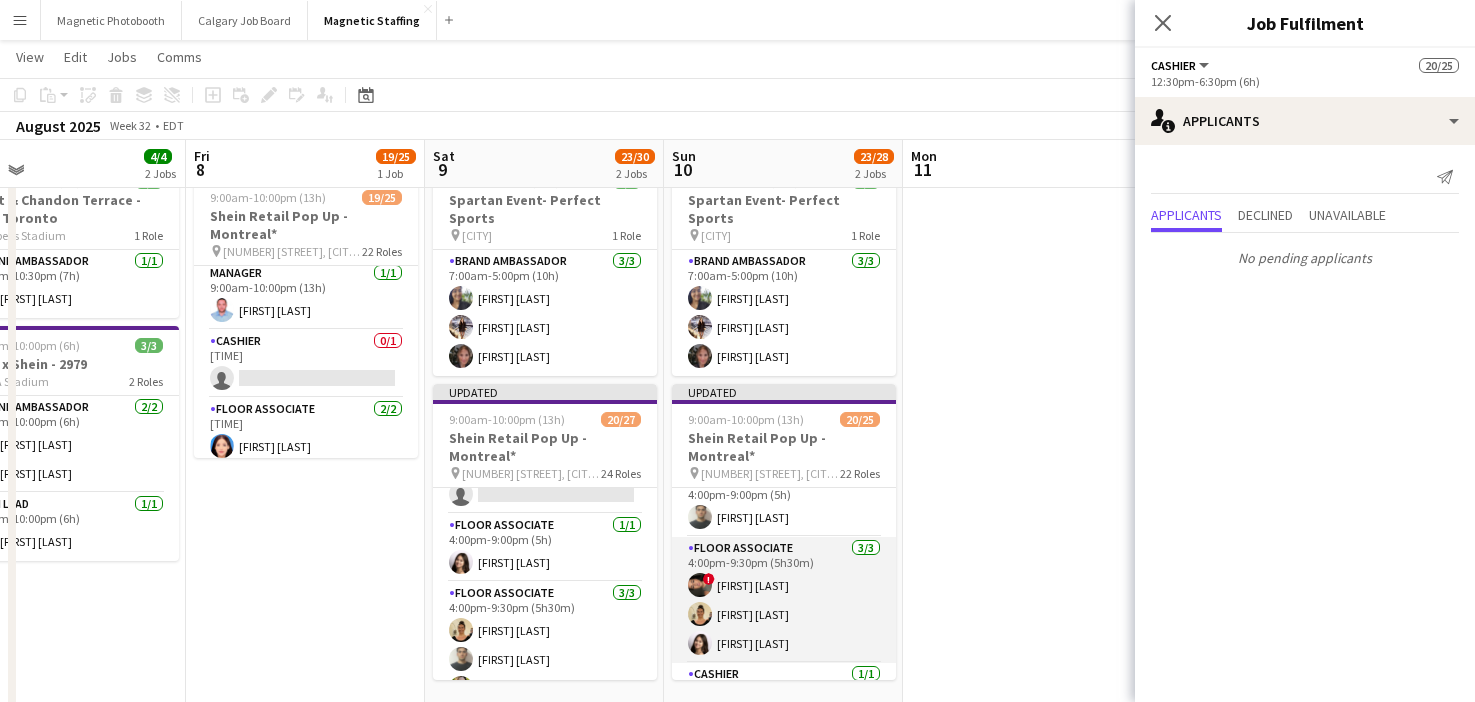 click on "Floor Associate   3/3   4:00pm-9:30pm (5h30m)
! [FIRST] [LAST] [FIRST] [LAST] [FIRST] [LAST]" at bounding box center [784, 600] 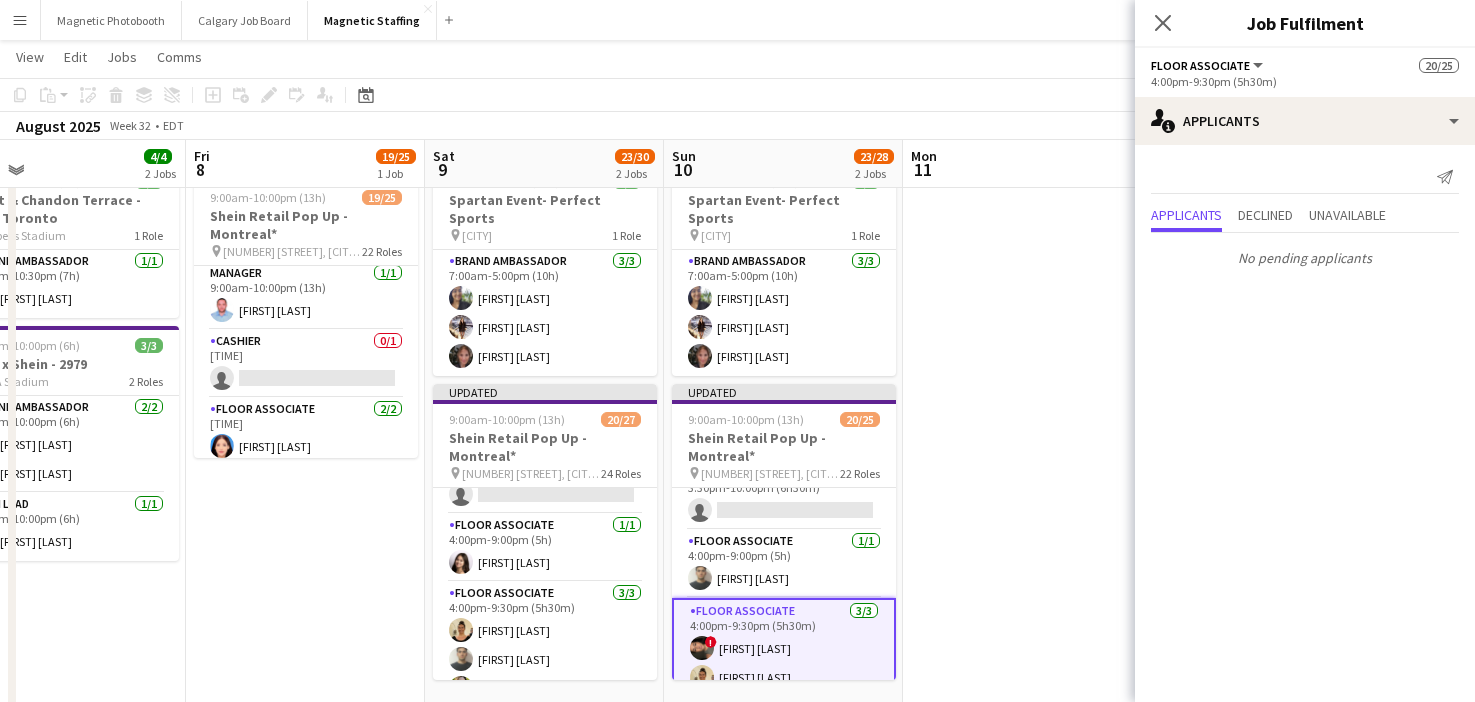 click on "Floor Associate   1/1   [TIME] ([DURATION])
[FIRST] [LAST]" at bounding box center (784, 564) 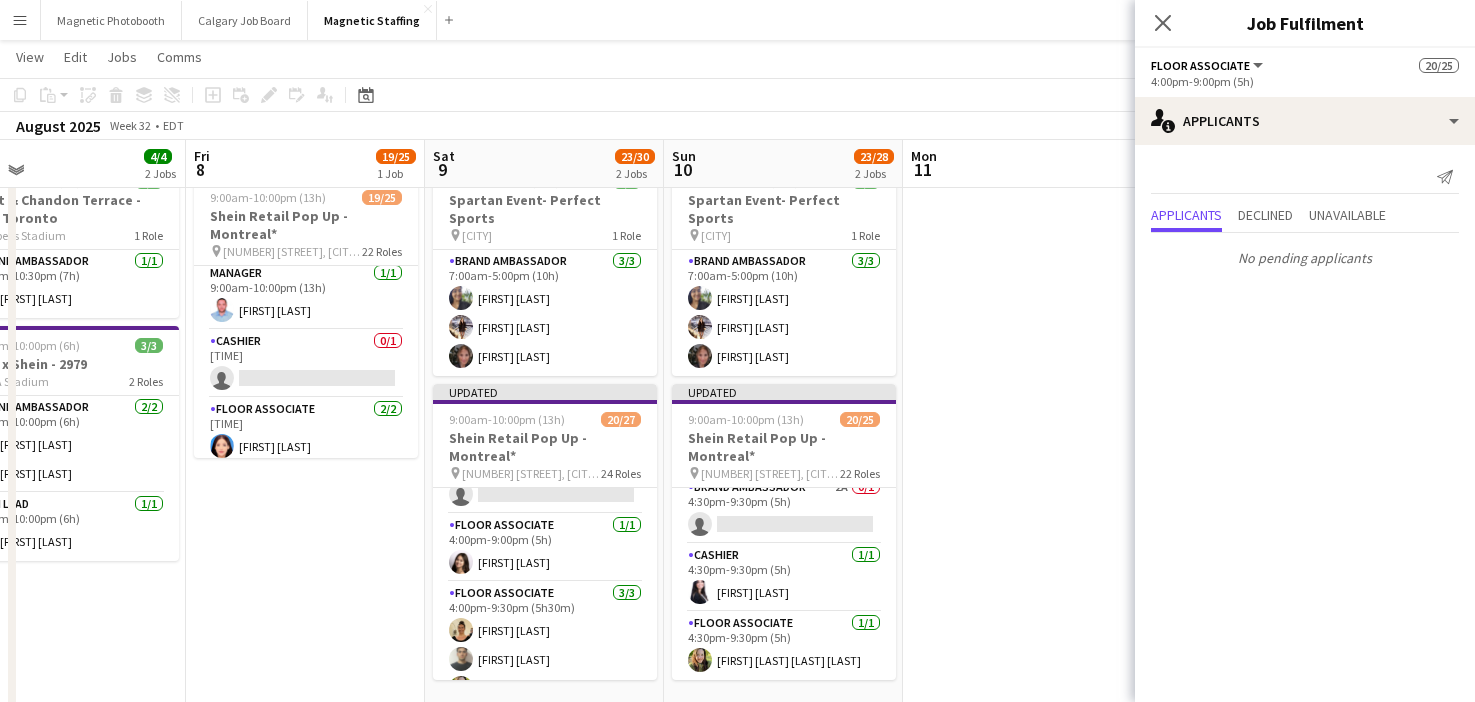click on "Cashier   1/1   4:30pm-9:30pm (5h)
[FIRST] [LAST]" at bounding box center [784, 578] 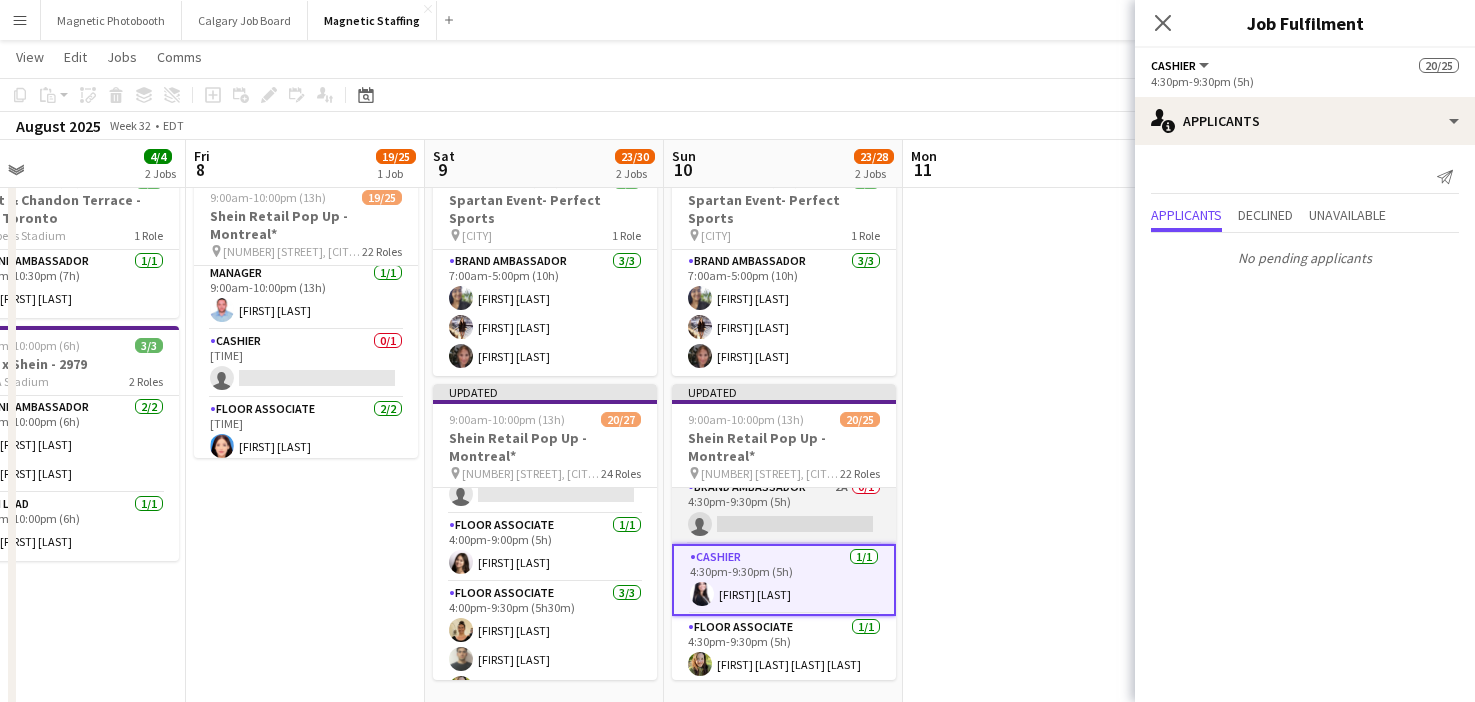 click on "Brand Ambassador   2A   0/1   4:30pm-9:30pm (5h)
single-neutral-actions" at bounding box center (784, 510) 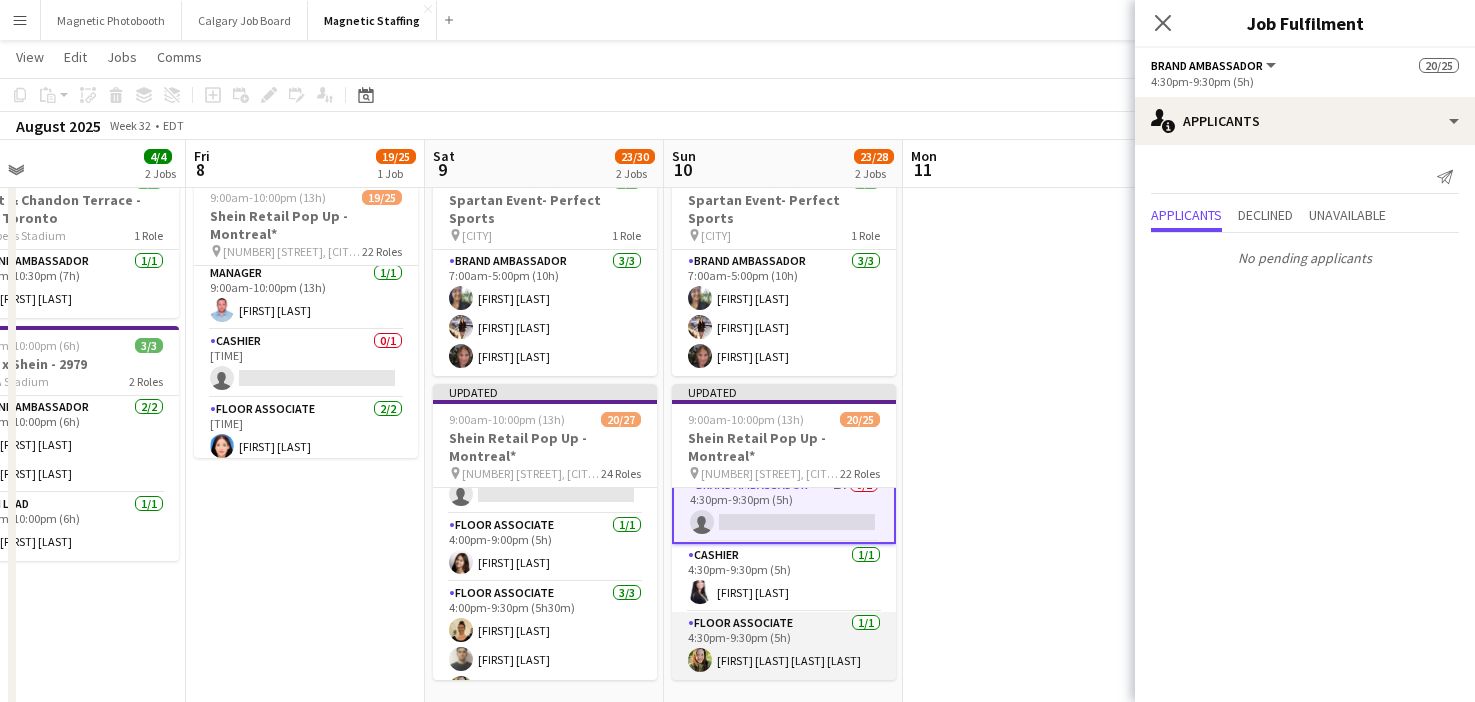 click on "Floor Associate   1/1   [TIME] ([DURATION])
[FIRST] [LAST]" at bounding box center (784, 646) 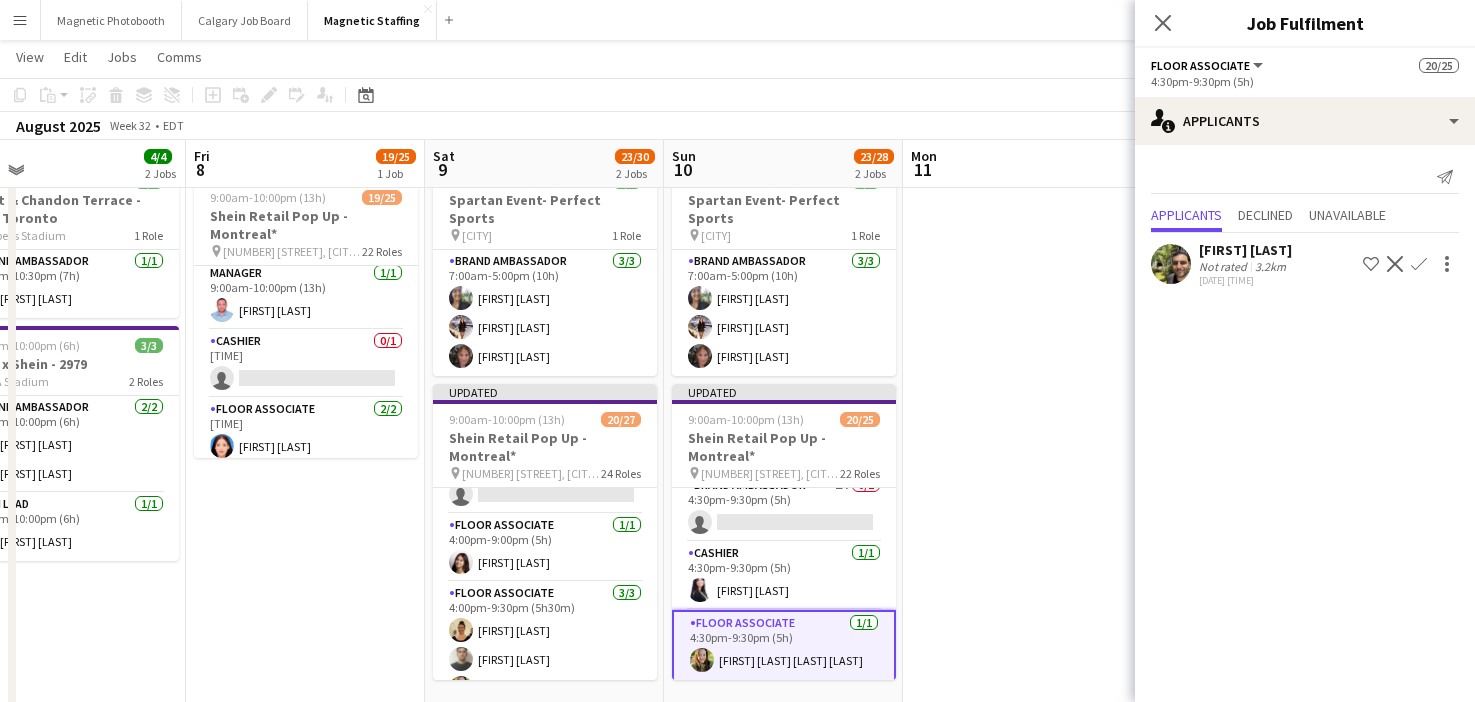 click at bounding box center (1022, 1122) 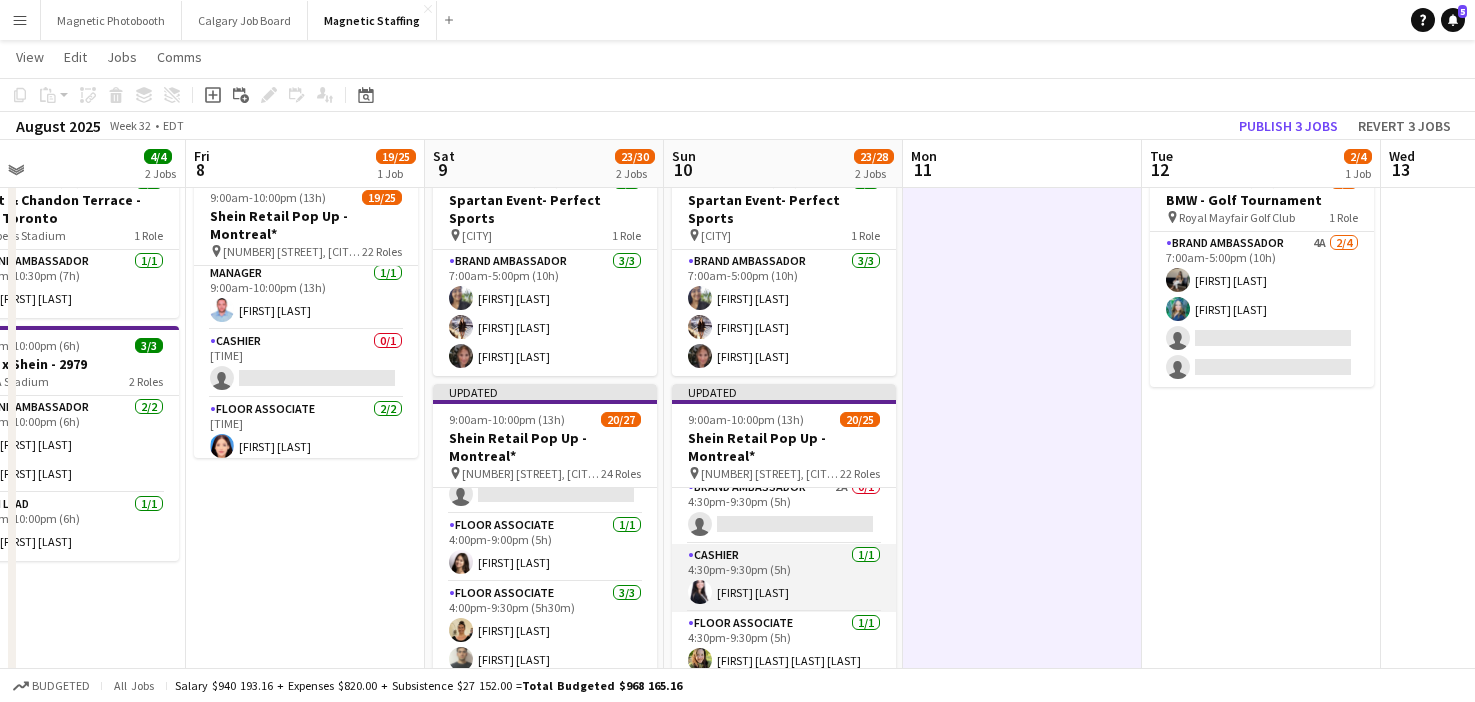 scroll, scrollTop: 1352, scrollLeft: 0, axis: vertical 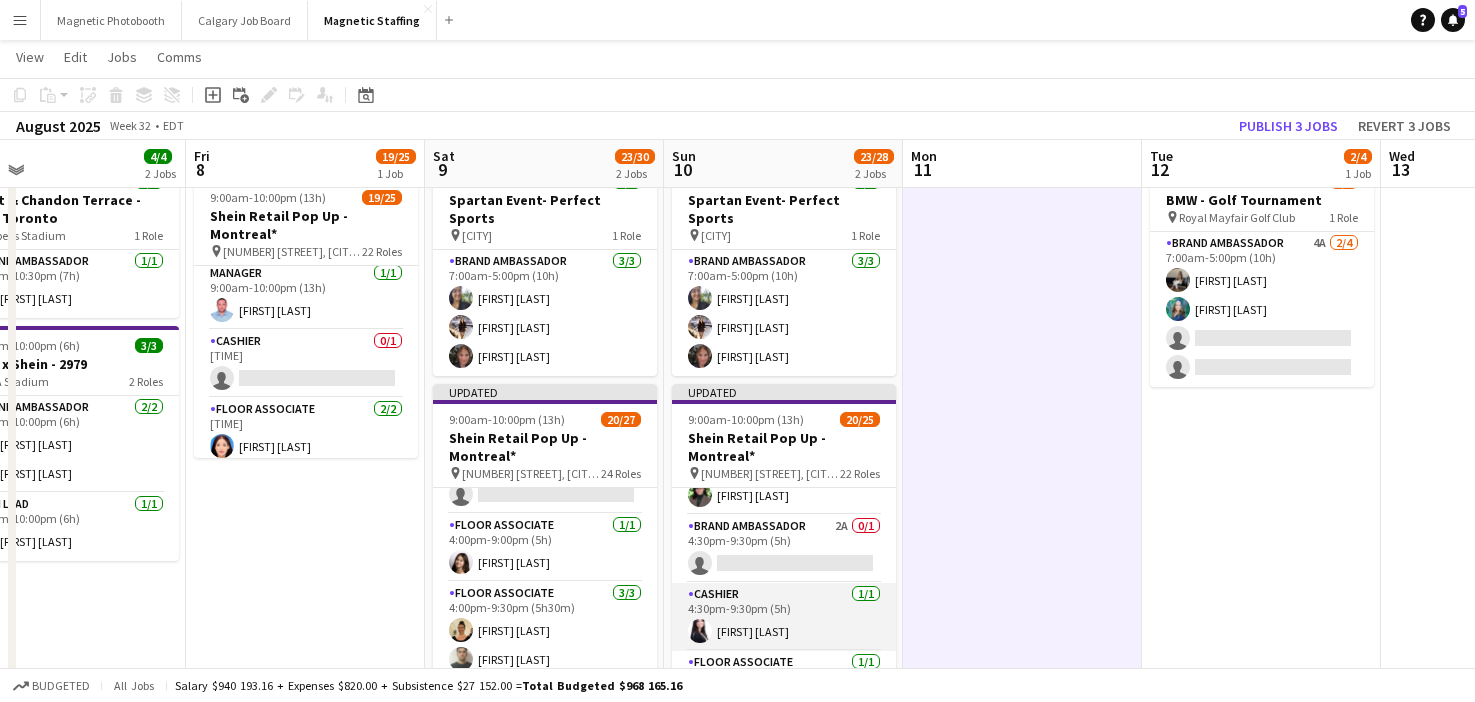 click on "Brand Ambassador   2A   0/1   4:30pm-9:30pm (5h)
single-neutral-actions" at bounding box center (784, 549) 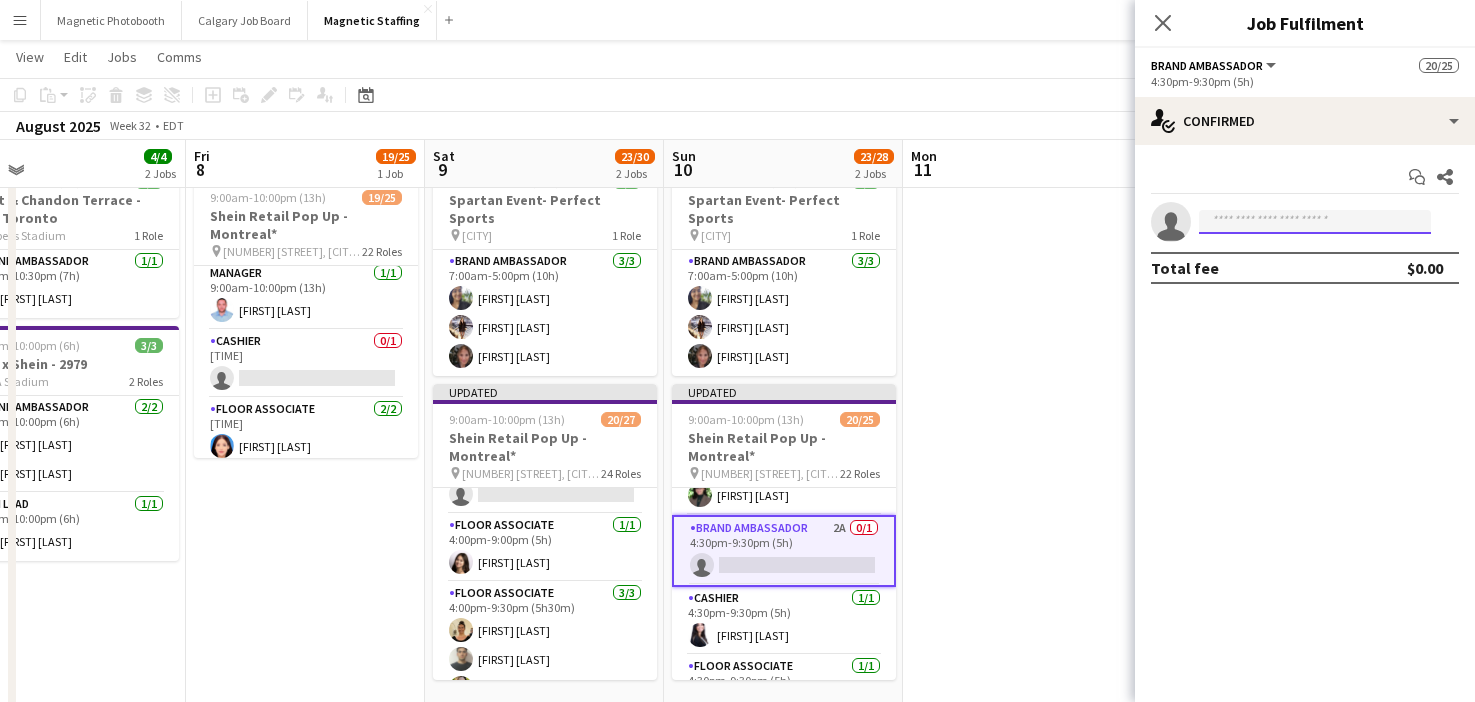 click at bounding box center [1315, 222] 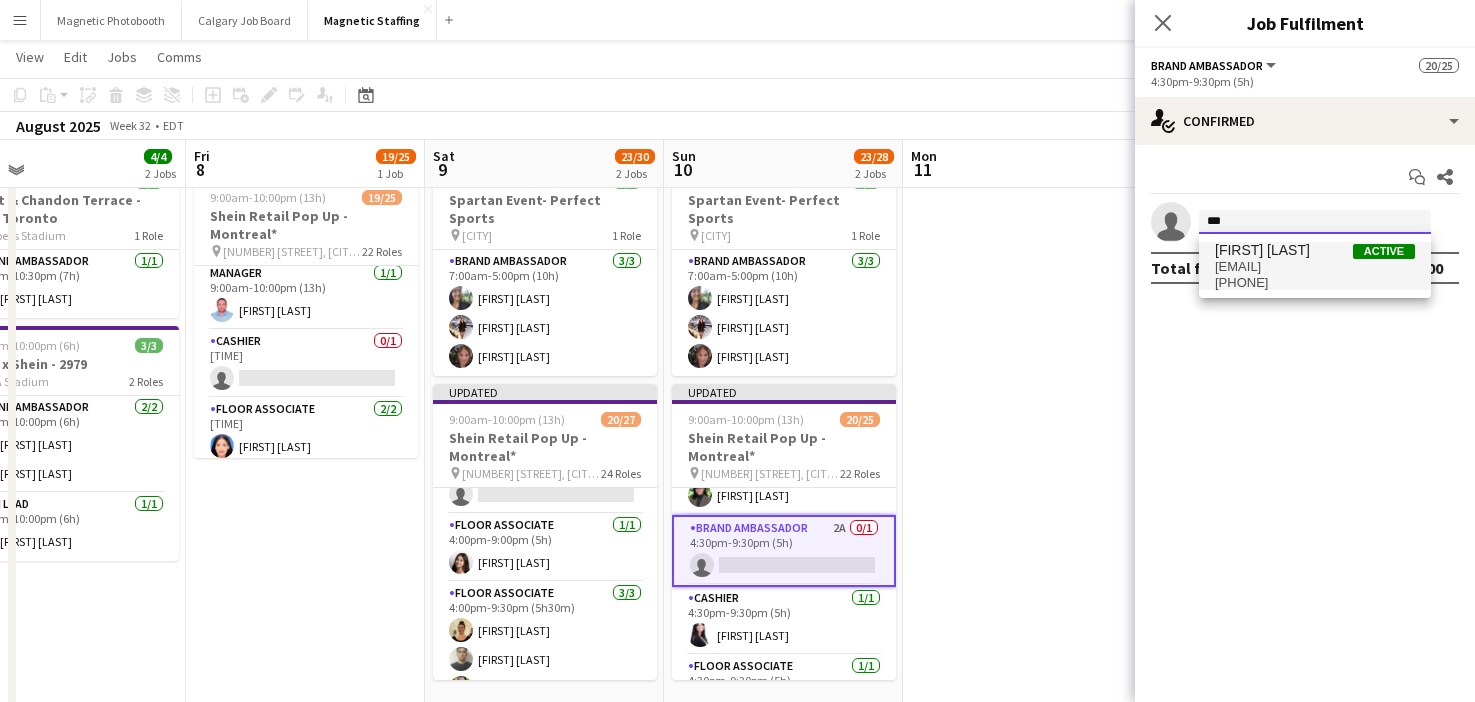 type on "***" 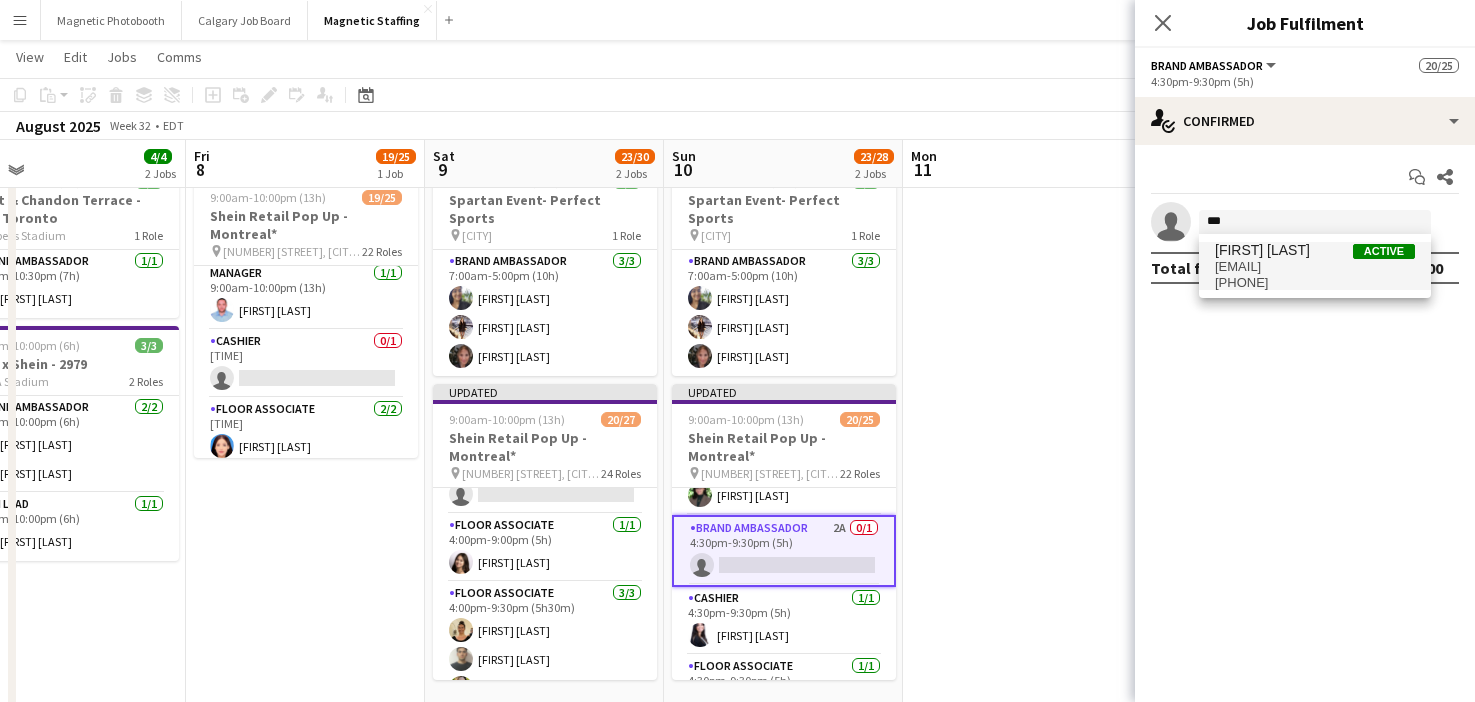 click on "[EMAIL]" at bounding box center (1315, 267) 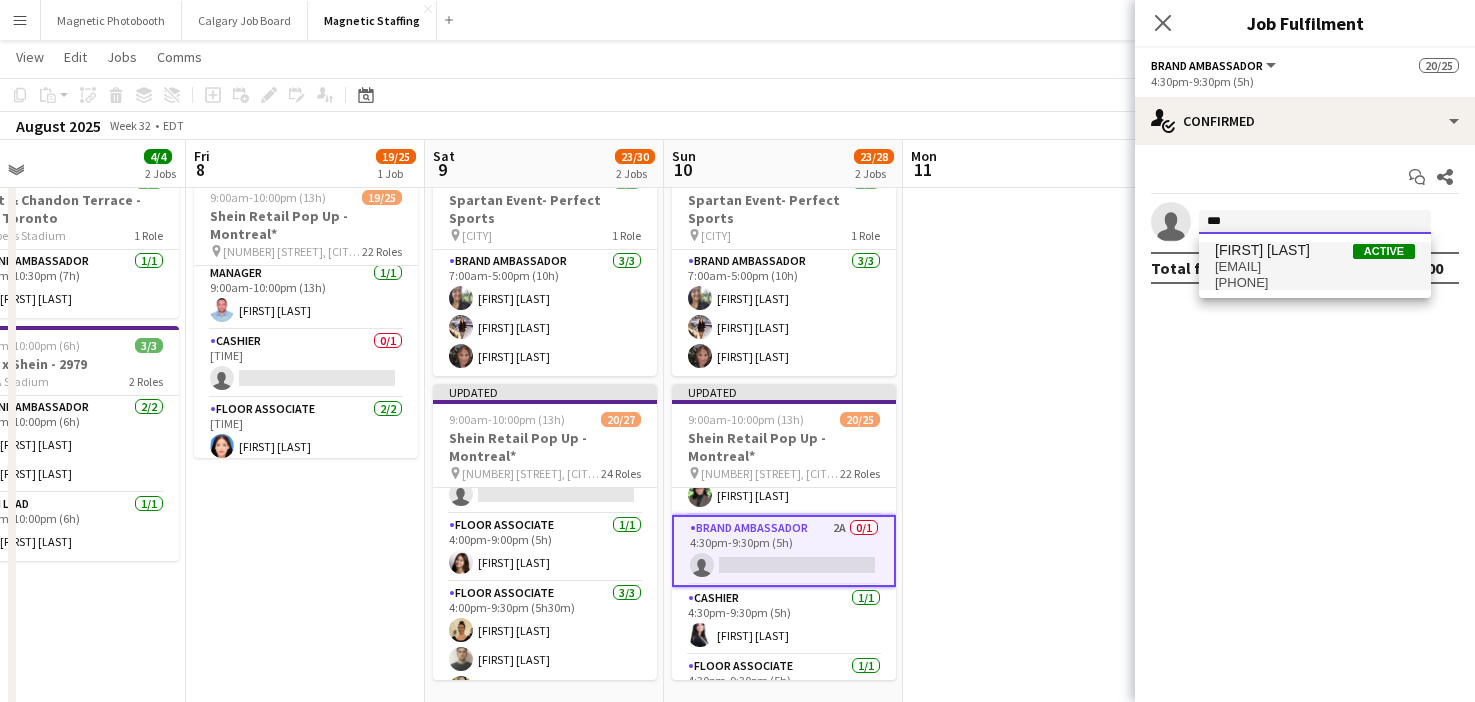 type 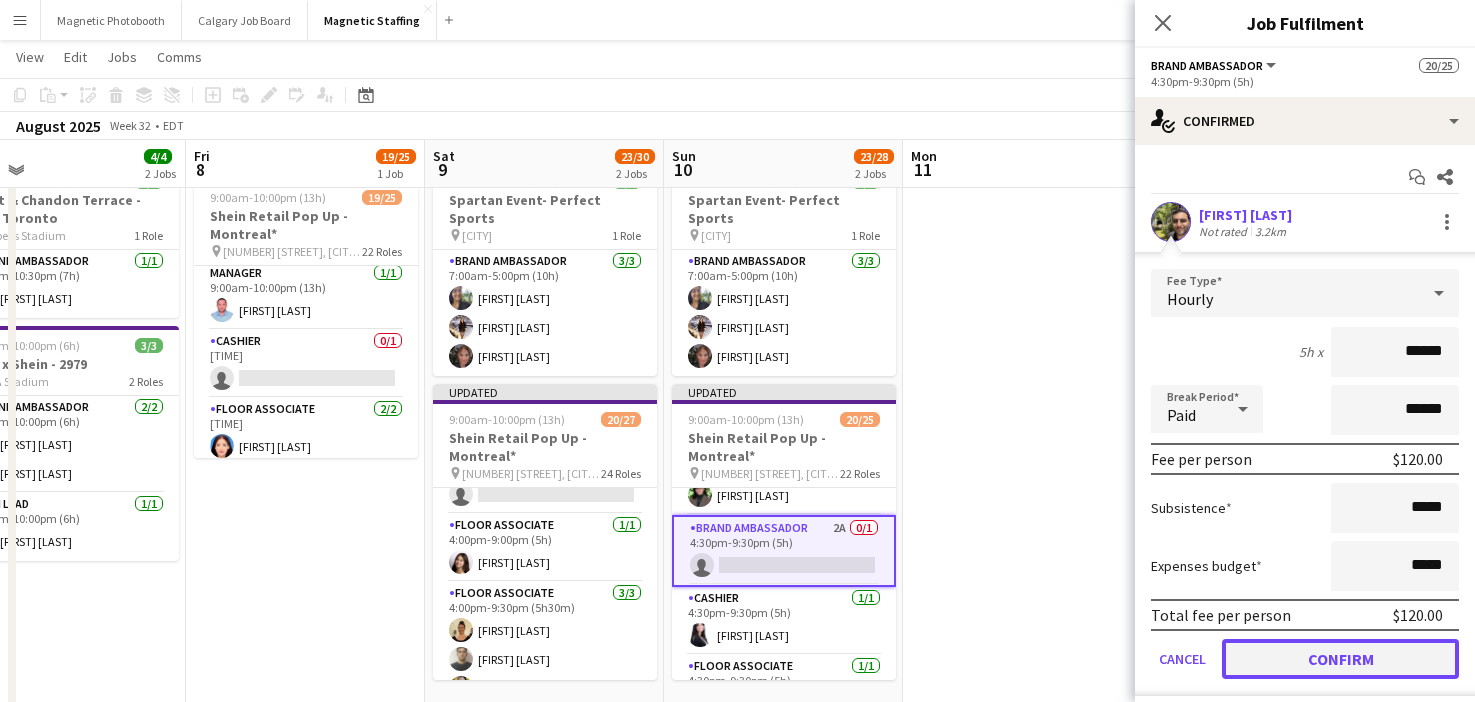 click on "Confirm" at bounding box center (1340, 659) 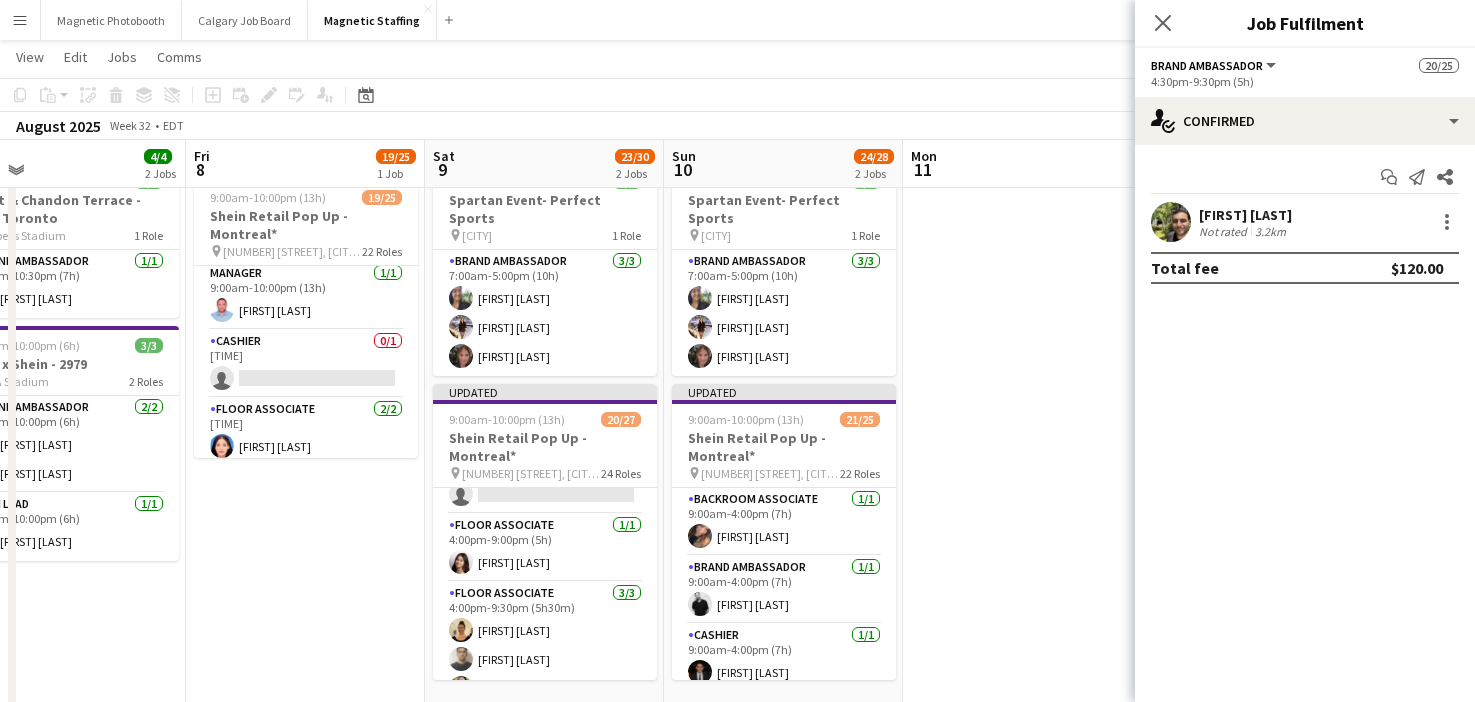 scroll, scrollTop: 3, scrollLeft: 0, axis: vertical 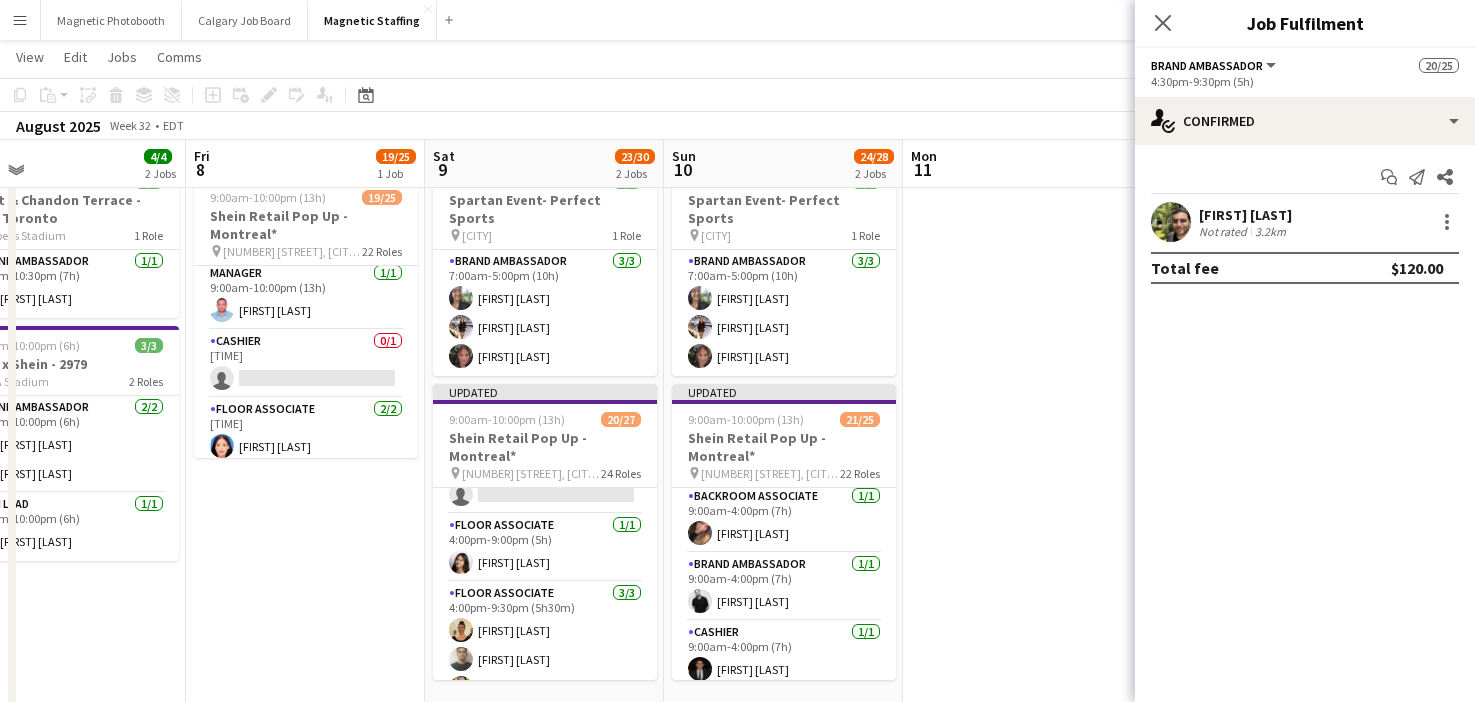 click at bounding box center (1022, 1122) 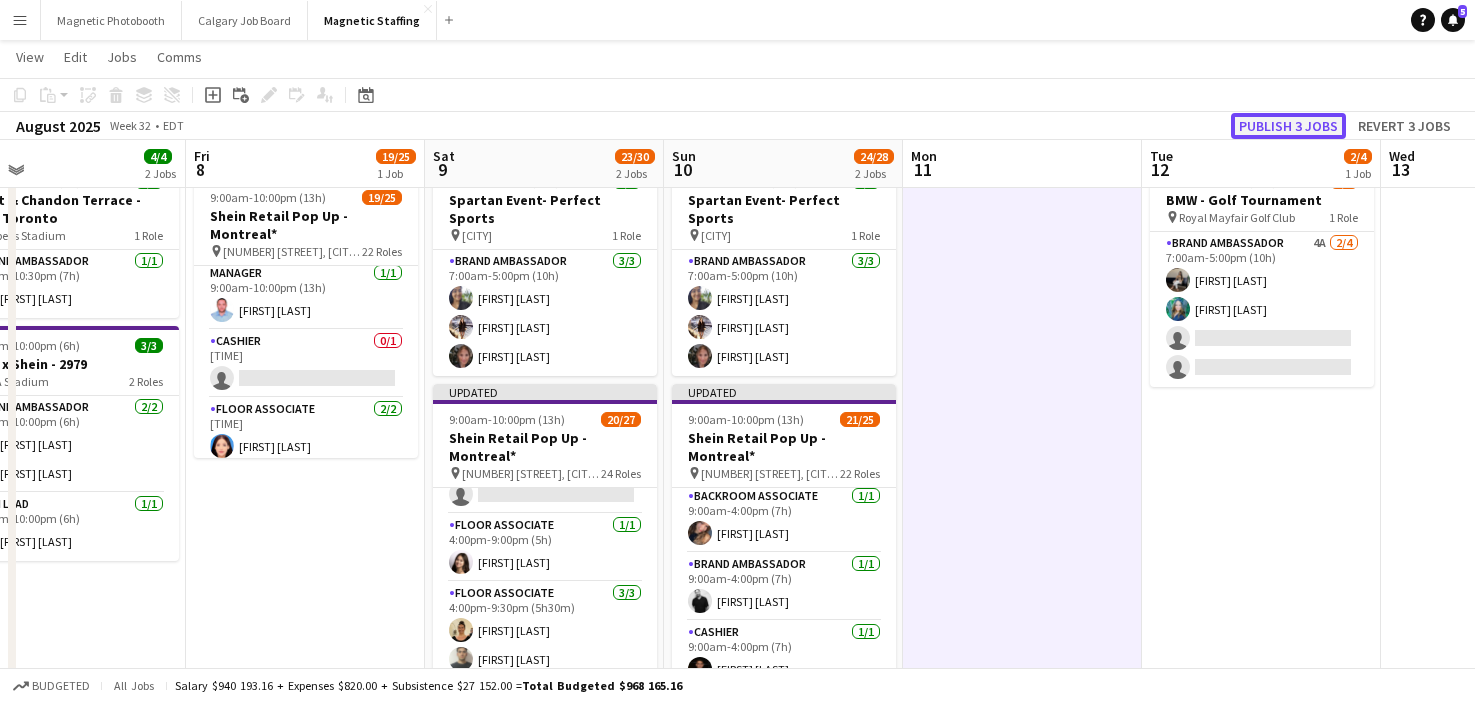 click on "Publish 3 jobs" 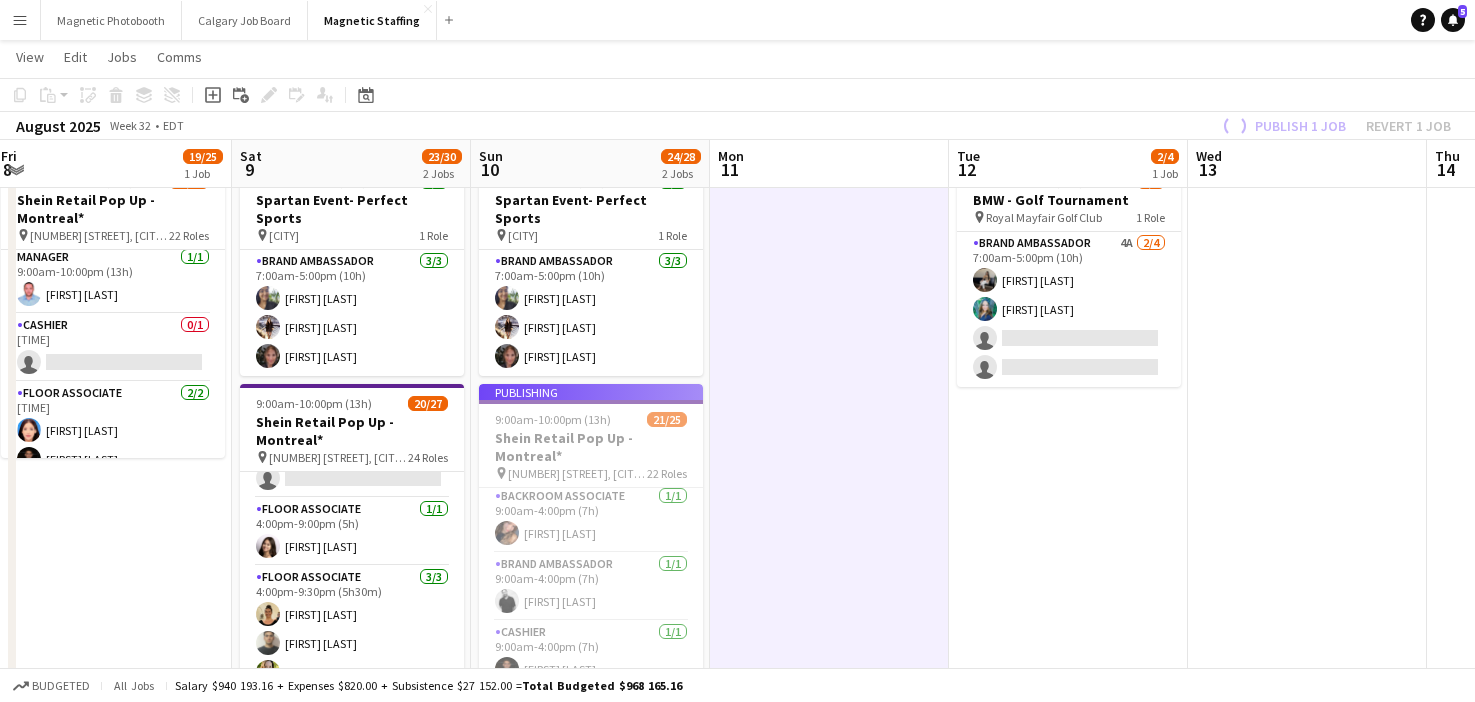 drag, startPoint x: 1062, startPoint y: 306, endPoint x: 821, endPoint y: 389, distance: 254.89214 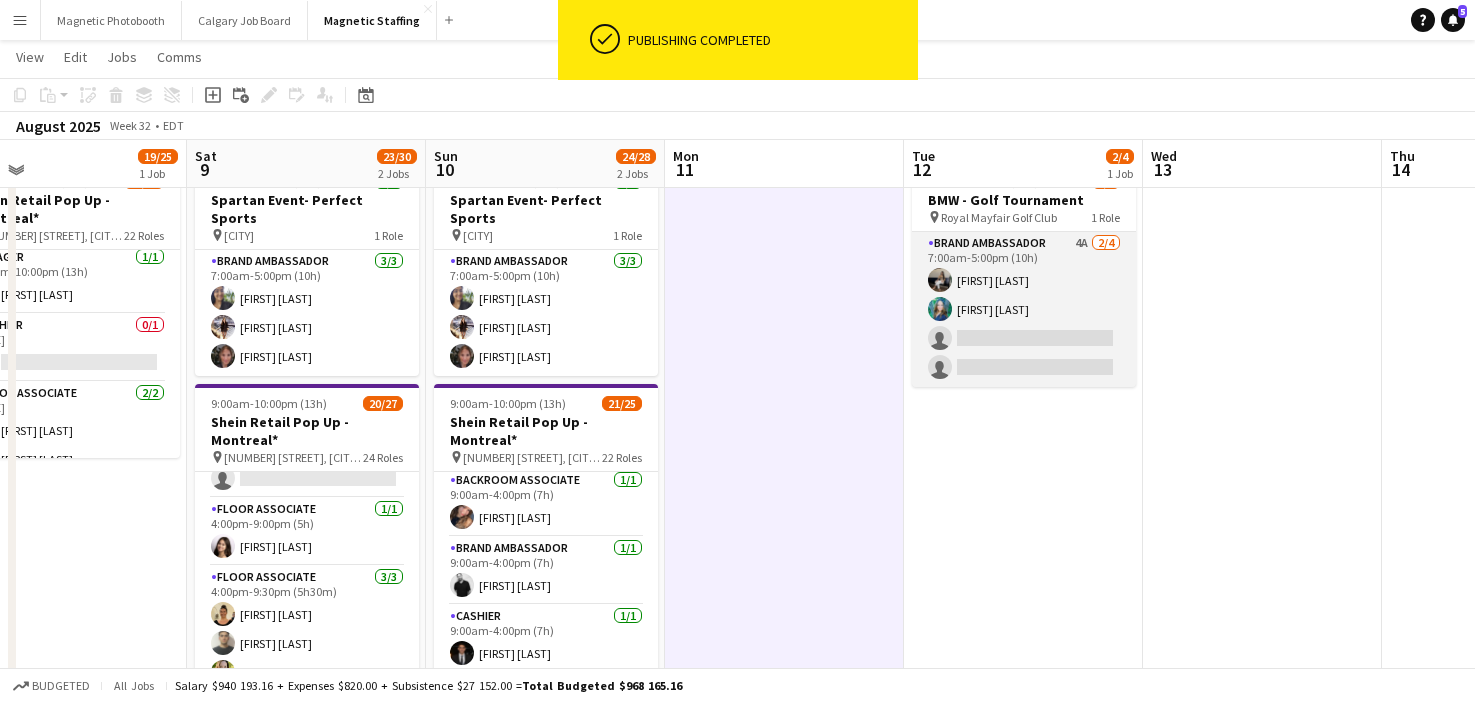 click on "Brand Ambassador   4A   2/4   7:00am-5:00pm (10h)
[FIRST] [LAST] [FIRST] [LAST]
single-neutral-actions
single-neutral-actions" at bounding box center [1024, 309] 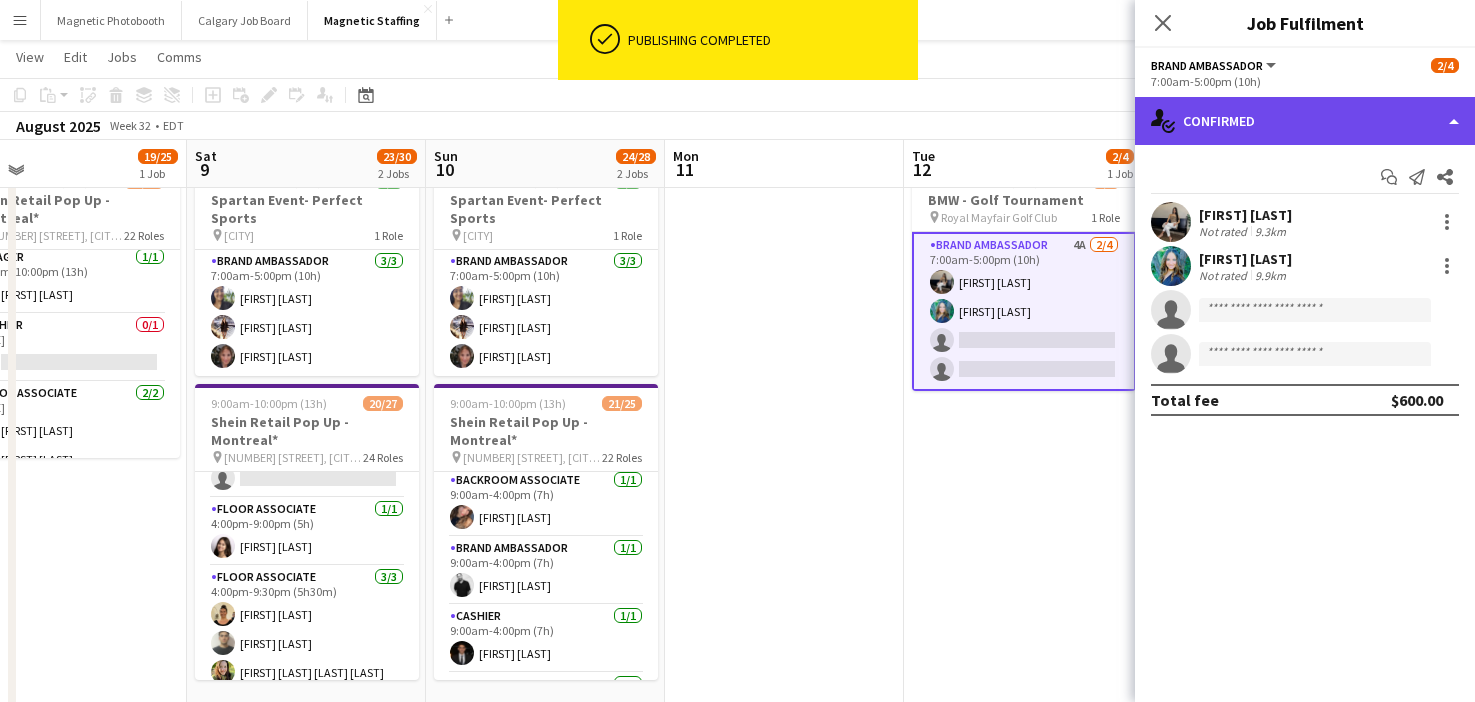 click on "single-neutral-actions-check-2
Confirmed" 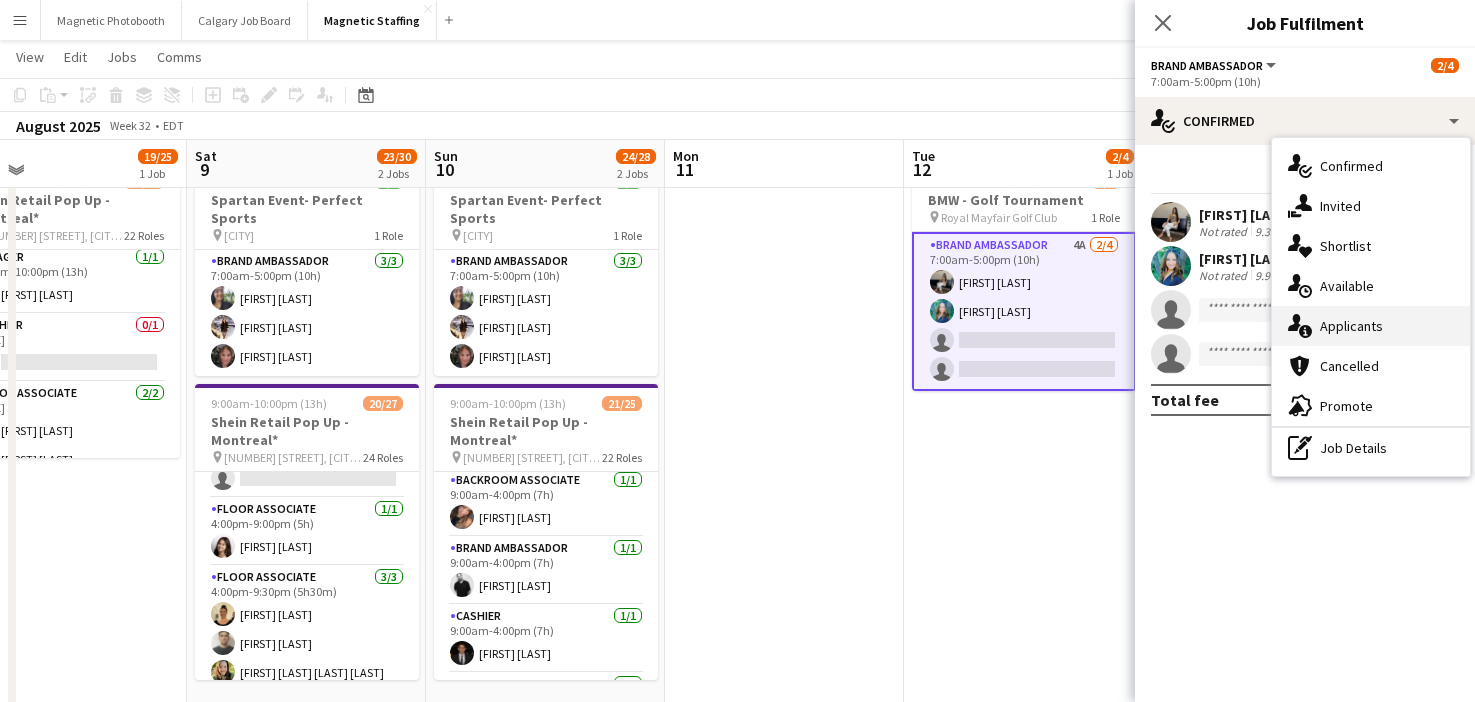 click on "single-neutral-actions-information
Applicants" at bounding box center [1371, 326] 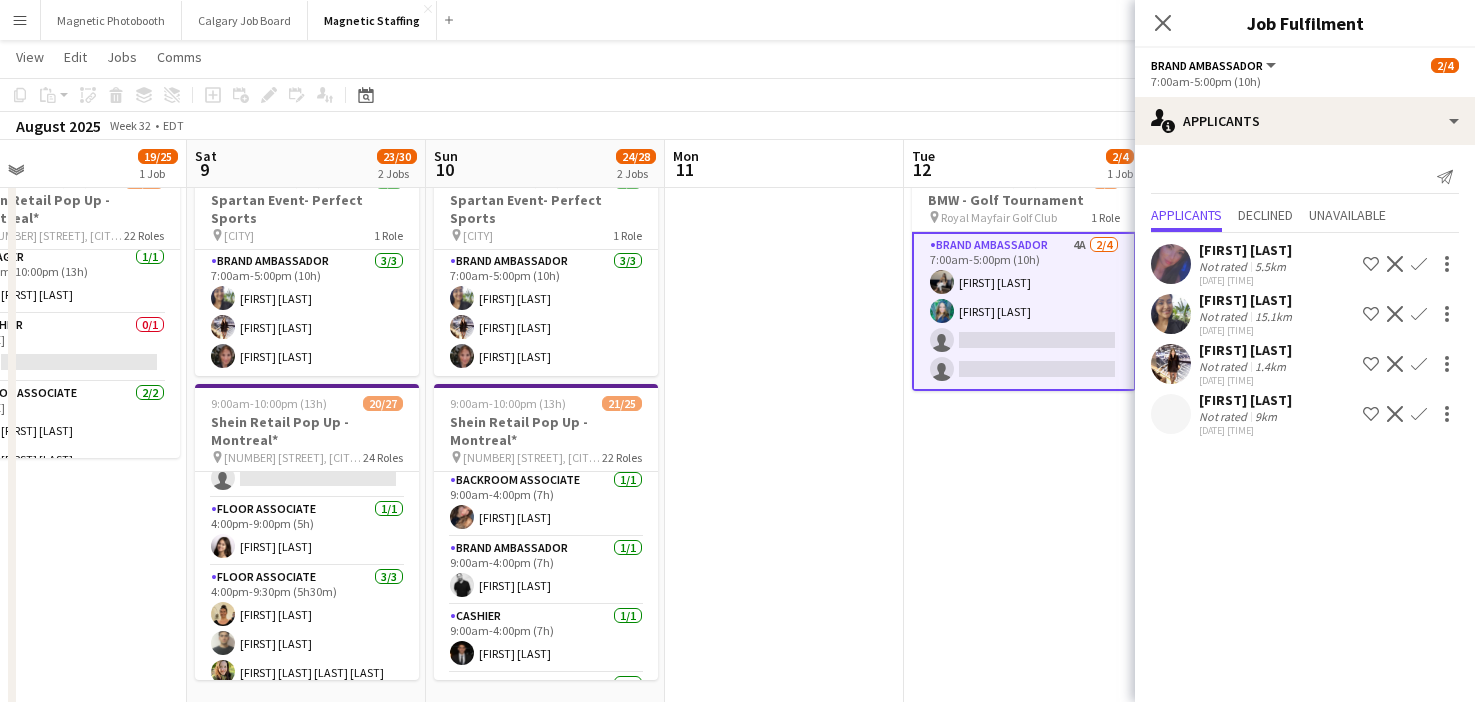 scroll, scrollTop: 0, scrollLeft: 0, axis: both 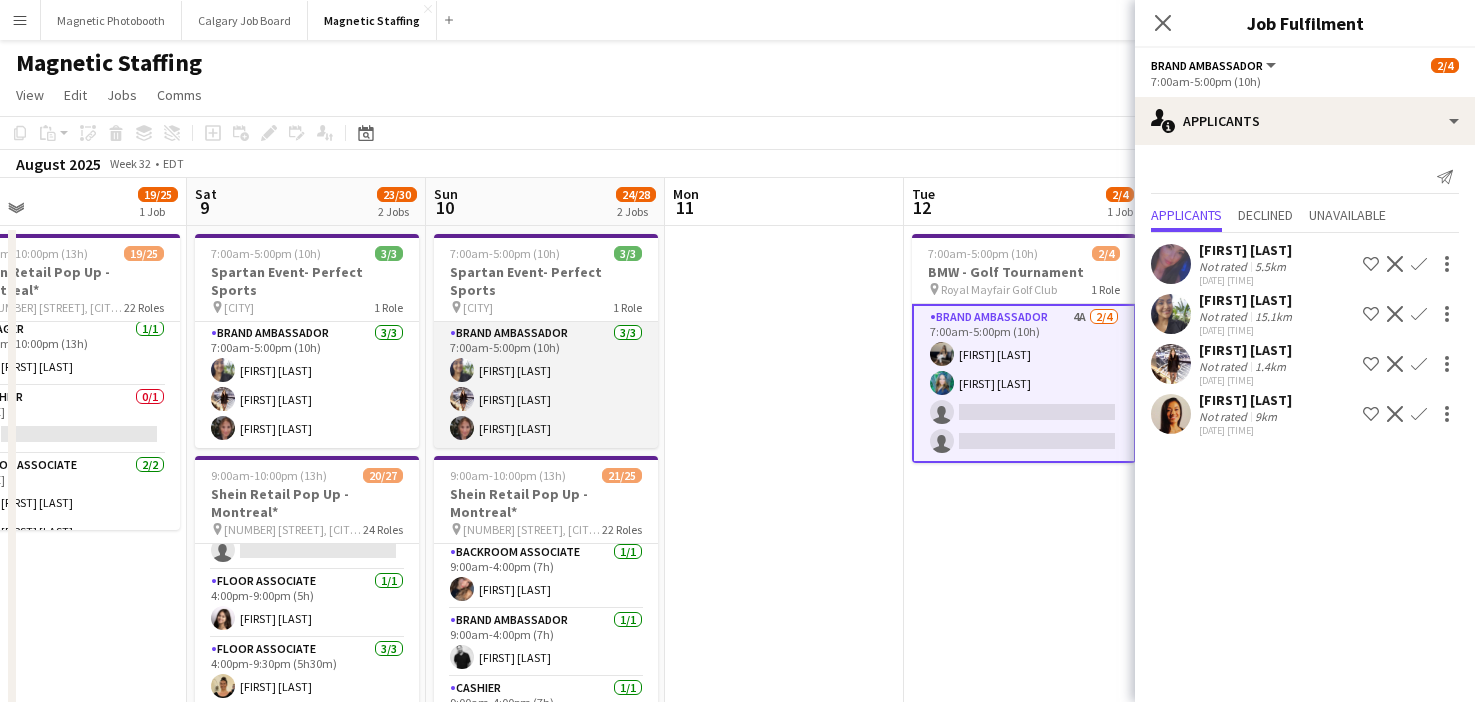 click on "Brand Ambassador   3/3   7:00am-5:00pm (10h)
[FIRST] [LAST] [FIRST] [LAST] [FIRST] [LAST]" at bounding box center (546, 385) 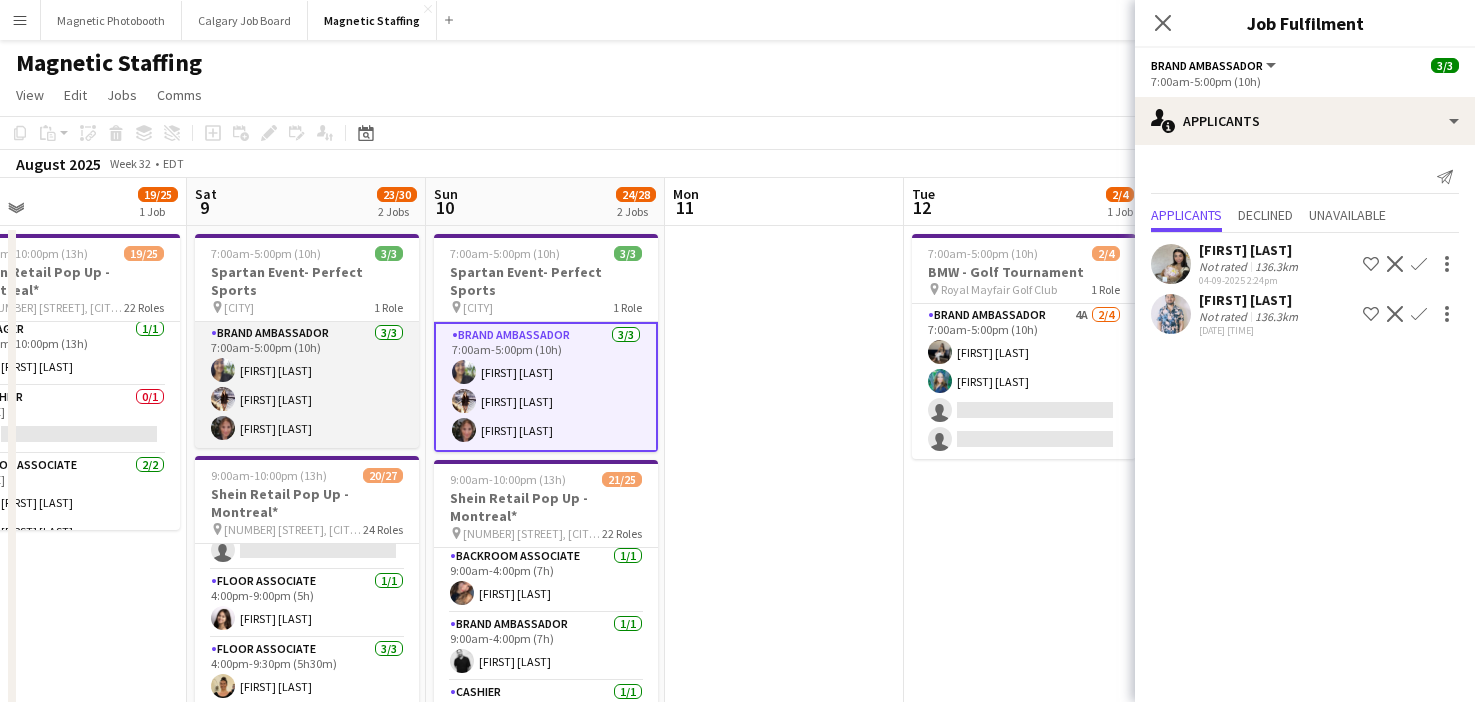 click on "Brand Ambassador   3/3   7:00am-5:00pm (10h)
[FIRST] [LAST] [FIRST] [LAST] [FIRST] [LAST]" at bounding box center [307, 385] 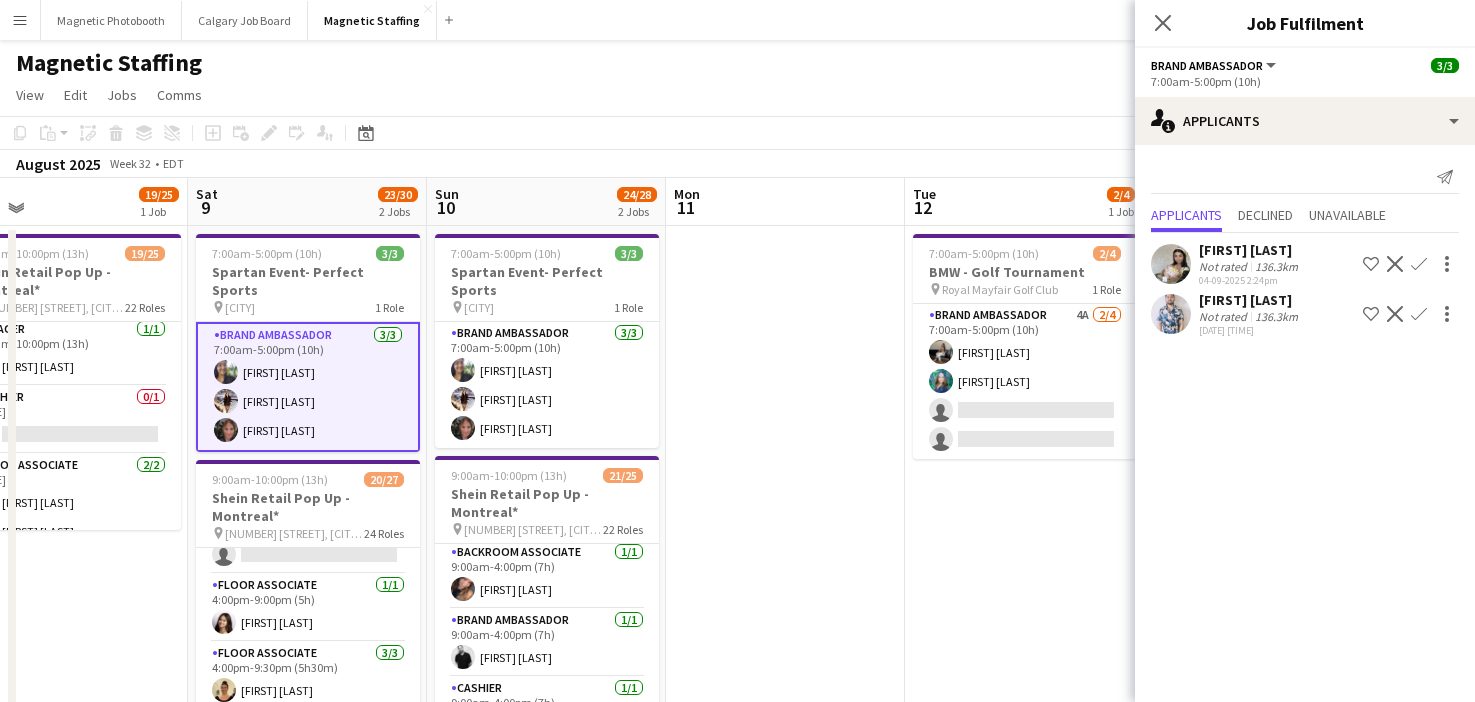 click on "Brand Ambassador   3/3   7:00am-5:00pm (10h)
[FIRST] [LAST] [FIRST] [LAST] [FIRST] [LAST]" at bounding box center [308, 387] 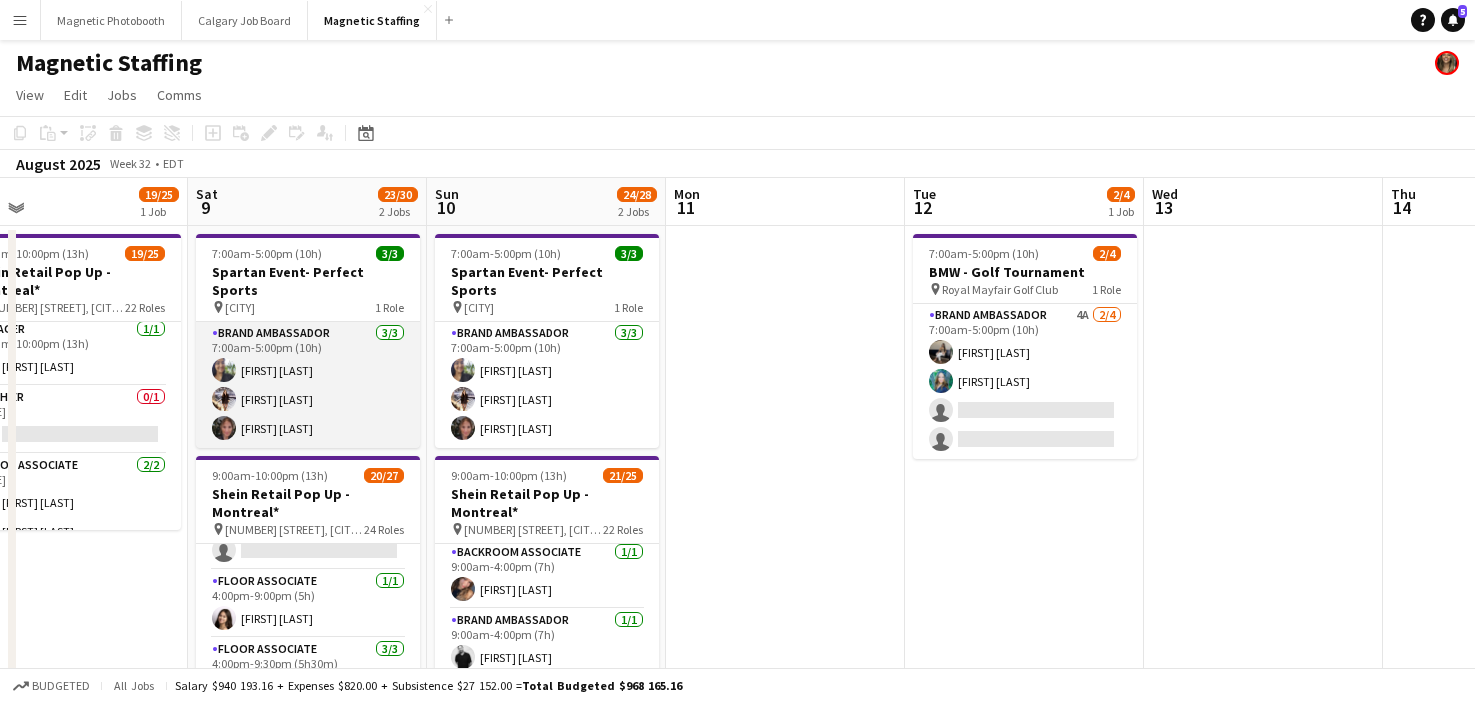 click on "Brand Ambassador   3/3   7:00am-5:00pm (10h)
[FIRST] [LAST] [FIRST] [LAST] [FIRST] [LAST]" at bounding box center (308, 385) 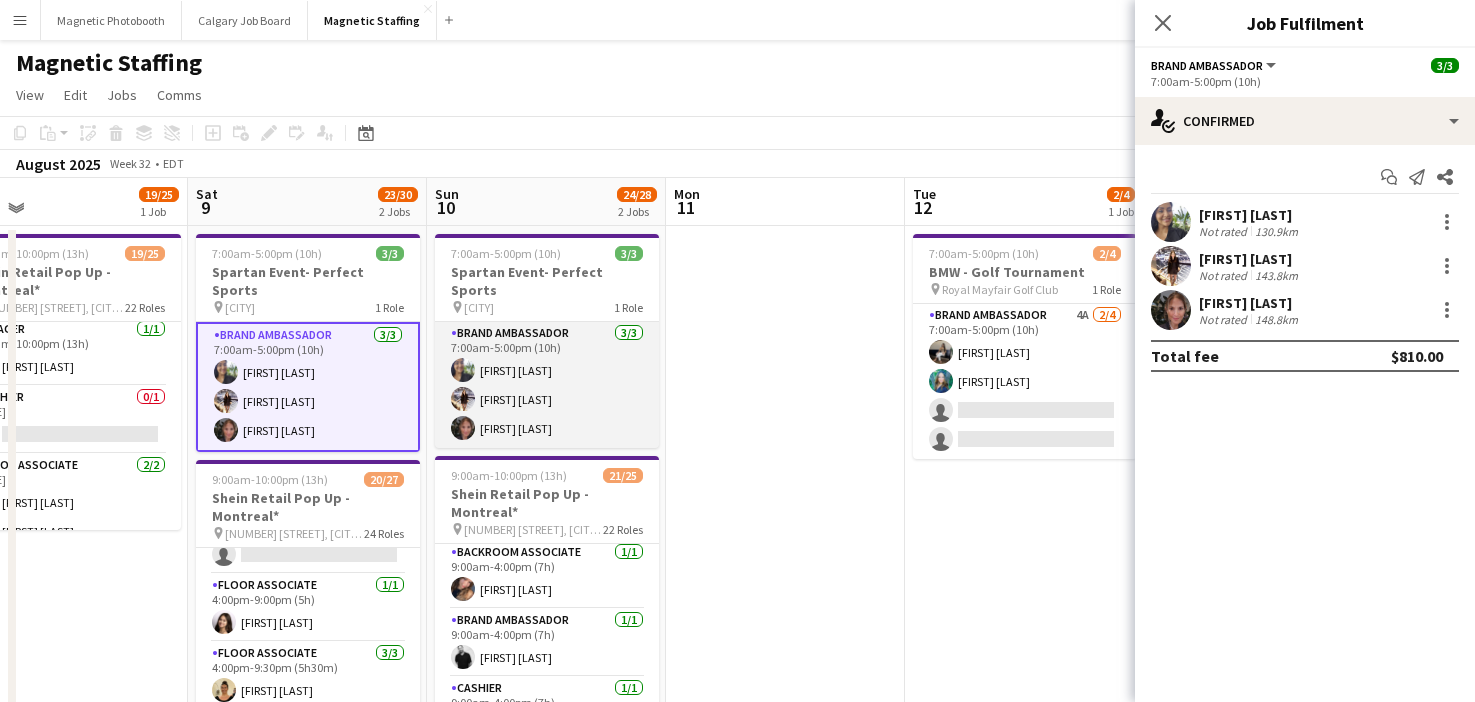 click on "Brand Ambassador   3/3   7:00am-5:00pm (10h)
[FIRST] [LAST] [FIRST] [LAST] [FIRST] [LAST]" at bounding box center (547, 385) 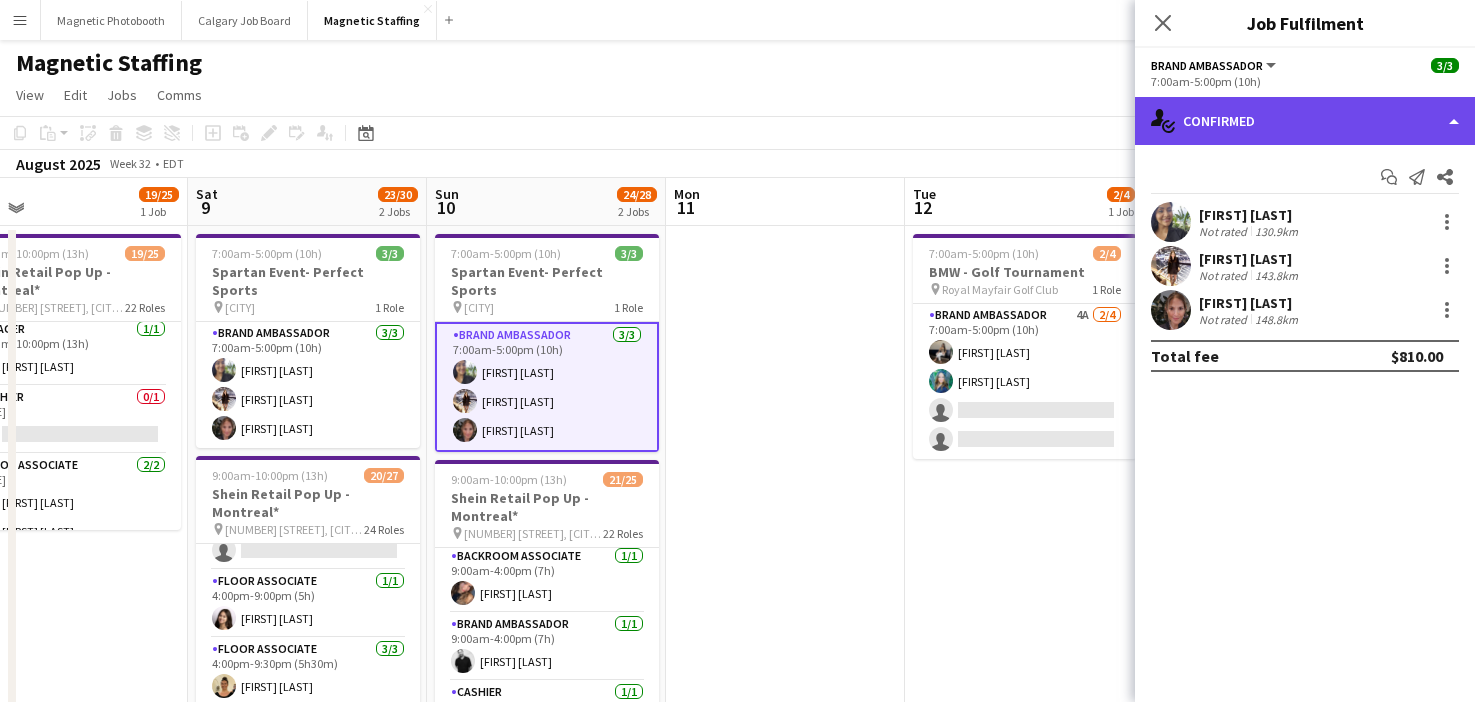click on "single-neutral-actions-check-2
Confirmed" 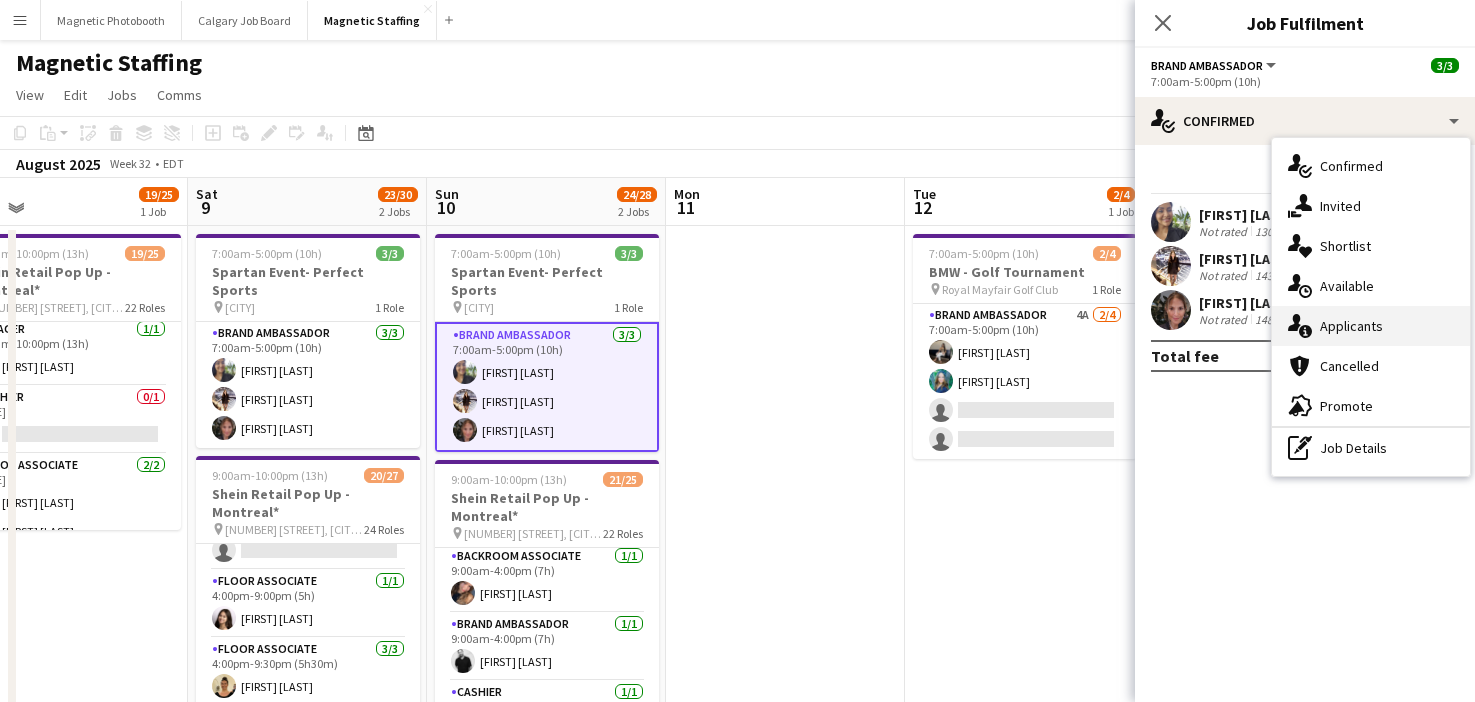 click 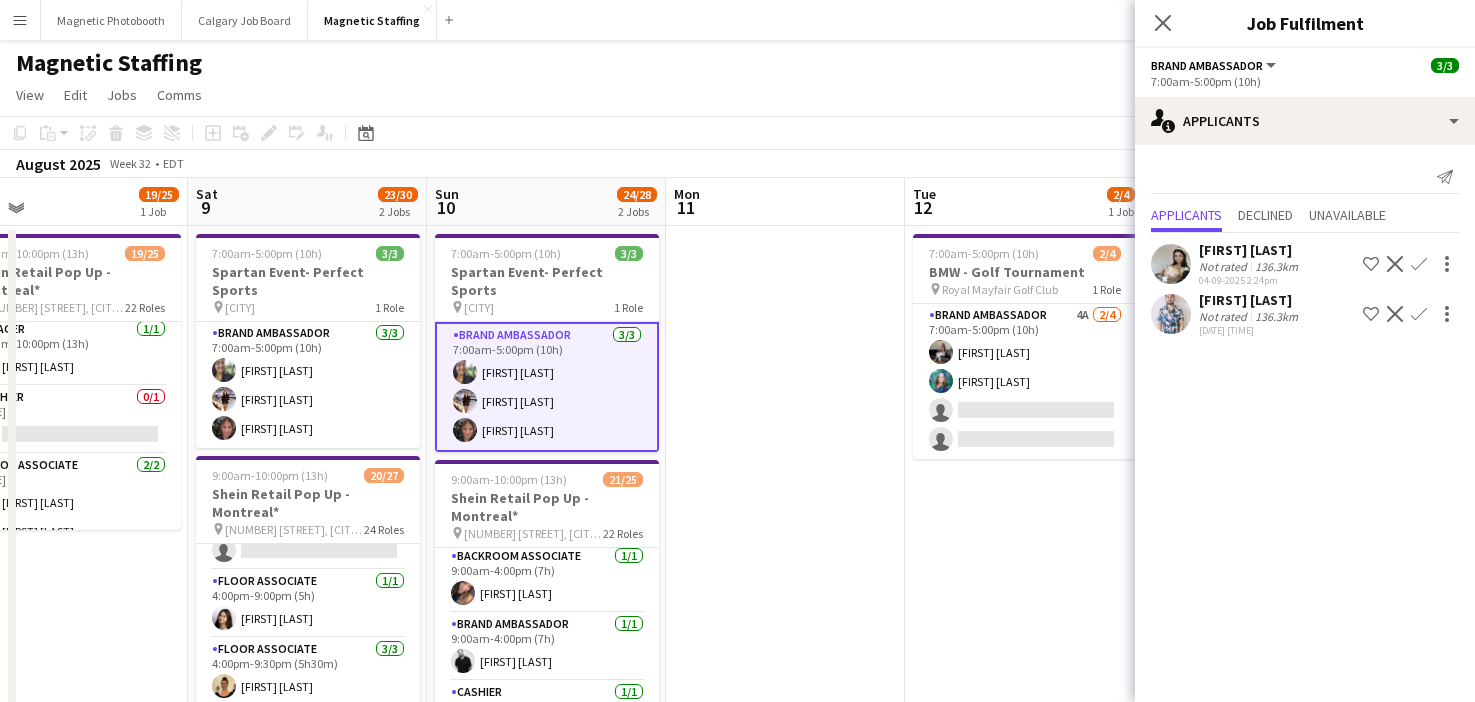 click at bounding box center [1171, 314] 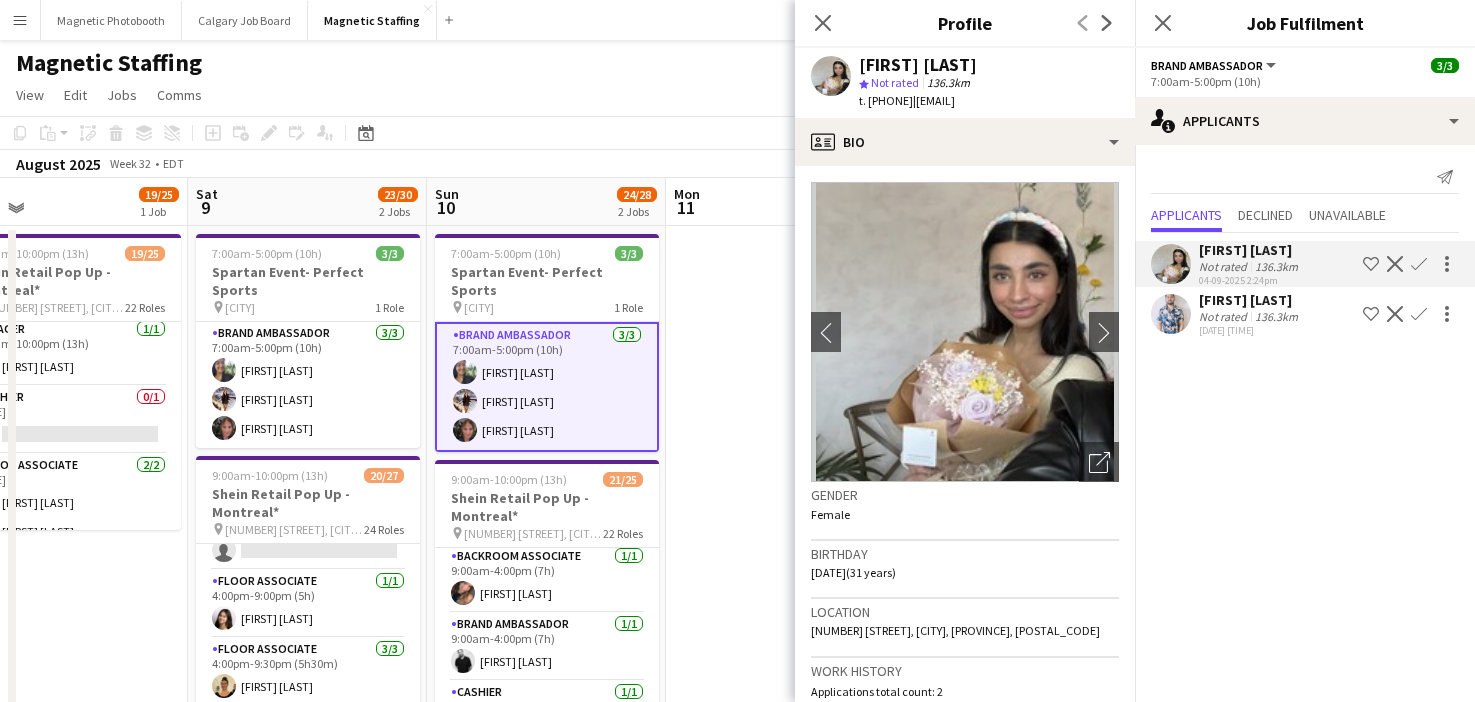 click 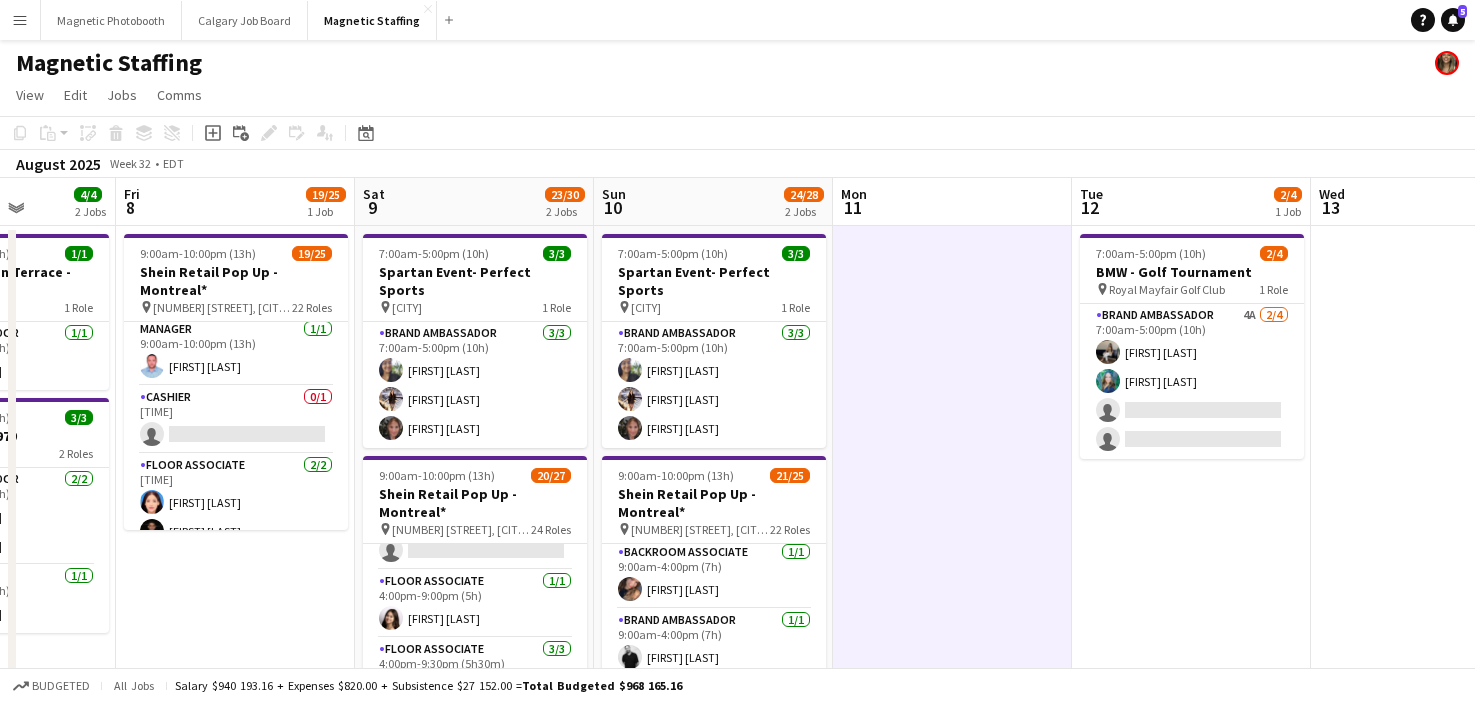 drag, startPoint x: 734, startPoint y: 413, endPoint x: 134, endPoint y: 555, distance: 616.5744 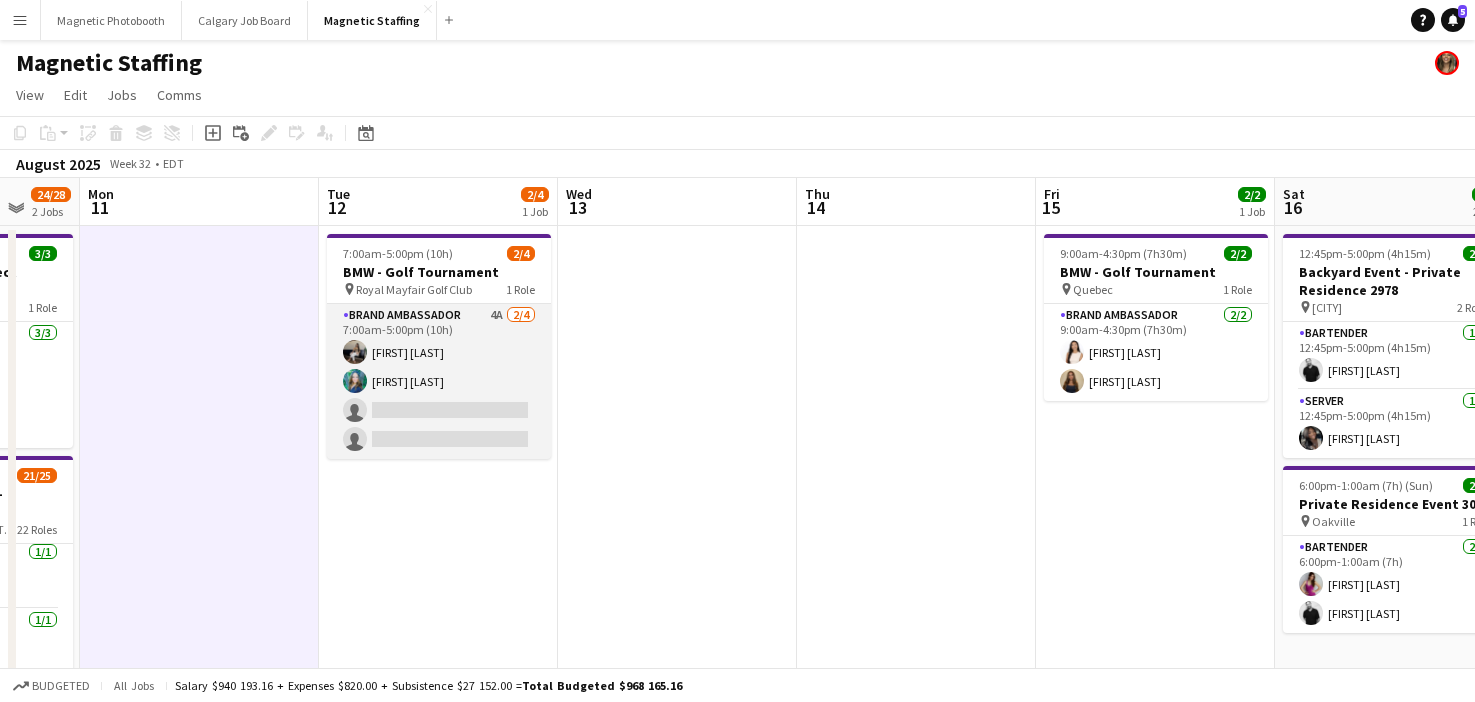 click on "Brand Ambassador   4A   2/4   7:00am-5:00pm (10h)
[FIRST] [LAST] [FIRST] [LAST]
single-neutral-actions
single-neutral-actions" at bounding box center (439, 381) 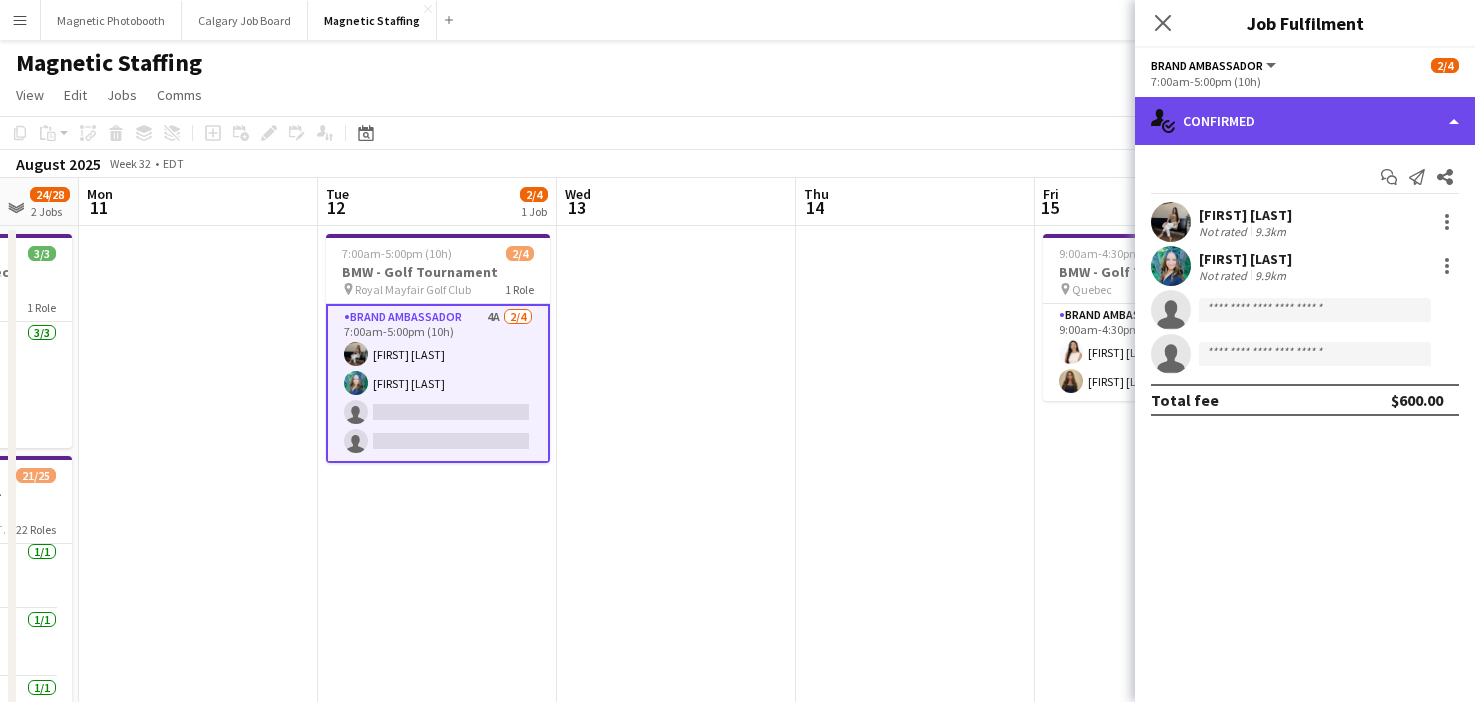 click on "single-neutral-actions-check-2
Confirmed" 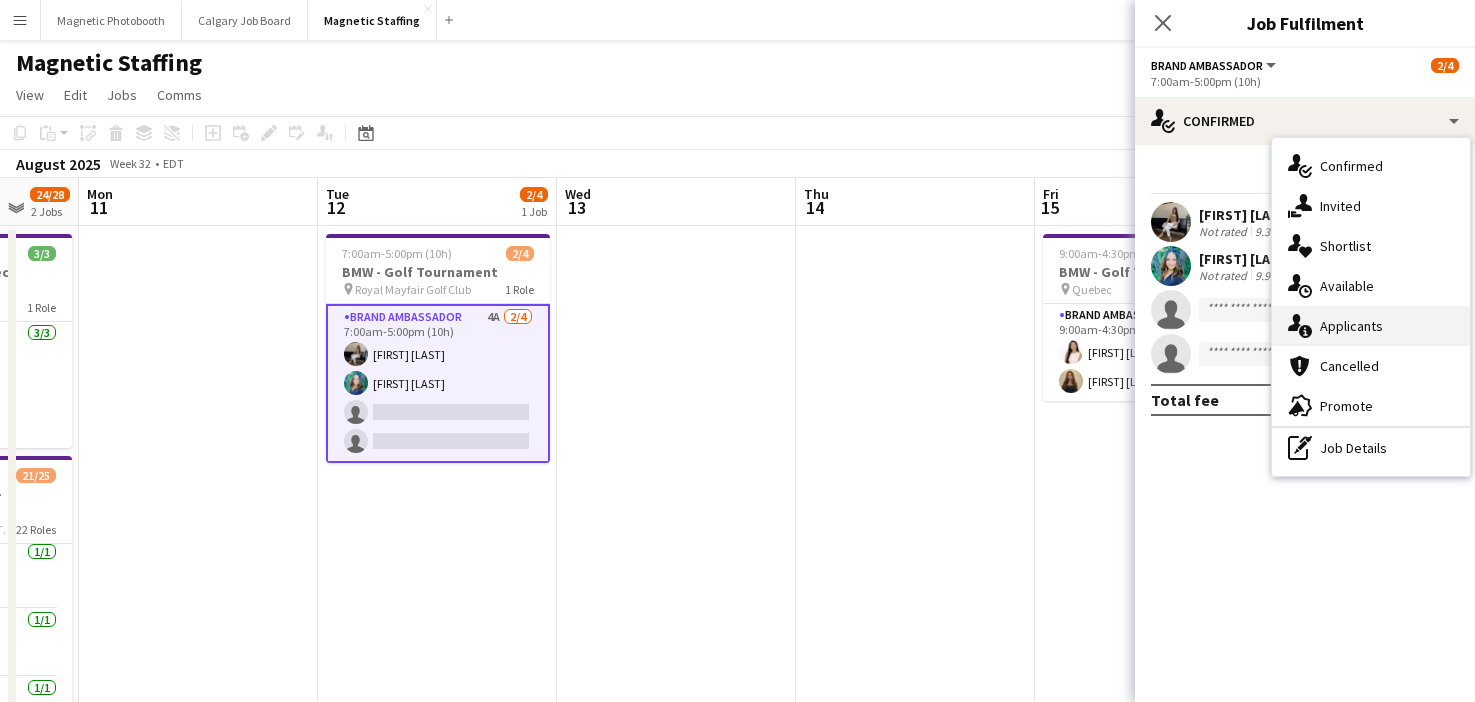click on "single-neutral-actions-information" 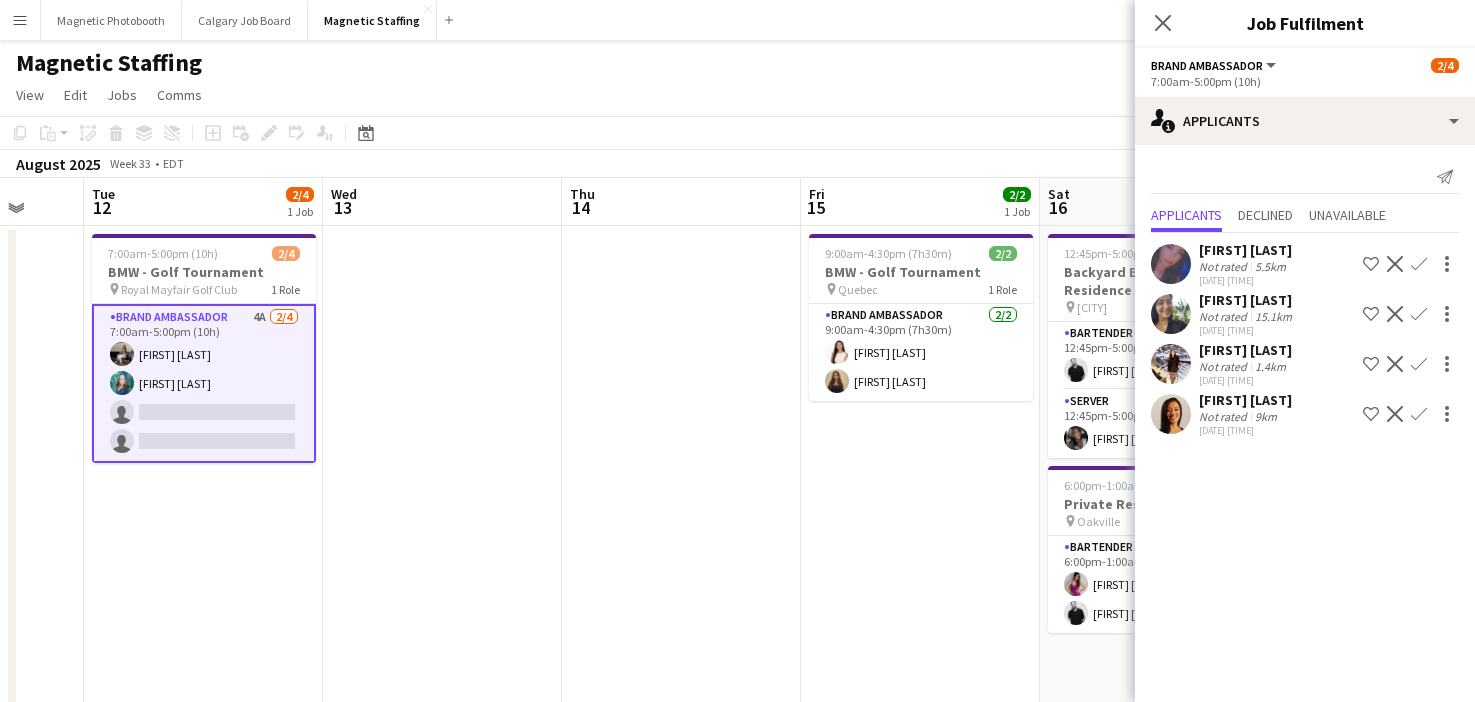 drag, startPoint x: 763, startPoint y: 566, endPoint x: 716, endPoint y: 566, distance: 47 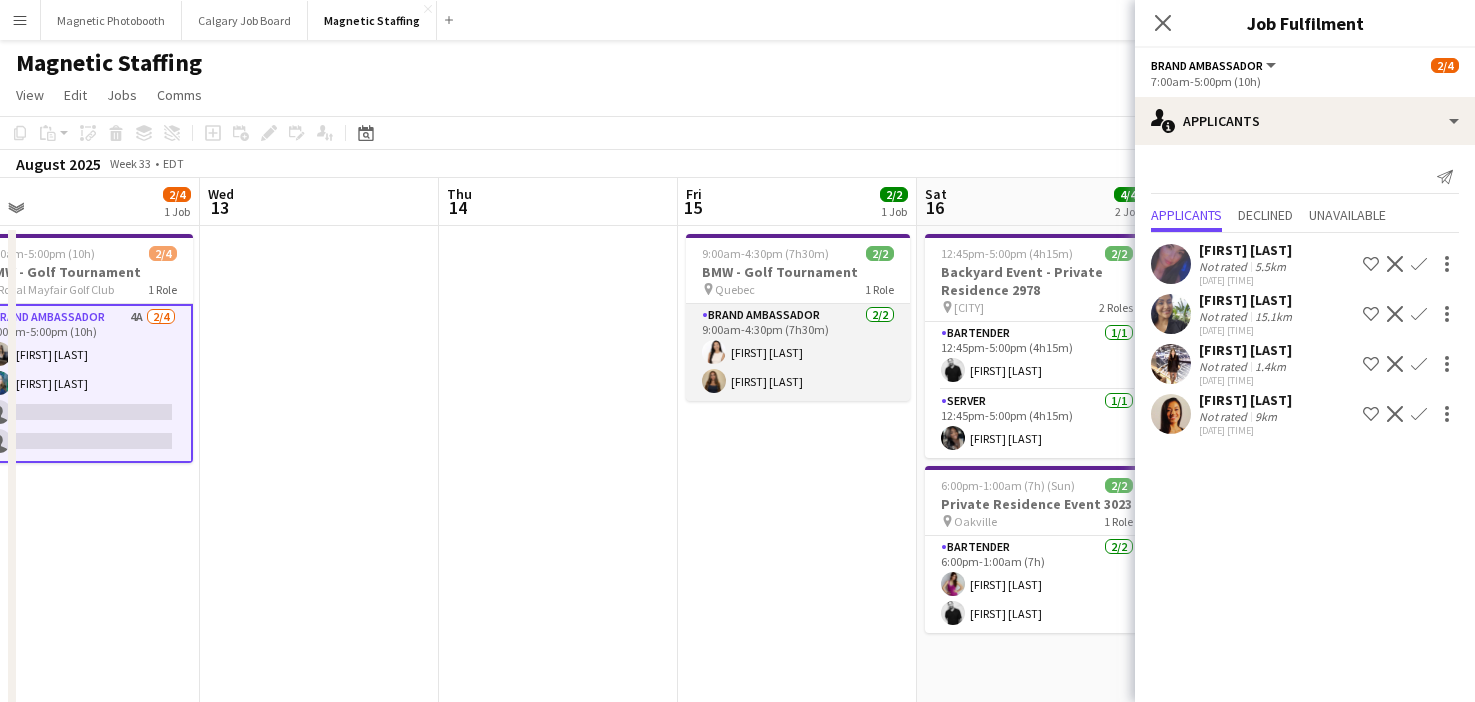 click on "Brand Ambassador   2/2   9:00am-4:30pm (7h30m)
[FIRST] [LAST] [FIRST] [LAST]" at bounding box center [798, 352] 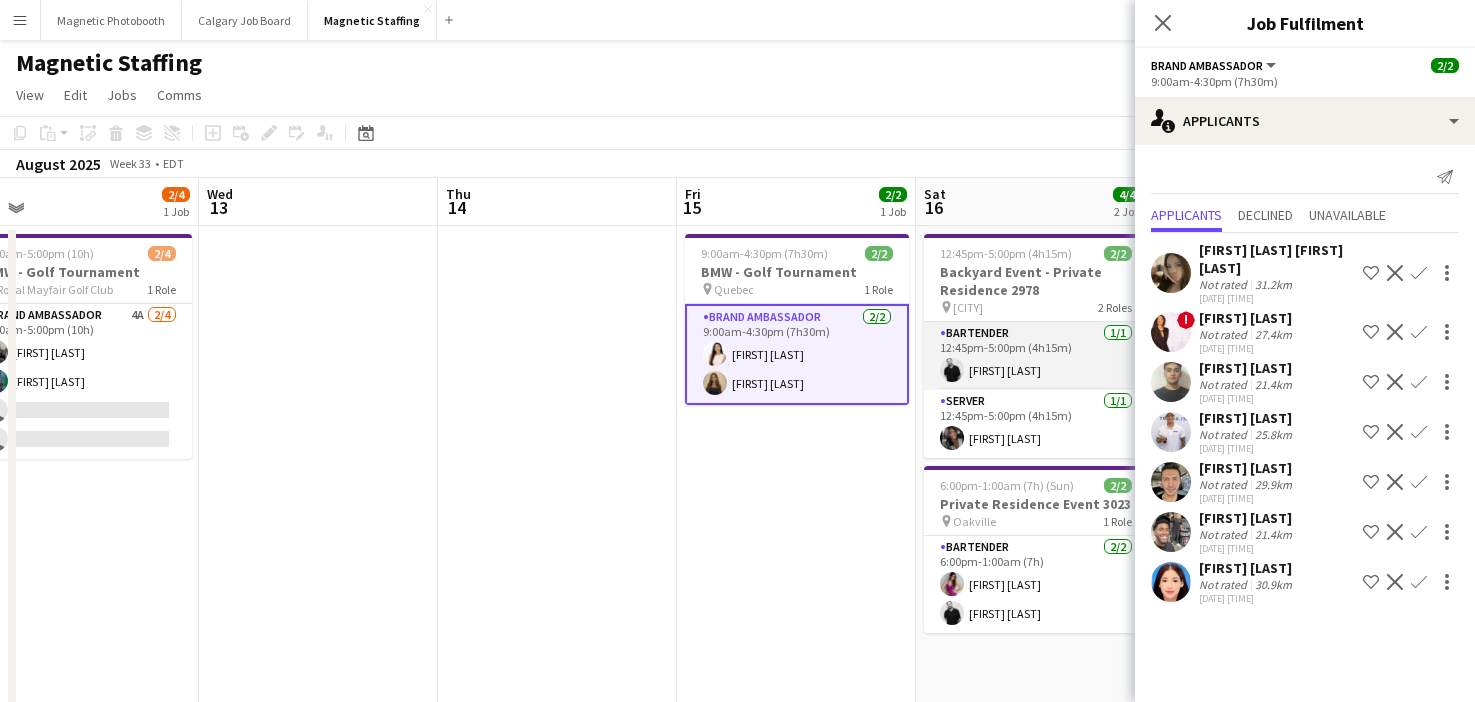 click on "Bartender   1/1   [TIME] ([DURATION])
[FIRST] [LAST]" at bounding box center (1036, 356) 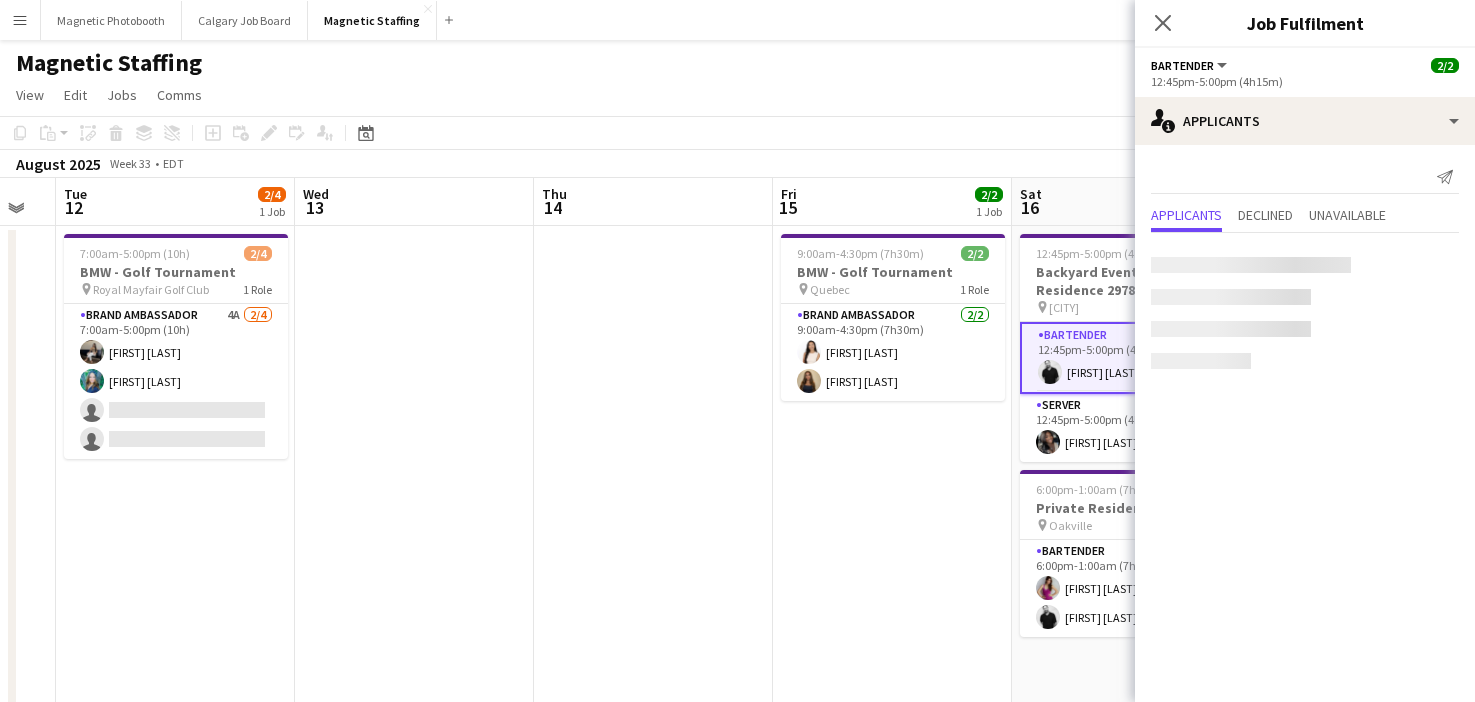 drag, startPoint x: 1012, startPoint y: 352, endPoint x: 619, endPoint y: 428, distance: 400.28116 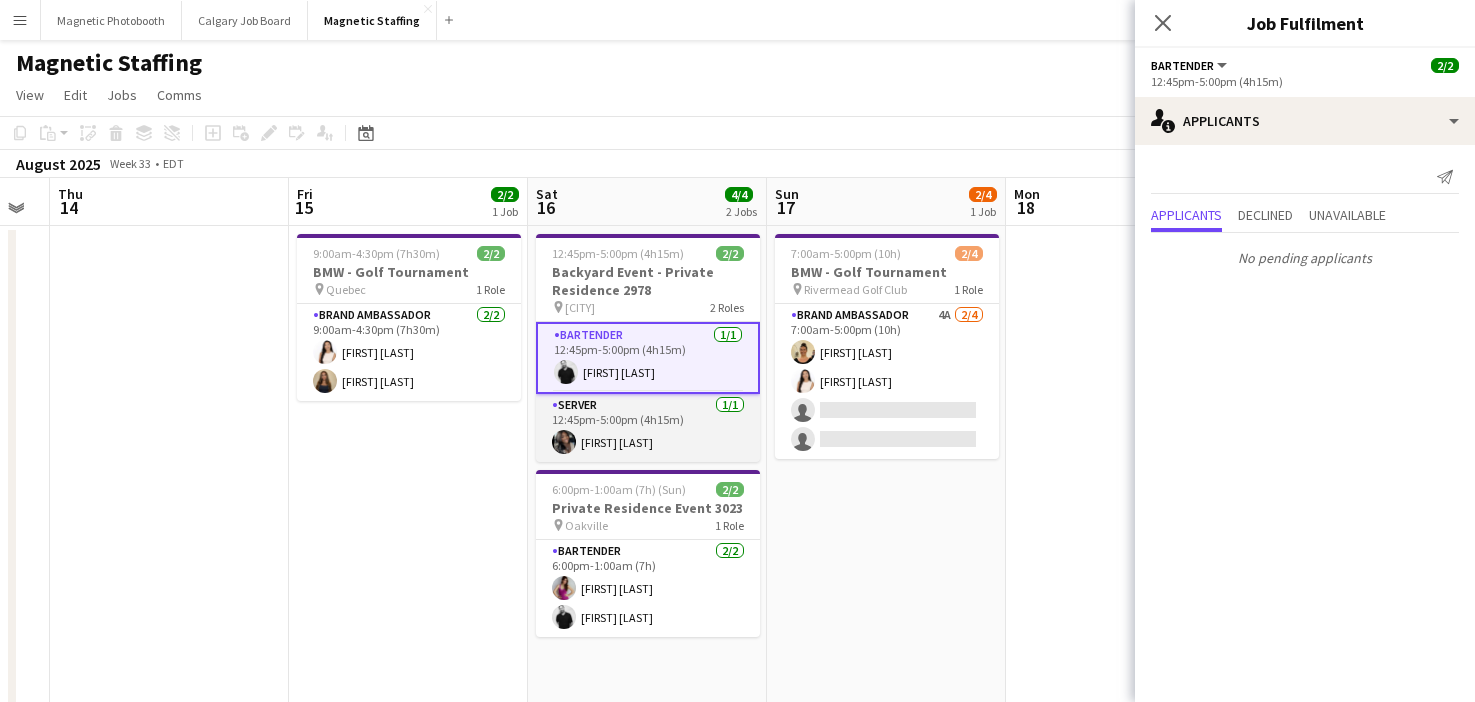 click on "Server   1/1   12:45pm-5:00pm (4h15m)
[FIRST] [LAST]" at bounding box center (648, 428) 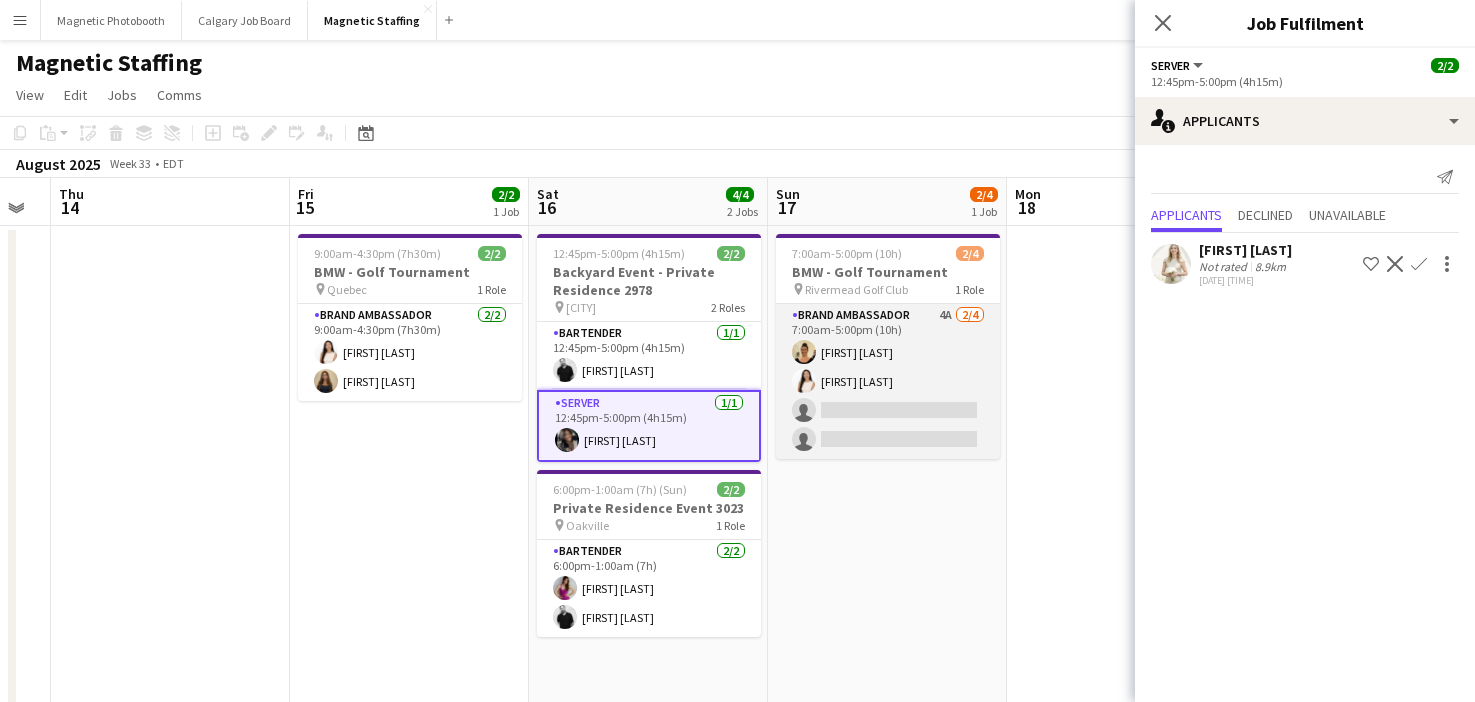 click on "Brand Ambassador   4A   2/4   7:00am-5:00pm (10h)
[FIRST] [LAST] [FIRST] [LAST]
single-neutral-actions
single-neutral-actions" at bounding box center [888, 381] 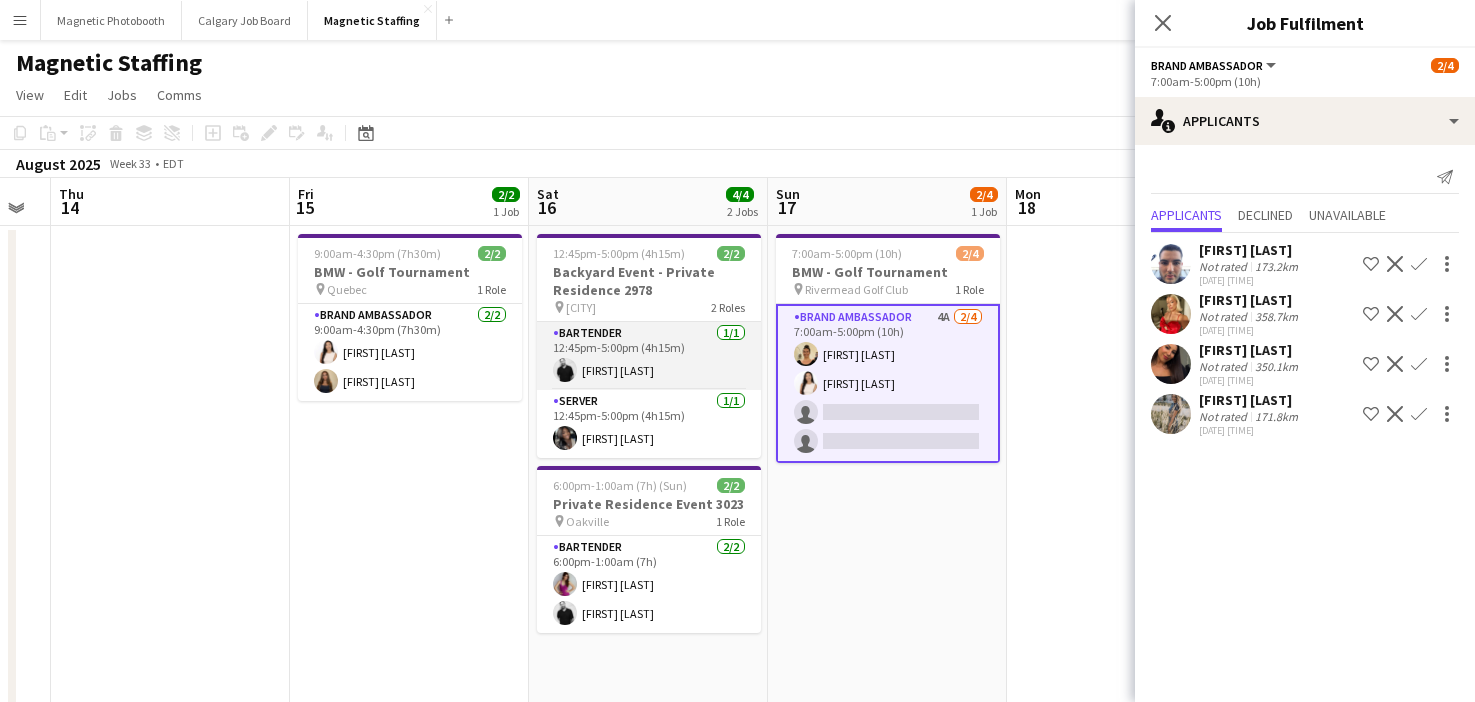 click on "Bartender   1/1   [TIME] ([DURATION])
[FIRST] [LAST]" at bounding box center [649, 356] 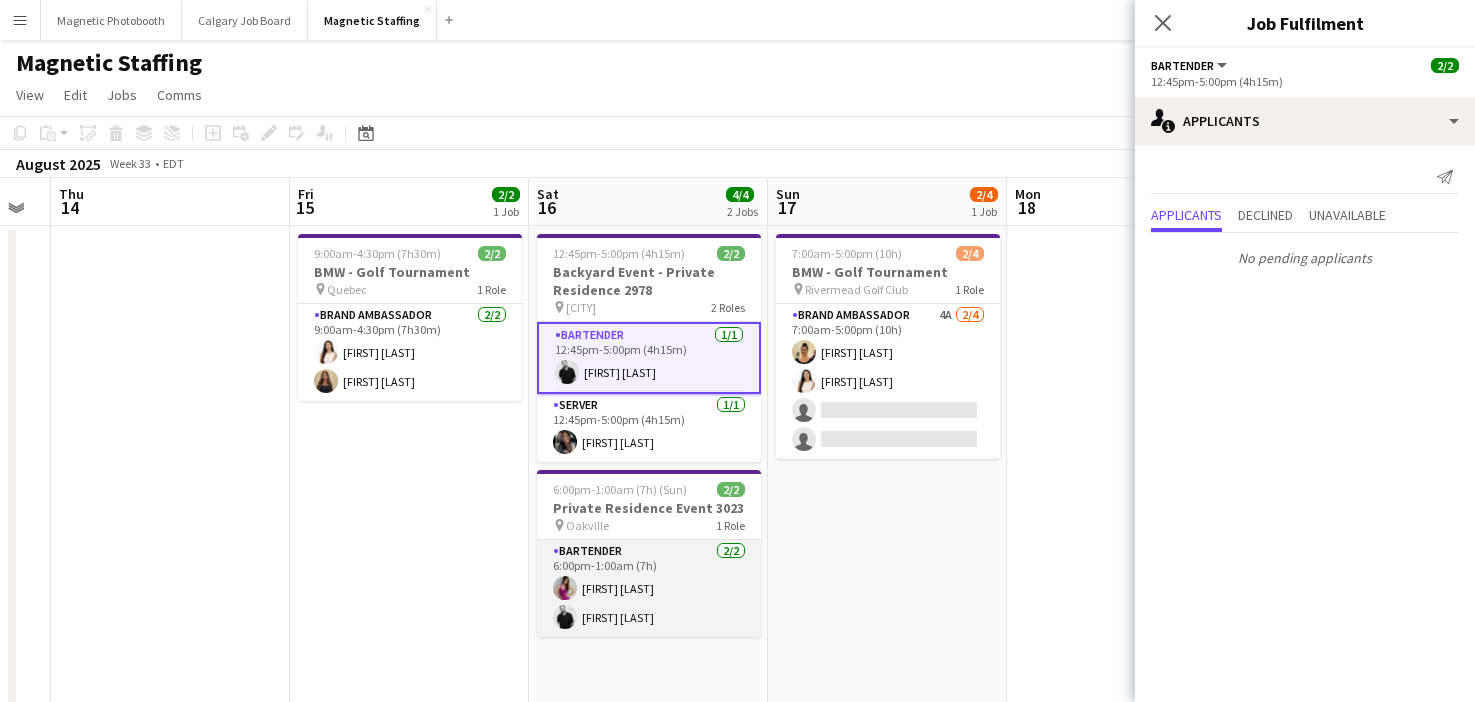click on "Bartender   2/2   6:00pm-1:00am (7h)
[FIRST] [LAST] [FIRST] [LAST]" at bounding box center [649, 588] 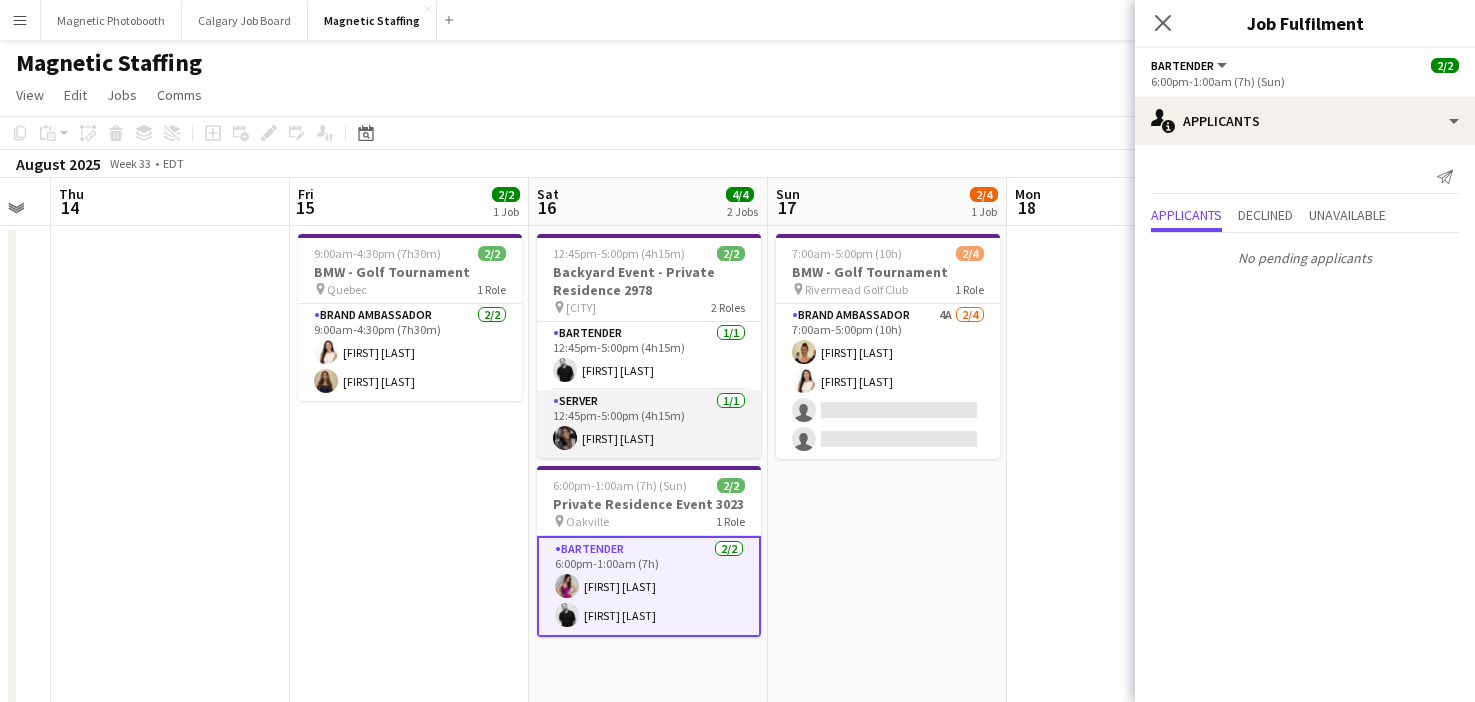 click on "Server   1/1   12:45pm-5:00pm (4h15m)
[FIRST] [LAST]" at bounding box center (649, 424) 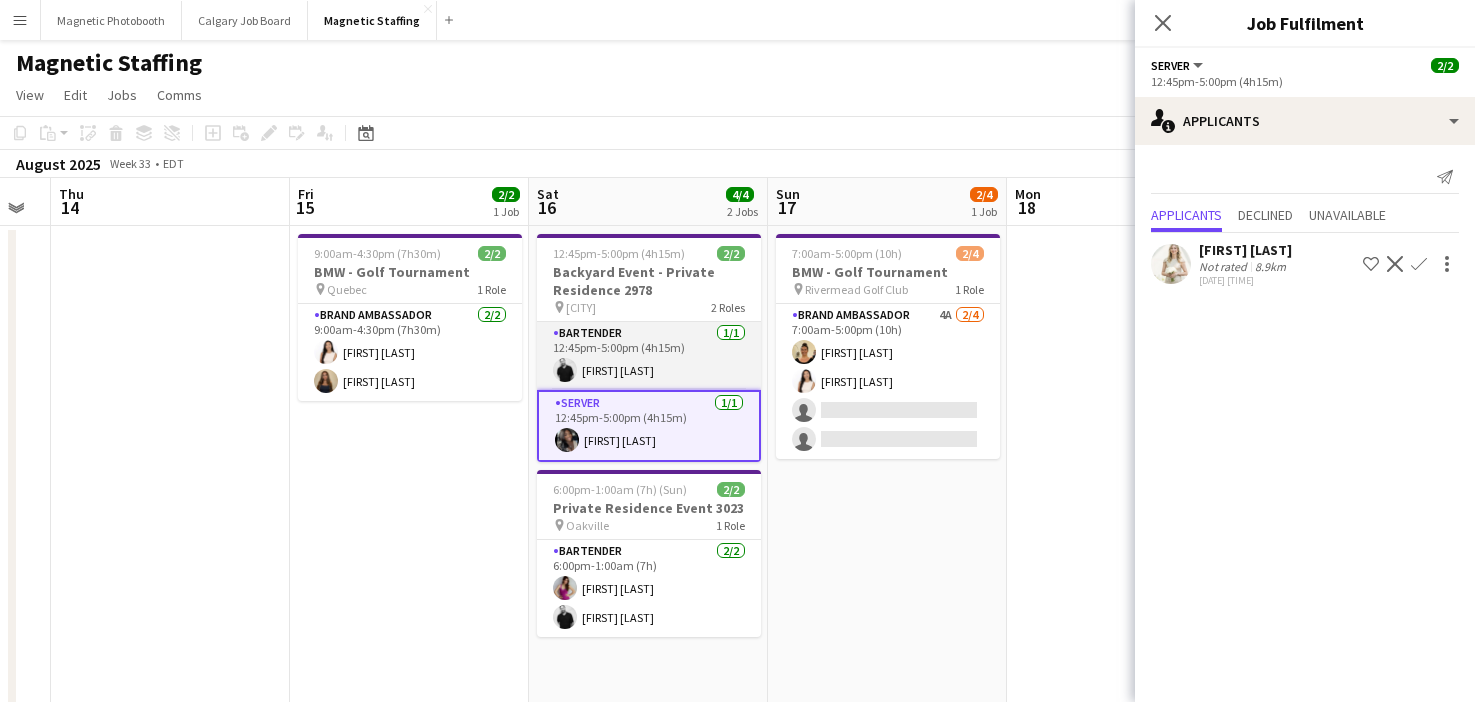 click on "Bartender   1/1   [TIME] ([DURATION])
[FIRST] [LAST]" at bounding box center [649, 356] 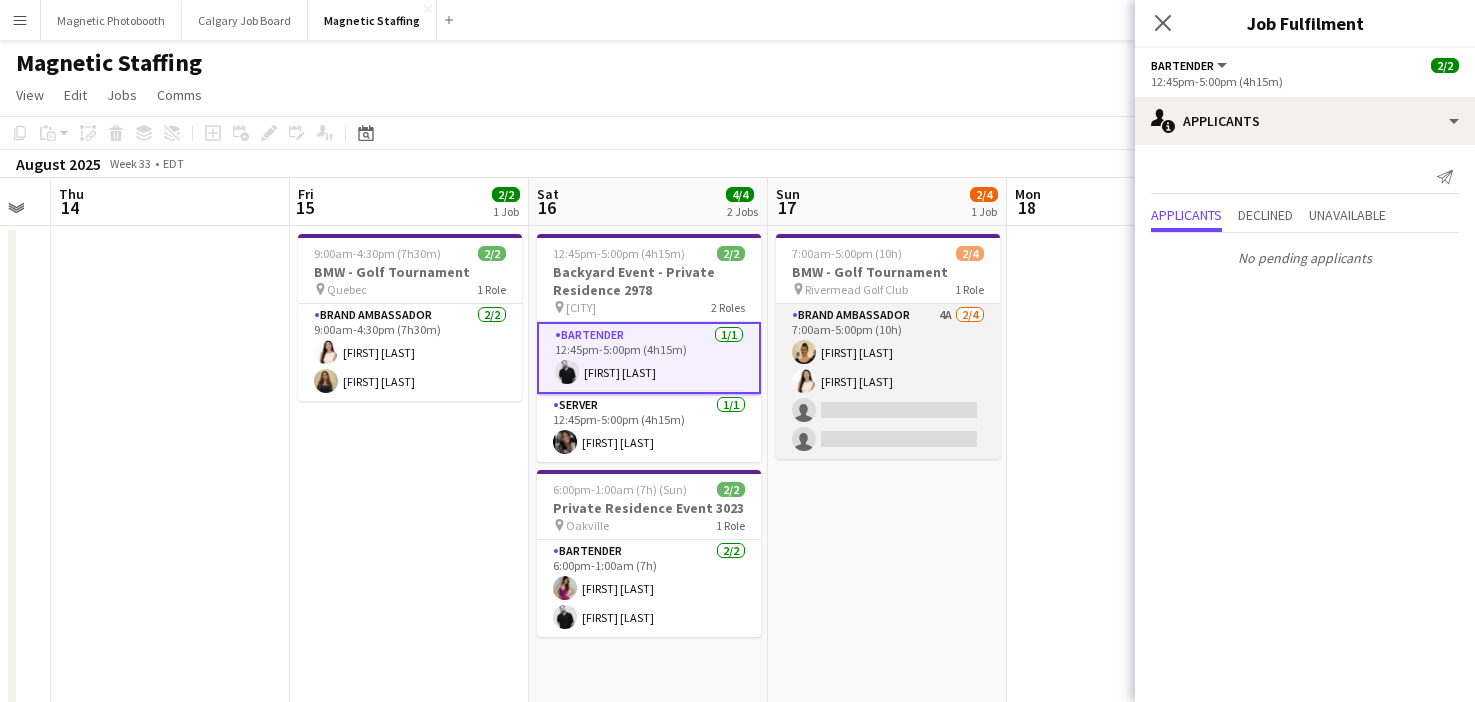 click on "Brand Ambassador   4A   2/4   7:00am-5:00pm (10h)
[FIRST] [LAST] [FIRST] [LAST]
single-neutral-actions
single-neutral-actions" at bounding box center [888, 381] 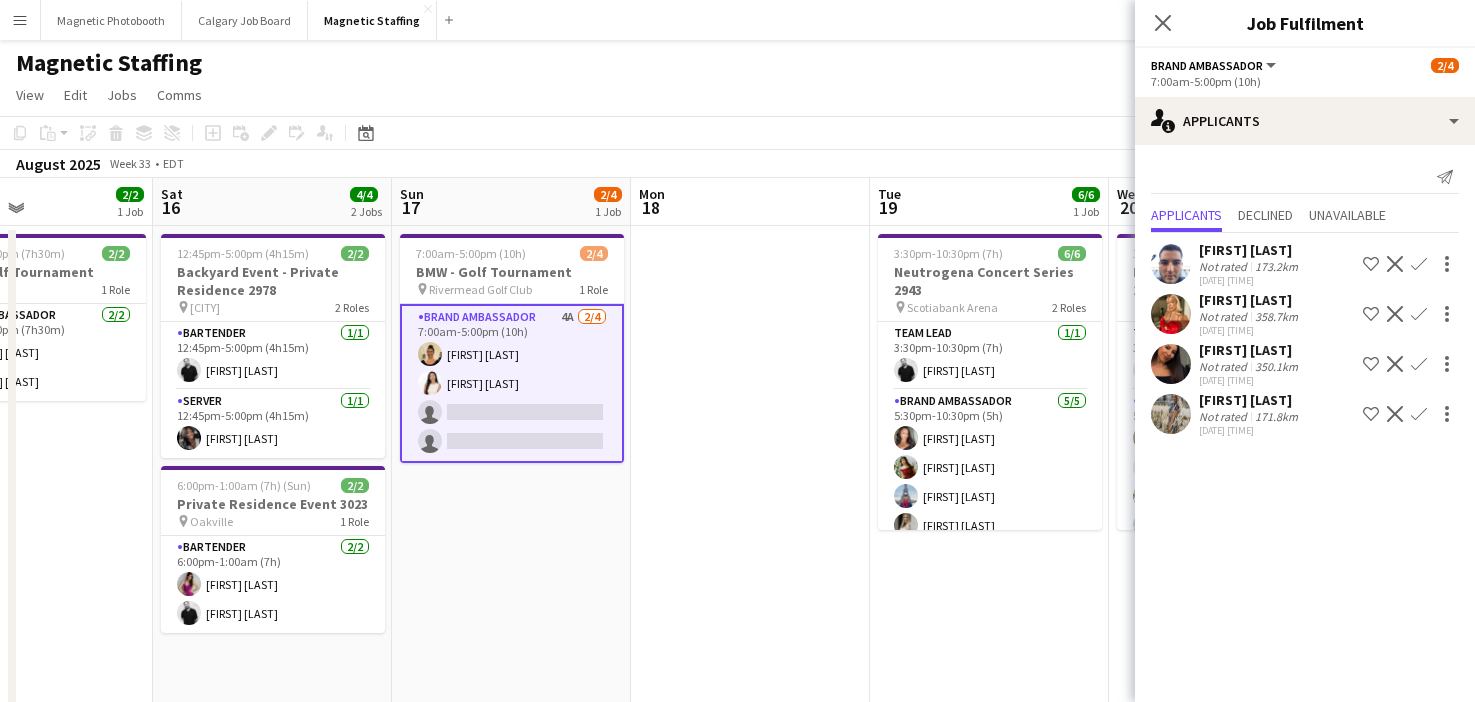 drag, startPoint x: 880, startPoint y: 394, endPoint x: 402, endPoint y: 494, distance: 488.34824 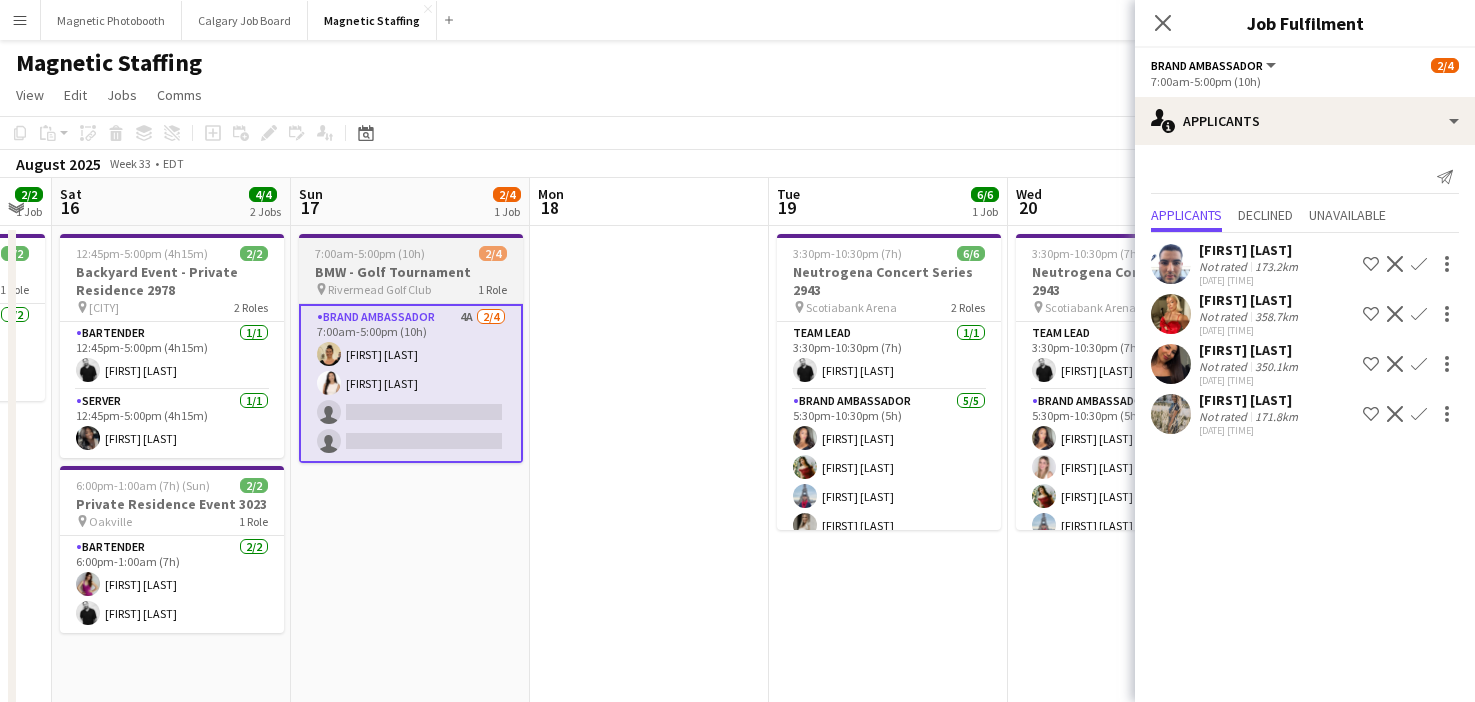 scroll, scrollTop: 0, scrollLeft: 664, axis: horizontal 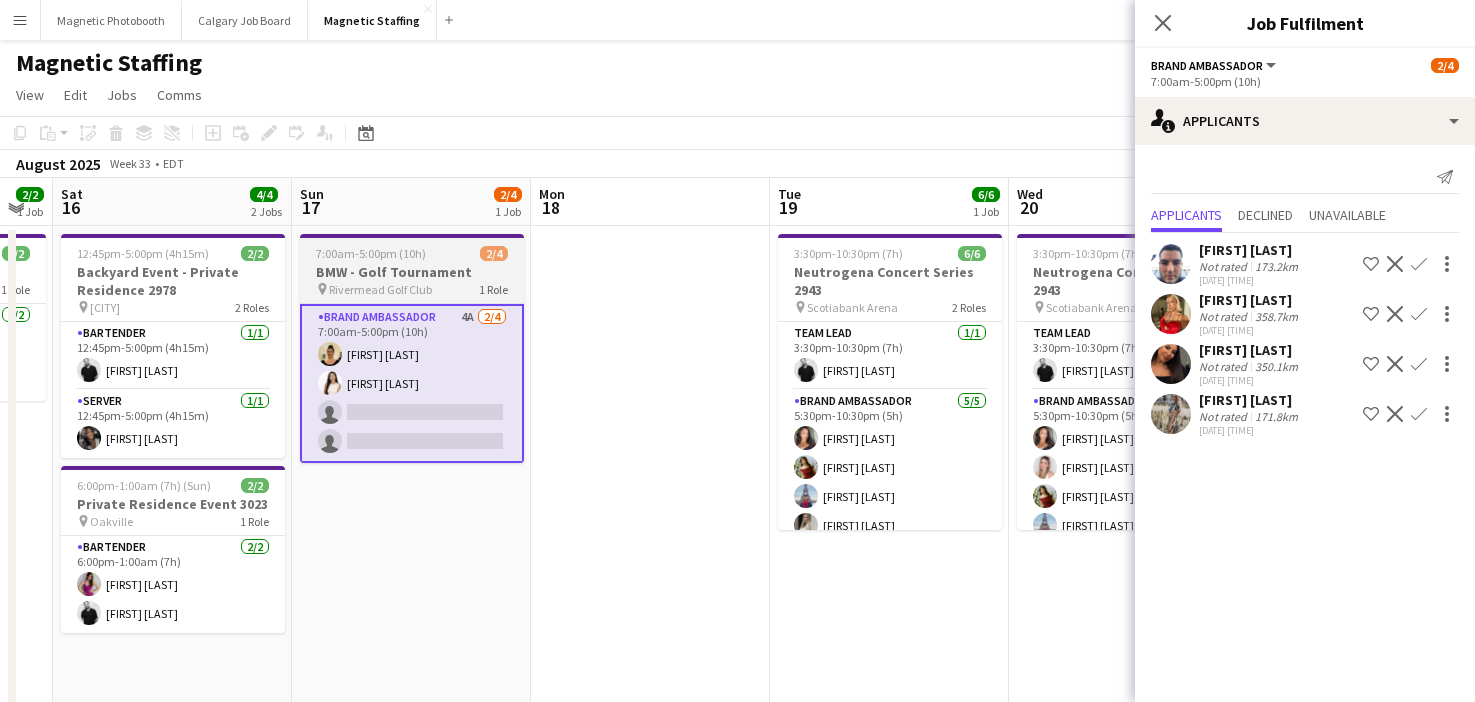 click on "Rivermead Golf Club" at bounding box center (380, 289) 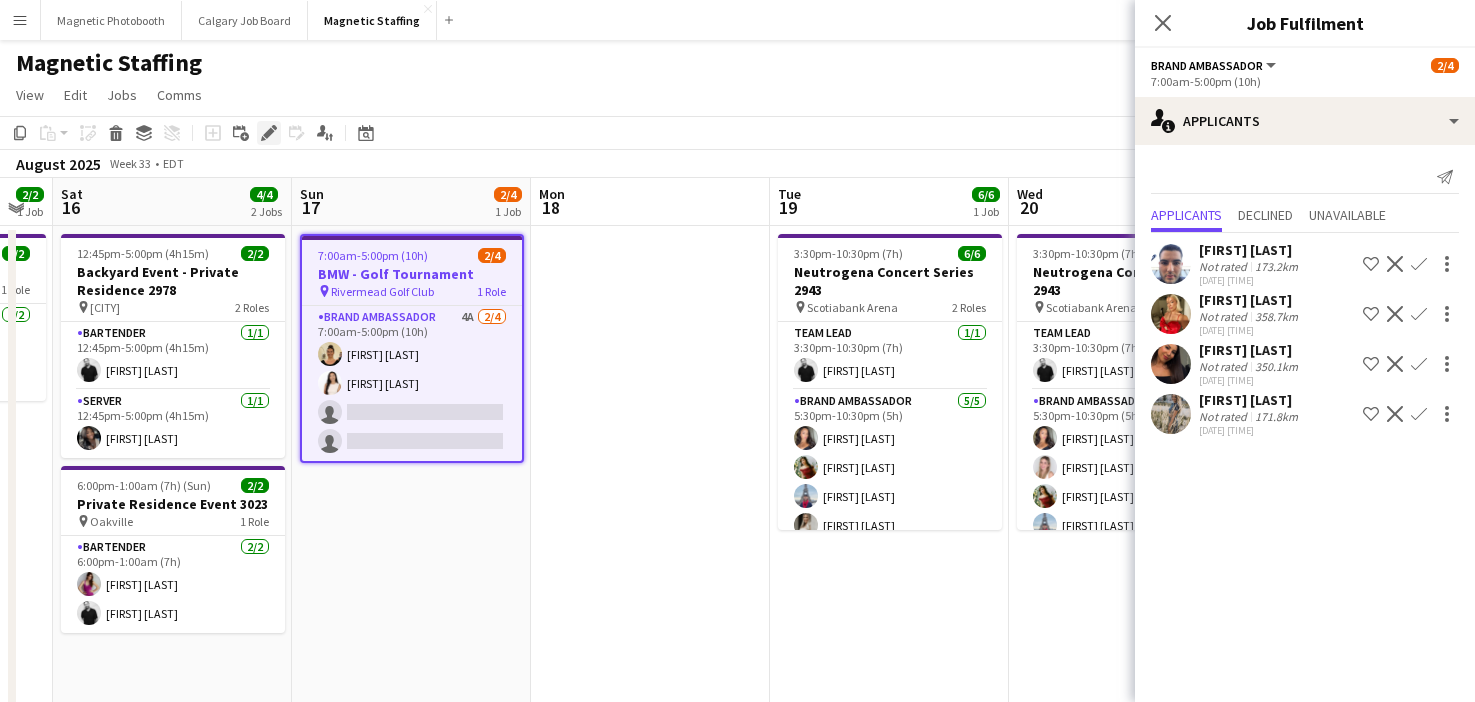 click on "Edit" 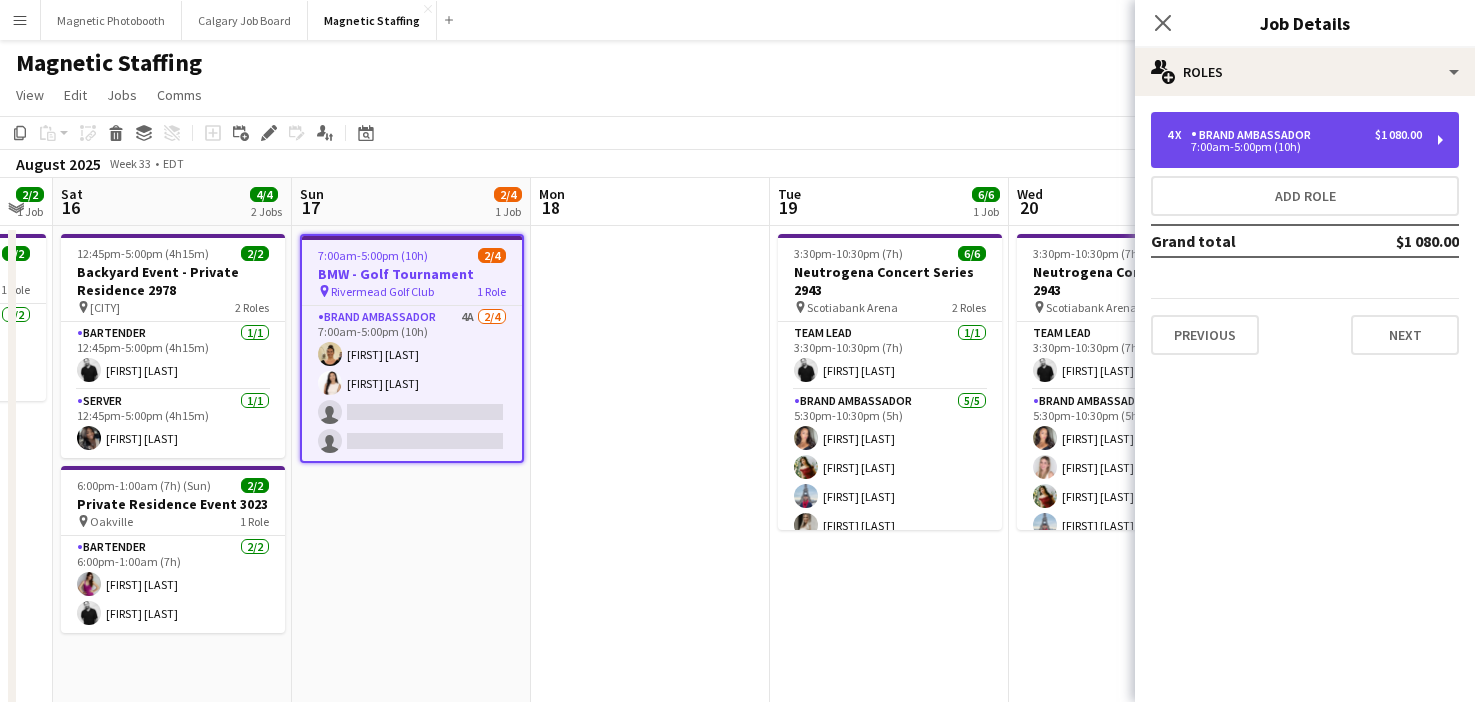 click on "Brand Ambassador" at bounding box center [1255, 135] 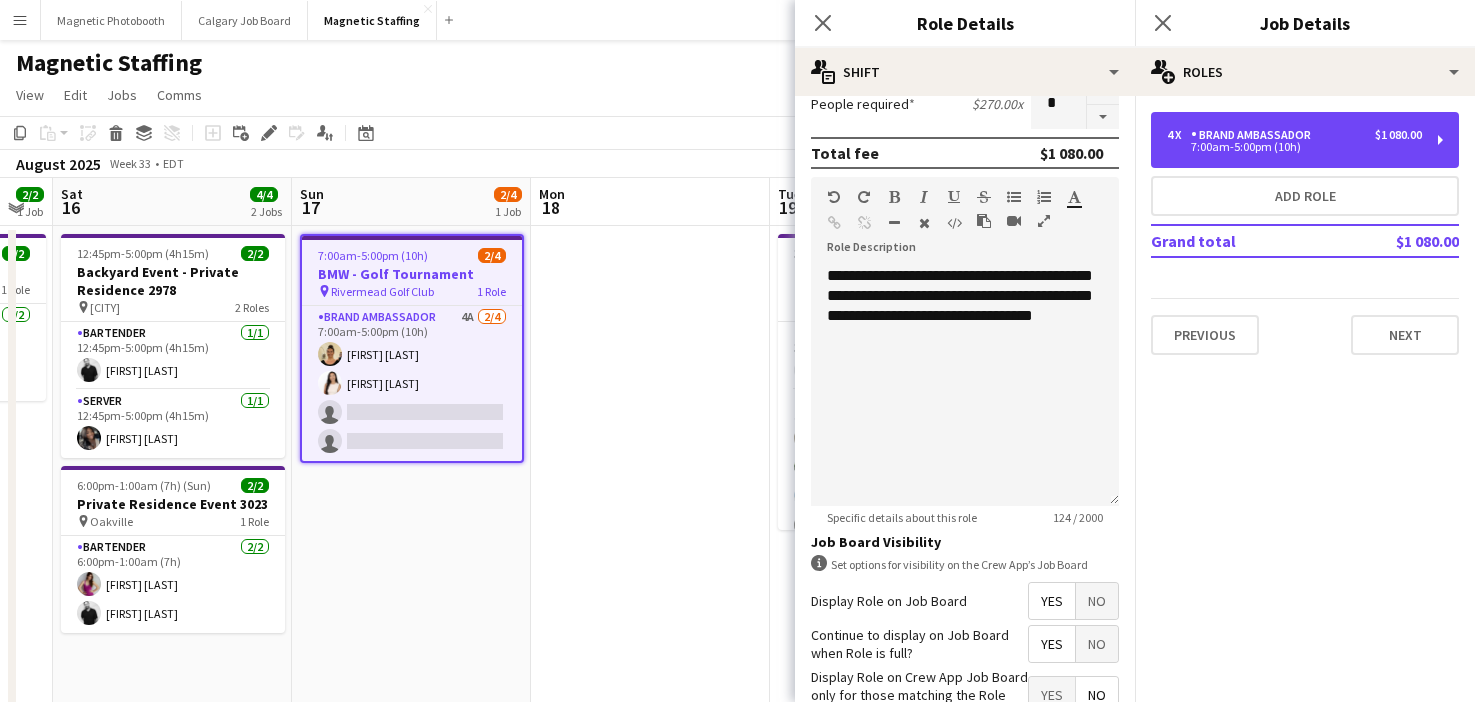 scroll, scrollTop: 652, scrollLeft: 0, axis: vertical 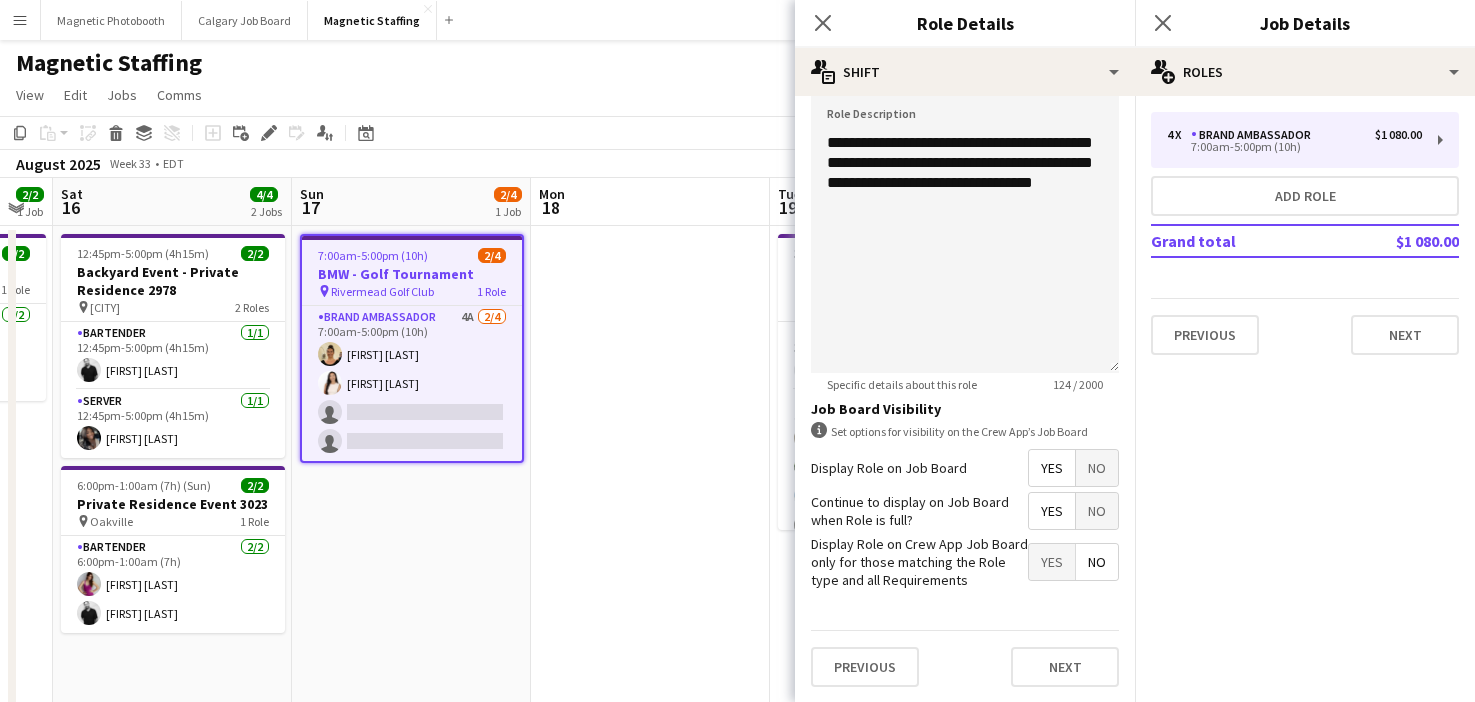 click at bounding box center (650, 1194) 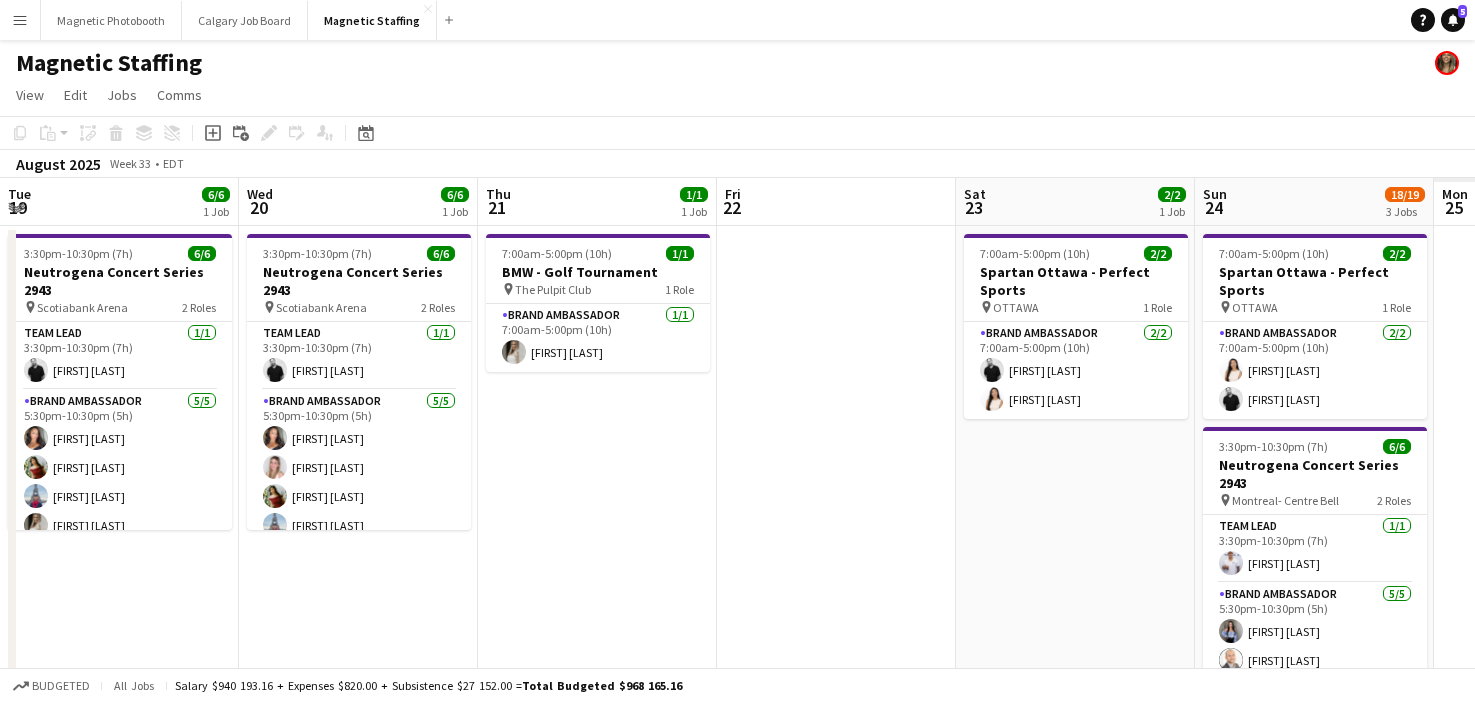 drag, startPoint x: 722, startPoint y: 490, endPoint x: 357, endPoint y: 521, distance: 366.3141 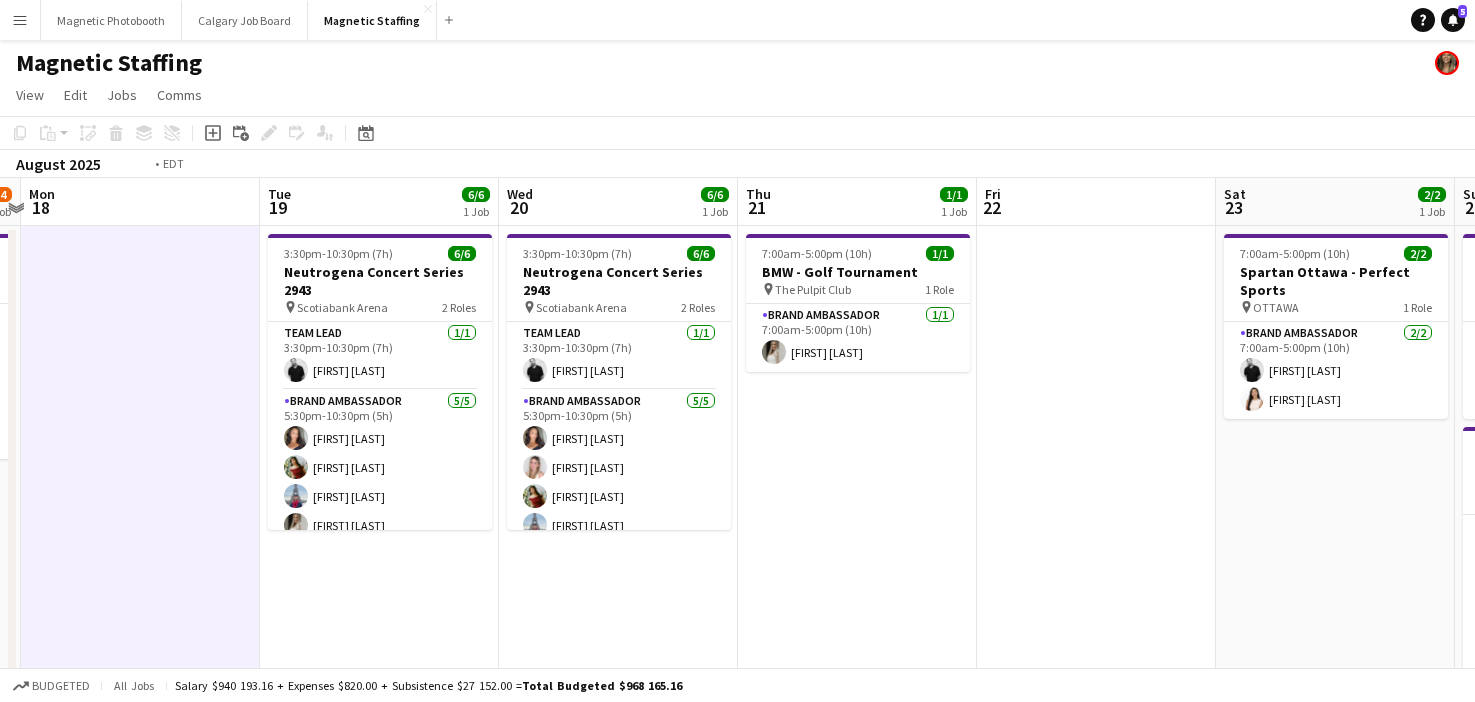 drag, startPoint x: 881, startPoint y: 356, endPoint x: 278, endPoint y: 439, distance: 608.6855 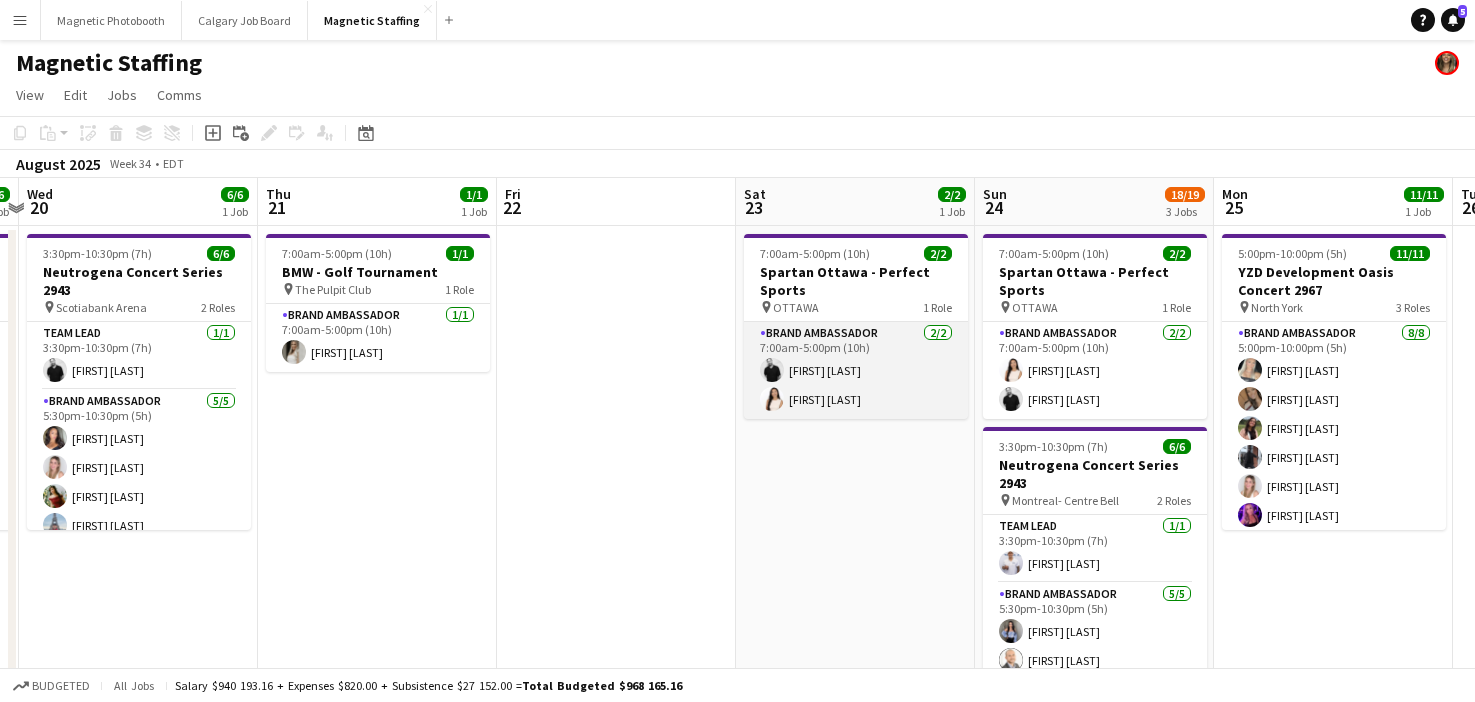 click on "Brand Ambassador   2/2   7:00am-5:00pm (10h)
[FIRST] [LAST] [FIRST] [LAST]" at bounding box center [856, 370] 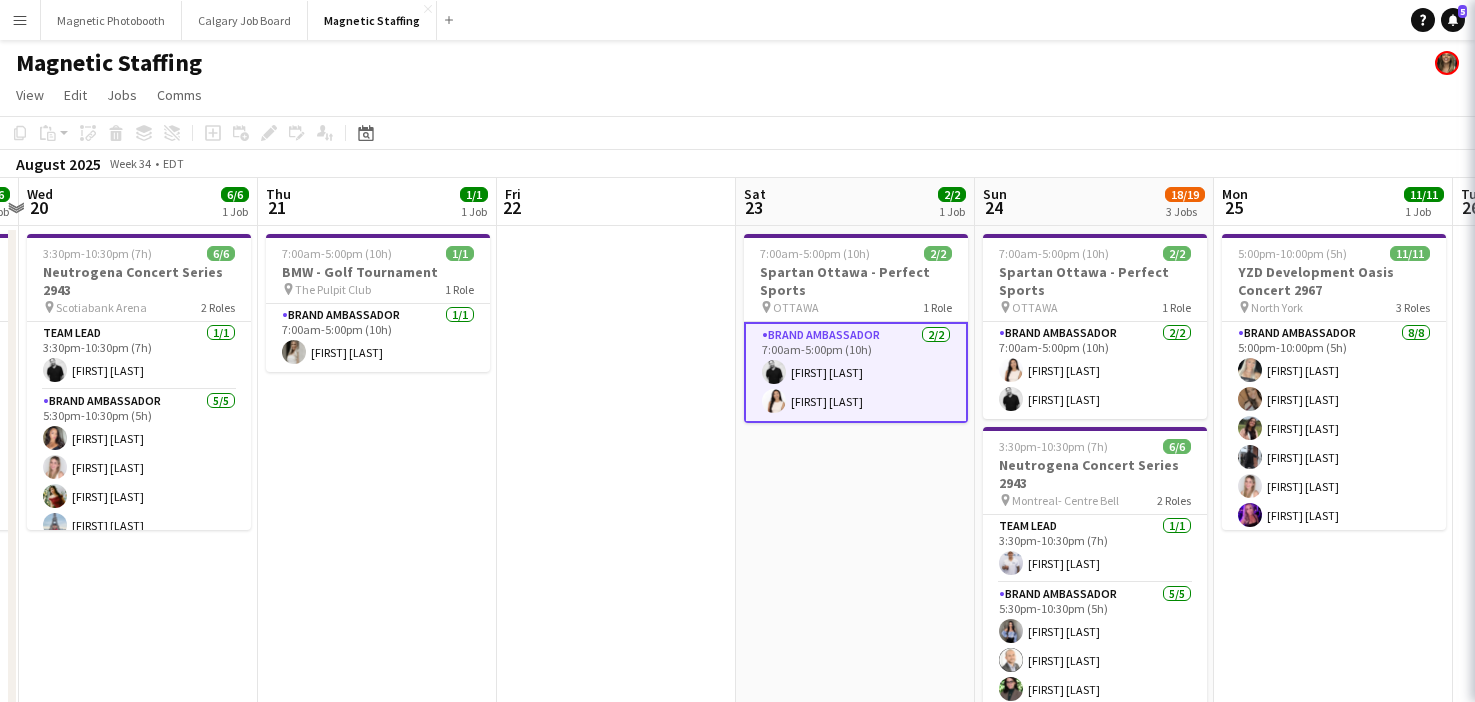 scroll, scrollTop: 0, scrollLeft: 697, axis: horizontal 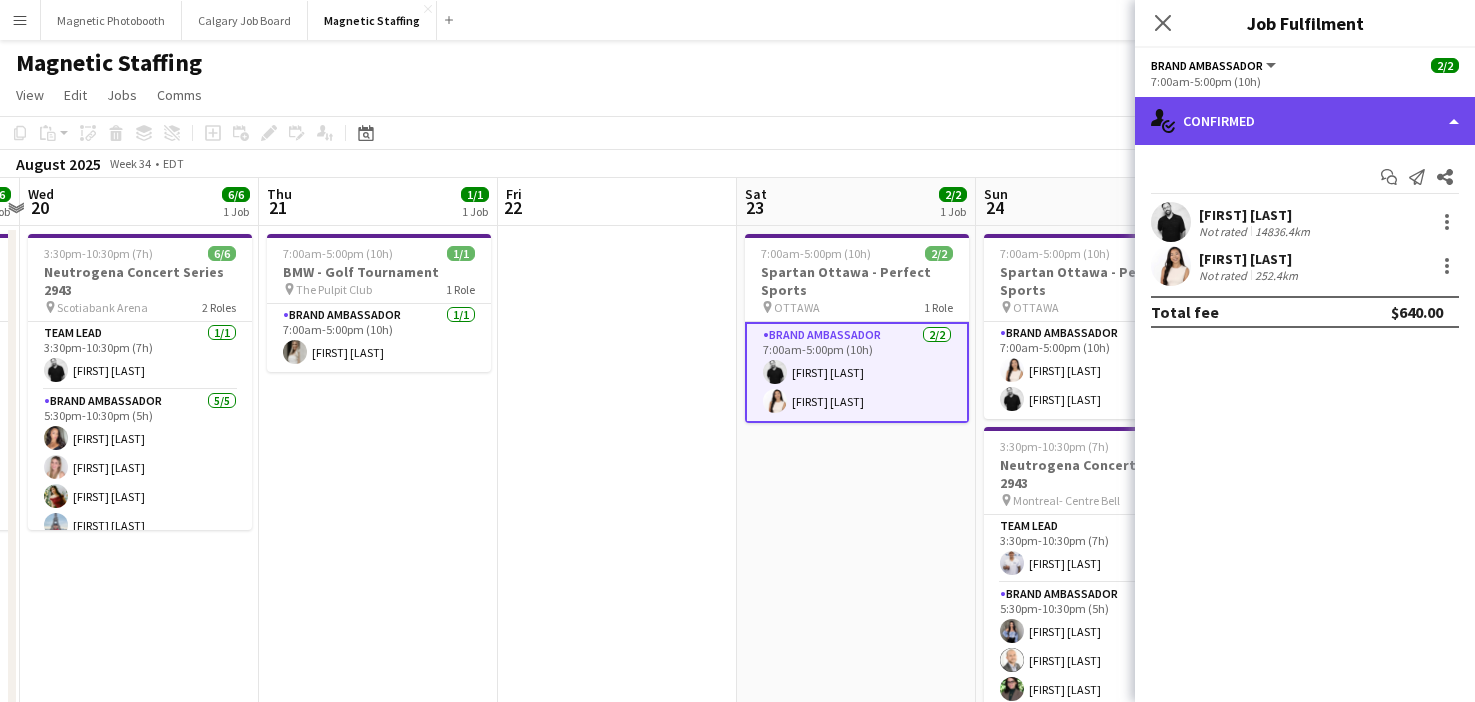 click on "single-neutral-actions-check-2
Confirmed" 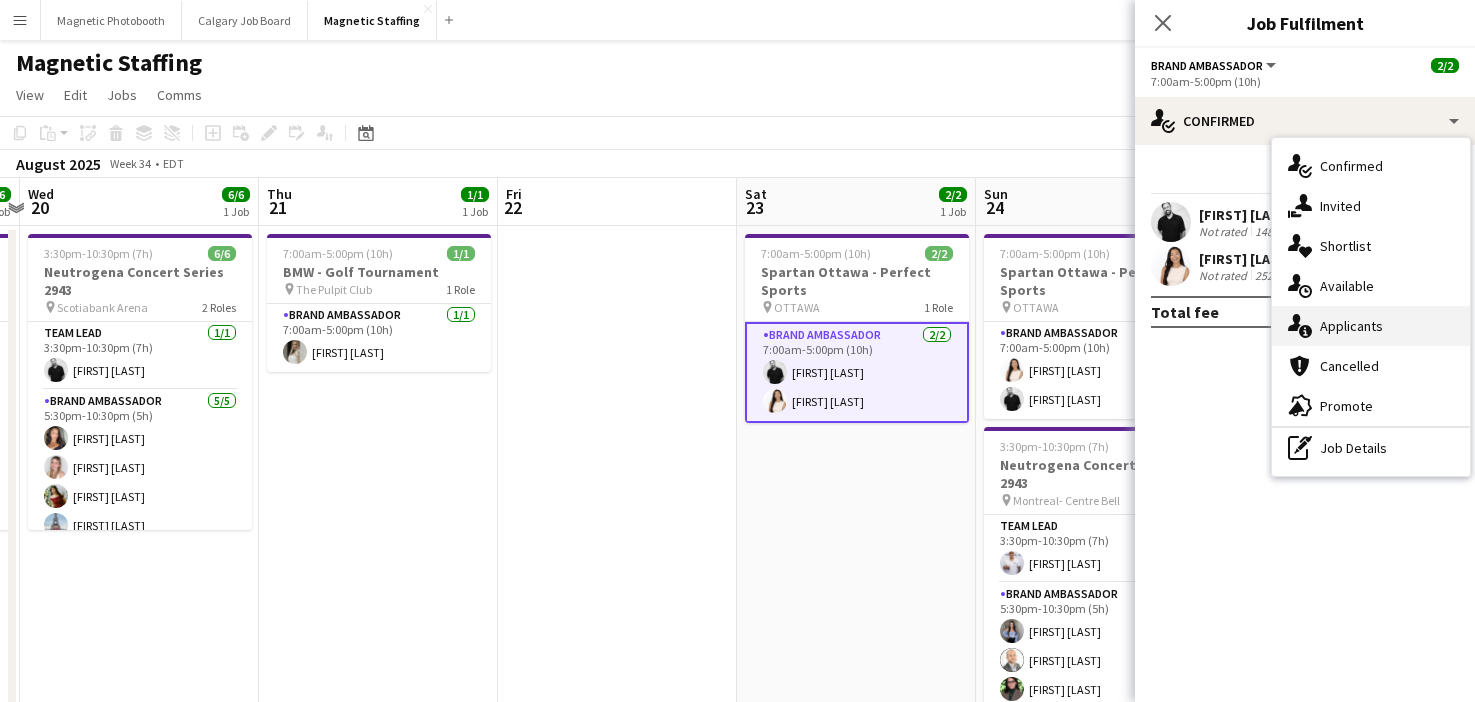 click on "single-neutral-actions-information
Applicants" at bounding box center [1371, 326] 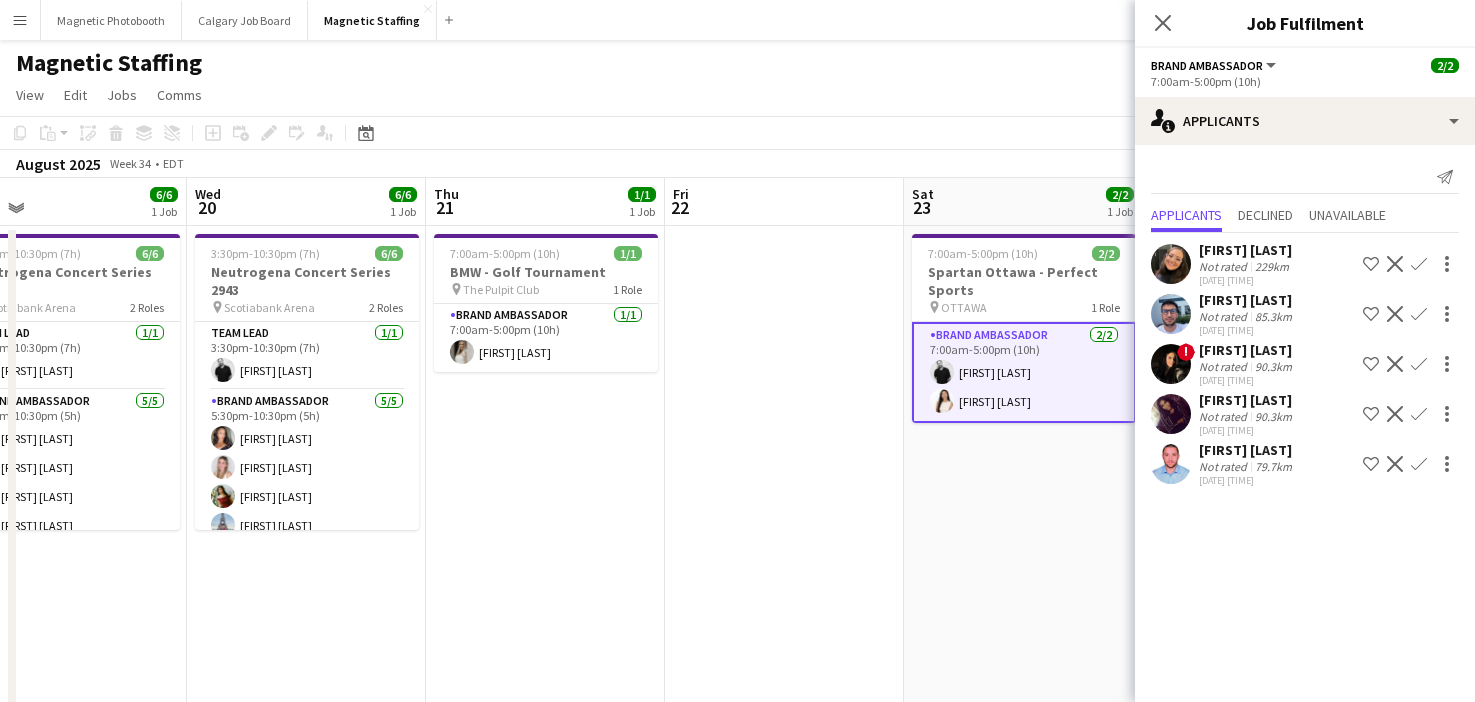 drag, startPoint x: 1008, startPoint y: 311, endPoint x: 693, endPoint y: 319, distance: 315.10156 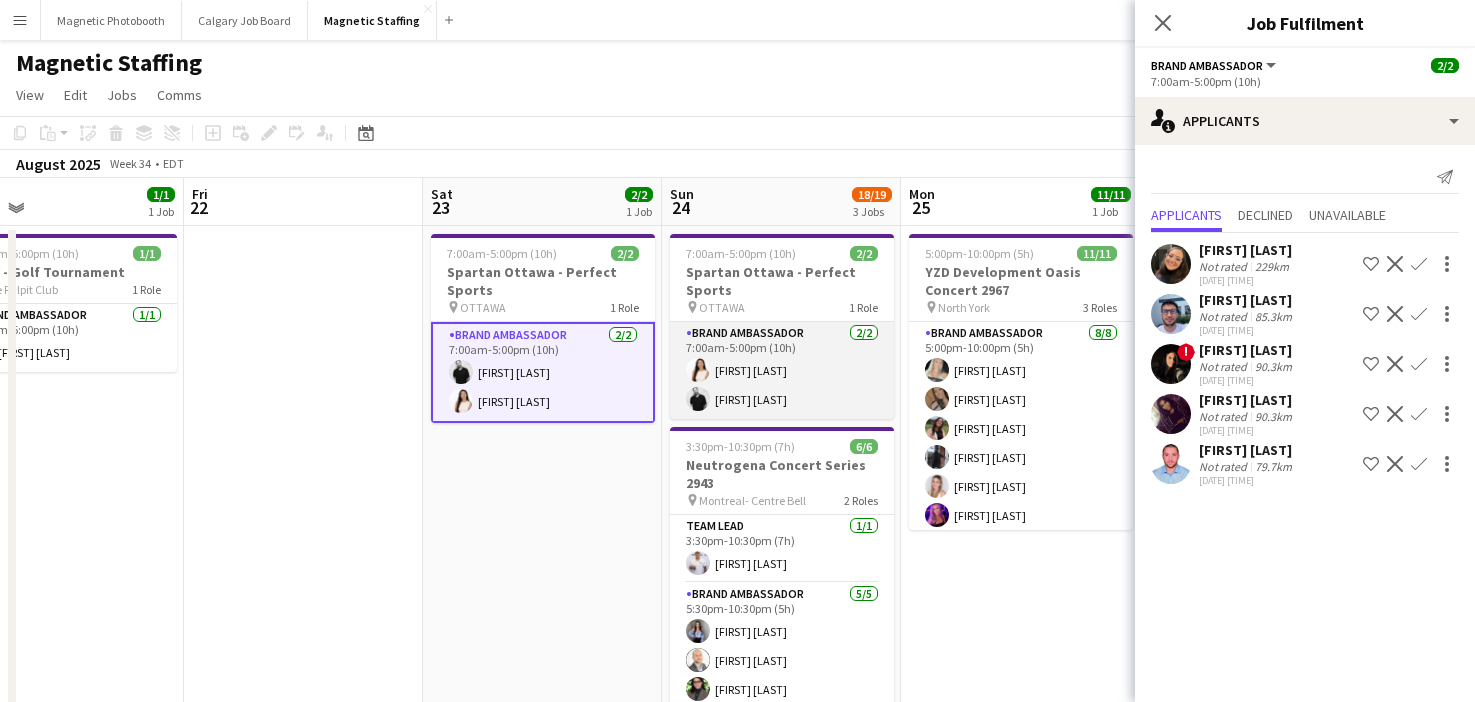 click on "Brand Ambassador   2/2   7:00am-5:00pm (10h)
[FIRST] [LAST] [FIRST] [LAST]" at bounding box center [782, 370] 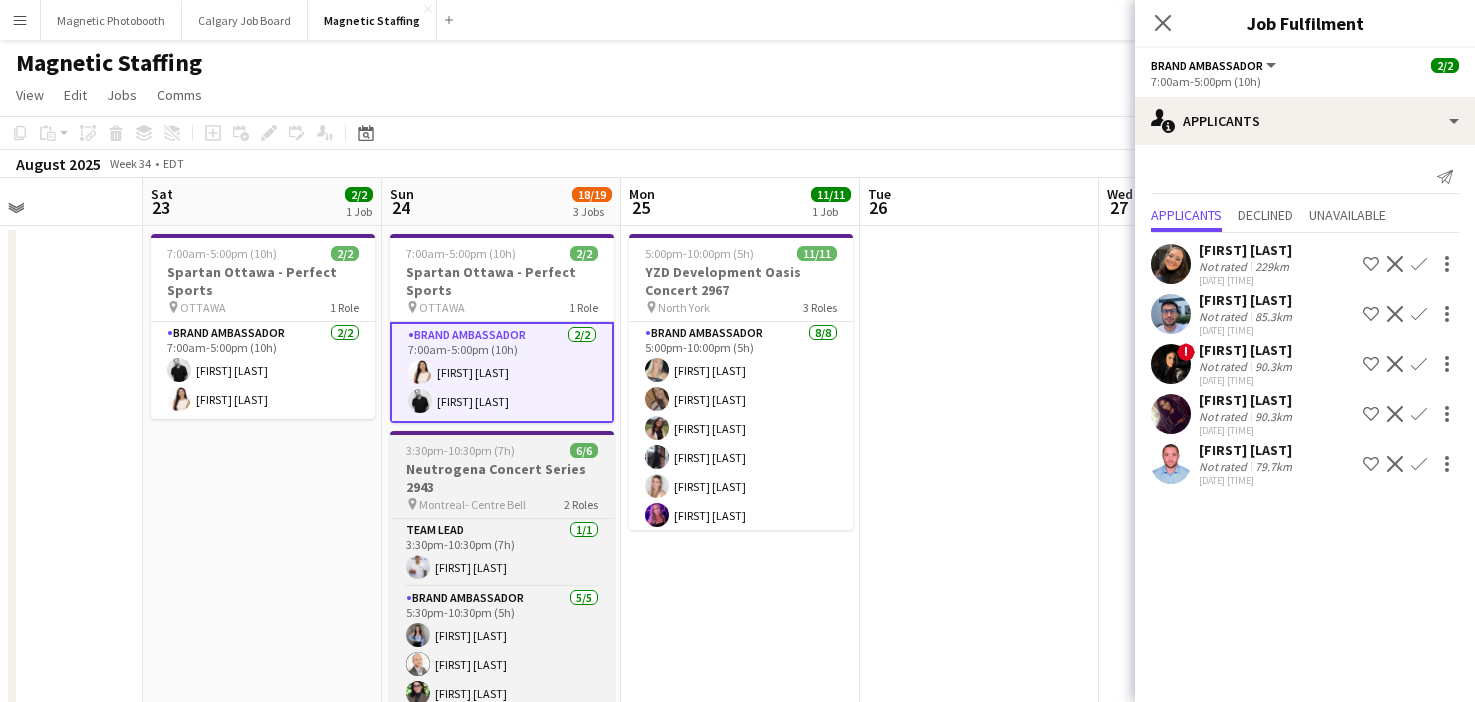 drag, startPoint x: 749, startPoint y: 398, endPoint x: 470, endPoint y: 431, distance: 280.94482 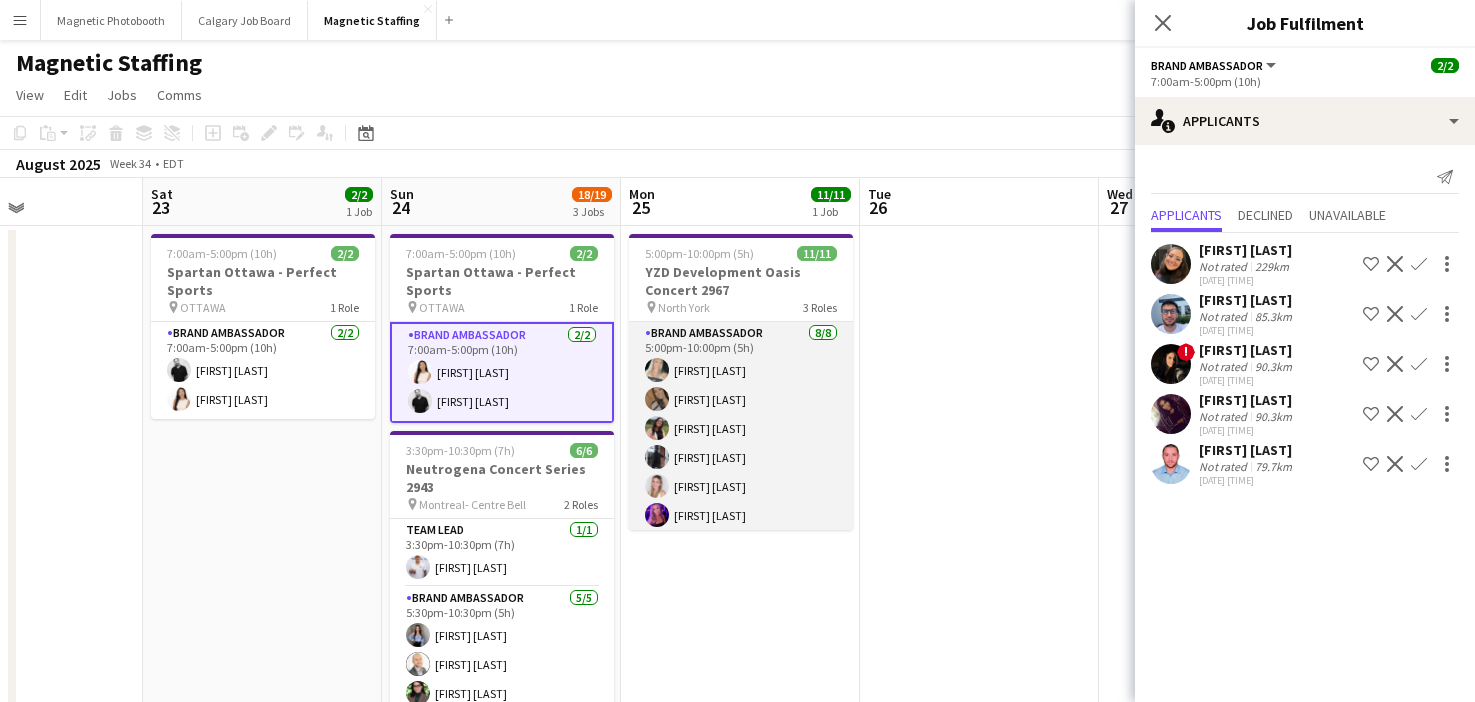 click on "Brand Ambassador   8/8   5:00pm-10:00pm (5h)
[FIRST] [LAST] [FIRST] [LAST] [FIRST] [LAST] [FIRST] [LAST]" at bounding box center [741, 457] 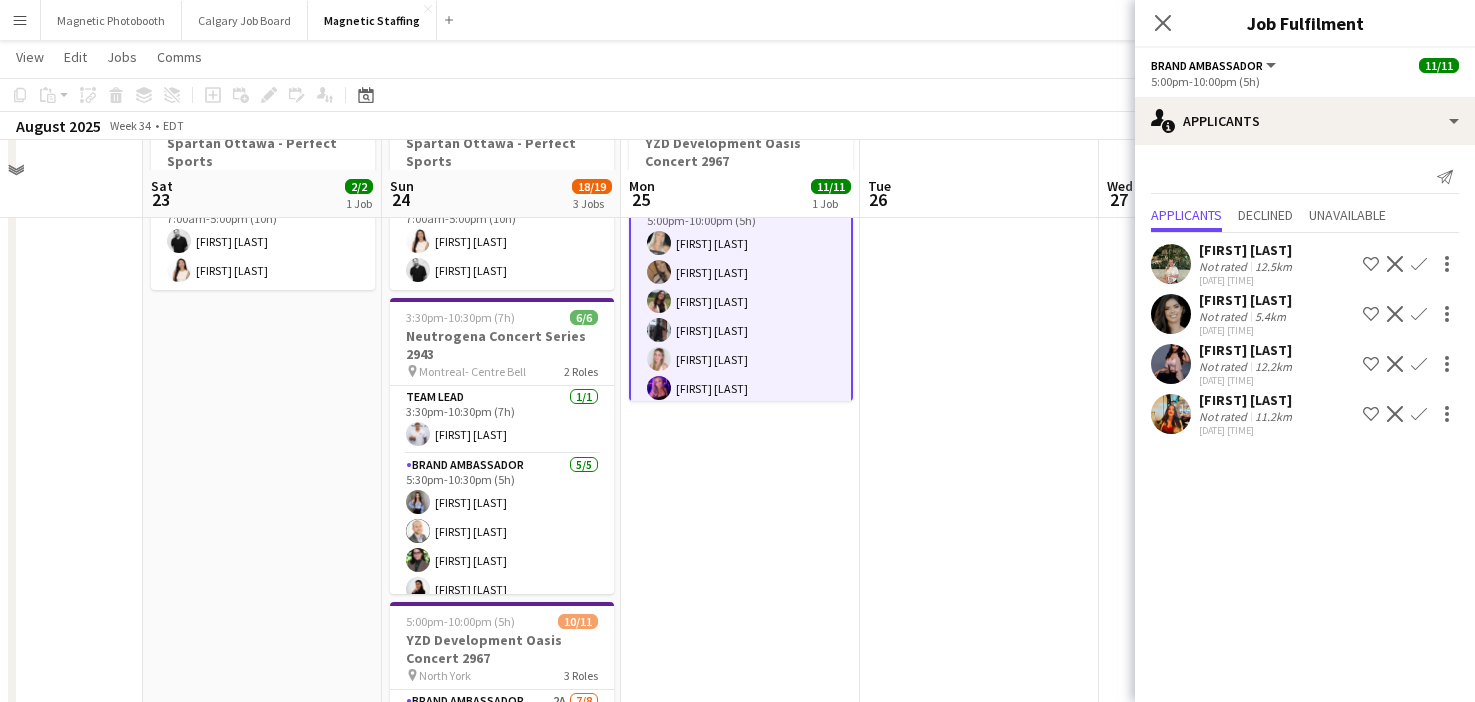 scroll, scrollTop: 158, scrollLeft: 0, axis: vertical 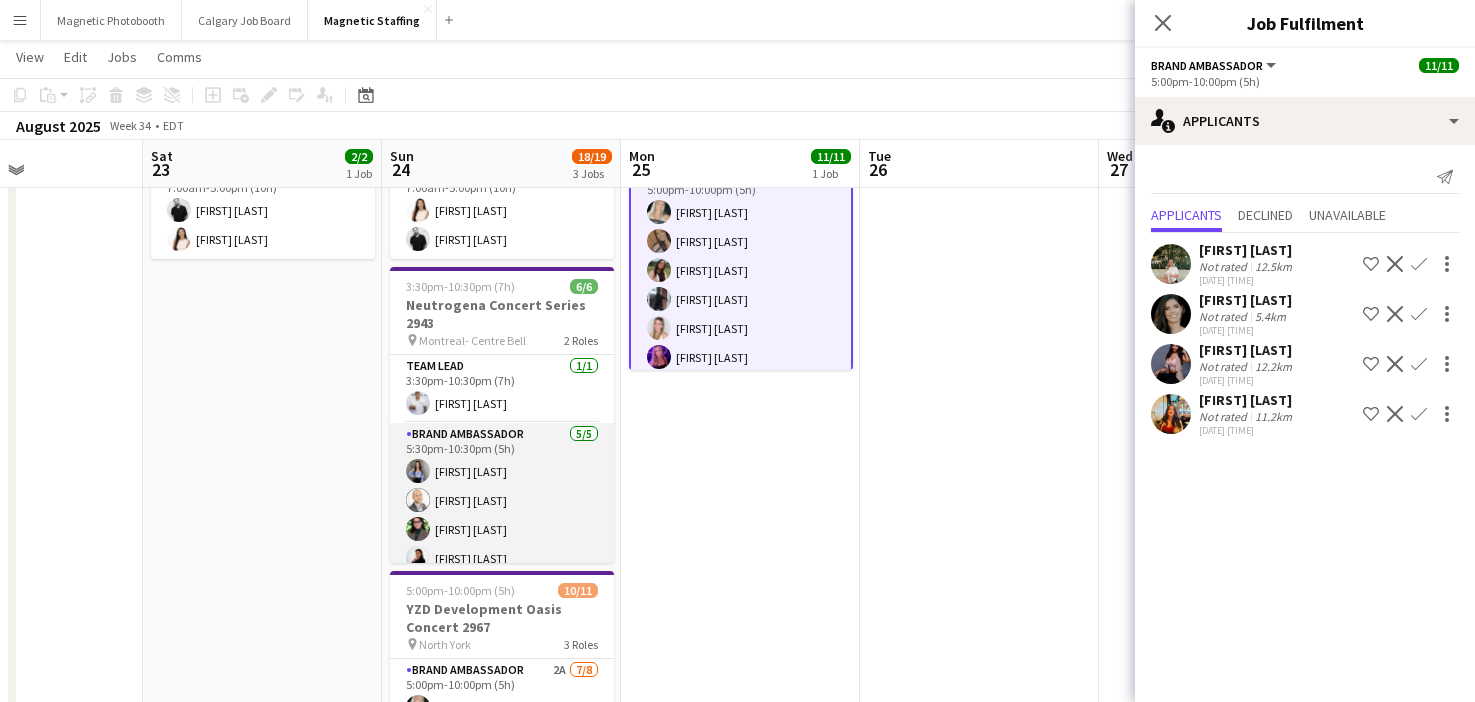 click on "Brand Ambassador   5/5   5:30pm-10:30pm (5h)
[FIRST] [LAST] [FIRST] [LAST] [FIRST] [LAST] [FIRST] [LAST] [FIRST] [LAST]" at bounding box center [502, 515] 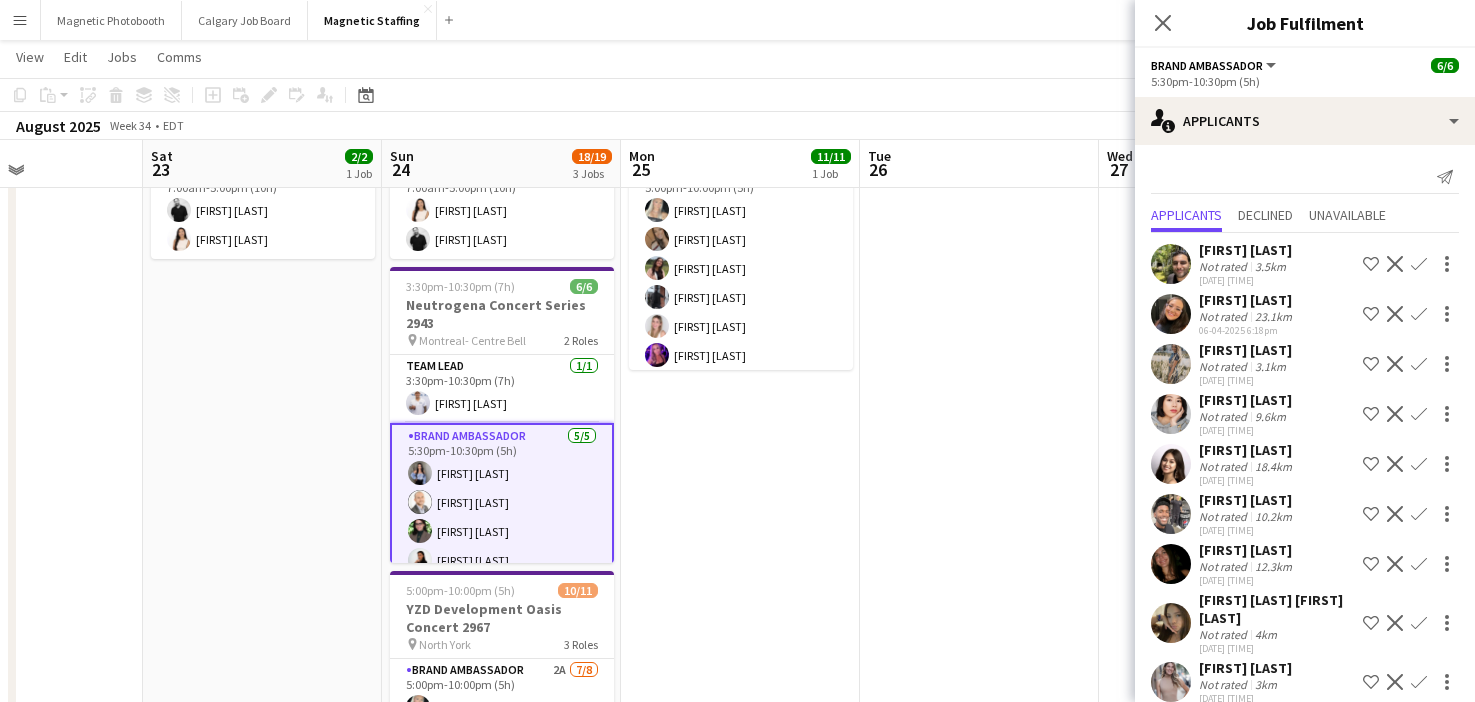 scroll, scrollTop: 48, scrollLeft: 0, axis: vertical 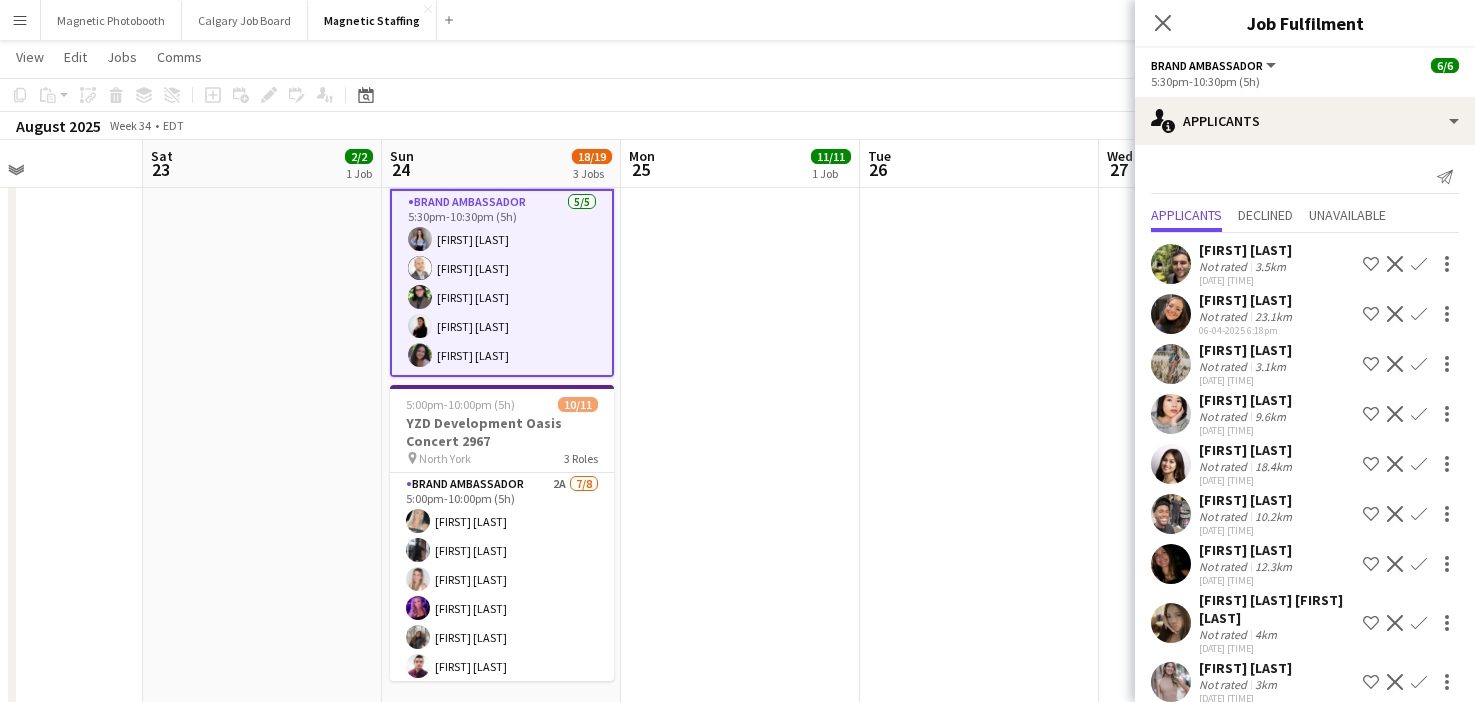 click on "Brand Ambassador   2A   7/8   5:00pm-10:00pm (5h)
[FIRST] [LAST] [FIRST] [LAST] [FIRST] [LAST] [FIRST] [LAST] [FIRST] [LAST]
single-neutral-actions" at bounding box center (502, 608) 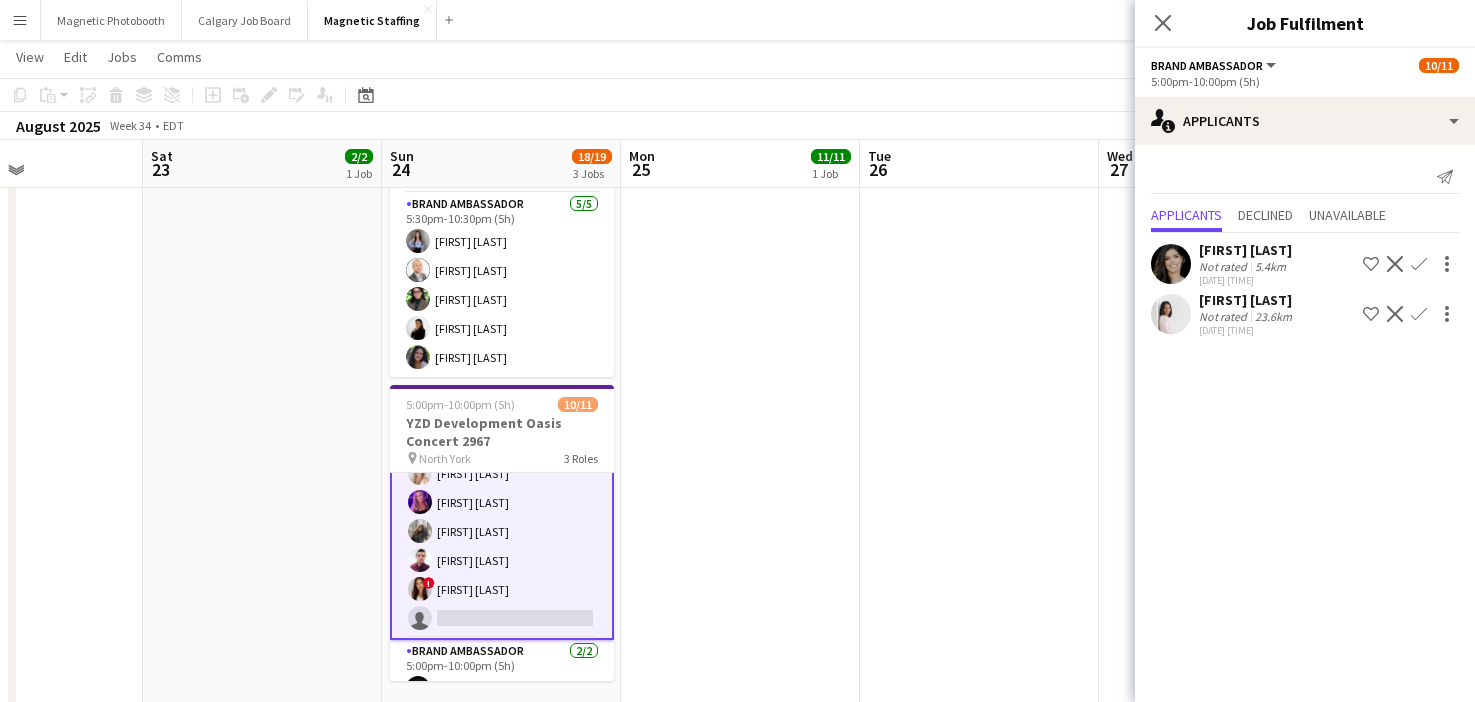 scroll, scrollTop: 114, scrollLeft: 0, axis: vertical 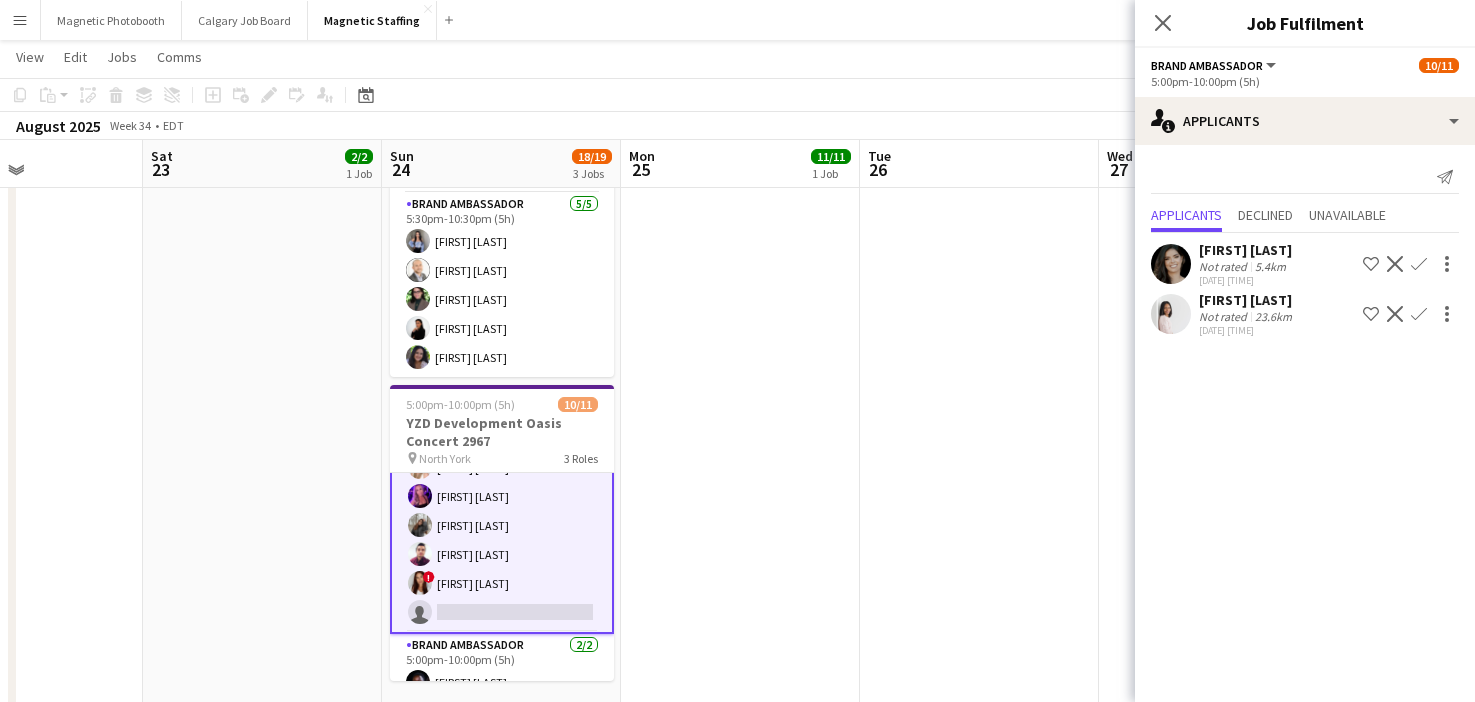 click on "Decline" at bounding box center [1395, 314] 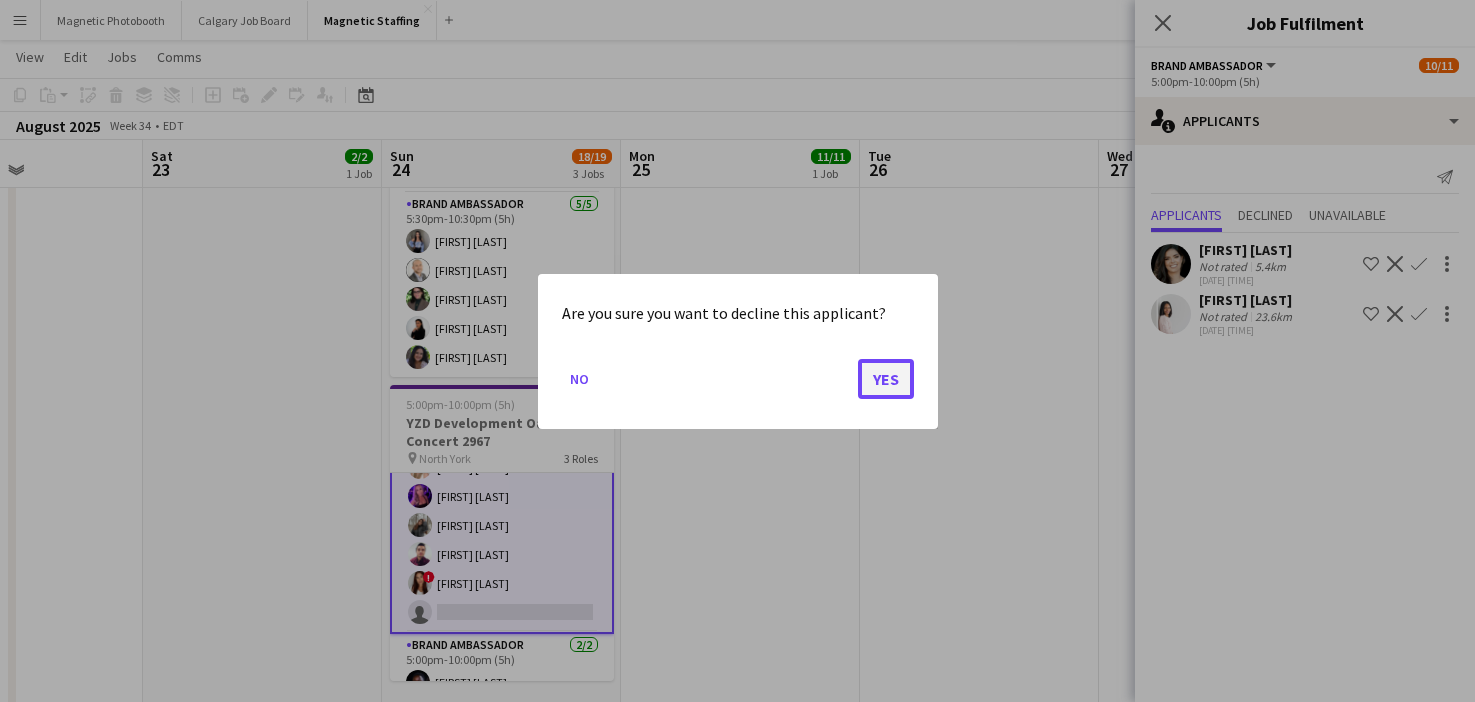 click on "Yes" 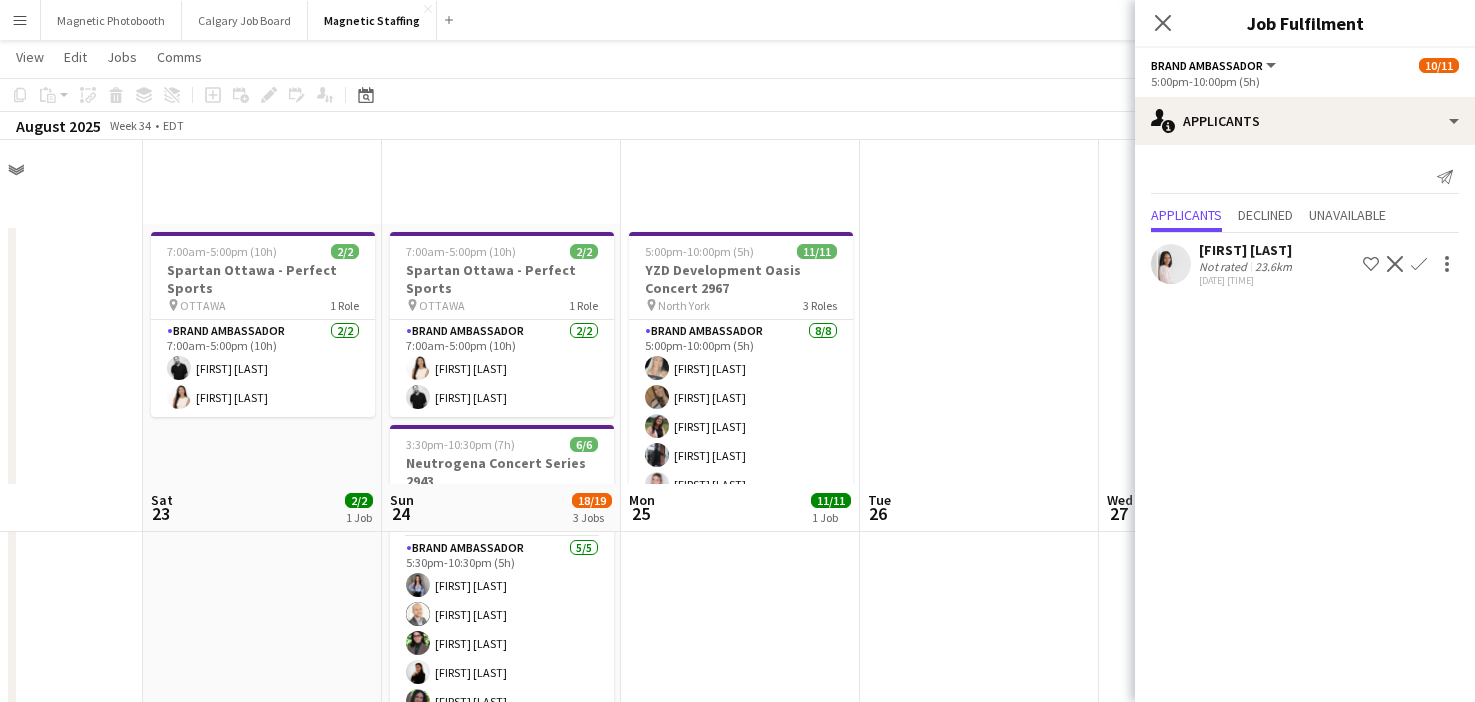 scroll, scrollTop: 344, scrollLeft: 0, axis: vertical 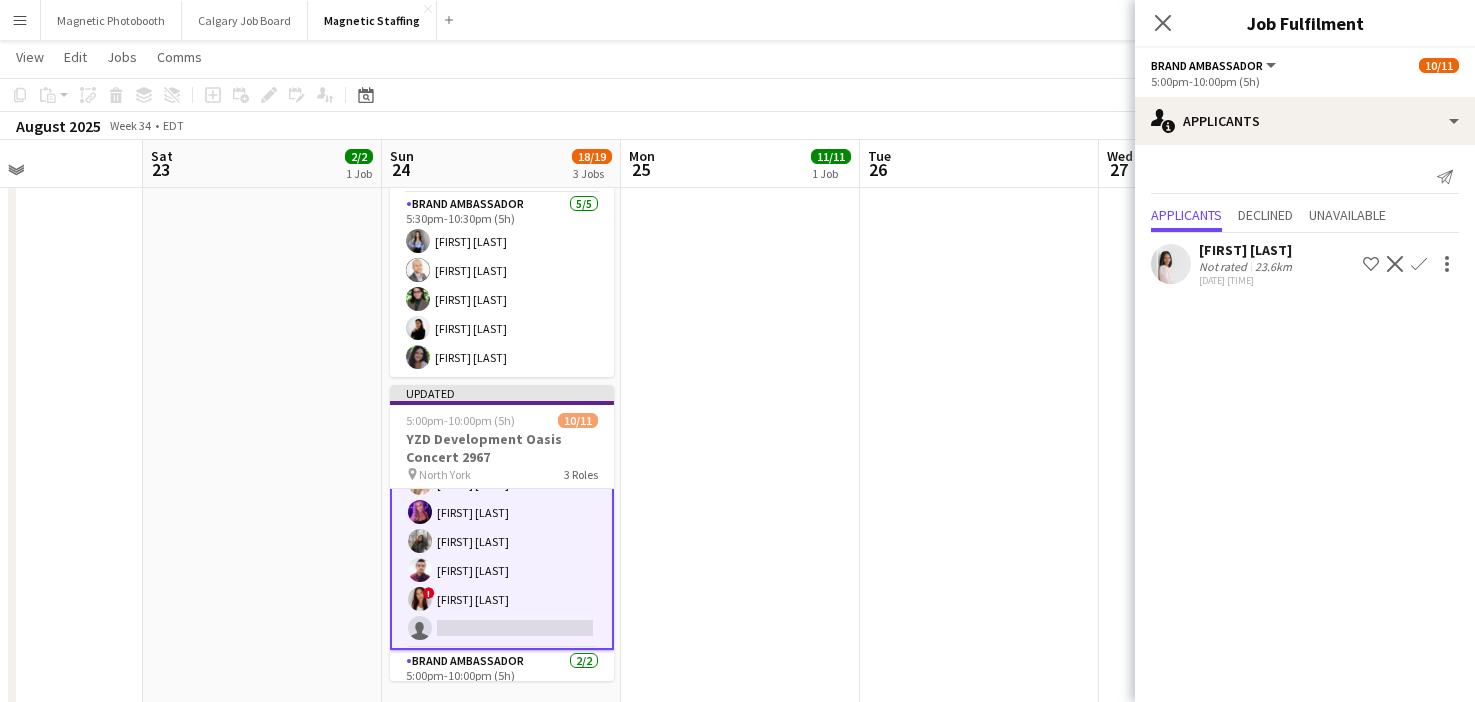 click on "Decline" 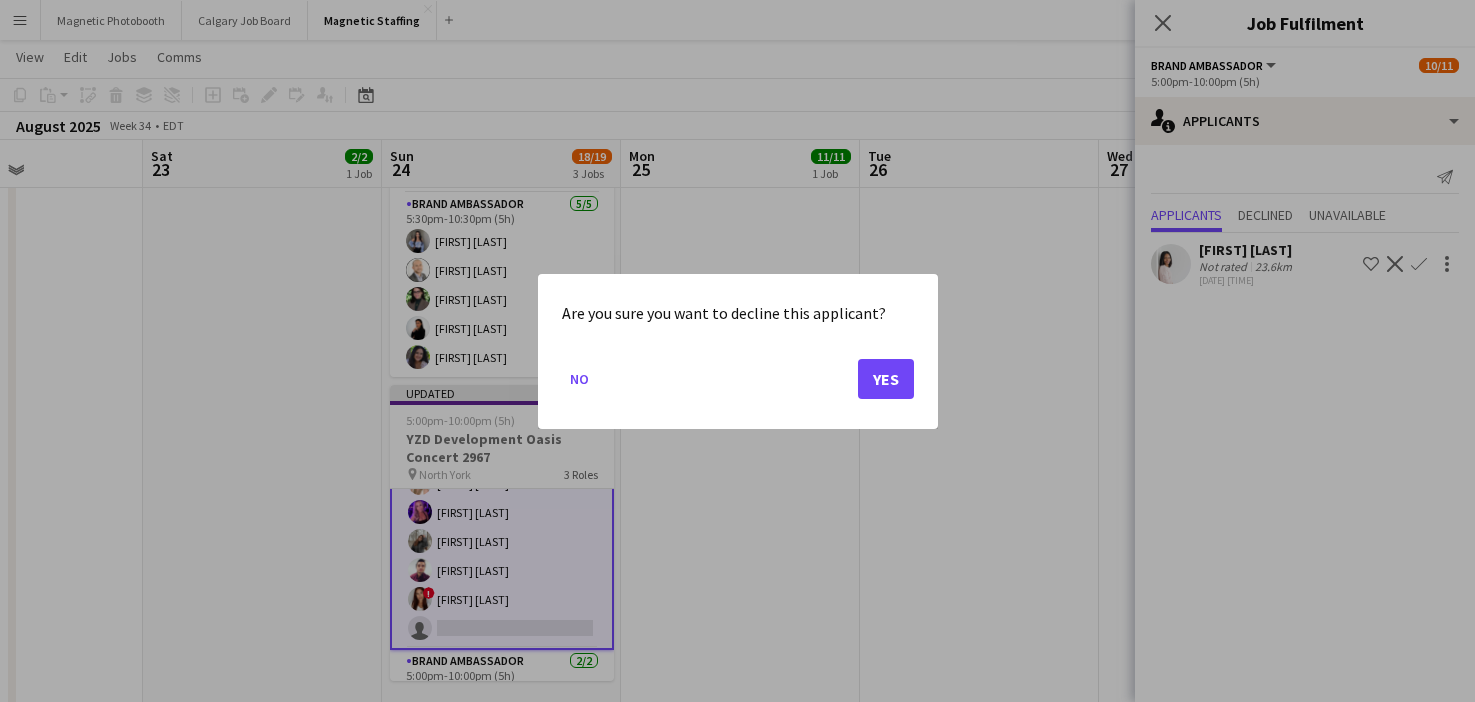 scroll, scrollTop: 0, scrollLeft: 0, axis: both 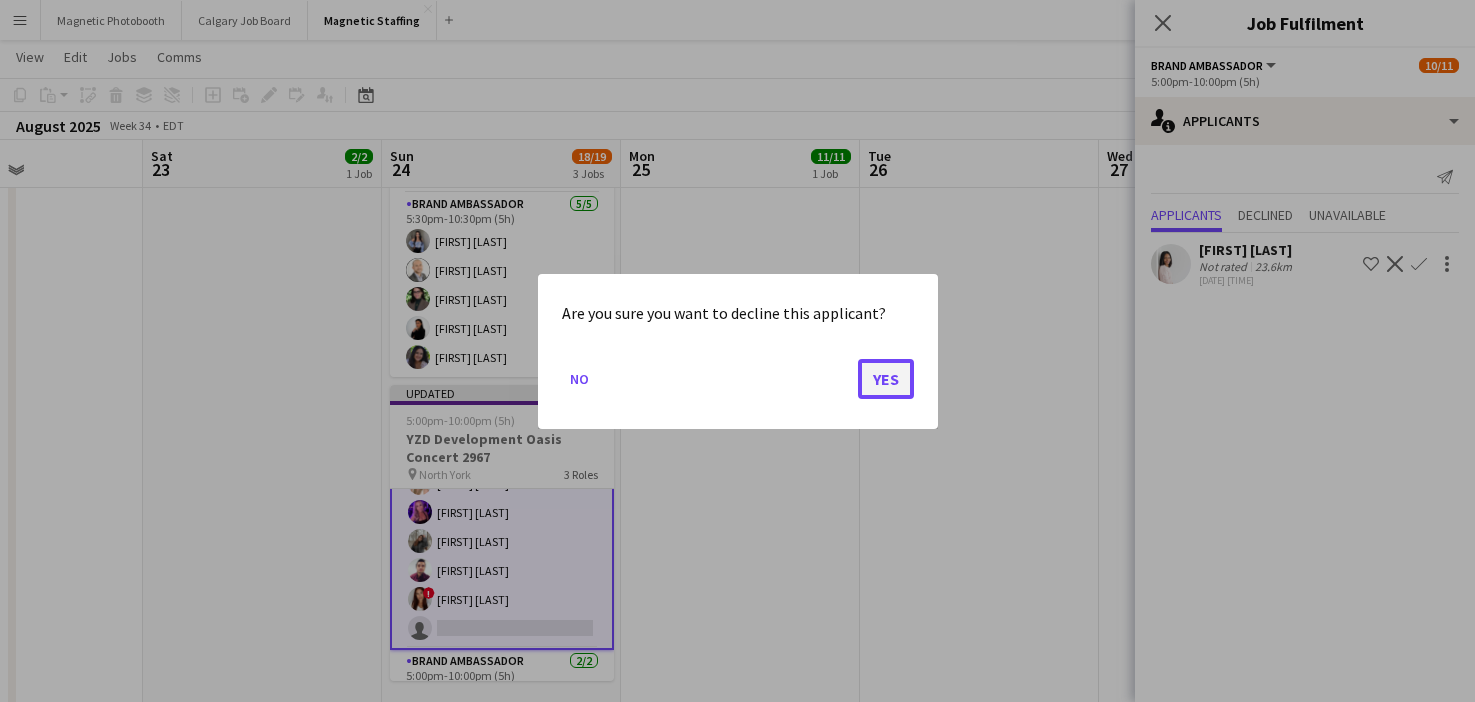 click on "Yes" 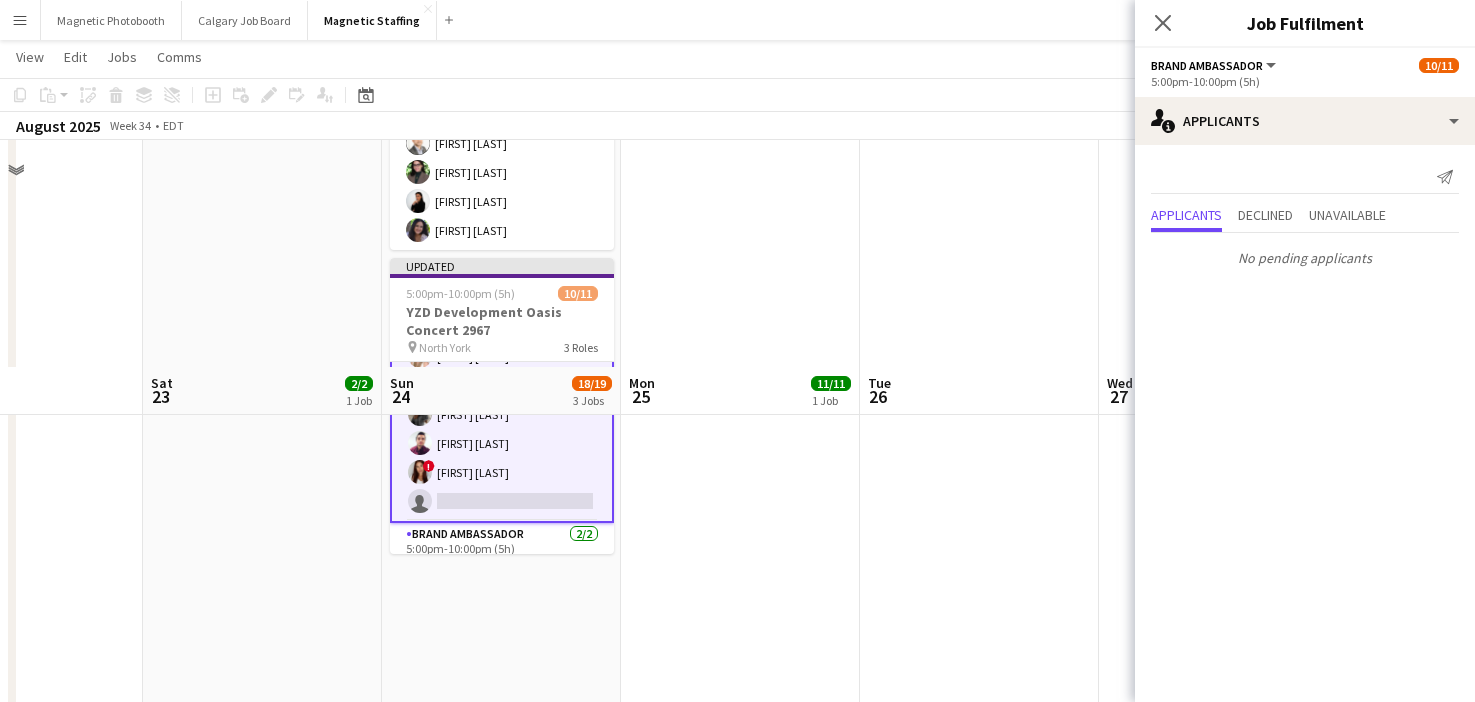 scroll, scrollTop: 444, scrollLeft: 0, axis: vertical 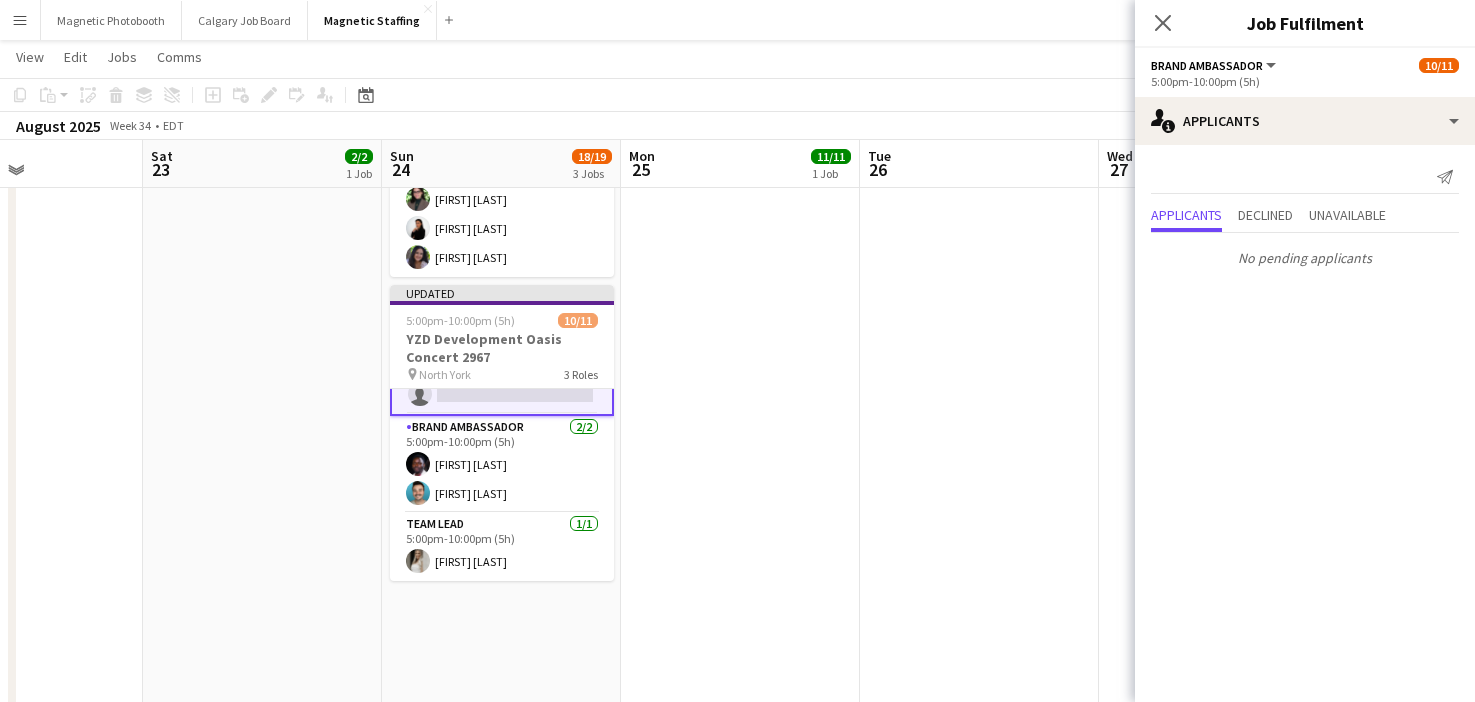 click on "5:00pm-10:00pm (5h)    11/11   YZD Development Oasis Concert  2967
pin
North York   3 Roles   Brand Ambassador   8/8   5:00pm-10:00pm (5h)
[FIRST] [LAST] [FIRST] [LAST] [FIRST] [LAST] [FIRST] [LAST] [FIRST] [LAST] [FIRST] [LAST]  Brand Ambassador   2/2   5:00pm-10:00pm (5h)
[FIRST] [LAST] [FIRST] [LAST]  Team Lead   1/1   5:00pm-10:00pm (5h)
[FIRST] [LAST]" at bounding box center [740, 748] 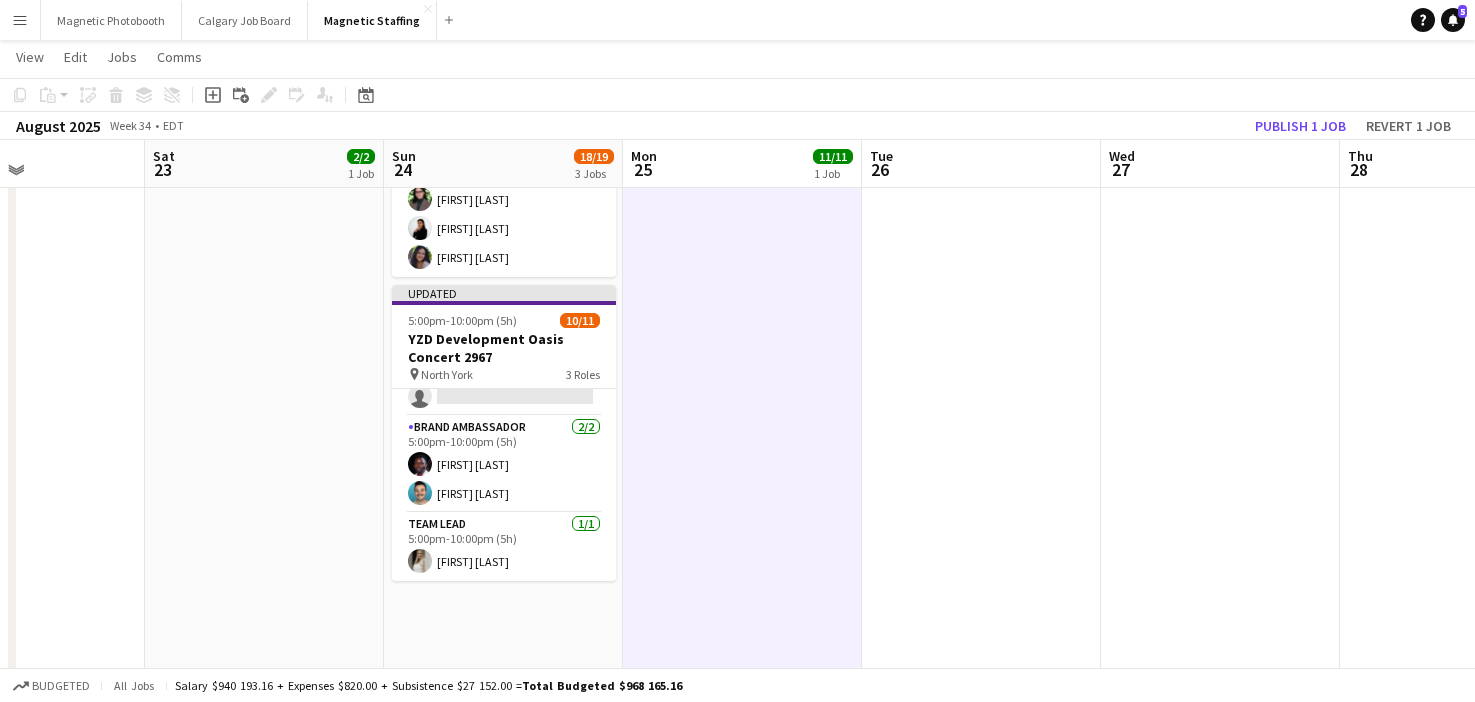 scroll, scrollTop: 244, scrollLeft: 0, axis: vertical 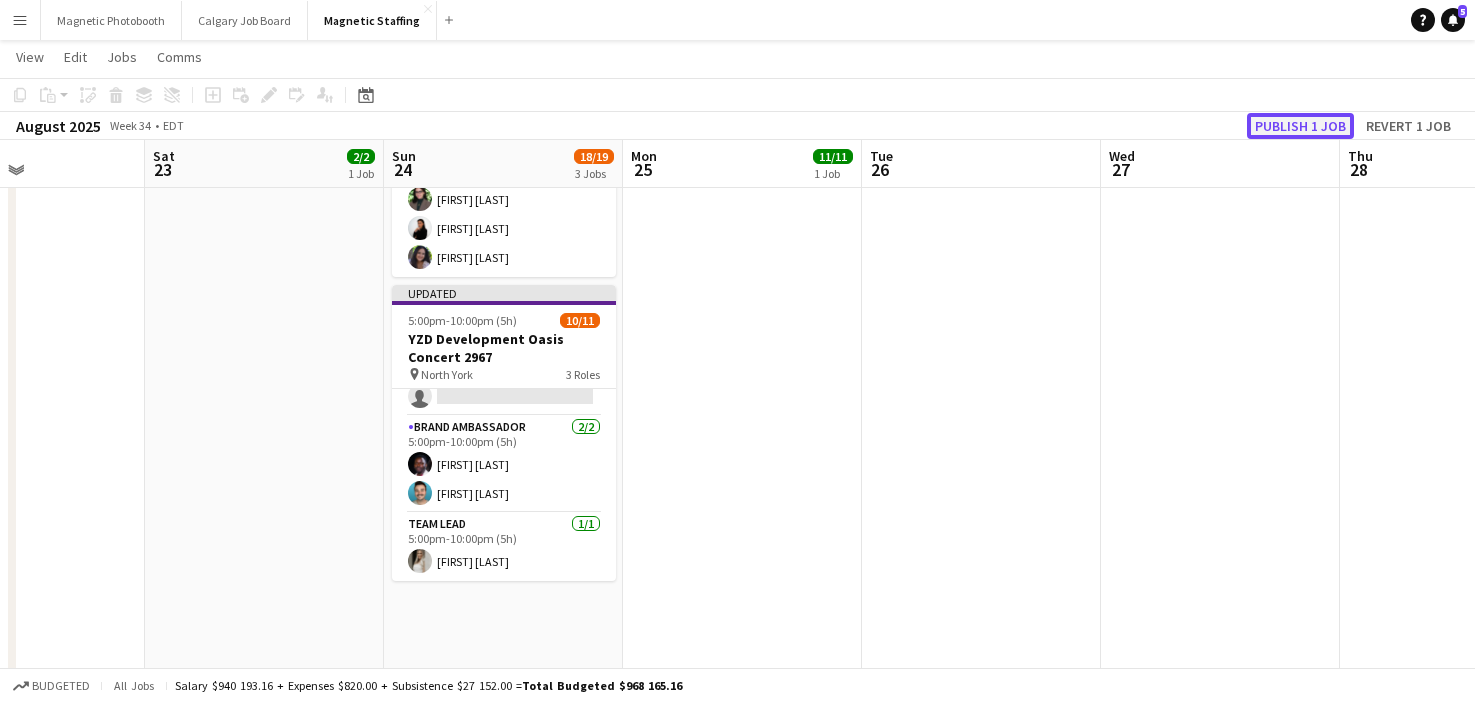 click on "Publish 1 job" 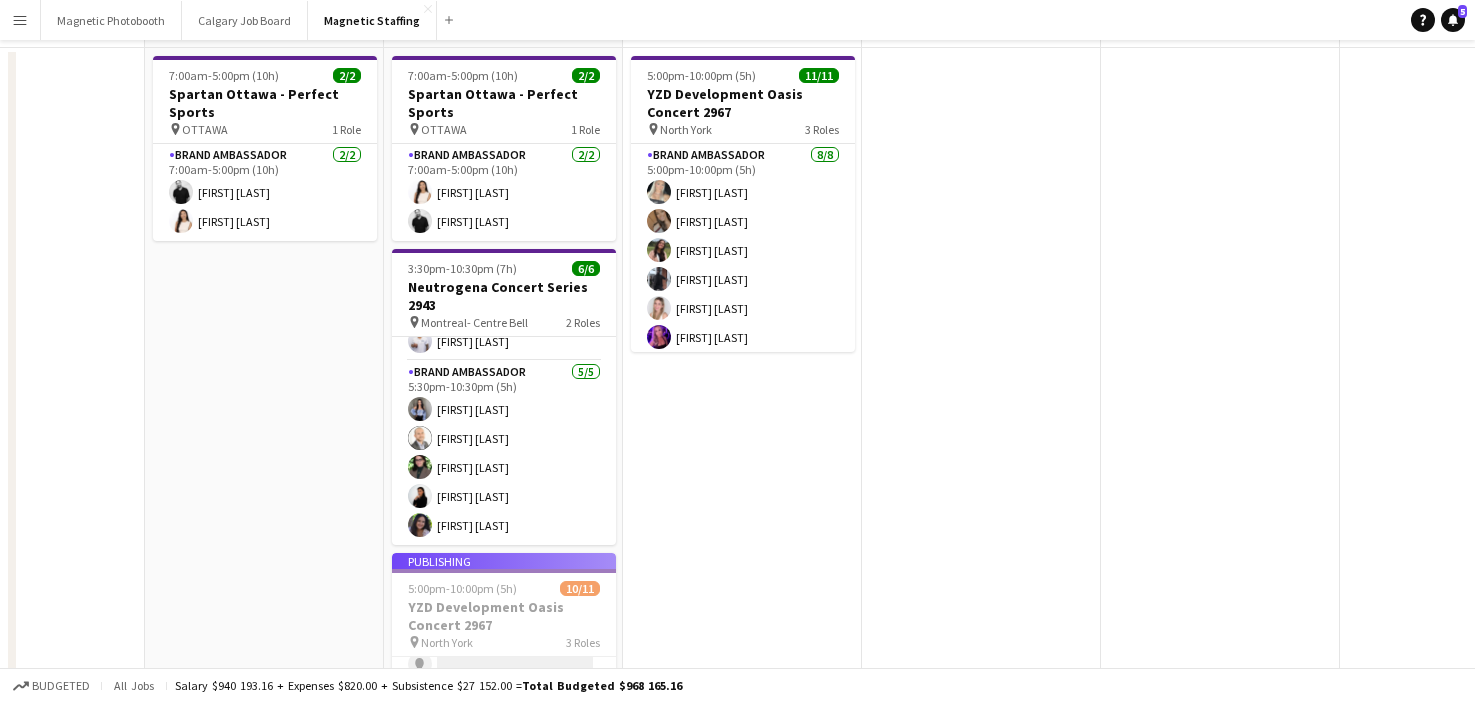 scroll, scrollTop: 0, scrollLeft: 0, axis: both 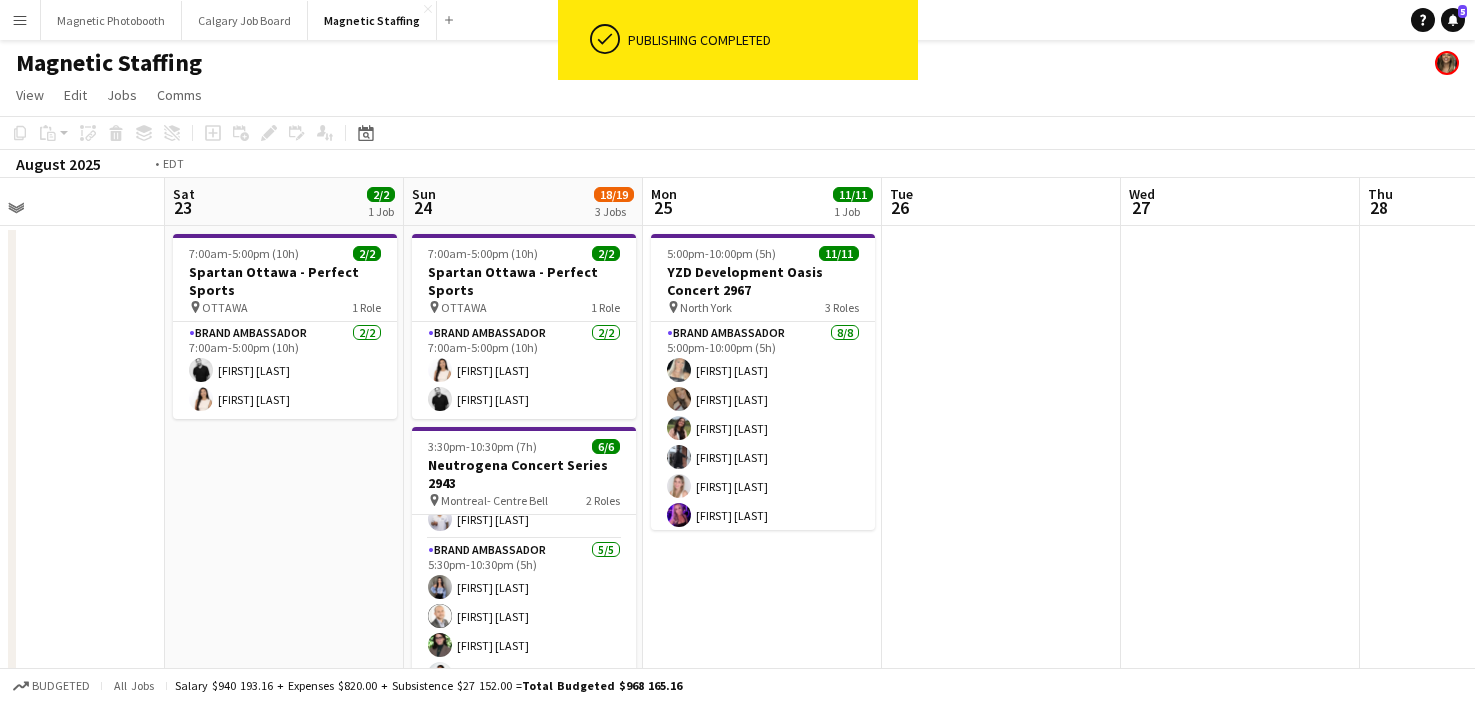 drag, startPoint x: 955, startPoint y: 383, endPoint x: 5, endPoint y: 631, distance: 981.83704 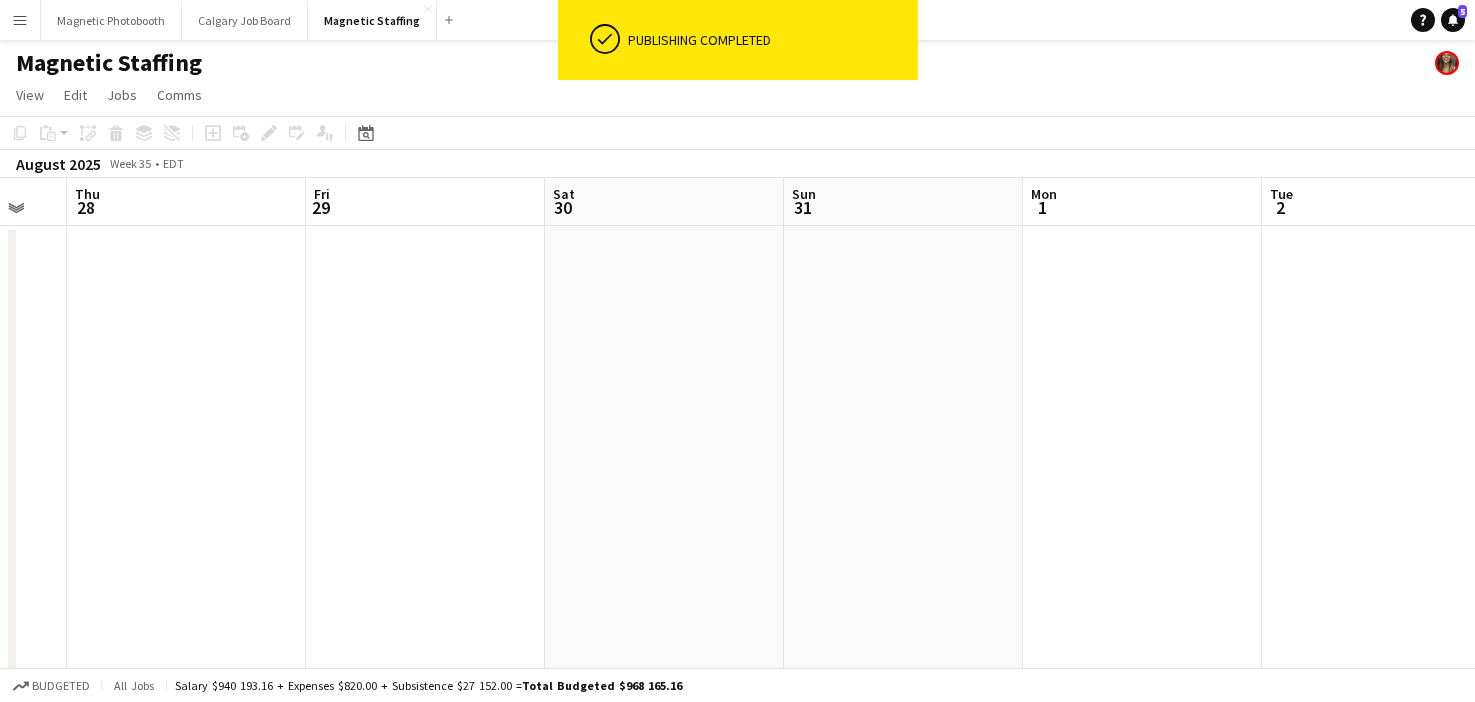 drag, startPoint x: 1031, startPoint y: 409, endPoint x: 198, endPoint y: 540, distance: 843.2378 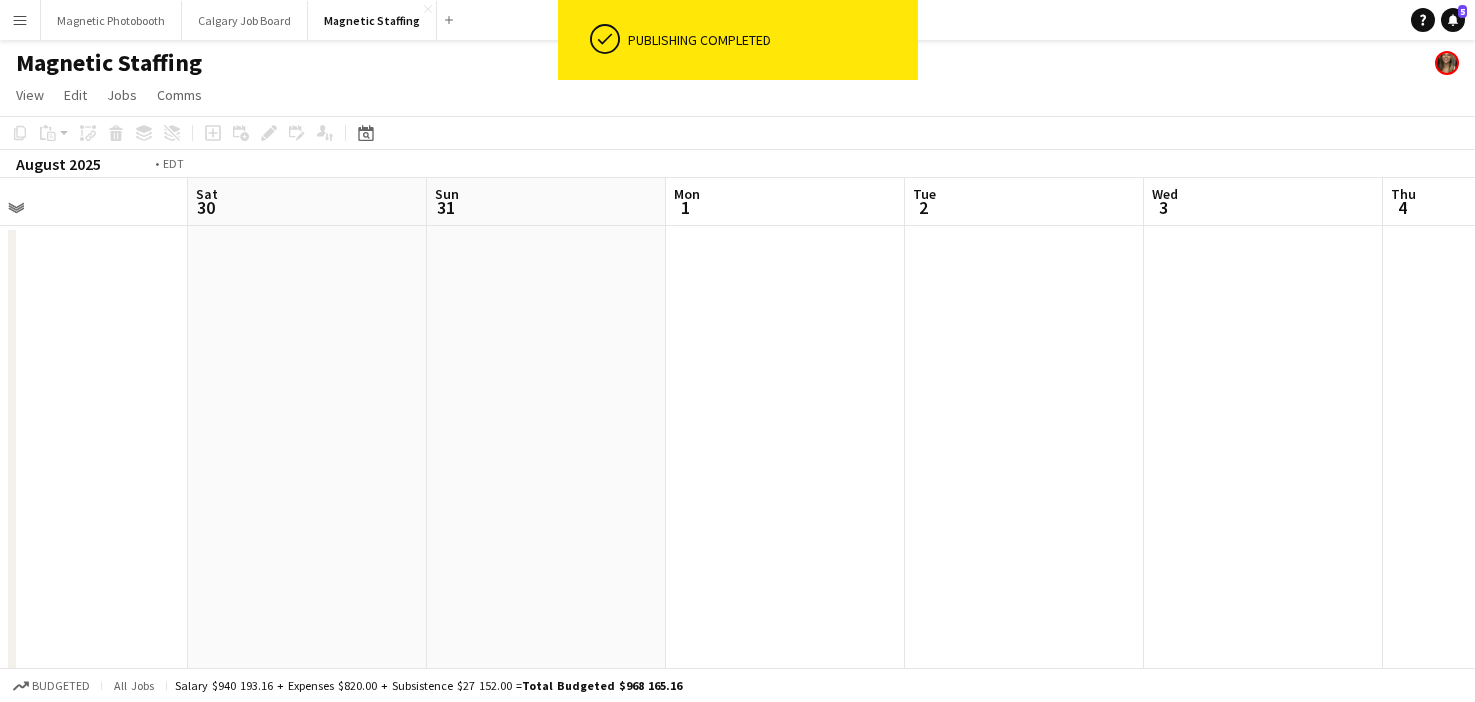 drag, startPoint x: 1096, startPoint y: 415, endPoint x: 19, endPoint y: 578, distance: 1089.2649 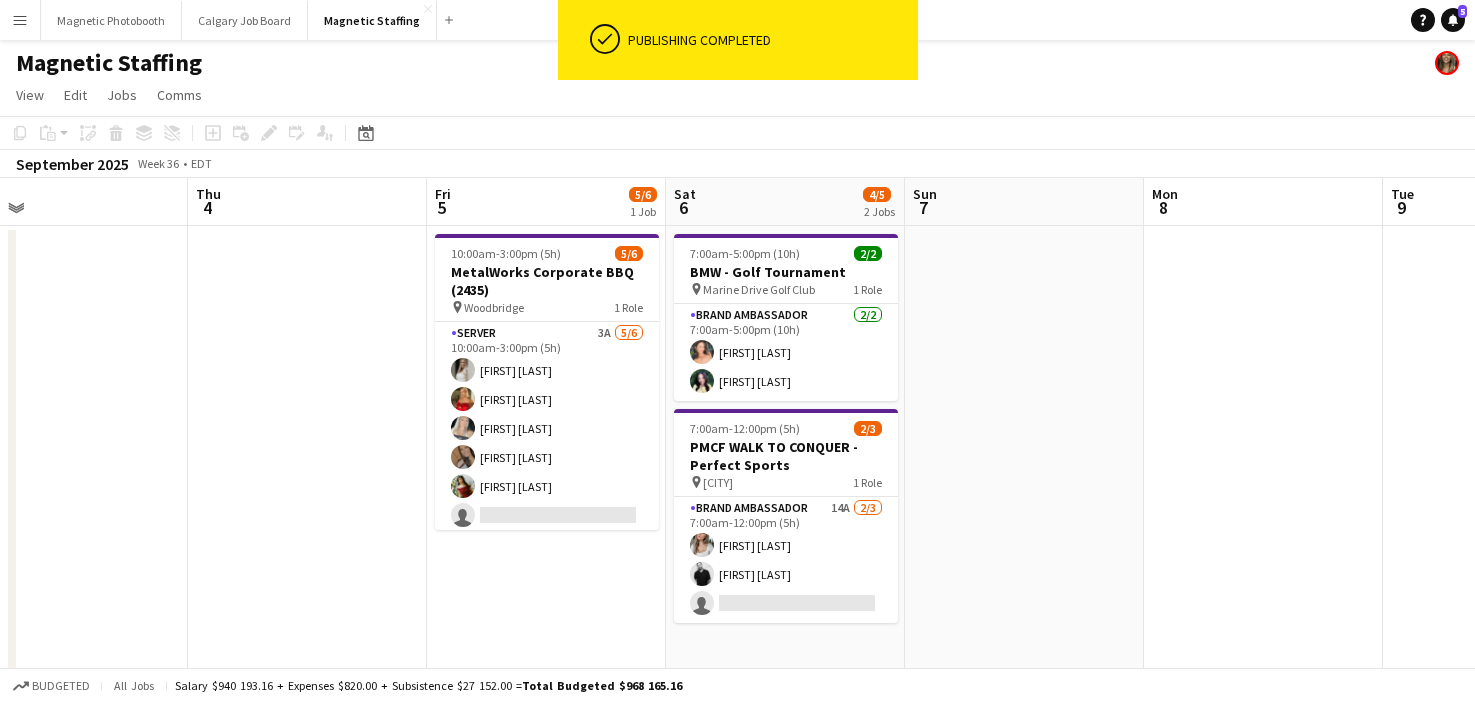 scroll, scrollTop: 0, scrollLeft: 800, axis: horizontal 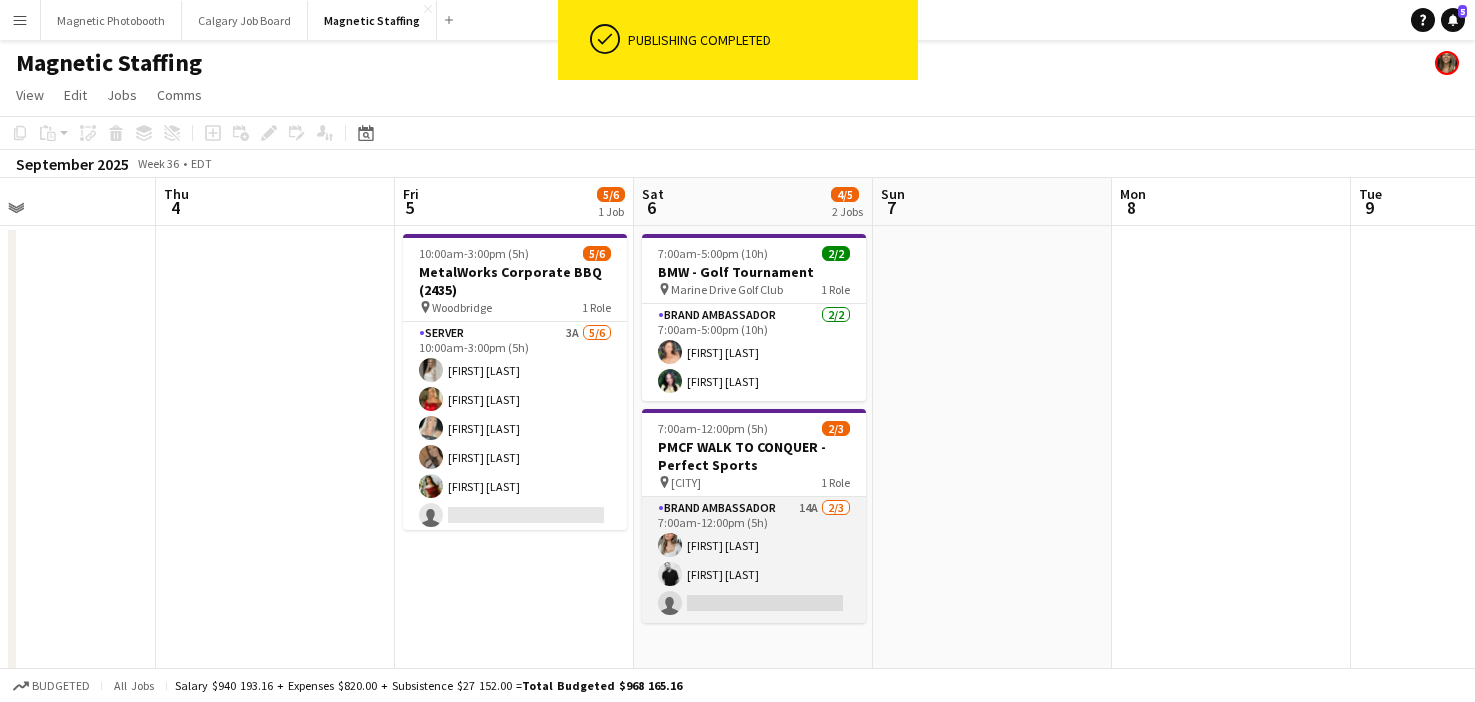 click on "Brand Ambassador   14A   2/3   [TIME] ([DURATION])
[FIRST] [LAST] [FIRST] [LAST]
single-neutral-actions" at bounding box center [754, 560] 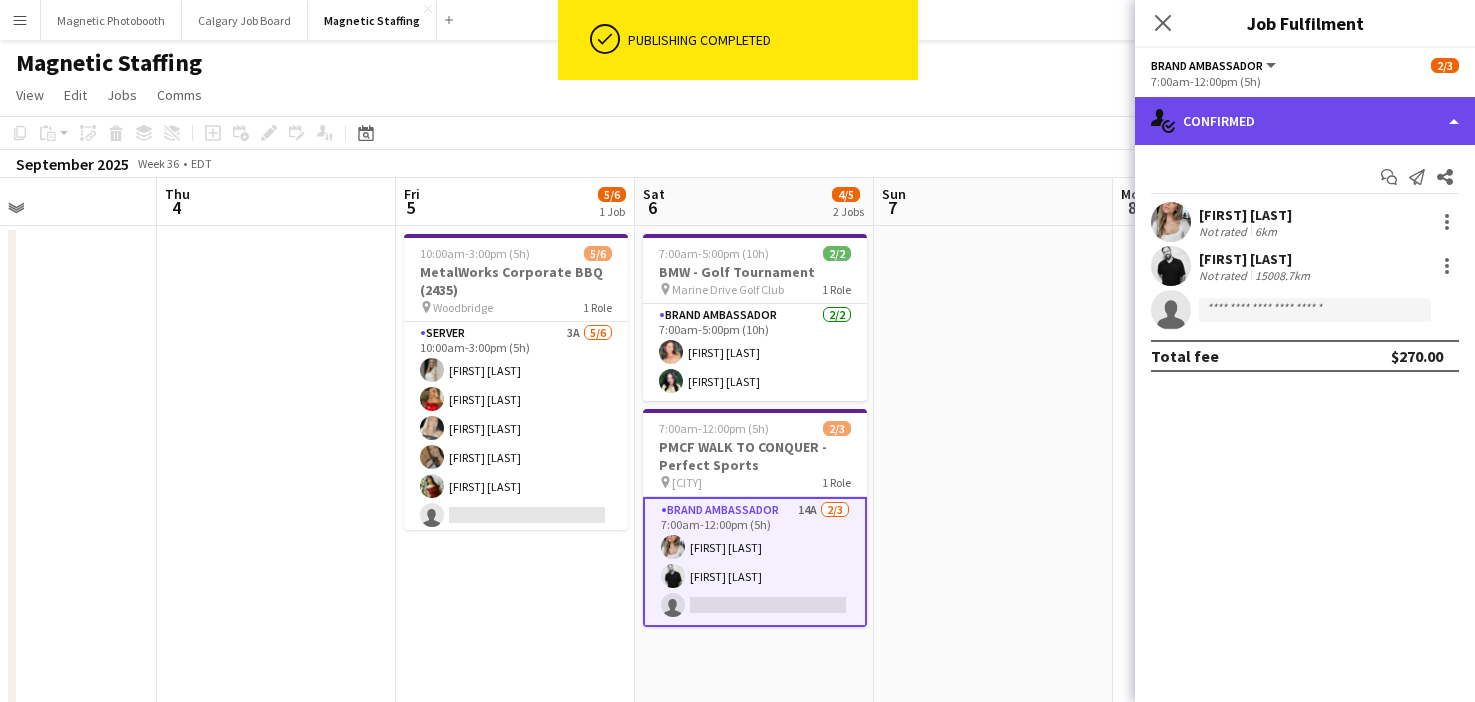 click on "single-neutral-actions-check-2
Confirmed" 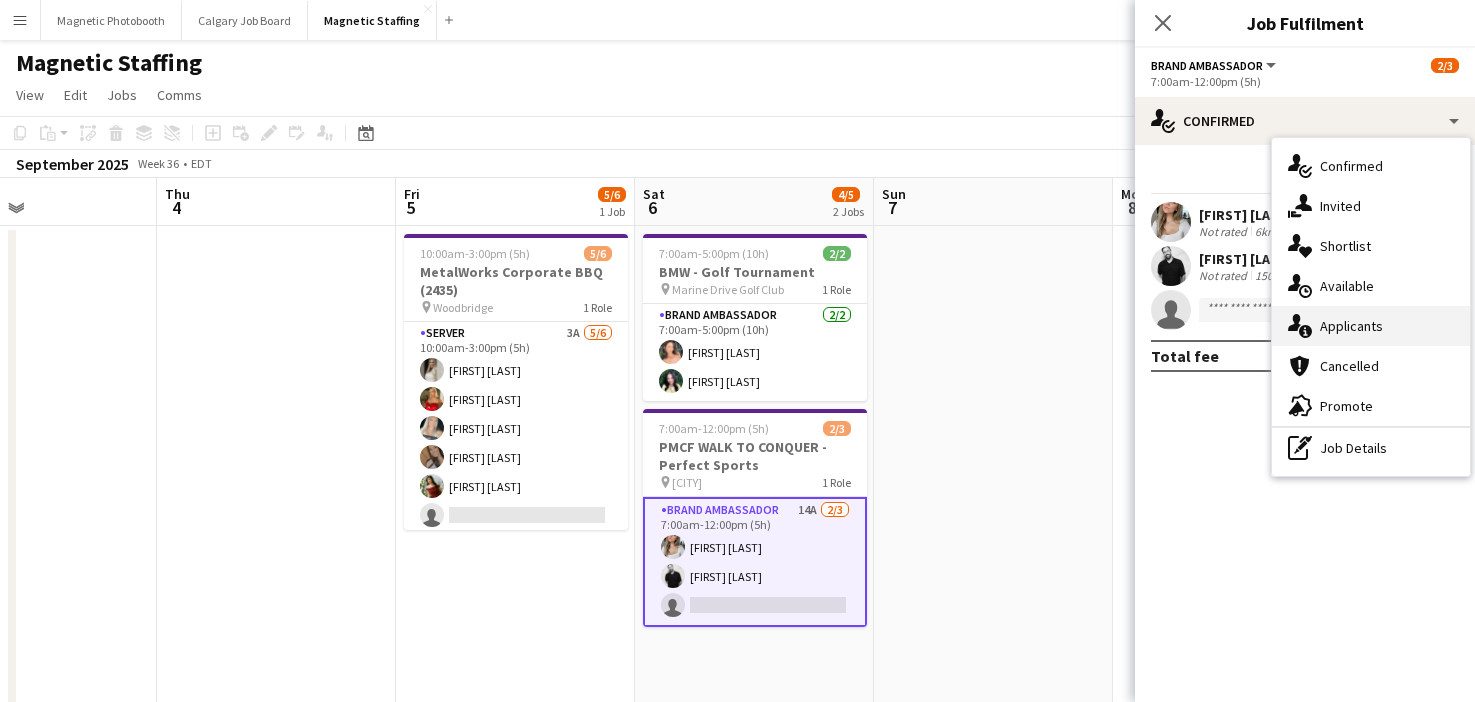 click 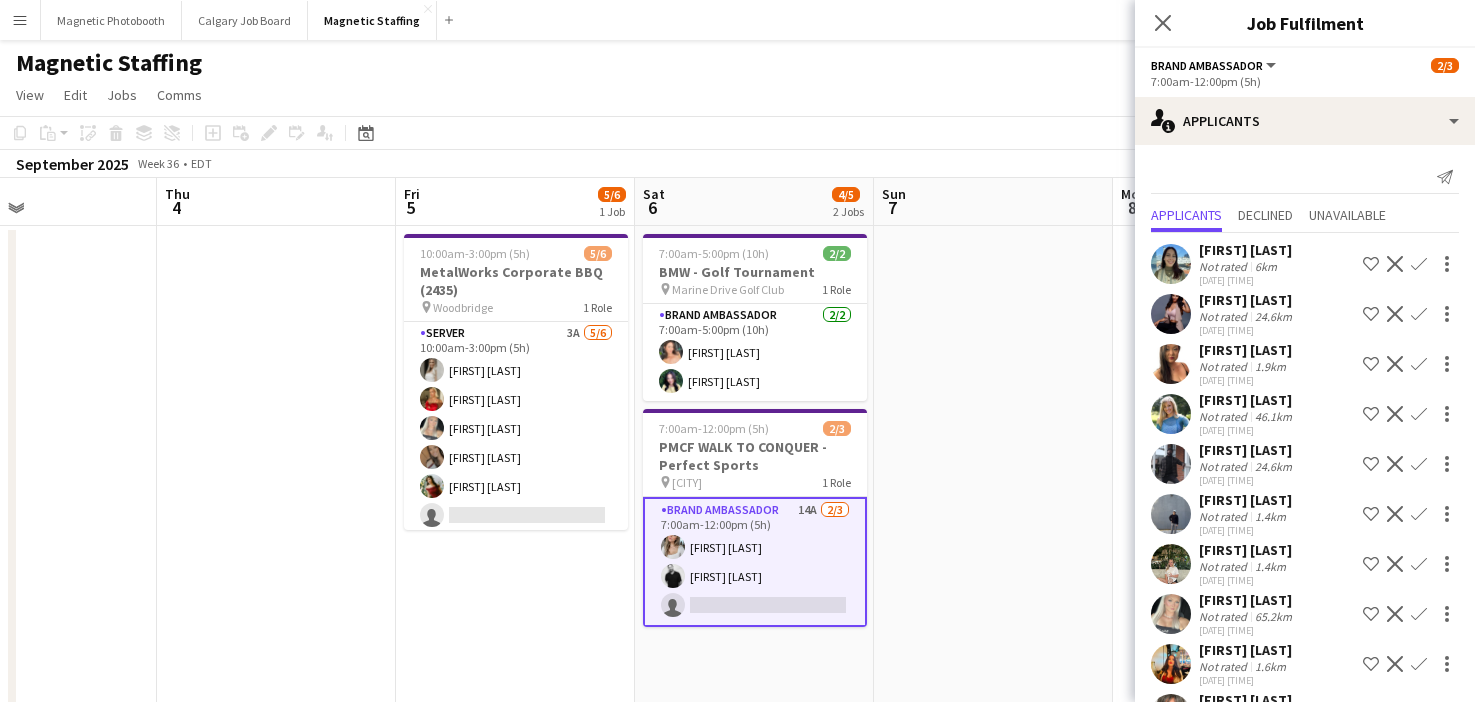 scroll, scrollTop: 255, scrollLeft: 0, axis: vertical 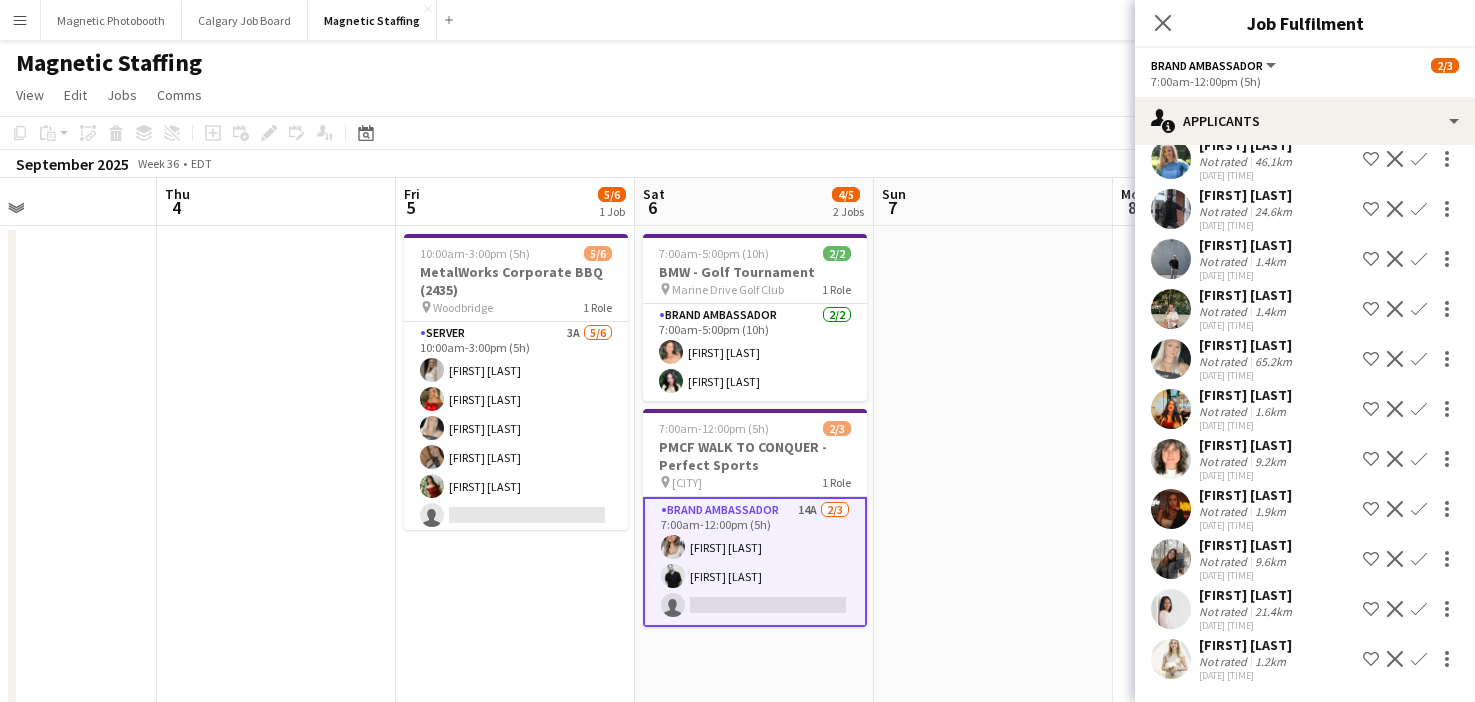 click 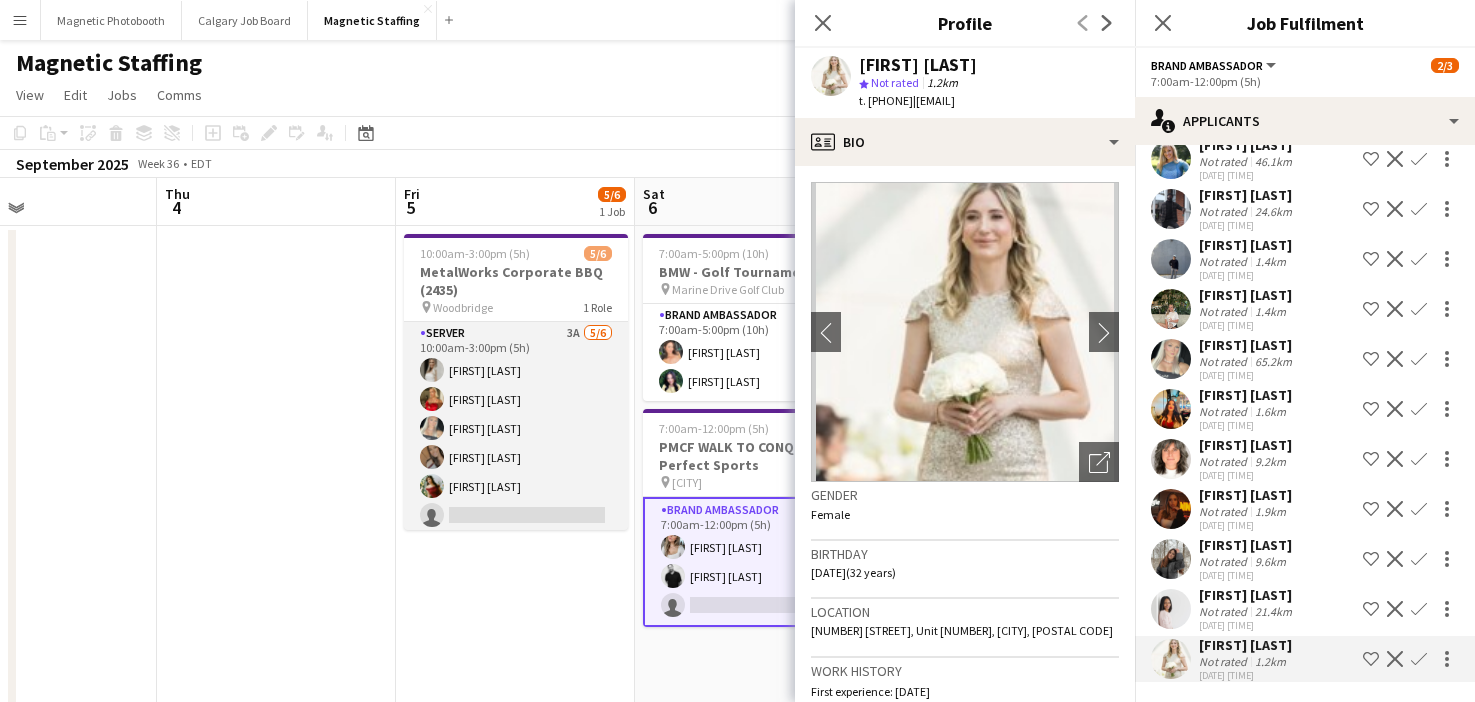 click on "Server   3A   5/6   10:00am-3:00pm (5h)
[FIRST] [LAST] [FIRST] [LAST] [FIRST] [LAST] [FIRST] [LAST] [FIRST] [LAST]
single-neutral-actions" at bounding box center [516, 428] 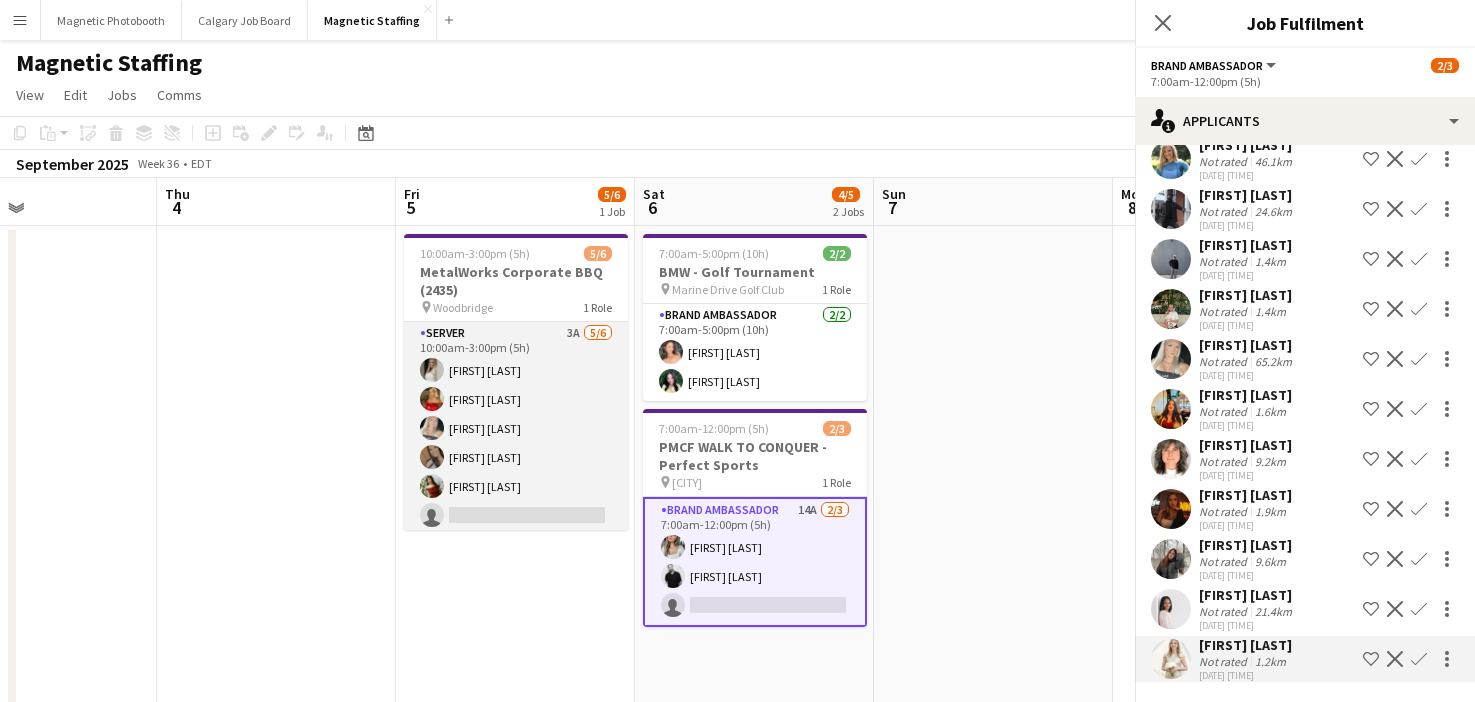 scroll, scrollTop: 0, scrollLeft: 798, axis: horizontal 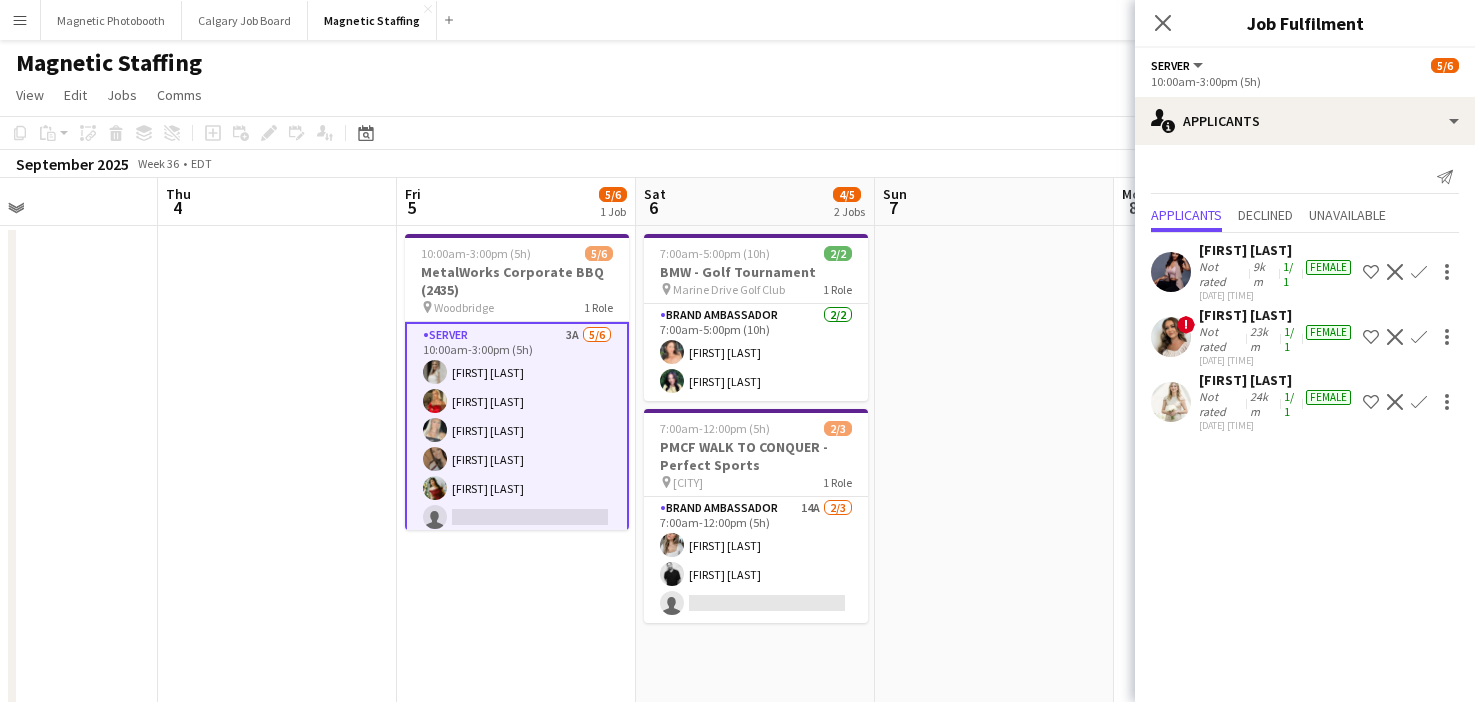 click on "Confirm" 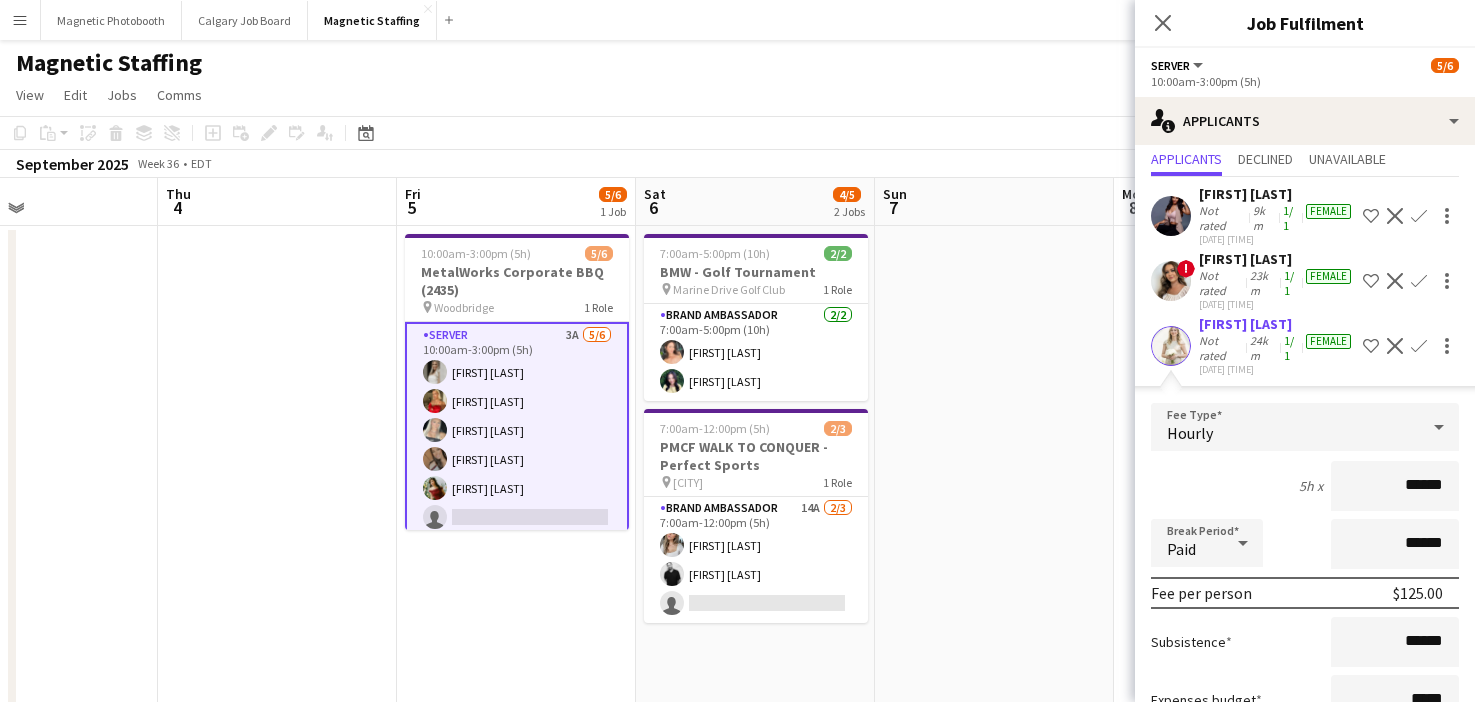 scroll, scrollTop: 204, scrollLeft: 0, axis: vertical 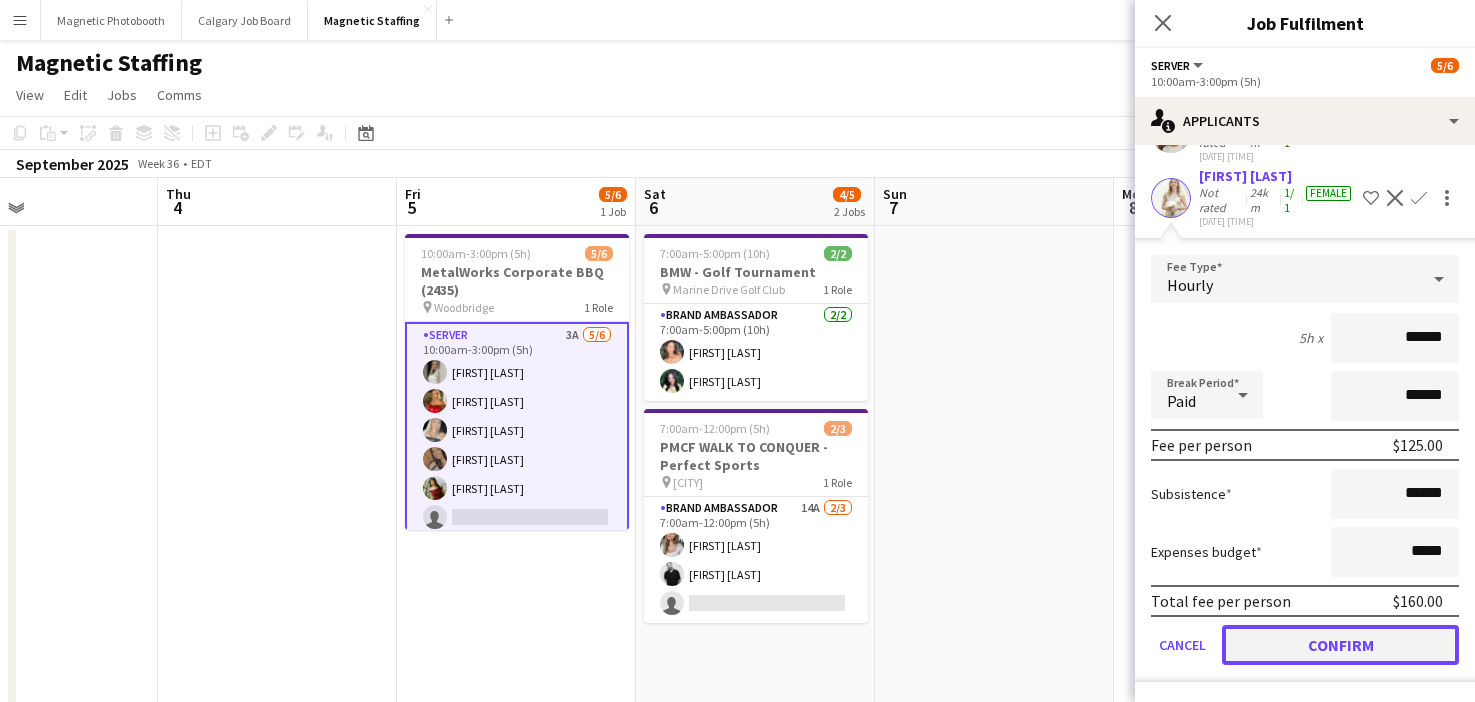 click on "Confirm" 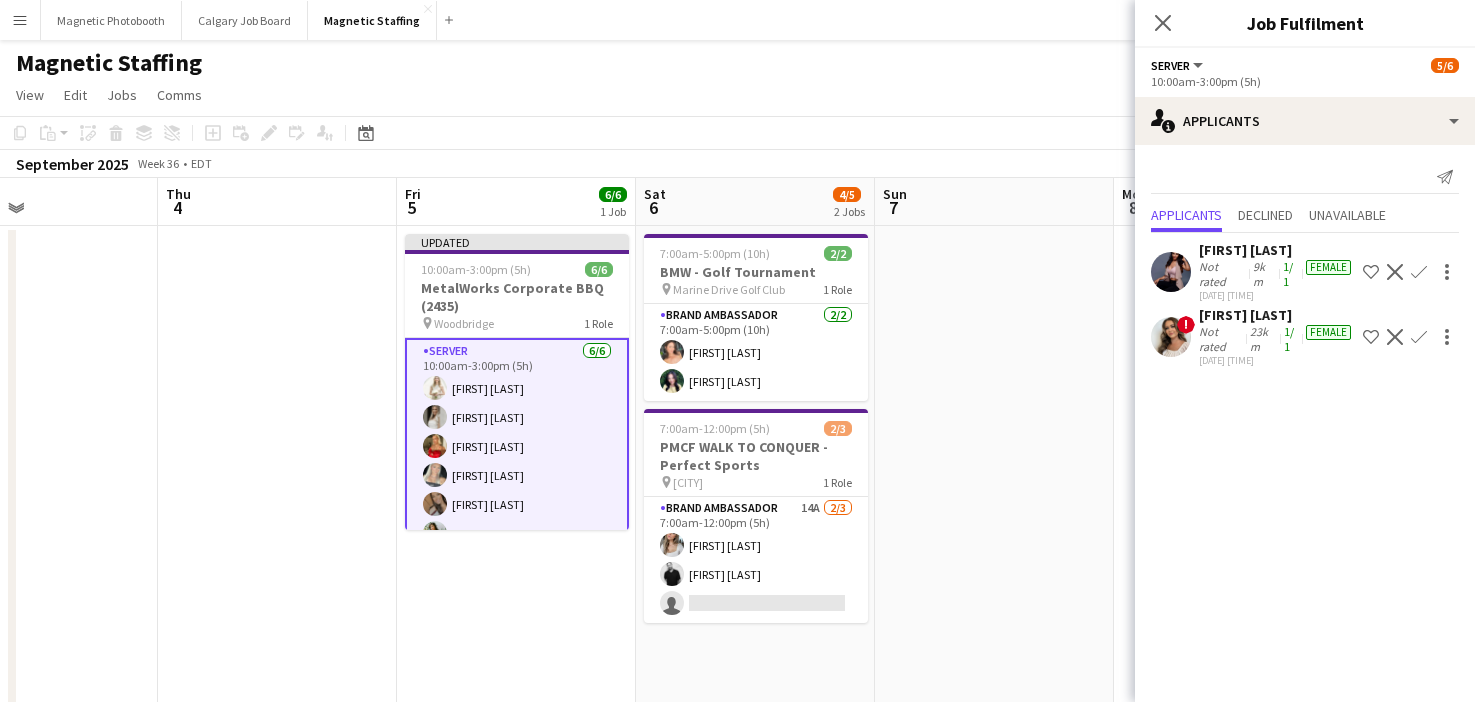 click at bounding box center [994, 1194] 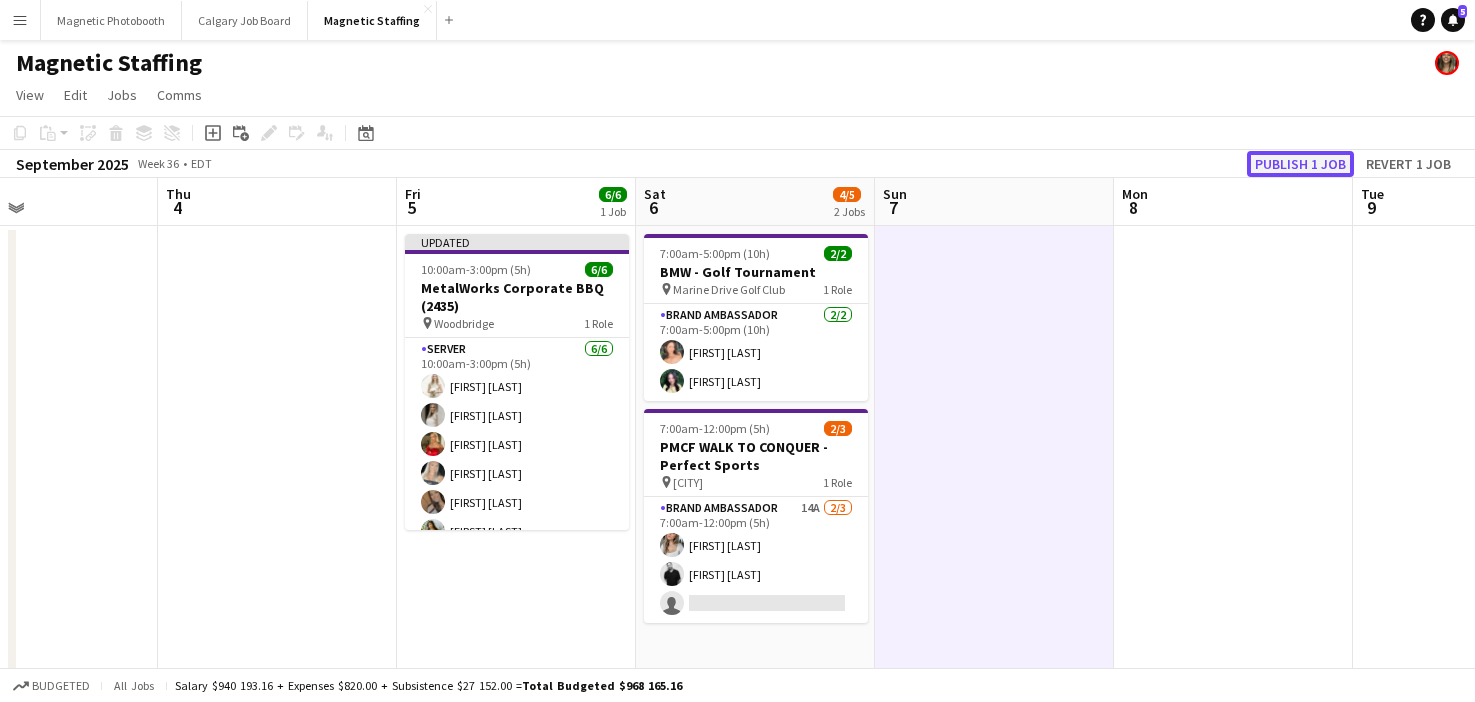 click on "Publish 1 job" 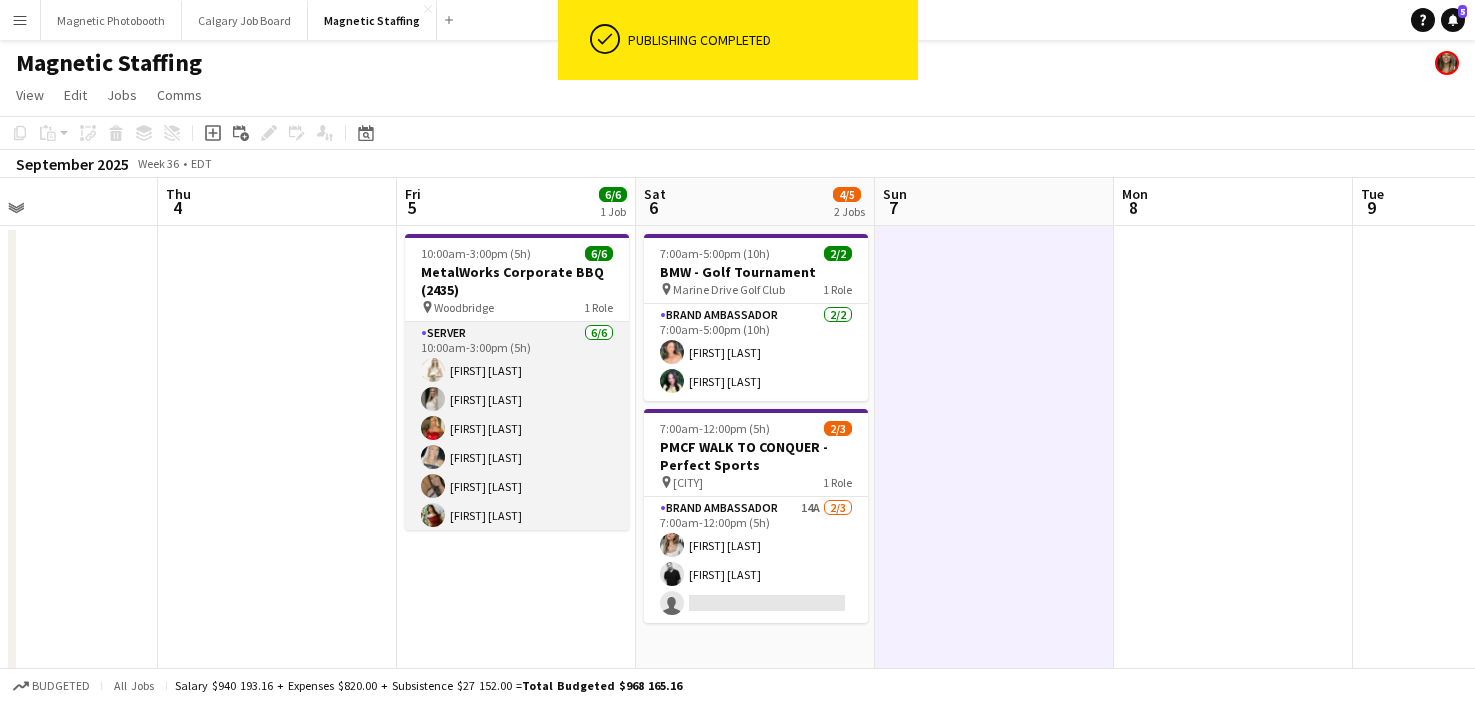 click on "Server   6/6   10:00am-3:00pm (5h)
[FIRST] [LAST] [FIRST] [LAST] [FIRST] [LAST] [FIRST] [LAST] [FIRST] [LAST]" at bounding box center (517, 428) 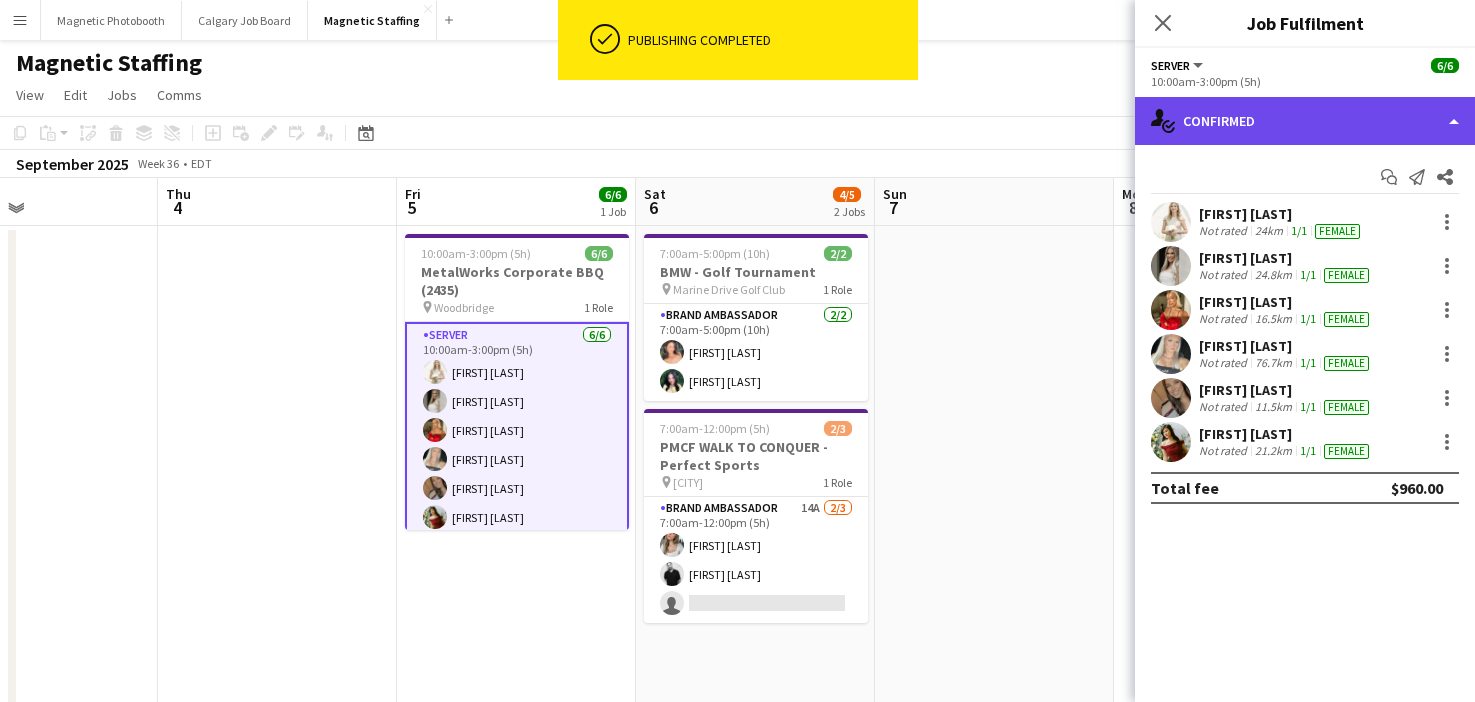 click on "single-neutral-actions-check-2
Confirmed" 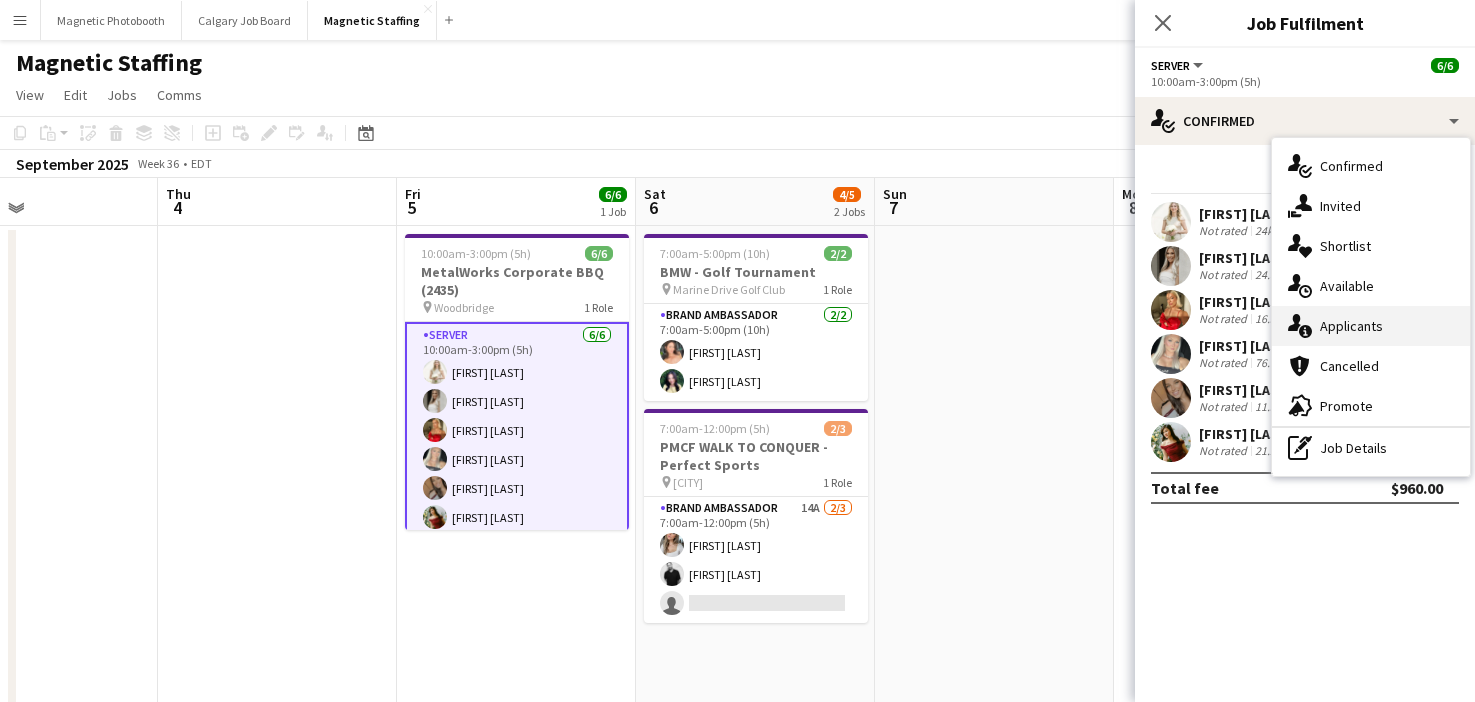 click on "single-neutral-actions-information
Applicants" at bounding box center [1371, 326] 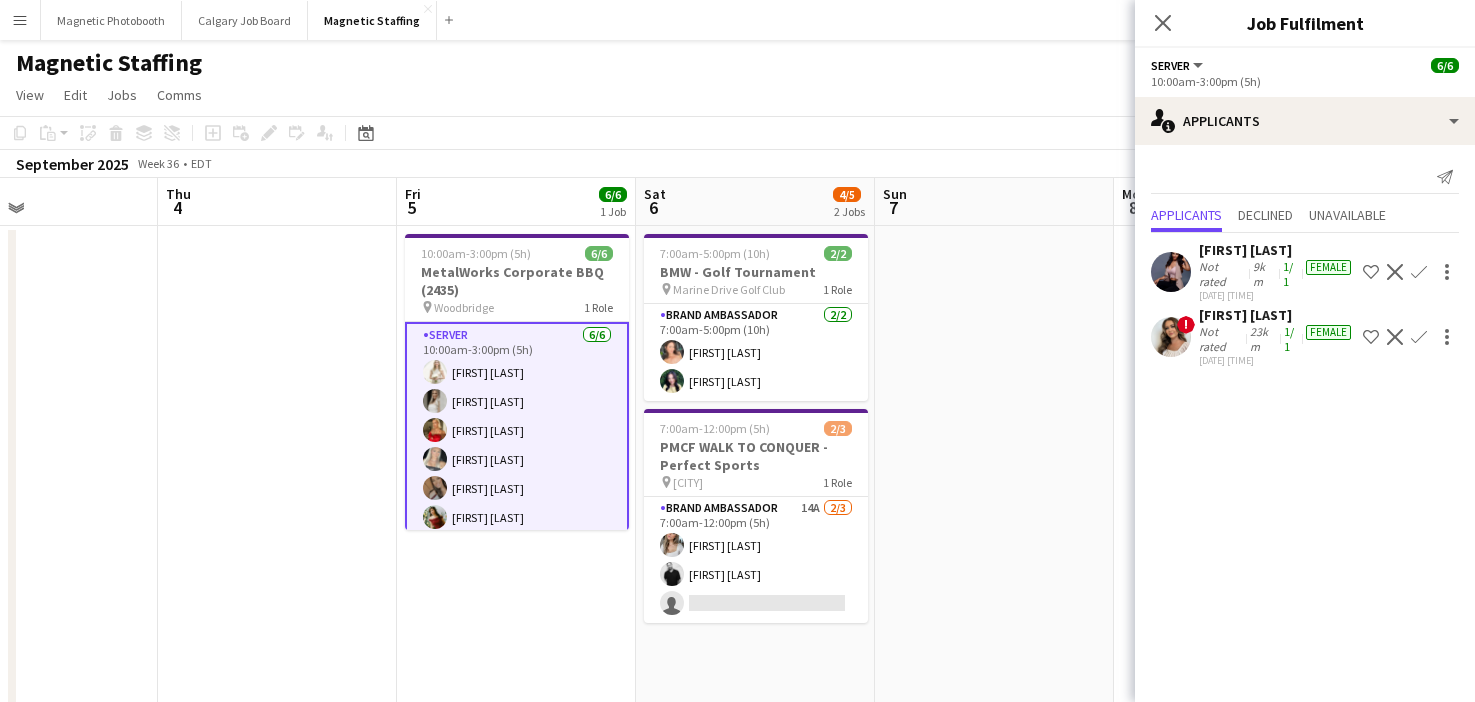 click on "Decline" at bounding box center [1395, 337] 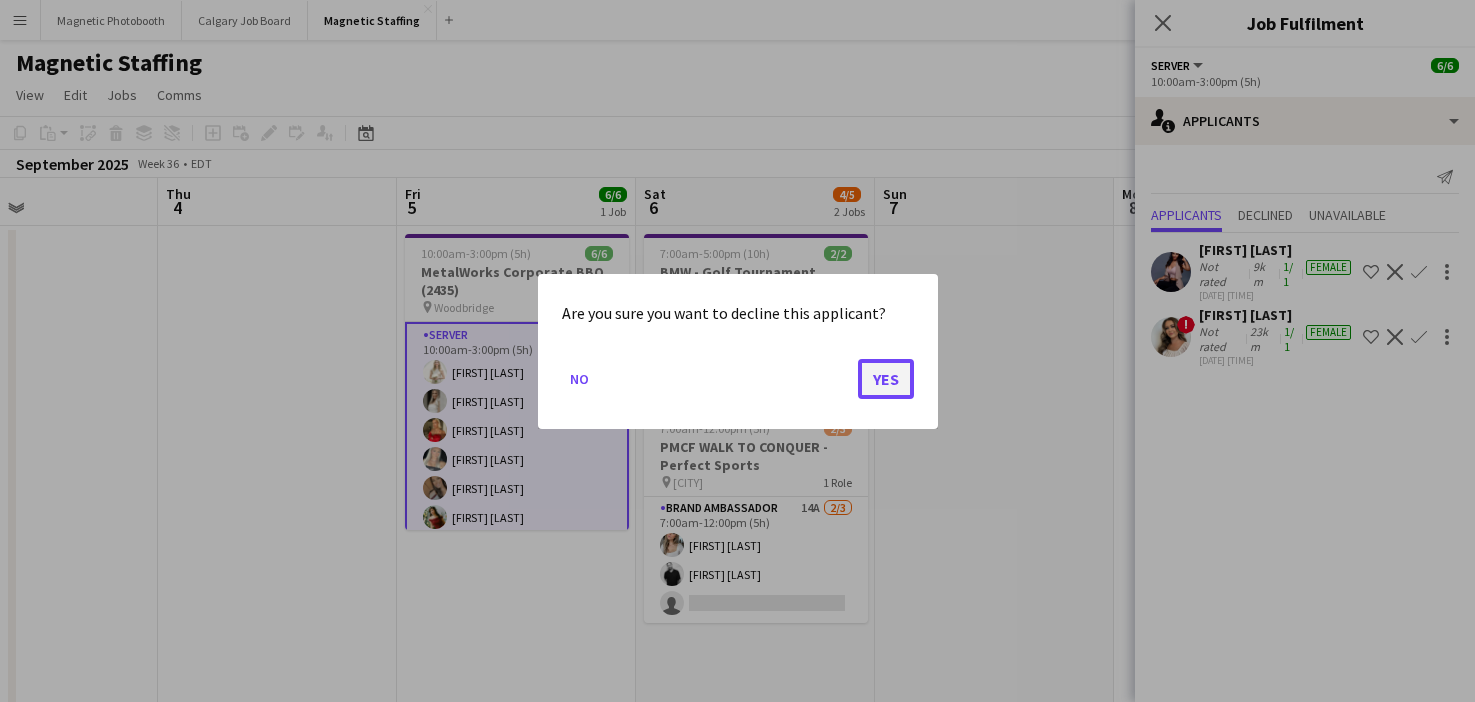 click on "Yes" 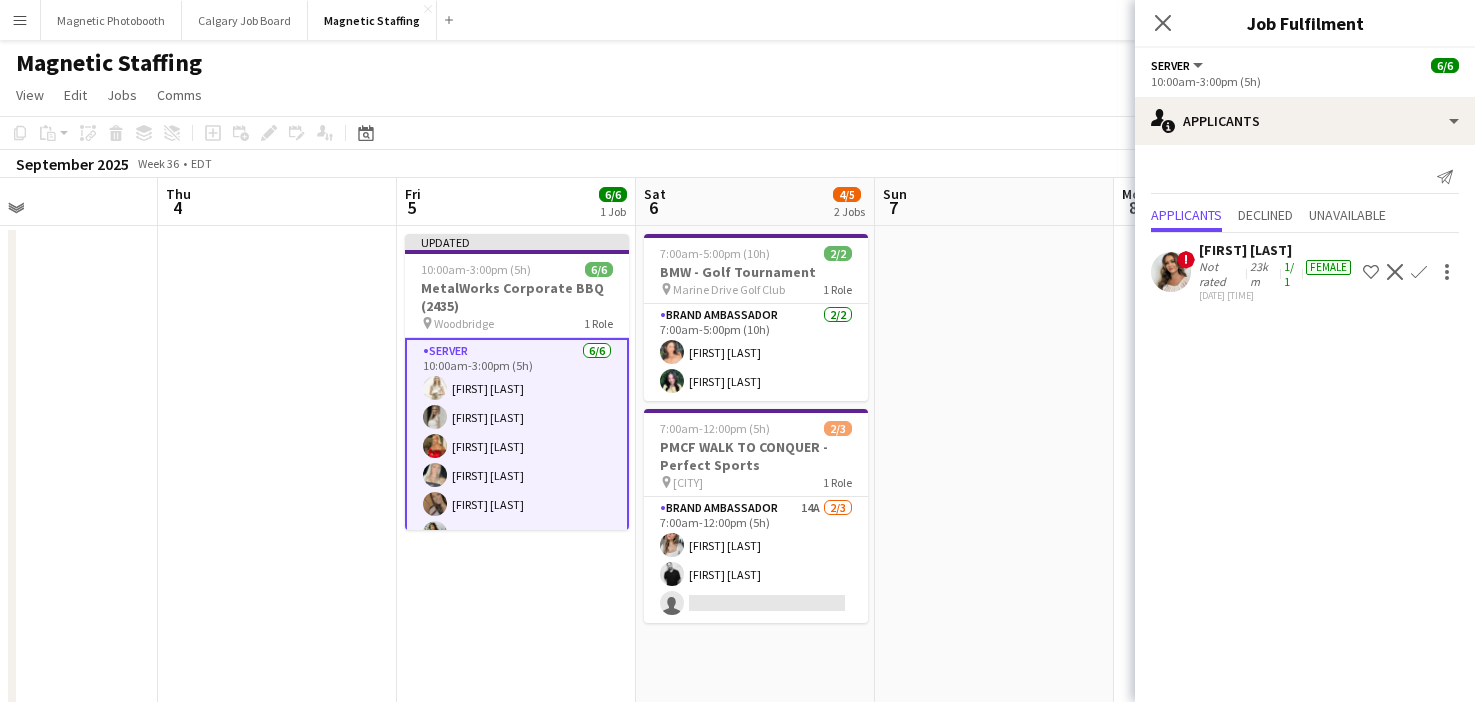 click at bounding box center [994, 1194] 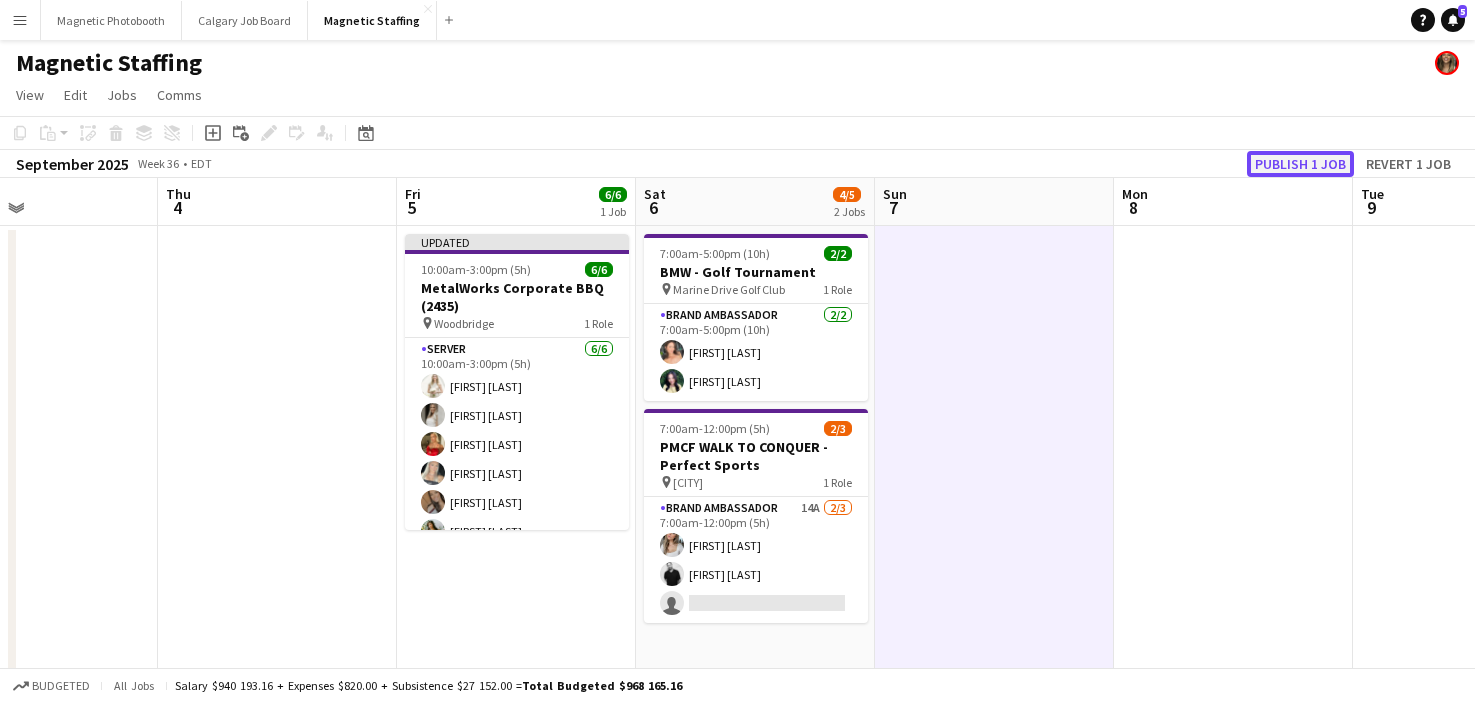 click on "Publish 1 job" 